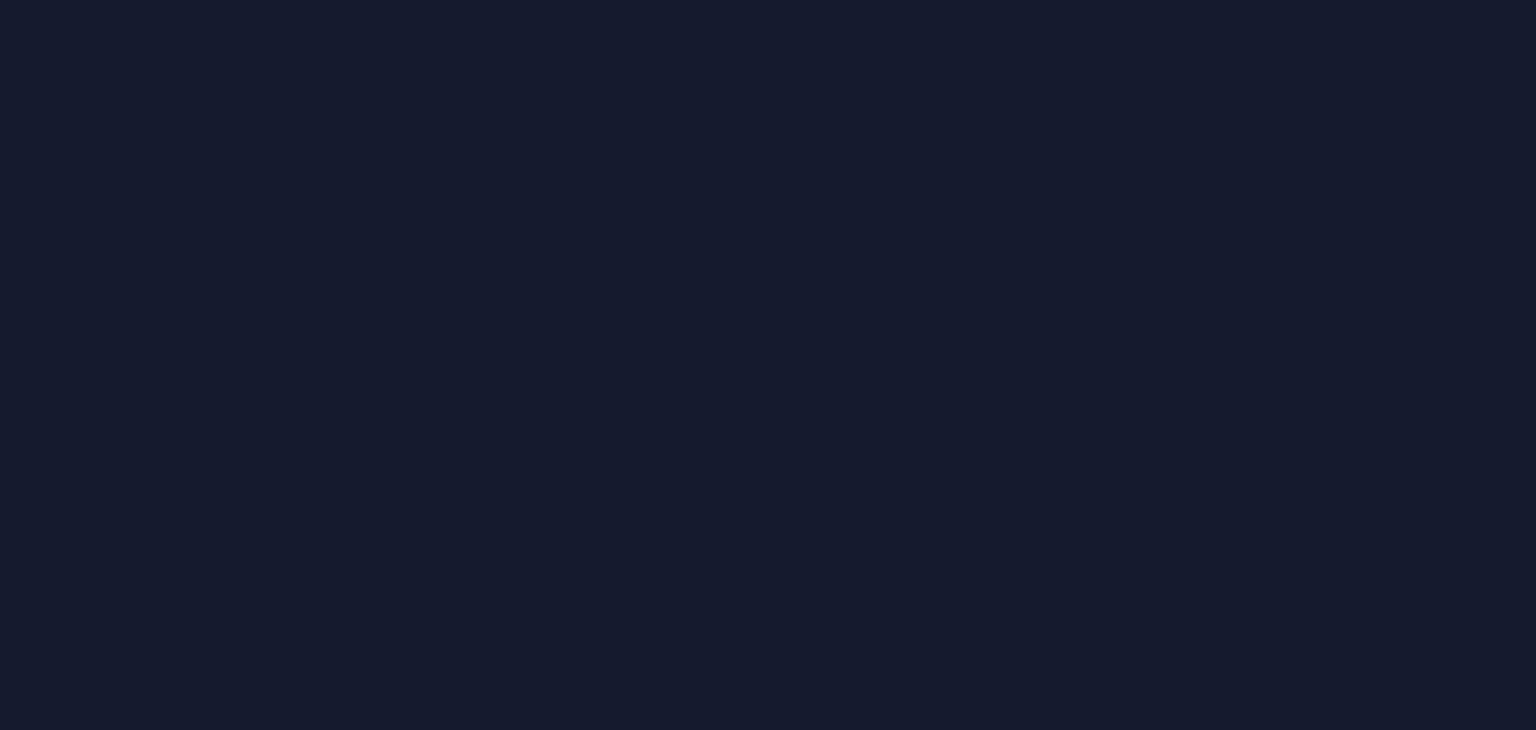 scroll, scrollTop: 0, scrollLeft: 0, axis: both 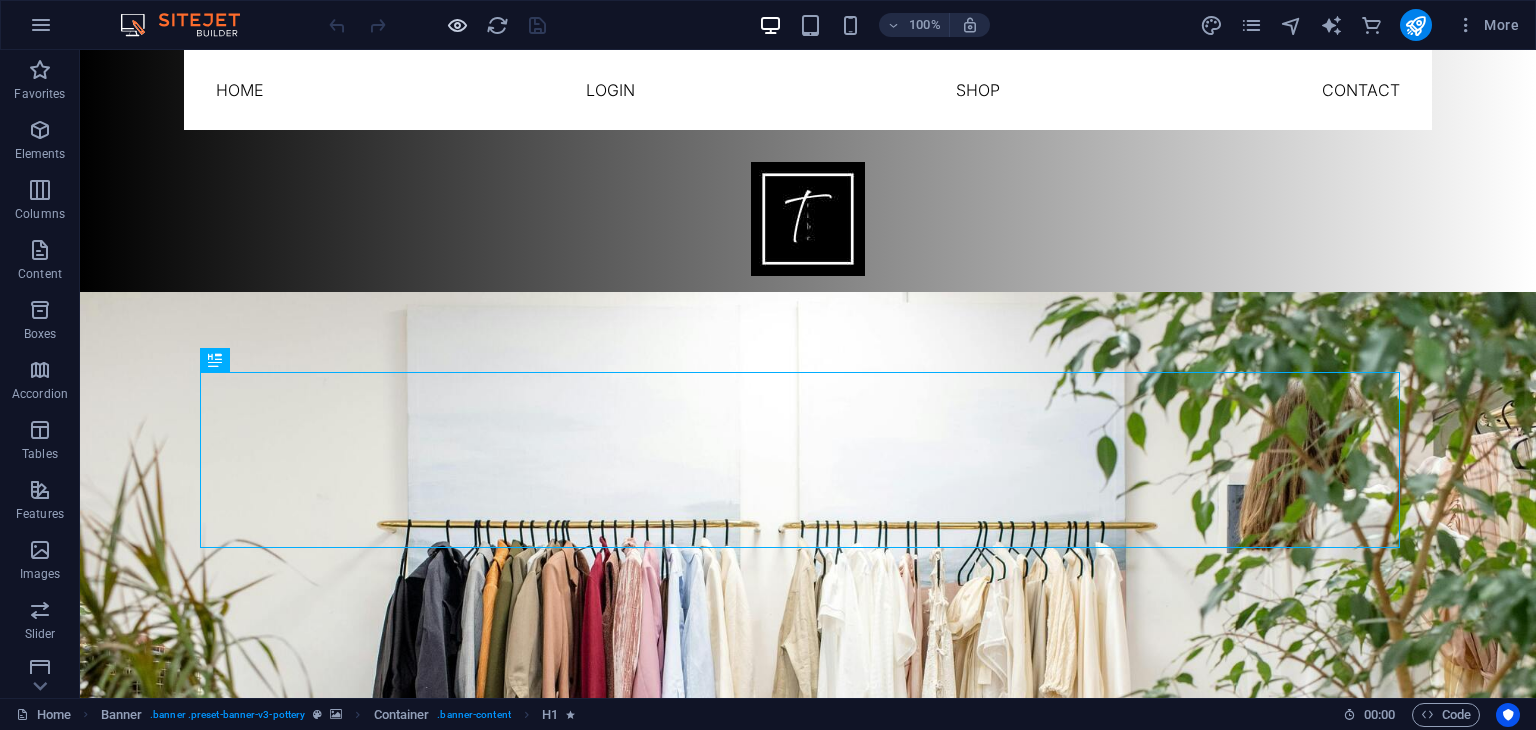 click at bounding box center [437, 25] 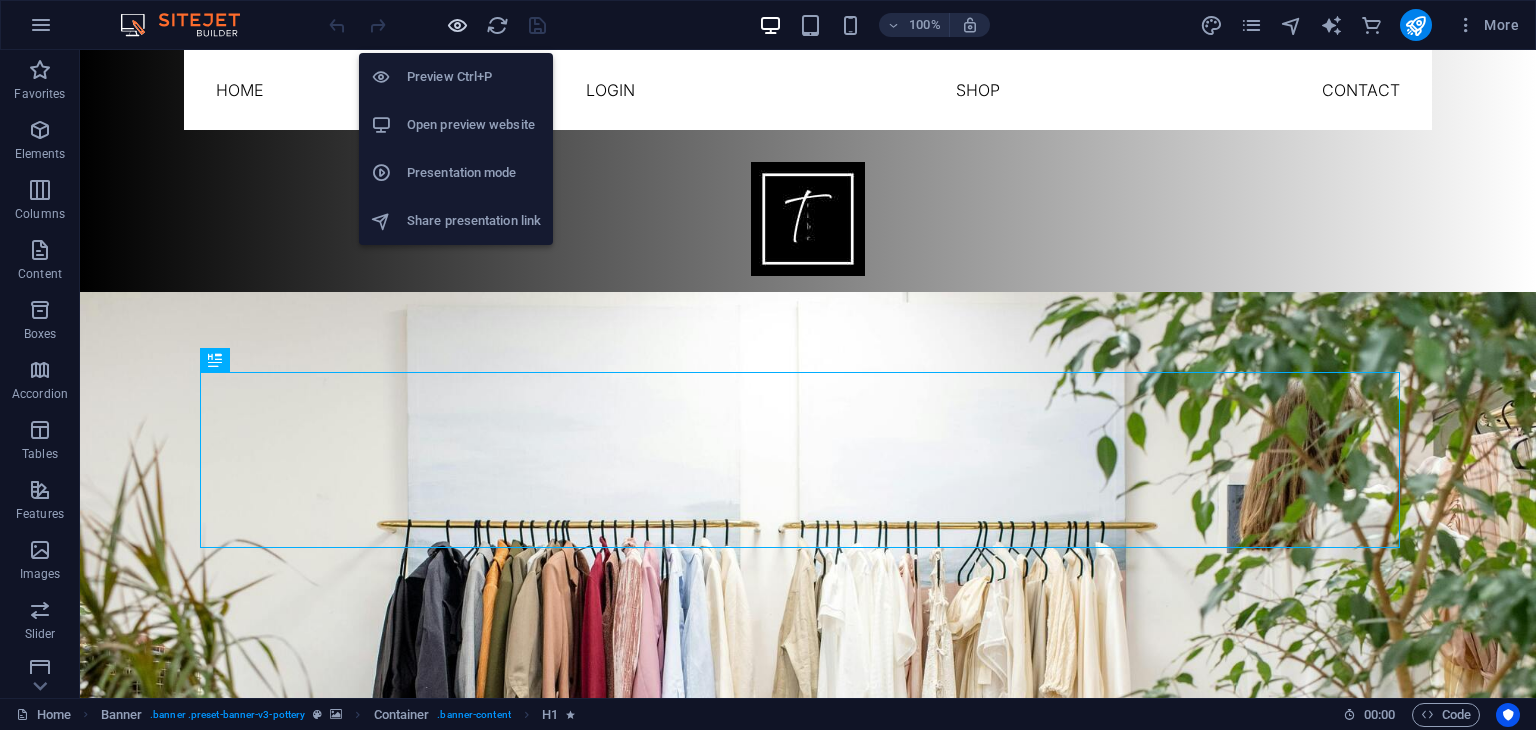 click at bounding box center [457, 25] 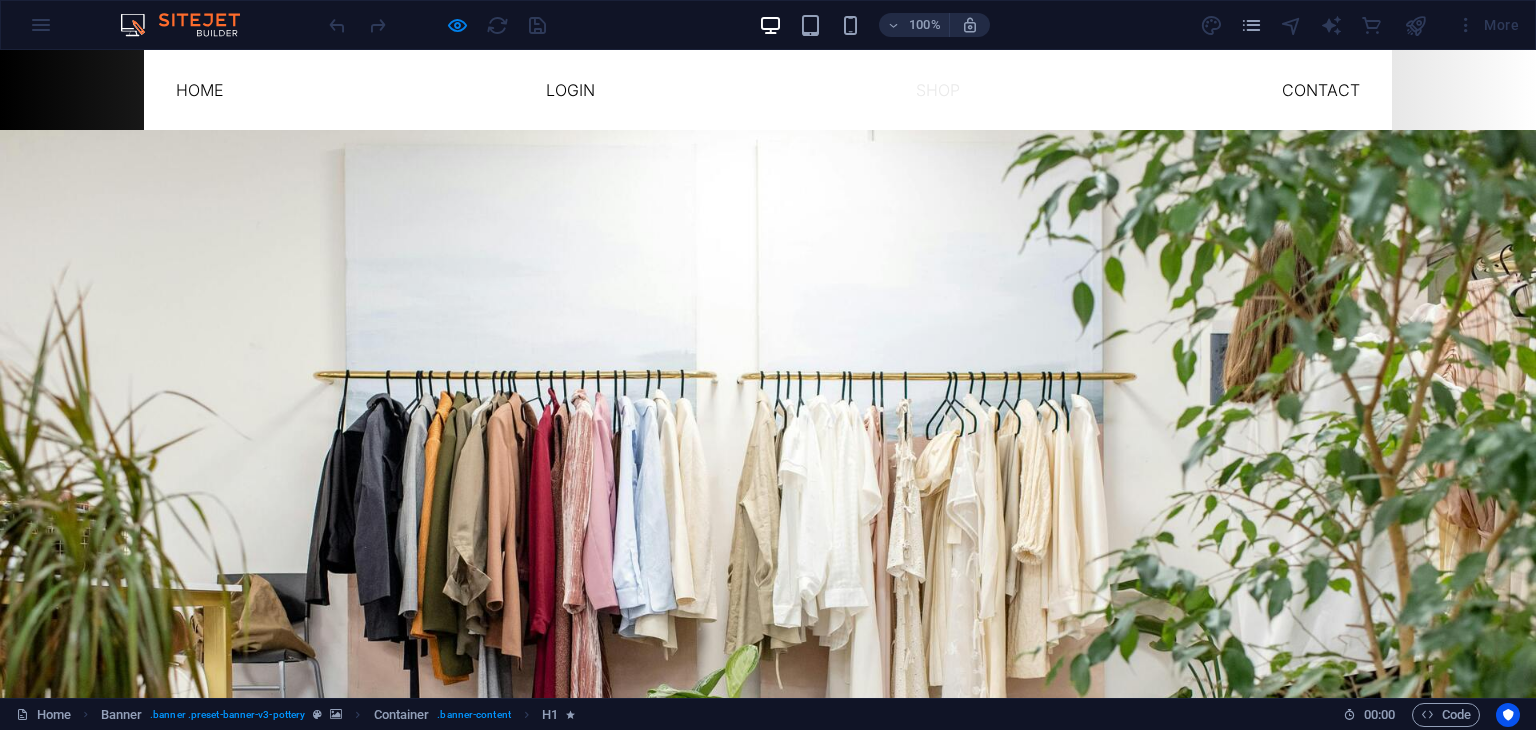 click on "shop" at bounding box center [938, 90] 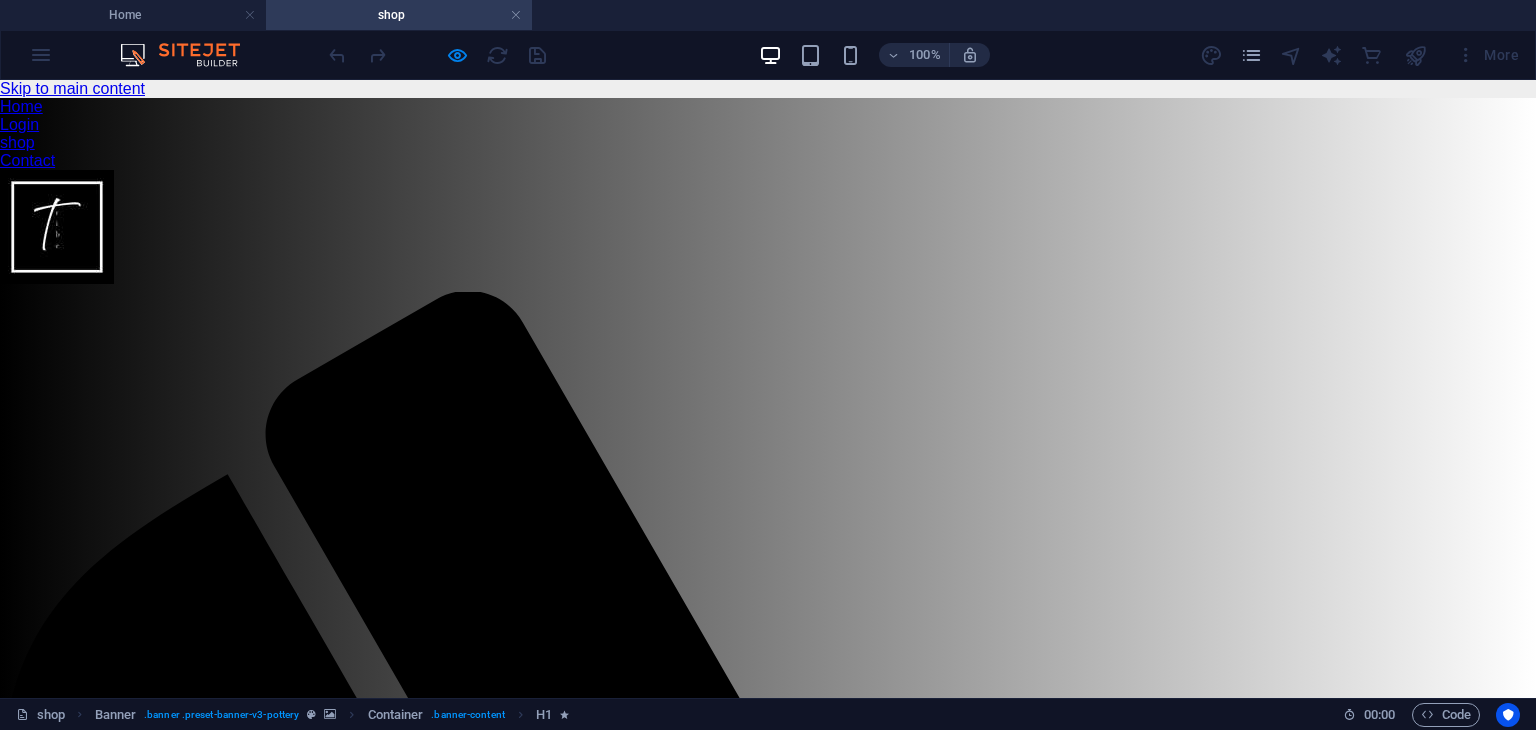 scroll, scrollTop: 0, scrollLeft: 0, axis: both 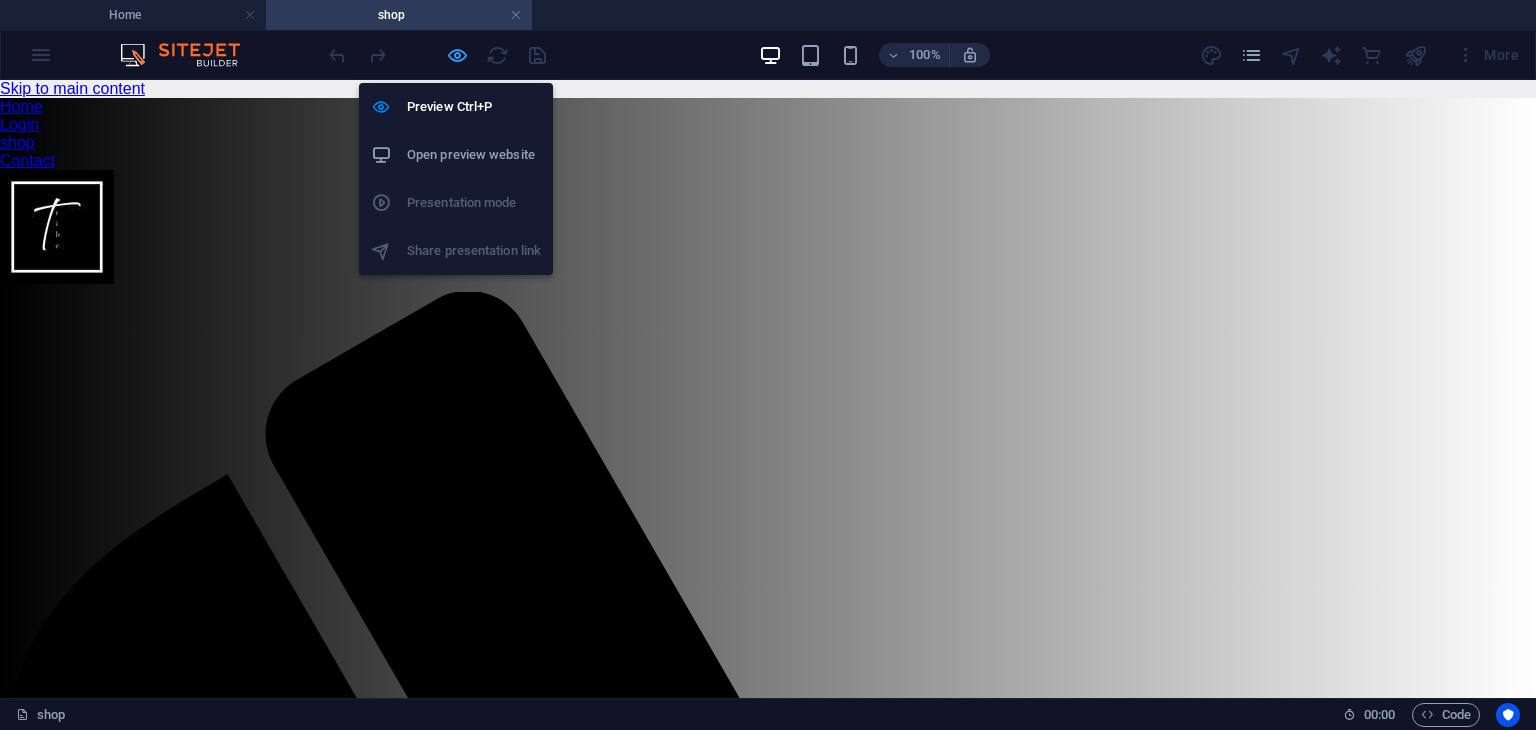 click at bounding box center [457, 55] 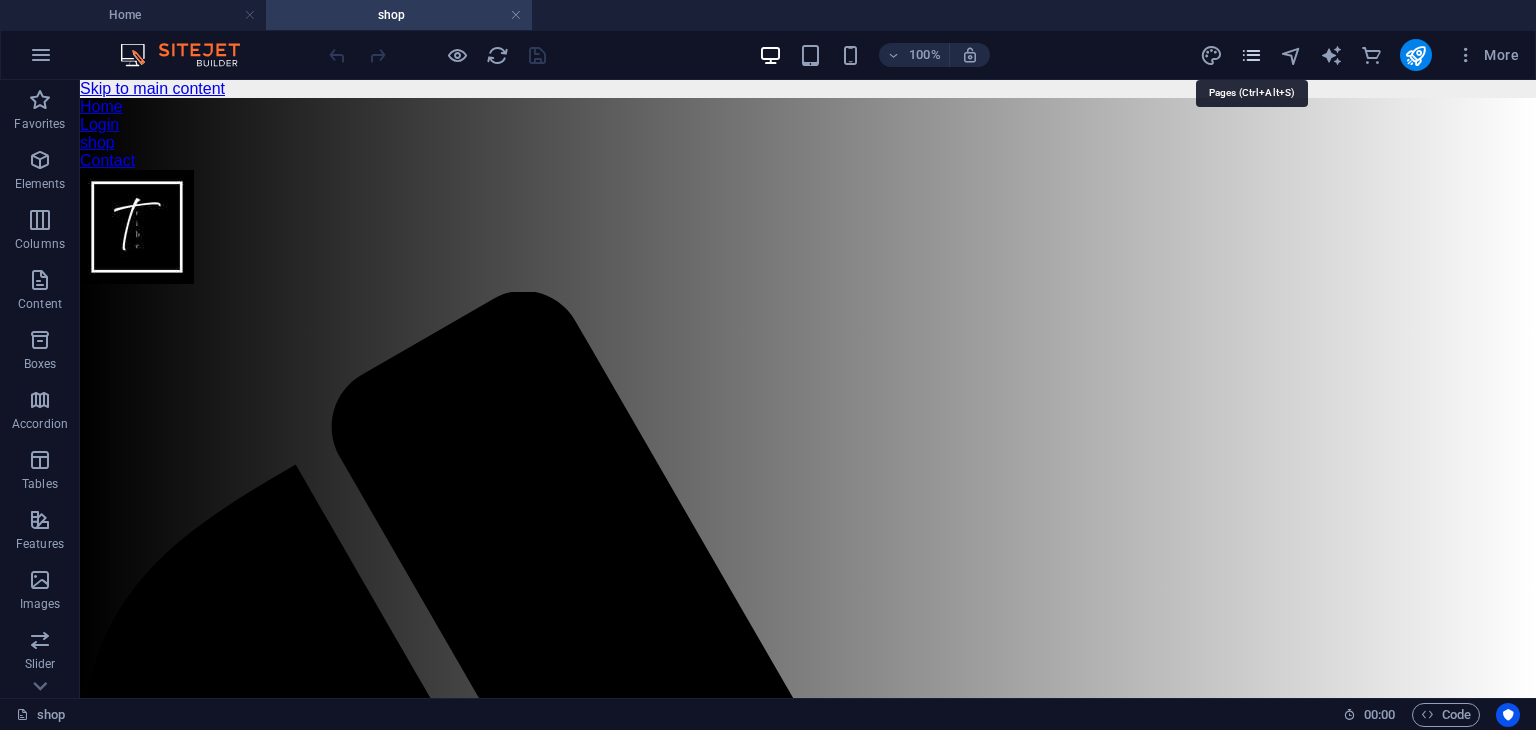 click at bounding box center [1251, 55] 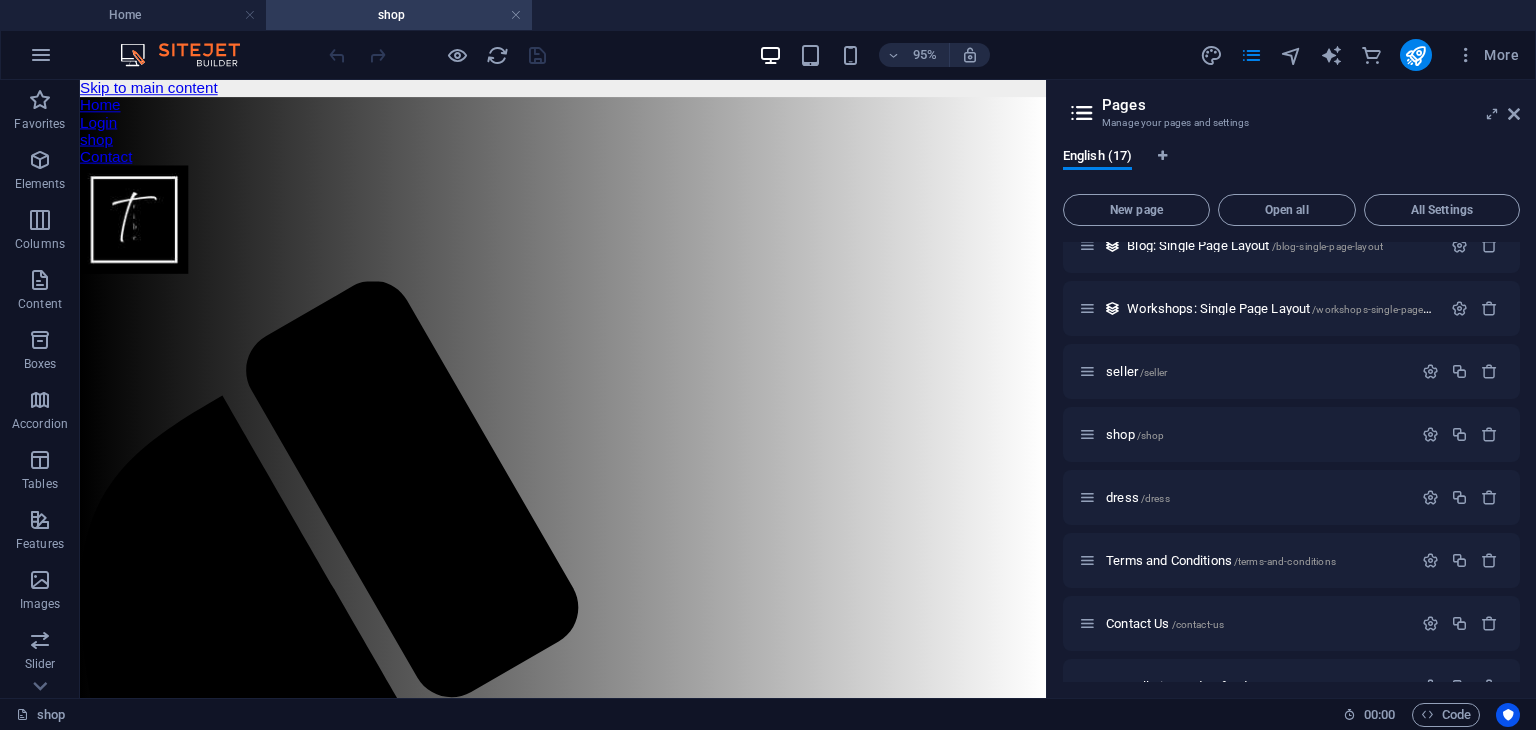 scroll, scrollTop: 343, scrollLeft: 0, axis: vertical 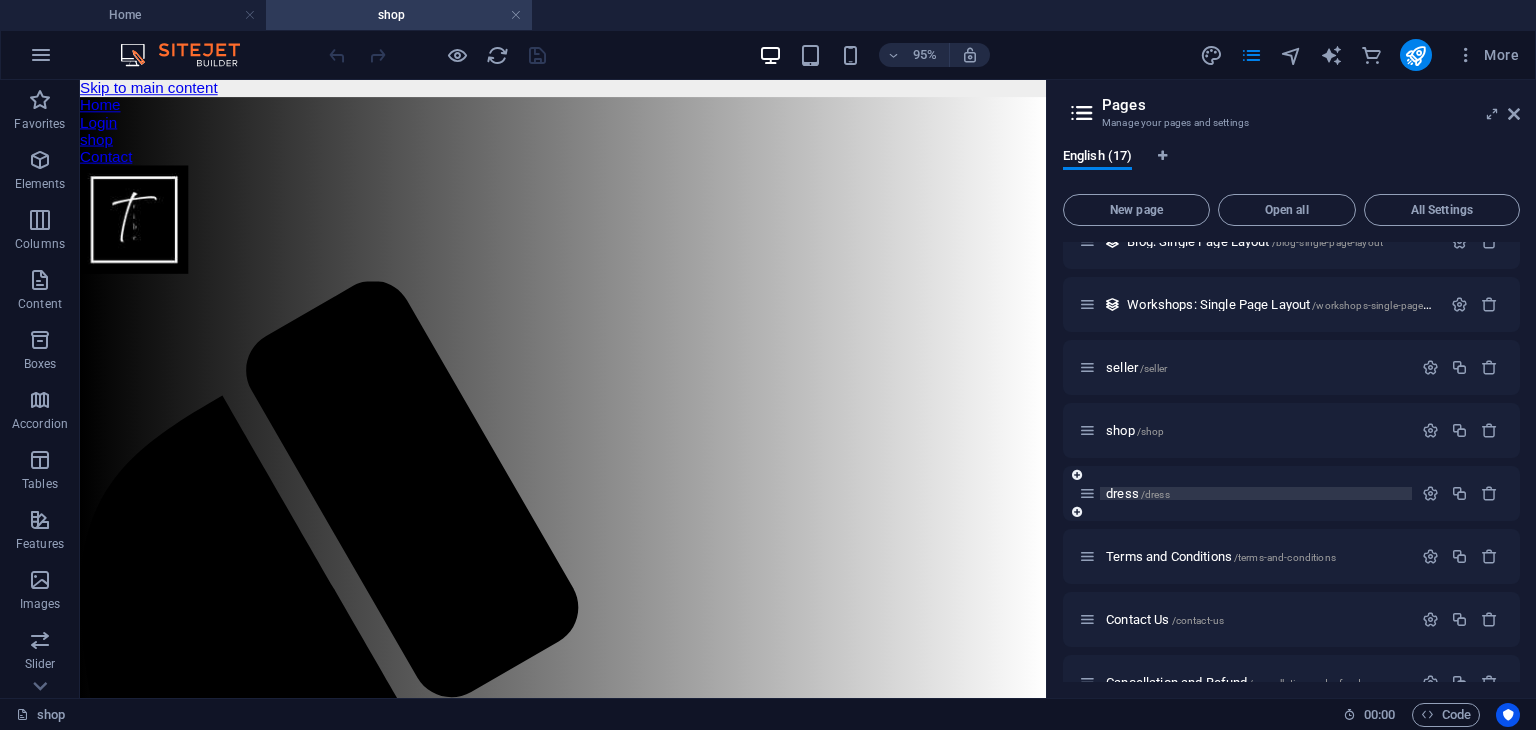 click on "/dress" at bounding box center [1155, 494] 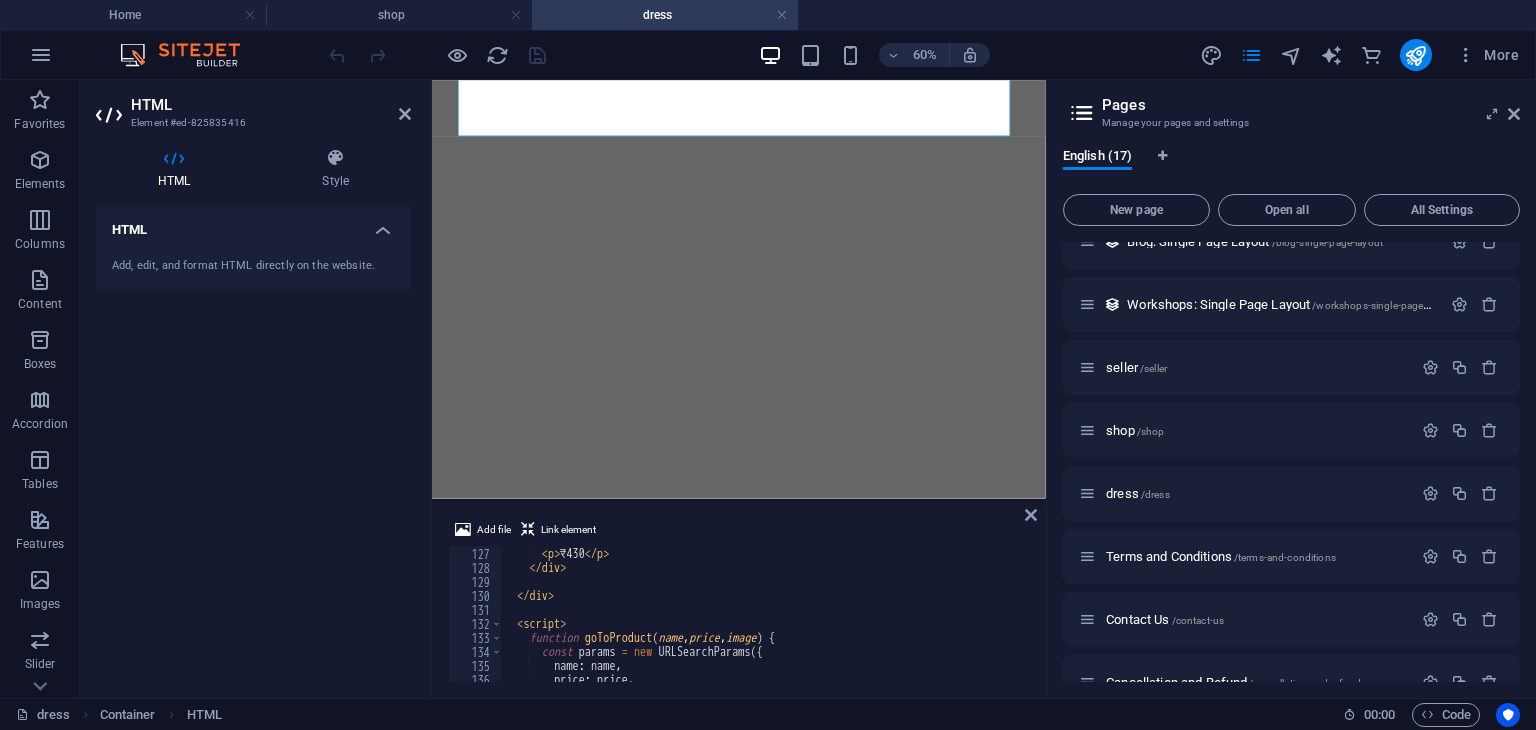 scroll, scrollTop: 1813, scrollLeft: 0, axis: vertical 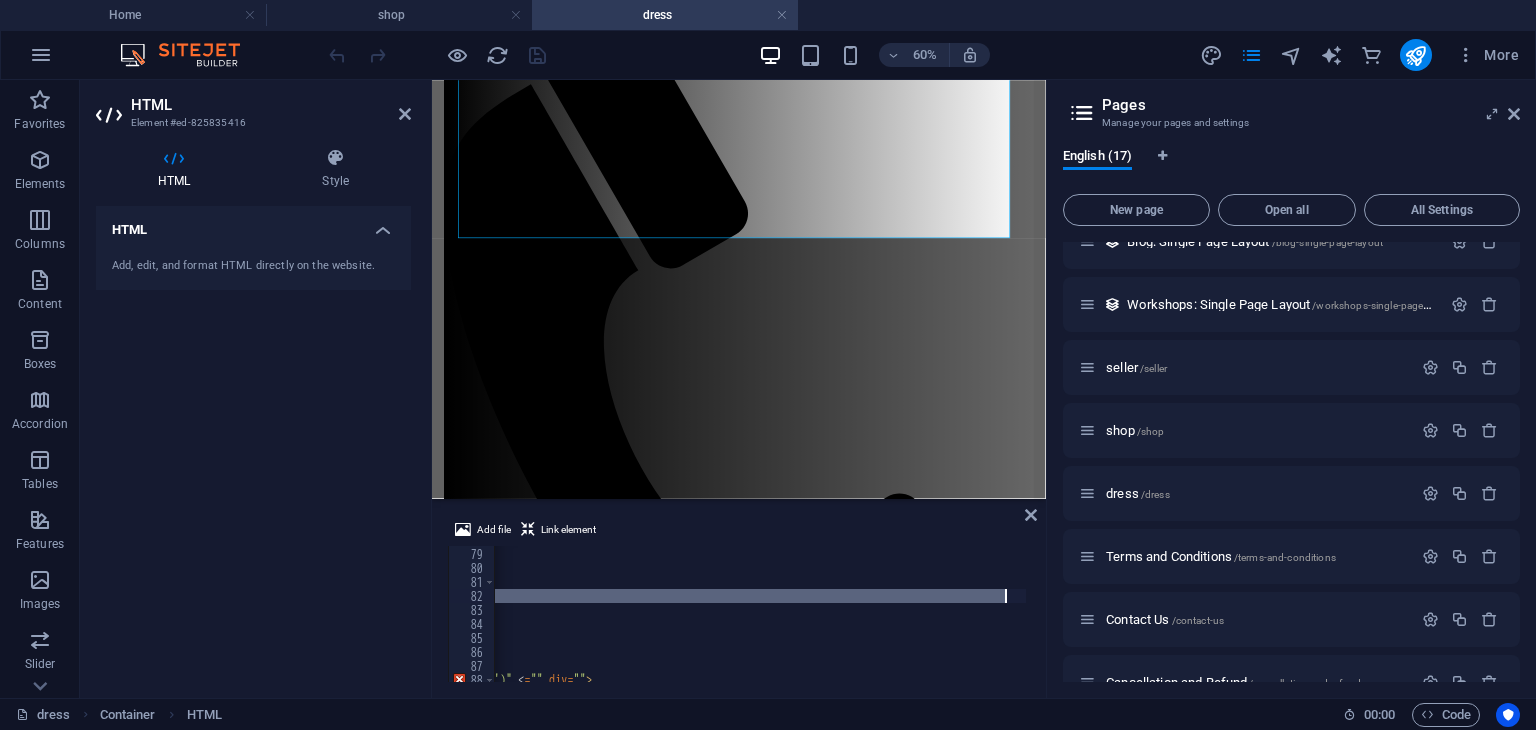 drag, startPoint x: 607, startPoint y: 595, endPoint x: 1004, endPoint y: 601, distance: 397.04535 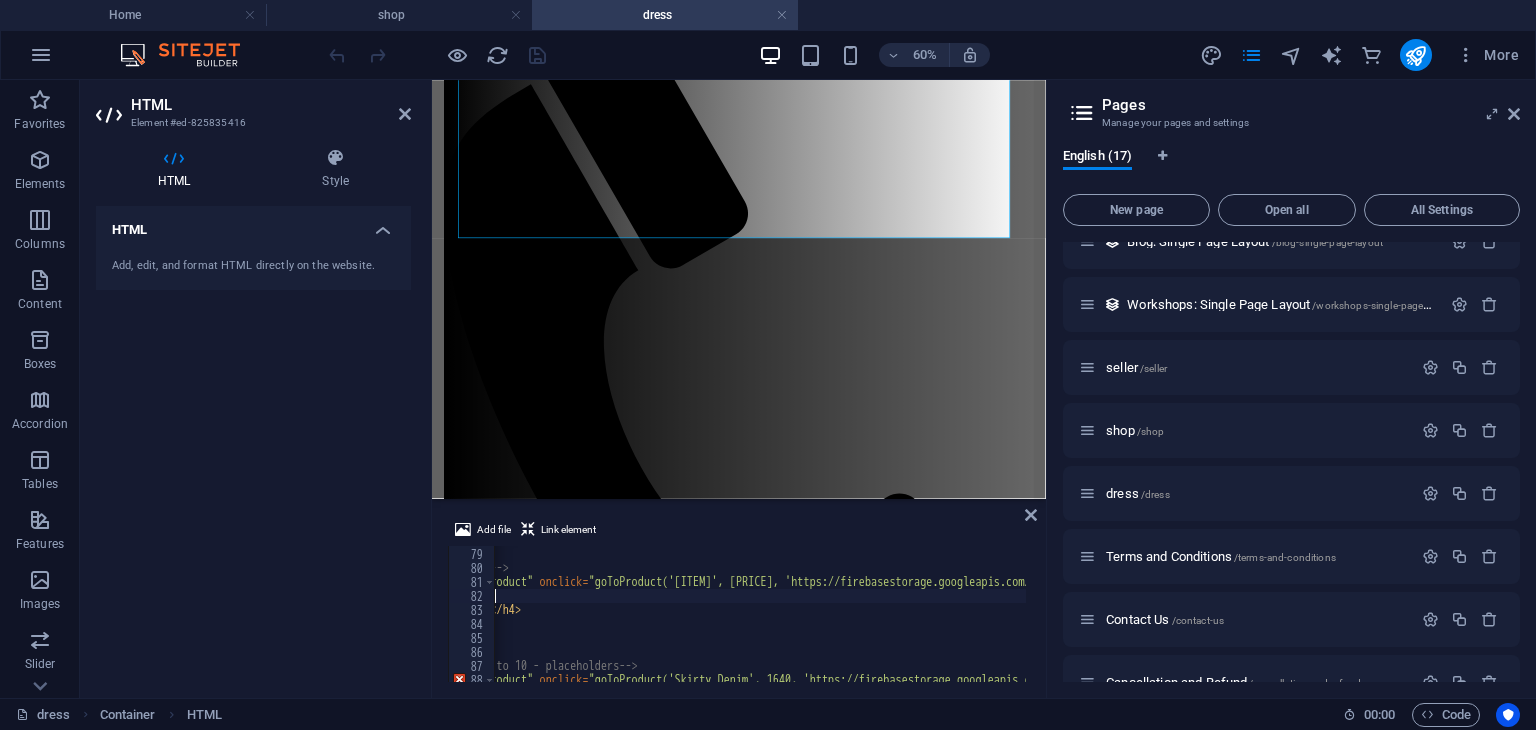 scroll, scrollTop: 0, scrollLeft: 112, axis: horizontal 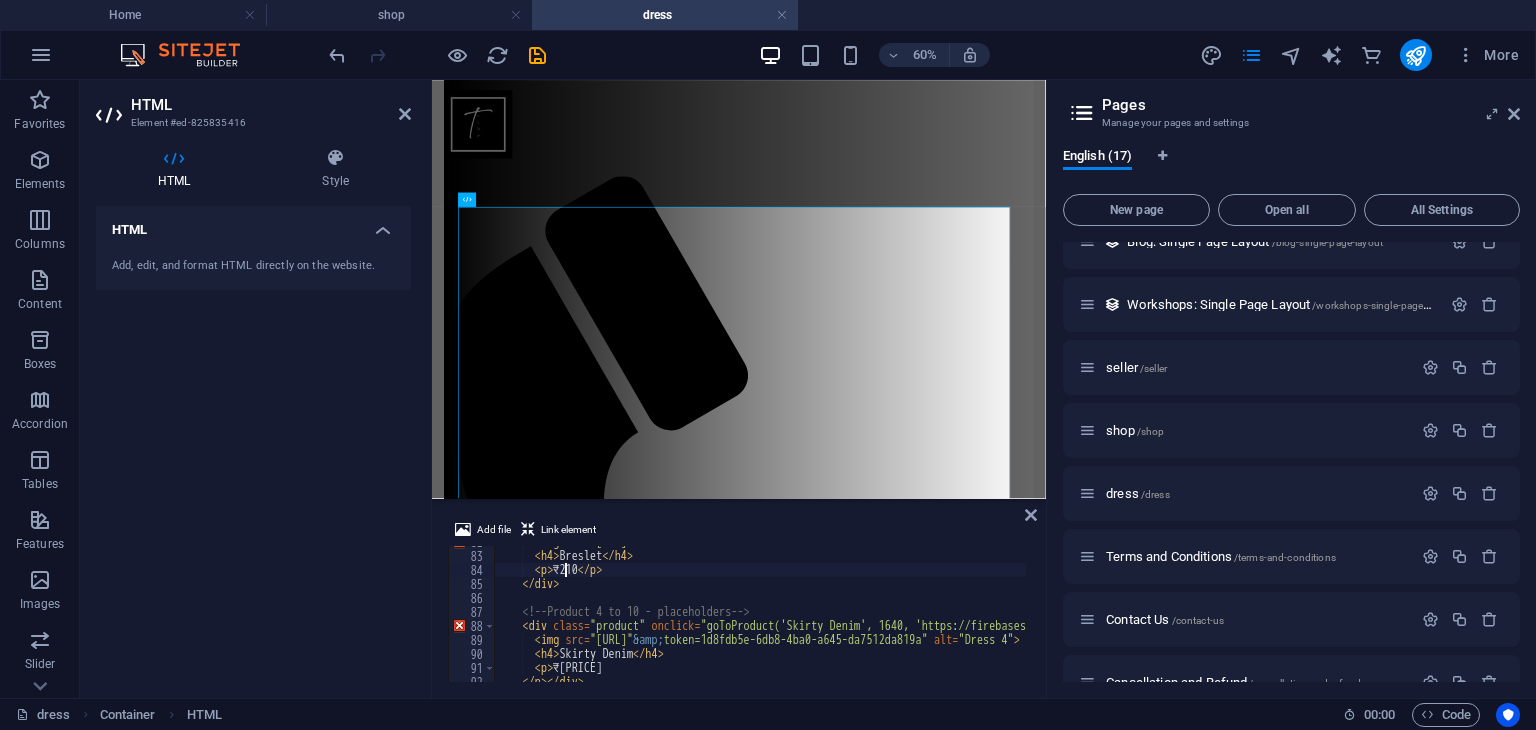 click on "< img   src = "https://firebasestorage.googleapis.com/v0/b/sellertribelink.firebasestorage.app/o/dresses%201%2FLinen%20Square%20Neck%20Fairy%20Cottagecore%20Dress%20Pattern%2Cmidi%20Circle%20Dress%2Csuitable%20for%20A0-A4-US%20Letter%20__%20Sizes%3B%20US%202%20to%2030%20__%20XS%20to%204XL%20-%20Etsy.jpeg?alt=media&token=b3882819-d1bf-4998-9587-fd5b48d9e231" >         < h4 > Breslet </ h4 >         < p > ₹210 </ p >      </ div >      <!--  Product 4 to 10 - placeholders  -->      < div   class = "product"   onclick = "goToProduct('Skirty Denim', 1640, 'https://firebasestorage.googleapis.com/v0/b/sellertribelink.firebasestorage.app/o/dresses%201%2Fdownload.jpeg?alt=media &amp; token=1d8fdb5e-6db8-4ba0-a645-da7512da819a')"   < = ""   div = "" >         < img   src = "https://firebasestorage.googleapis.com/v0/b/sellertribelink.firebasestorage.app/o/dresses%201%2Fdownload.jpeg?alt=media &amp; token=1d8fdb5e-6db8-4ba0-a645-da7512da819a"   alt = "Dress 4" >         < h4 > Skirty Denim </ h4 >         < p" at bounding box center [1714, 615] 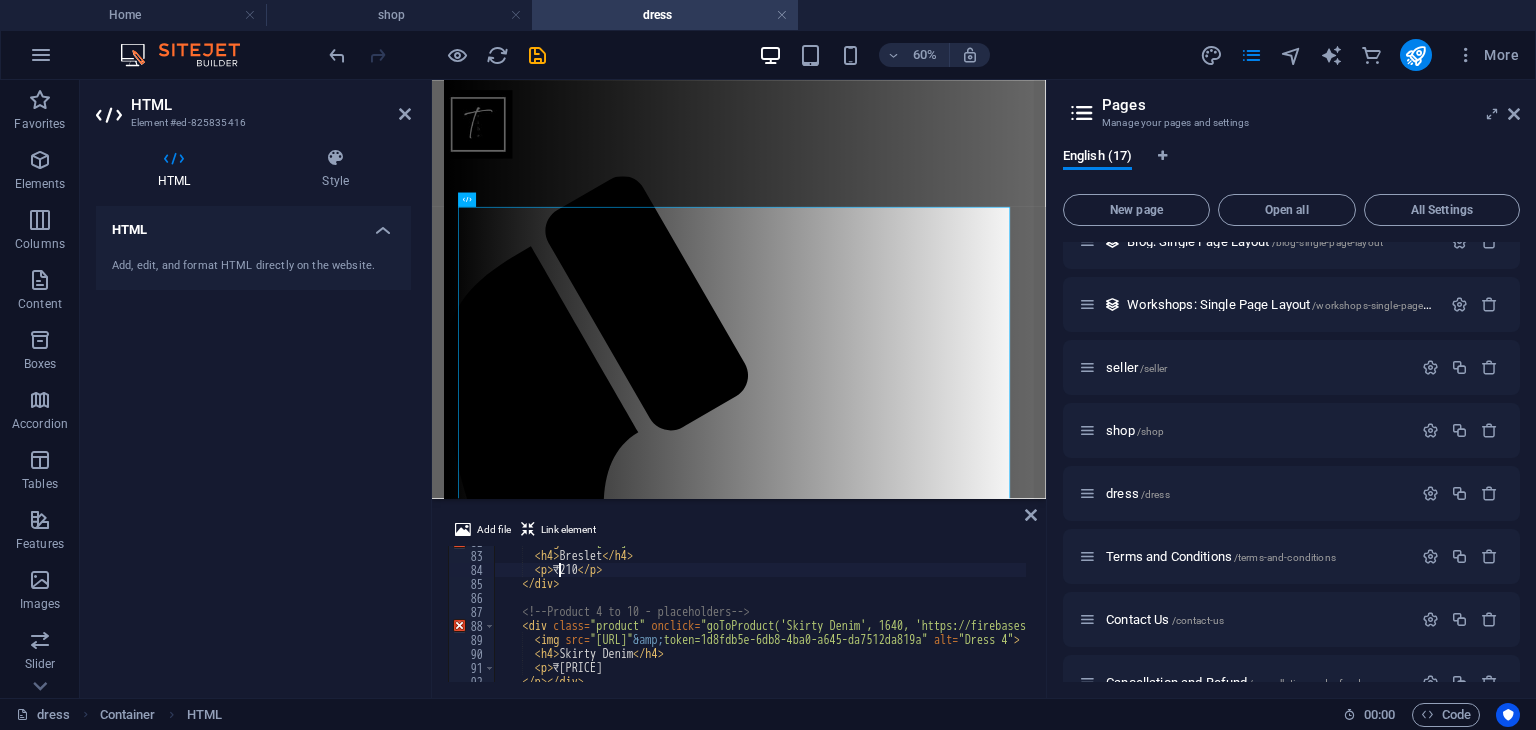 click on "< img   src = "https://firebasestorage.googleapis.com/v0/b/sellertribelink.firebasestorage.app/o/dresses%201%2FLinen%20Square%20Neck%20Fairy%20Cottagecore%20Dress%20Pattern%2Cmidi%20Circle%20Dress%2Csuitable%20for%20A0-A4-US%20Letter%20__%20Sizes%3B%20US%202%20to%2030%20__%20XS%20to%204XL%20-%20Etsy.jpeg?alt=media&token=b3882819-d1bf-4998-9587-fd5b48d9e231" >         < h4 > Breslet </ h4 >         < p > ₹210 </ p >      </ div >      <!--  Product 4 to 10 - placeholders  -->      < div   class = "product"   onclick = "goToProduct('Skirty Denim', 1640, 'https://firebasestorage.googleapis.com/v0/b/sellertribelink.firebasestorage.app/o/dresses%201%2Fdownload.jpeg?alt=media &amp; token=1d8fdb5e-6db8-4ba0-a645-da7512da819a')"   < = ""   div = "" >         < img   src = "https://firebasestorage.googleapis.com/v0/b/sellertribelink.firebasestorage.app/o/dresses%201%2Fdownload.jpeg?alt=media &amp; token=1d8fdb5e-6db8-4ba0-a645-da7512da819a"   alt = "Dress 4" >         < h4 > Skirty Denim </ h4 >         < p" at bounding box center (1714, 615) 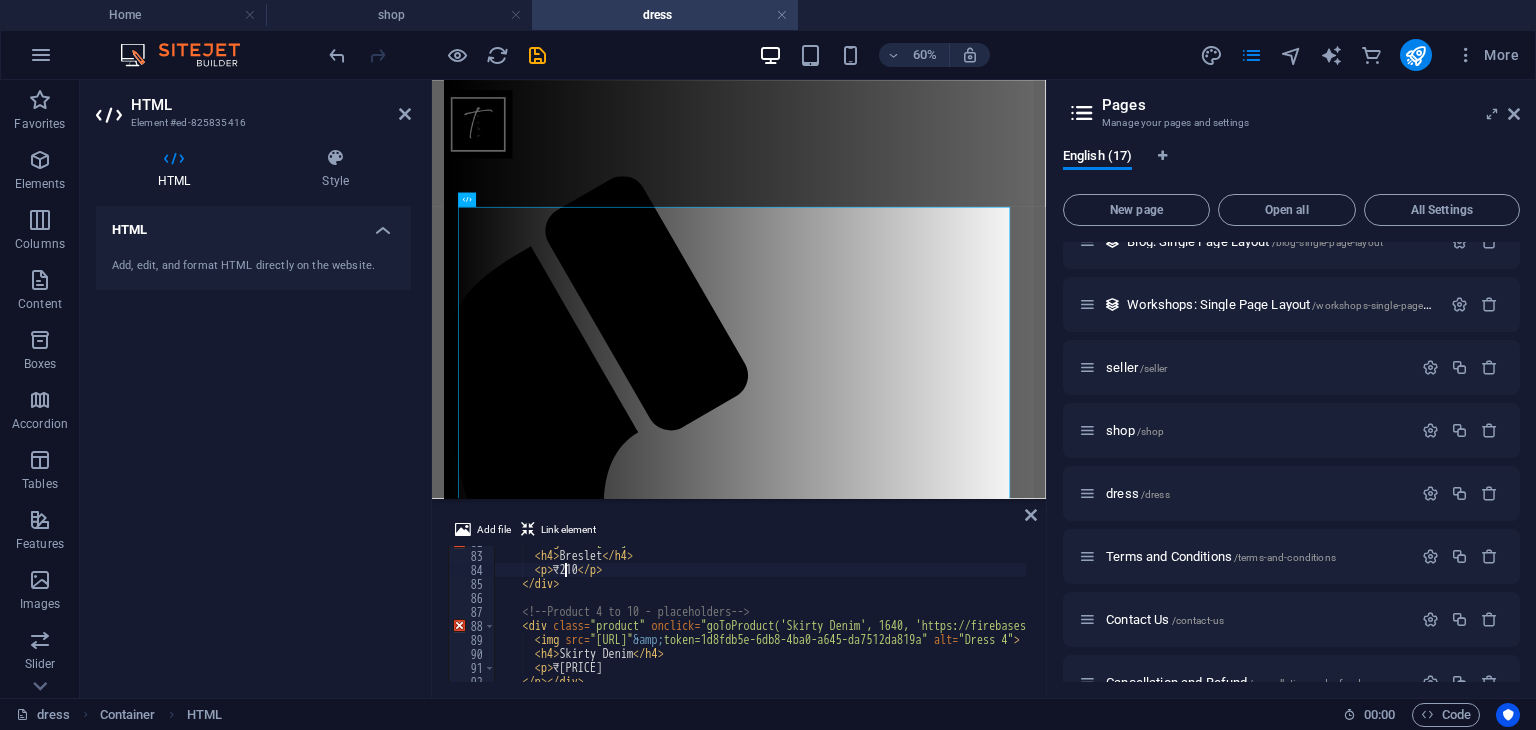 click on "< img   src = "https://firebasestorage.googleapis.com/v0/b/sellertribelink.firebasestorage.app/o/dresses%201%2FLinen%20Square%20Neck%20Fairy%20Cottagecore%20Dress%20Pattern%2Cmidi%20Circle%20Dress%2Csuitable%20for%20A0-A4-US%20Letter%20__%20Sizes%3B%20US%202%20to%2030%20__%20XS%20to%204XL%20-%20Etsy.jpeg?alt=media&token=b3882819-d1bf-4998-9587-fd5b48d9e231" >         < h4 > Breslet </ h4 >         < p > ₹210 </ p >      </ div >      <!--  Product 4 to 10 - placeholders  -->      < div   class = "product"   onclick = "goToProduct('Skirty Denim', 1640, 'https://firebasestorage.googleapis.com/v0/b/sellertribelink.firebasestorage.app/o/dresses%201%2Fdownload.jpeg?alt=media &amp; token=1d8fdb5e-6db8-4ba0-a645-da7512da819a')"   < = ""   div = "" >         < img   src = "https://firebasestorage.googleapis.com/v0/b/sellertribelink.firebasestorage.app/o/dresses%201%2Fdownload.jpeg?alt=media &amp; token=1d8fdb5e-6db8-4ba0-a645-da7512da819a"   alt = "Dress 4" >         < h4 > Skirty Denim </ h4 >         < p" at bounding box center [1714, 615] 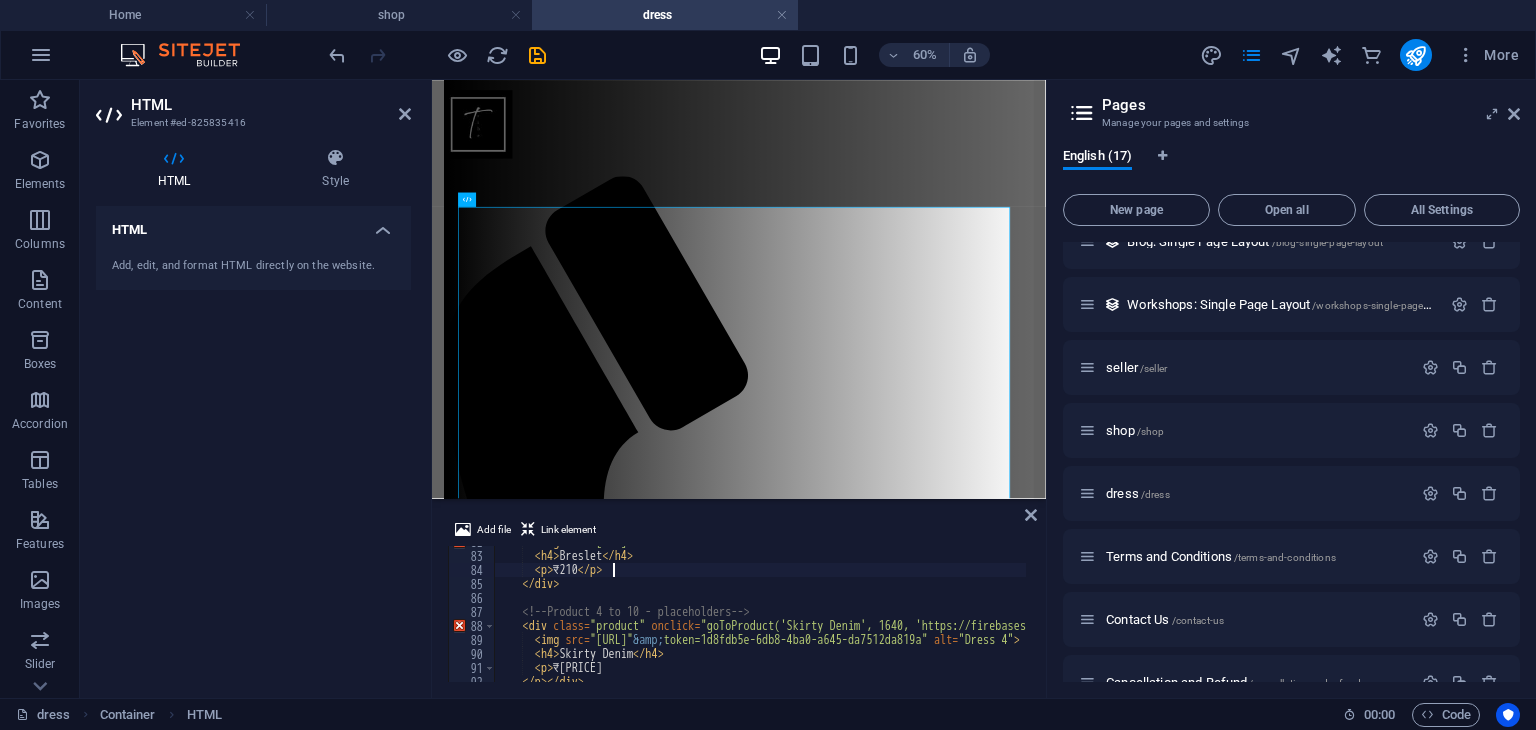 click on "< img   src = "https://firebasestorage.googleapis.com/v0/b/sellertribelink.firebasestorage.app/o/dresses%201%2FLinen%20Square%20Neck%20Fairy%20Cottagecore%20Dress%20Pattern%2Cmidi%20Circle%20Dress%2Csuitable%20for%20A0-A4-US%20Letter%20__%20Sizes%3B%20US%202%20to%2030%20__%20XS%20to%204XL%20-%20Etsy.jpeg?alt=media&token=b3882819-d1bf-4998-9587-fd5b48d9e231" >         < h4 > Breslet </ h4 >         < p > ₹210 </ p >      </ div >      <!--  Product 4 to 10 - placeholders  -->      < div   class = "product"   onclick = "goToProduct('Skirty Denim', 1640, 'https://firebasestorage.googleapis.com/v0/b/sellertribelink.firebasestorage.app/o/dresses%201%2Fdownload.jpeg?alt=media &amp; token=1d8fdb5e-6db8-4ba0-a645-da7512da819a')"   < = ""   div = "" >         < img   src = "https://firebasestorage.googleapis.com/v0/b/sellertribelink.firebasestorage.app/o/dresses%201%2Fdownload.jpeg?alt=media &amp; token=1d8fdb5e-6db8-4ba0-a645-da7512da819a"   alt = "Dress 4" >         < h4 > Skirty Denim </ h4 >         < p" at bounding box center [1714, 615] 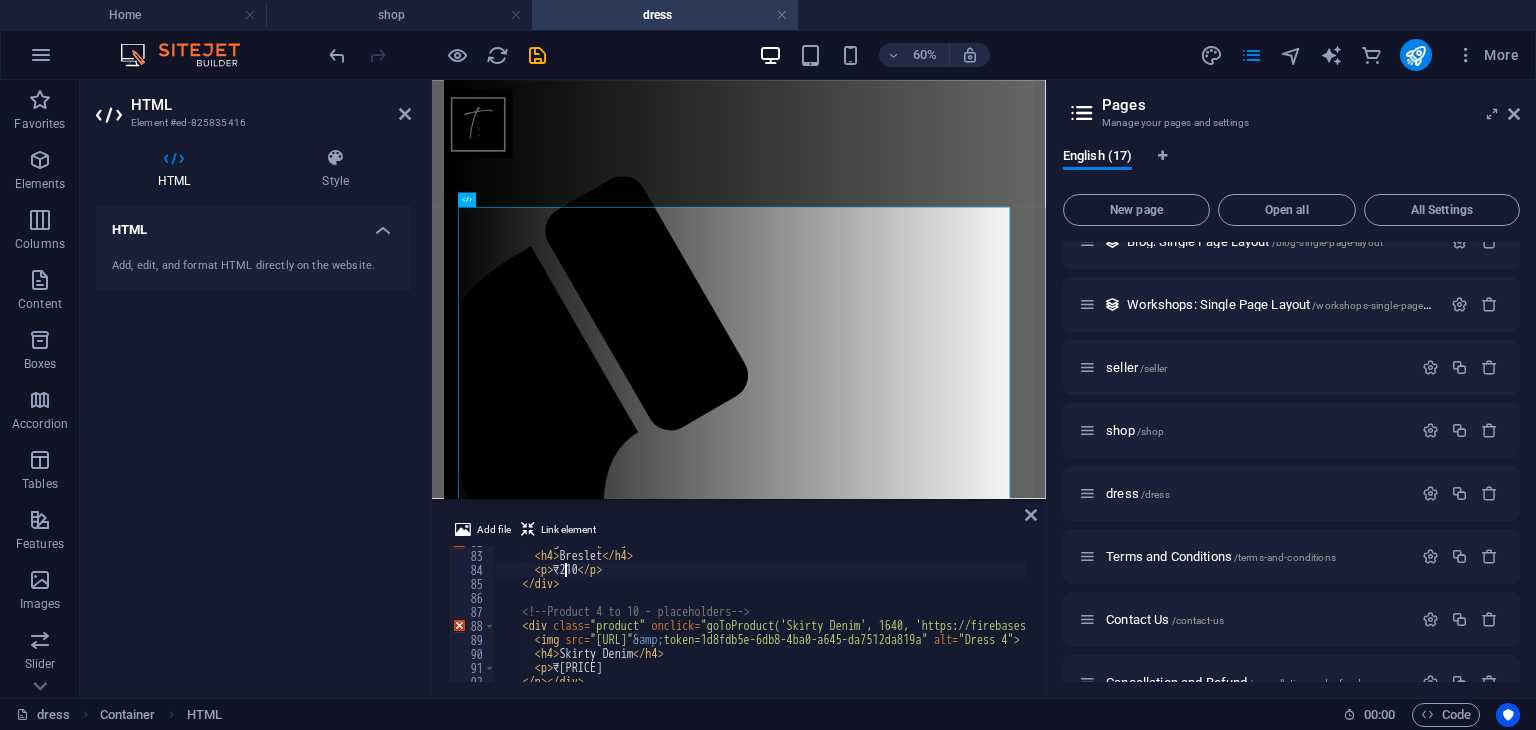 scroll, scrollTop: 0, scrollLeft: 5, axis: horizontal 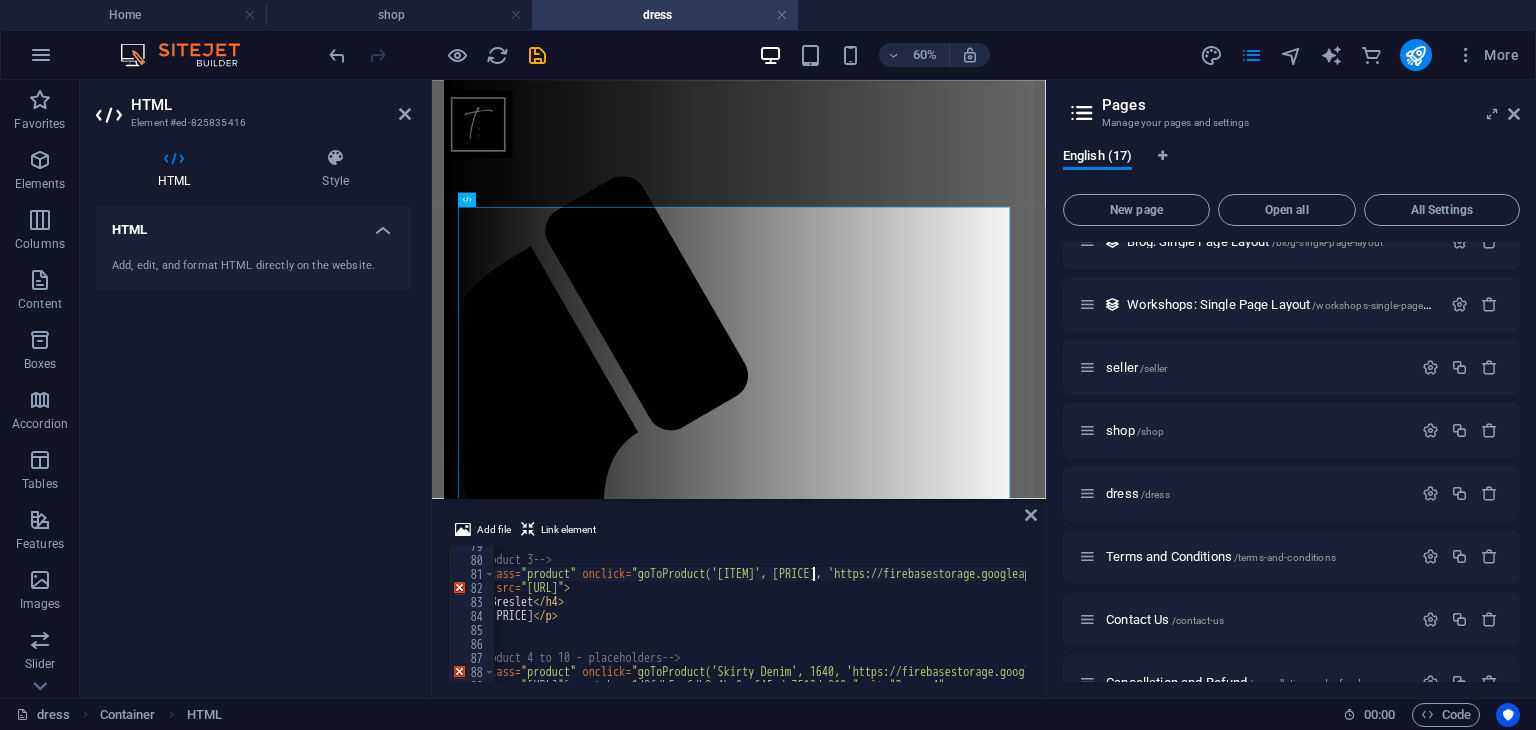 click on "<!--  Product 3  -->      < div   class = "product"   onclick = "goToProduct('Breslet', 210, 'https://firebasestorage.googleapis.com/v0/b/sellertribelink.firebasestorage.app/o/dresses%201%2FScreenshot%202025-08-05%20002303.png?alt=media &amp; token=c0bbba6e-3236-4198-b94a-f37d74c784c4')" >         < img   src = "https://firebasestorage.googleapis.com/v0/b/sellertribelink.firebasestorage.app/o/dresses%201%2FLinen%20Square%20Neck%20Fairy%20Cottagecore%20Dress%20Pattern%2Cmidi%20Circle%20Dress%2Csuitable%20for%20A0-A4-US%20Letter%20__%20Sizes%3B%20US%202%20to%2030%20__%20XS%20to%204XL%20-%20Etsy.jpeg?alt=media&token=b3882819-d1bf-4998-9587-fd5b48d9e231" >         < h4 > Breslet </ h4 >         < p > ₹1210 </ p >      </ div >      <!--  Product 4 to 10 - placeholders  -->      < div   class = "product"   onclick = "goToProduct('Skirty Denim', 1640, 'https://firebasestorage.googleapis.com/v0/b/sellertribelink.firebasestorage.app/o/dresses%201%2Fdownload.jpeg?alt=media &amp;   < = ""   div = "" >         <" at bounding box center [1645, 619] 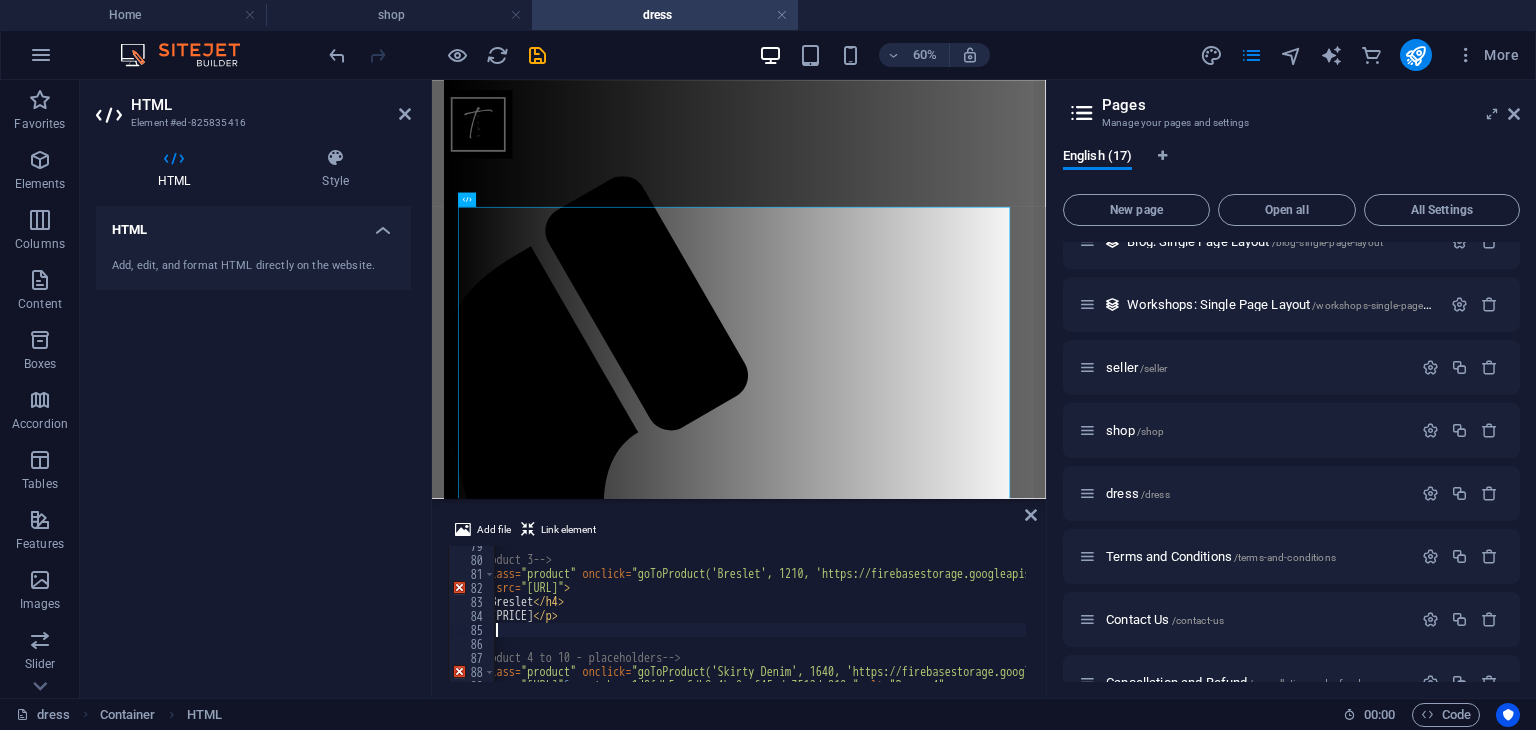 click on "<!--  Product 3  -->      < div   class = "product"   onclick = "goToProduct('Breslet', 1210, 'https://firebasestorage.googleapis.com/v0/b/sellertribelink.firebasestorage.app/o/dresses%201%2FScreenshot%202025-08-05%20002303.png?alt=media &amp; token=c0bbba6e-3236-4198-b94a-f37d74c784c4')" >         < img   src = "https://firebasestorage.googleapis.com/v0/b/sellertribelink.firebasestorage.app/o/dresses%201%2FLinen%20Square%20Neck%20Fairy%20Cottagecore%20Dress%20Pattern%2Cmidi%20Circle%20Dress%2Csuitable%20for%20A0-A4-US%20Letter%20__%20Sizes%3B%20US%202%20to%2030%20__%20XS%20to%204XL%20-%20Etsy.jpeg?alt=media&token=b3882819-d1bf-4998-9587-fd5b48d9e231" >         < h4 > Breslet </ h4 >         < p > ₹1210 </ p >      </ div >      <!--  Product 4 to 10 - placeholders  -->      < div   class = "product"   onclick = "goToProduct('Skirty Denim', 1640, 'https://firebasestorage.googleapis.com/v0/b/sellertribelink.firebasestorage.app/o/dresses%201%2Fdownload.jpeg?alt=media &amp;   < = ""   div = "" >         <" at bounding box center [1645, 619] 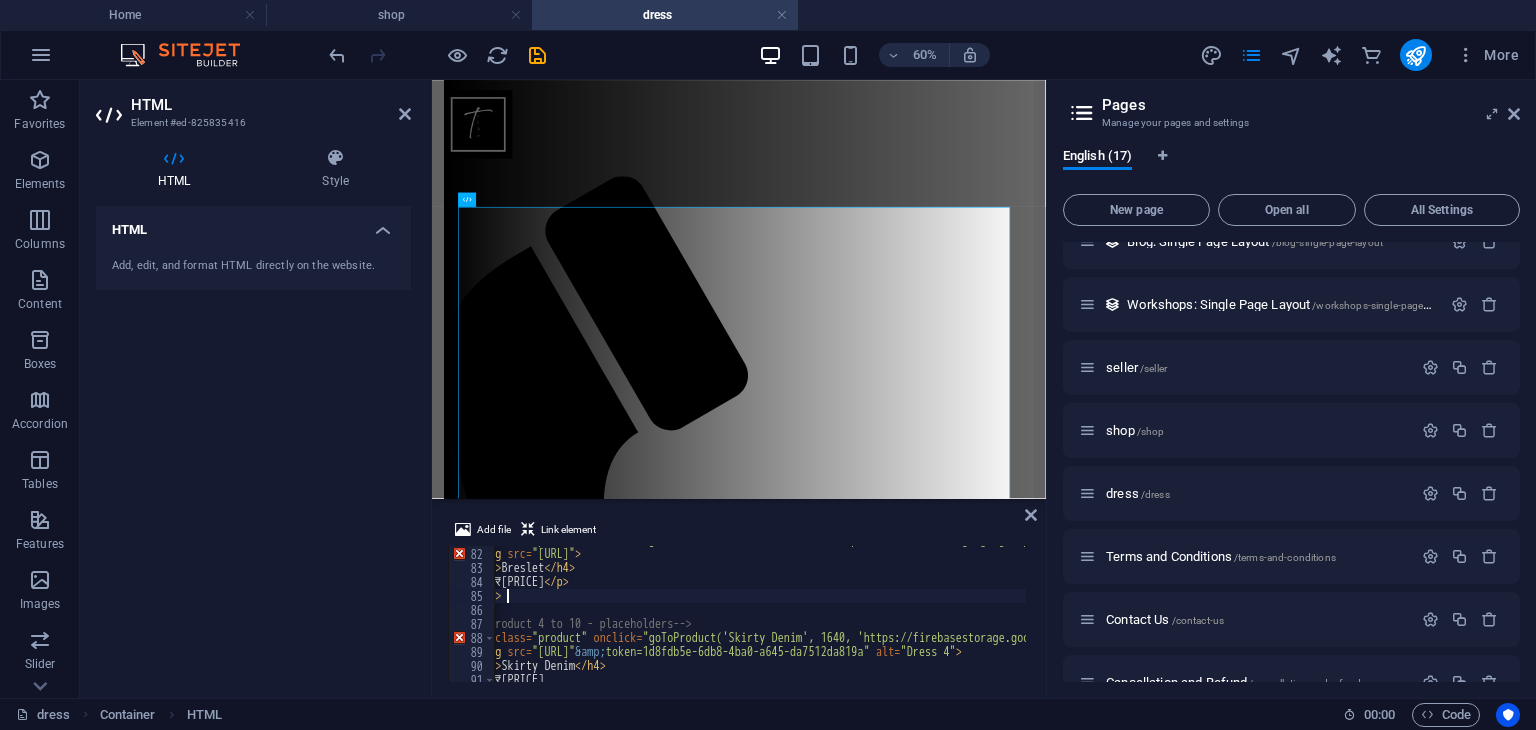 scroll, scrollTop: 1191, scrollLeft: 0, axis: vertical 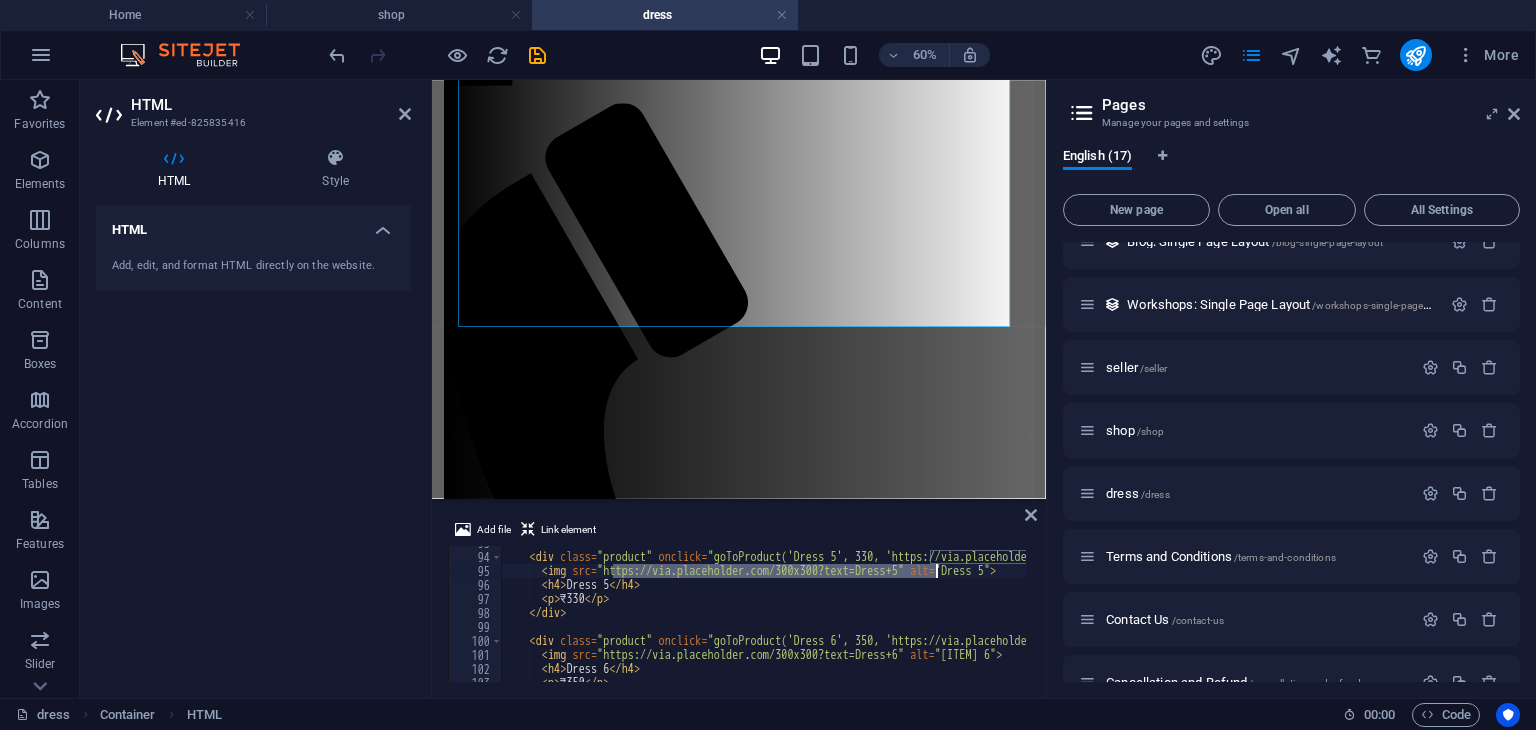 drag, startPoint x: 613, startPoint y: 568, endPoint x: 937, endPoint y: 576, distance: 324.09875 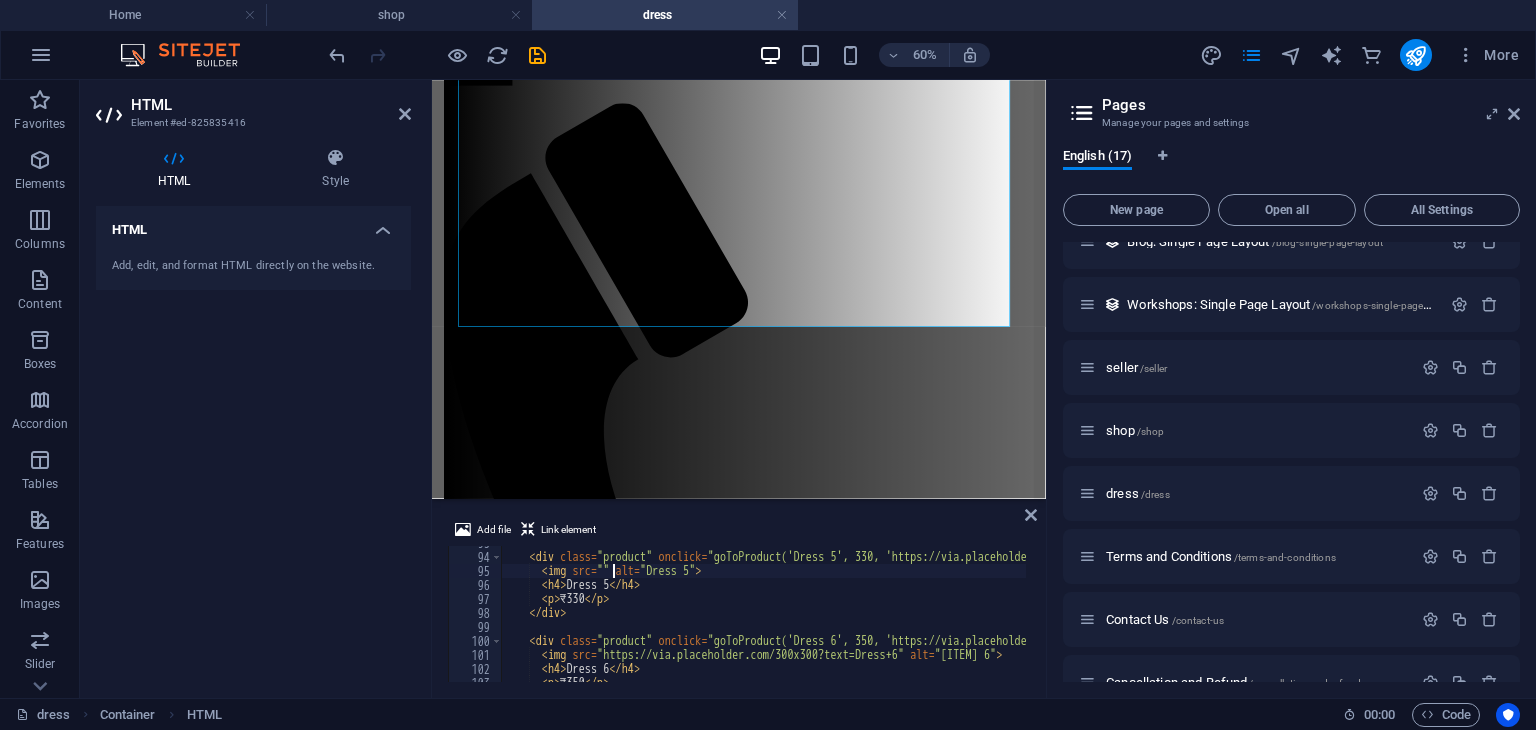 paste on "https://firebasestorage.googleapis.com/v0/b/sellertribelink.firebasestorage.app/o/dresses%201%2Fdownload%20(1).jpeg?alt=media&token=5d004459-d443-422f-959b-904570e355b9" 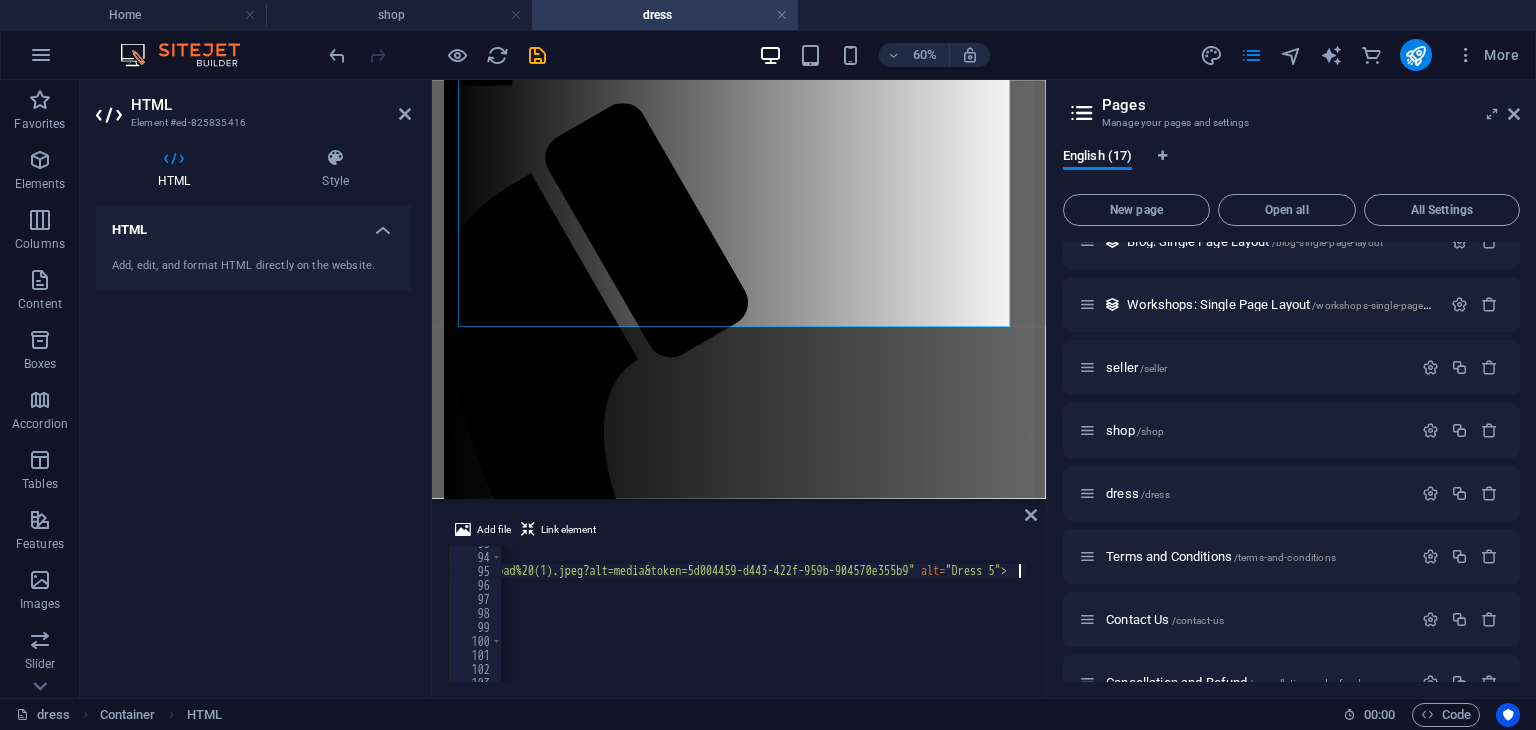 scroll, scrollTop: 0, scrollLeft: 726, axis: horizontal 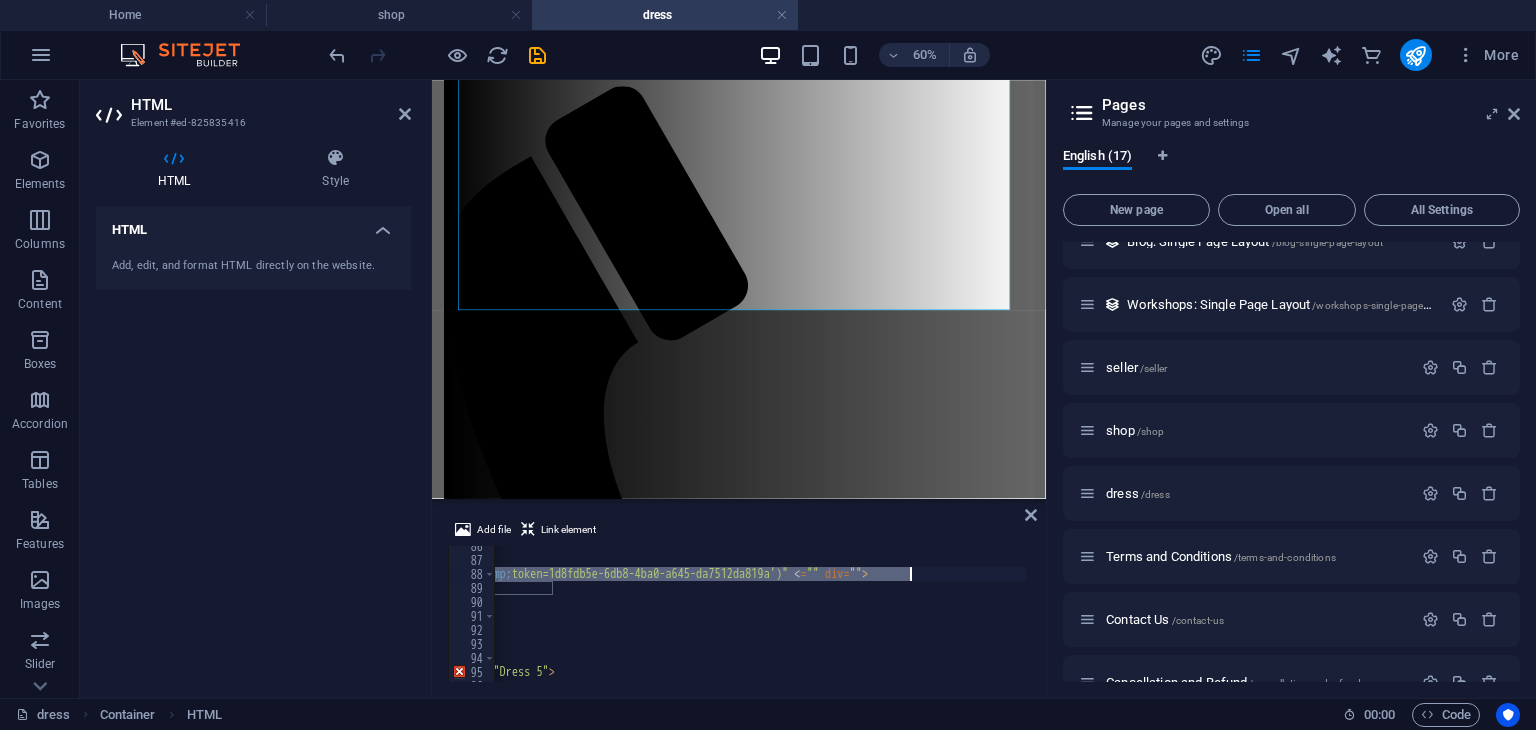 drag, startPoint x: 889, startPoint y: 573, endPoint x: 912, endPoint y: 577, distance: 23.345236 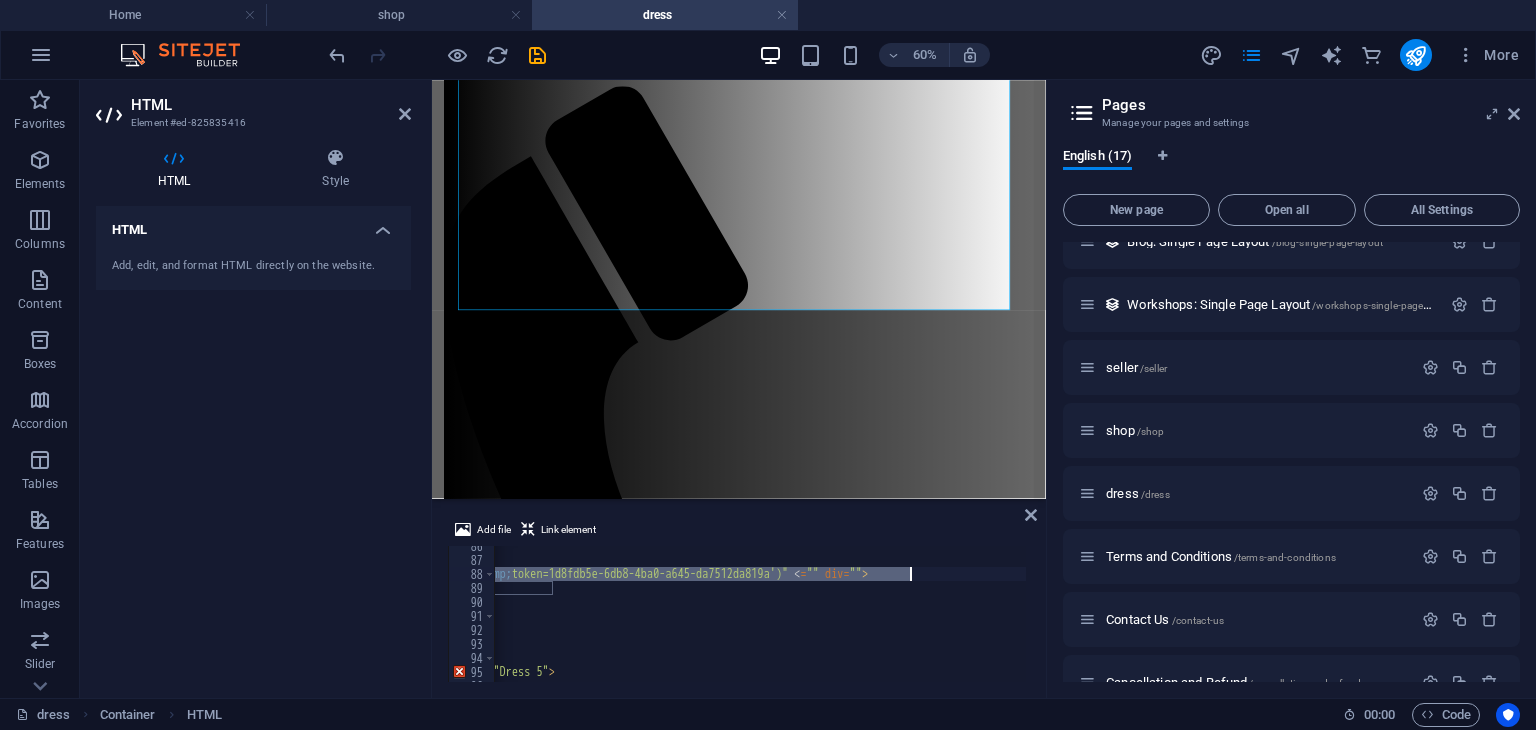 click on "<!--  Product 4 to 10 - placeholders  -->      < div   class = "product"   onclick = "goToProduct('Skirty Denim', 1640, 'https://firebasestorage.googleapis.com/v0/b/sellertribelink.firebasestorage.app/o/dresses%201%2Fdownload.jpeg?alt=media &amp; token=1d8fdb5e-6db8-4ba0-a645-da7512da819a')"   < = ""   div = "" >         < img   src = "https://firebasestorage.googleapis.com/v0/b/sellertribelink.firebasestorage.app/o/dresses%201%2Fdownload.jpeg?alt=media &amp; token=1d8fdb5e-6db8-4ba0-a645-da7512da819a"   alt = "Dress 4" >         < h4 > Skirty Denim </ h4 >         < p > ₹1640      </ p > </ div >      < div   class = "product"   onclick = "goToProduct('Dress 5', 330, 'https://via.placeholder.com/300x300?text=Dress+5')" >         < img   src = "https://firebasestorage.googleapis.com/v0/b/sellertribelink.firebasestorage.app/o/dresses%201%2Fdownload%20(1).jpeg?alt=media&token=5d004459-d443-422f-959b-904570e355b9"   alt = "Dress 5" >         < h4 > Dress 5 </ h4 >" at bounding box center (760, 614) 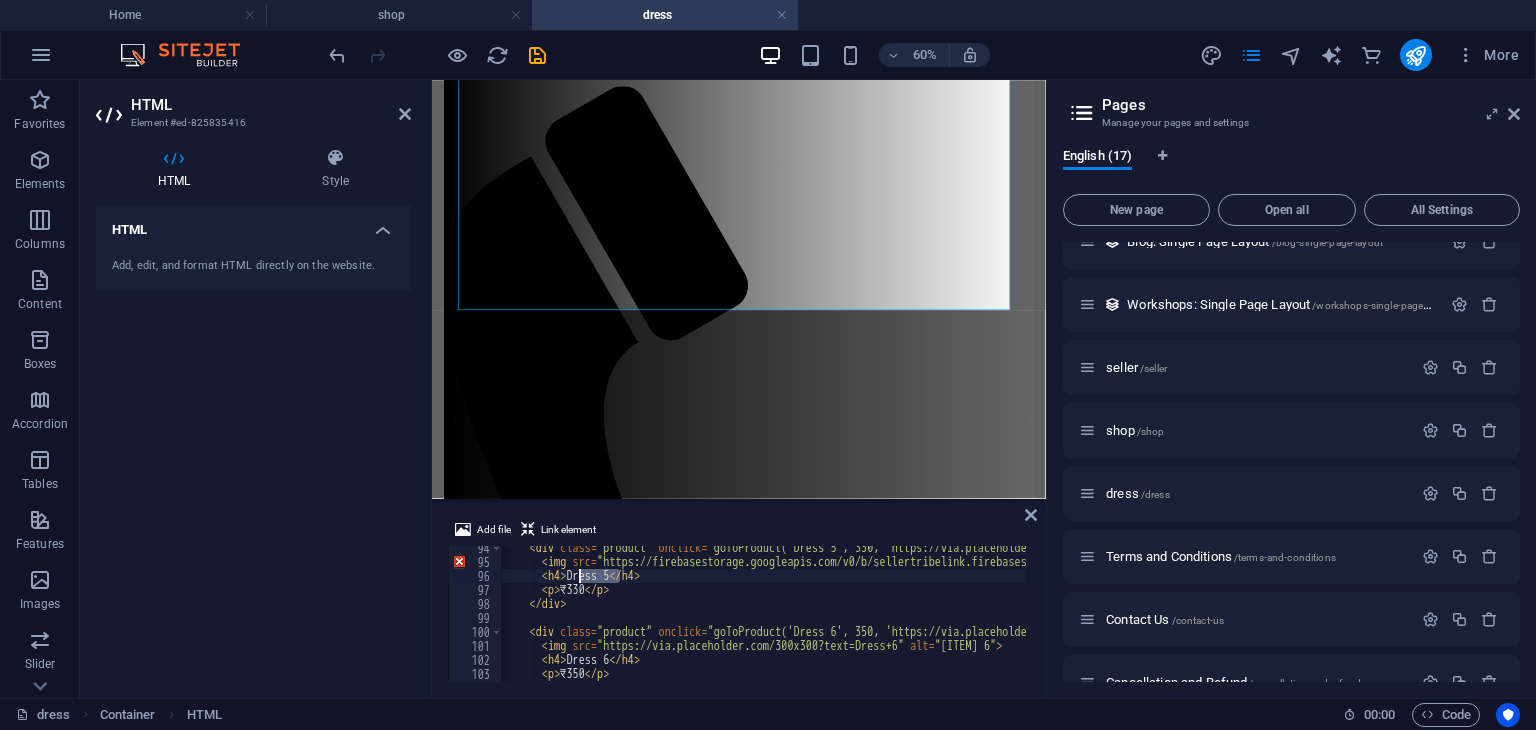 drag, startPoint x: 619, startPoint y: 571, endPoint x: 576, endPoint y: 577, distance: 43.416588 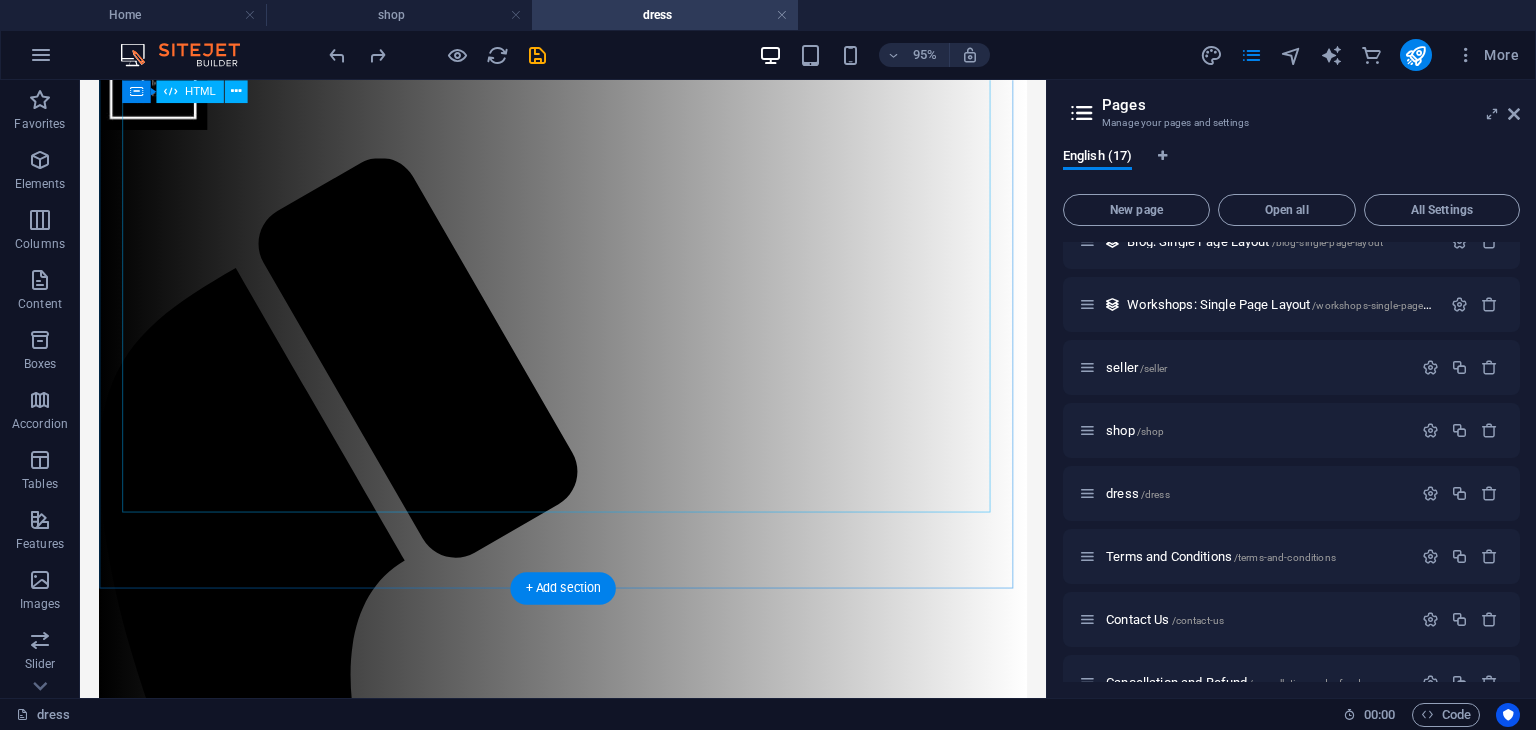 click on "Product Grid
Our Products
Dress Black
₹380
Kurti
₹475
Breslet
₹1210
Skirty Denim
₹1640
Dress 5
₹330
Dress 6
₹350
Dress 7
₹370
Dress 8
₹390
Dress 9
₹410
Dress 10
₹430" at bounding box center (588, 1708) 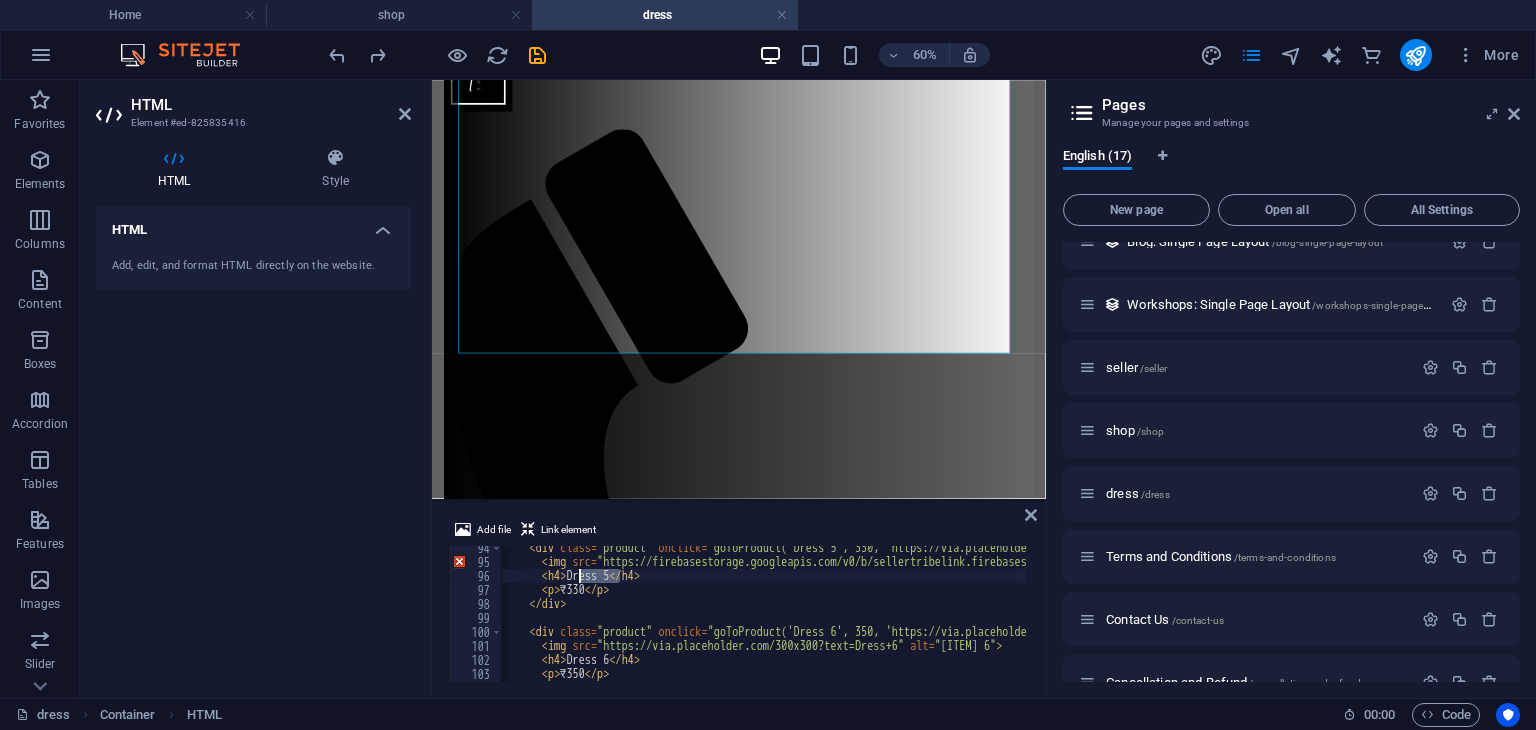 click on "< div   class = "product"   onclick = "goToProduct('Dress 5', 330, 'https://via.placeholder.com/300x300?text=Dress+5')" >         < img   src = "https://firebasestorage.googleapis.com/v0/b/sellertribelink.firebasestorage.app/o/dresses%201%2Fdownload%20(1).jpeg?alt=media&token=5d004459-d443-422f-959b-904570e355b9"   alt = "Dress 5" >         < h4 > Dress 5 </ h4 >         < p > ₹330 </ p >      </ div >      < div   class = "product"   onclick = "goToProduct('Dress 6', 350, 'https://via.placeholder.com/300x300?text=Dress+6')" >         < img   src = "https://via.placeholder.com/300x300?text=Dress+6"   alt = "Dress 6" >         < h4 > Dress 6 </ h4 >         < p > ₹350 </ p >      </ div >" at bounding box center [763, 614] 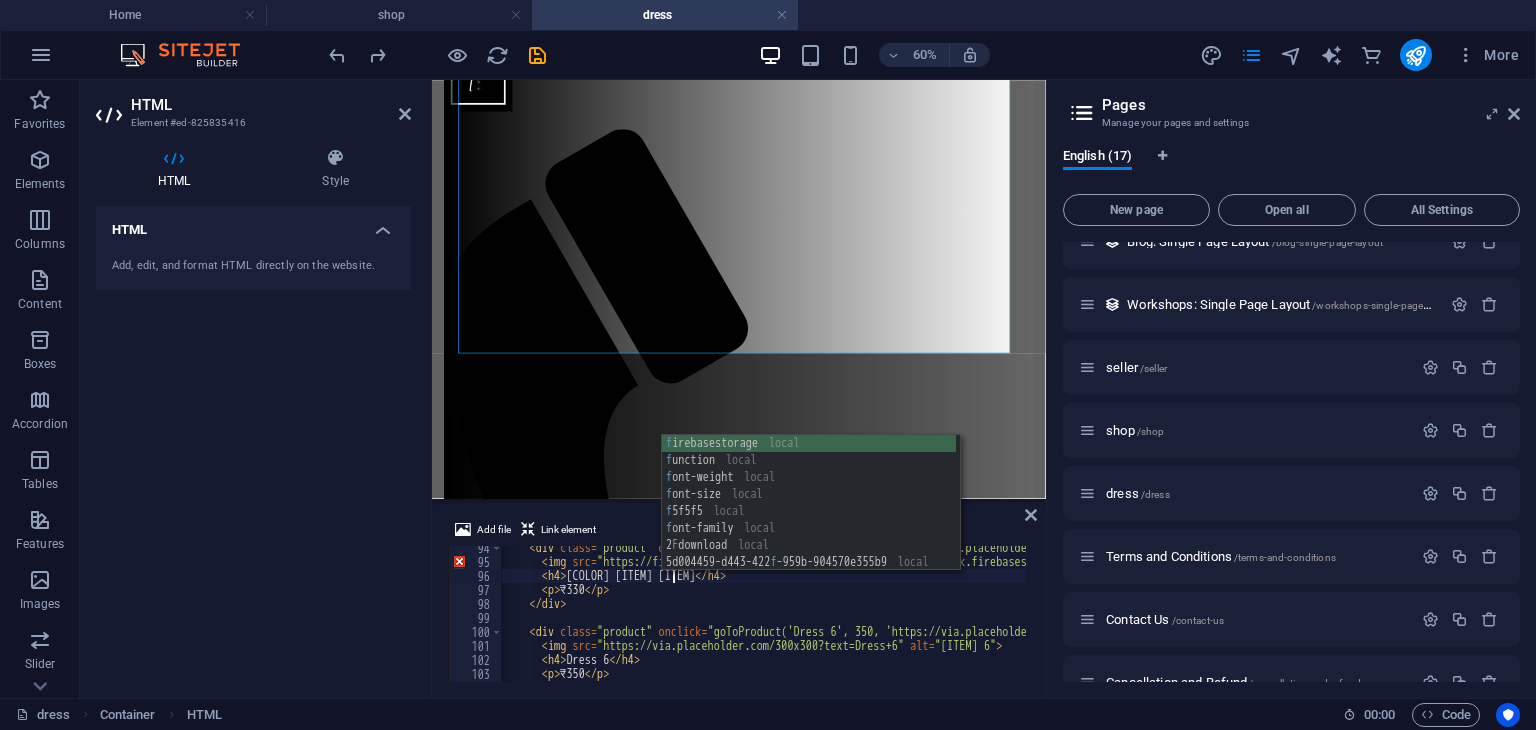 scroll, scrollTop: 0, scrollLeft: 14, axis: horizontal 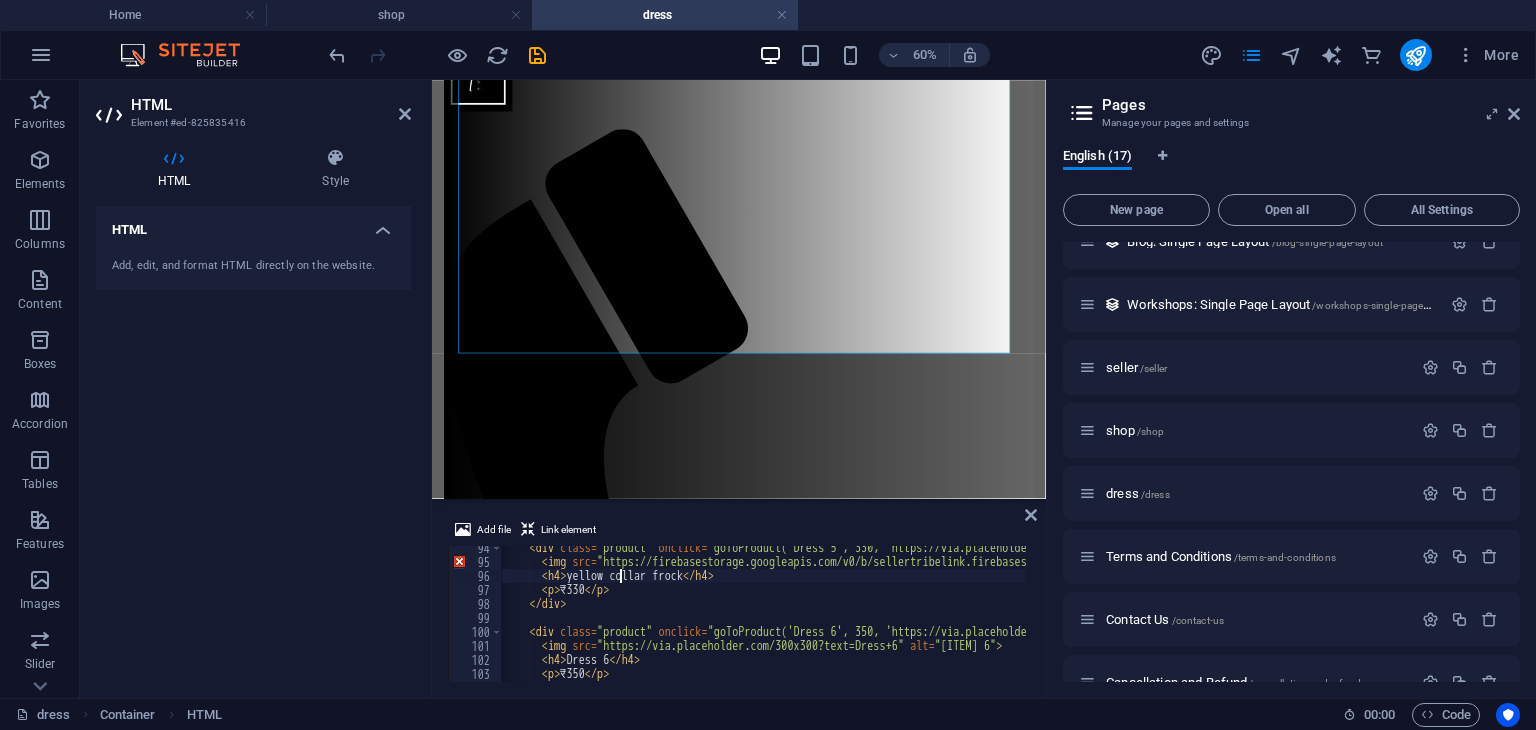 click on "< div   class = "product"   onclick = "goToProduct('Dress 5', 330, 'https://via.placeholder.com/300x300?text=Dress+5')" >         < img   src = "https://firebasestorage.googleapis.com/v0/b/sellertribelink.firebasestorage.app/o/dresses%201%2Fdownload%20(1).jpeg?alt=media&token=5d004459-d443-422f-959b-904570e355b9"   alt = "Dress 5" >         < h4 > yellow collar frock </ h4 >         < p > ₹330 </ p >      </ div >      < div   class = "product"   onclick = "goToProduct('Dress 6', 350, 'https://via.placeholder.com/300x300?text=Dress+6')" >         < img   src = "https://via.placeholder.com/300x300?text=Dress+6"   alt = "Dress 6" >         < h4 > Dress 6 </ h4 >         < p > ₹350 </ p >      </ div >" at bounding box center (1721, 621) 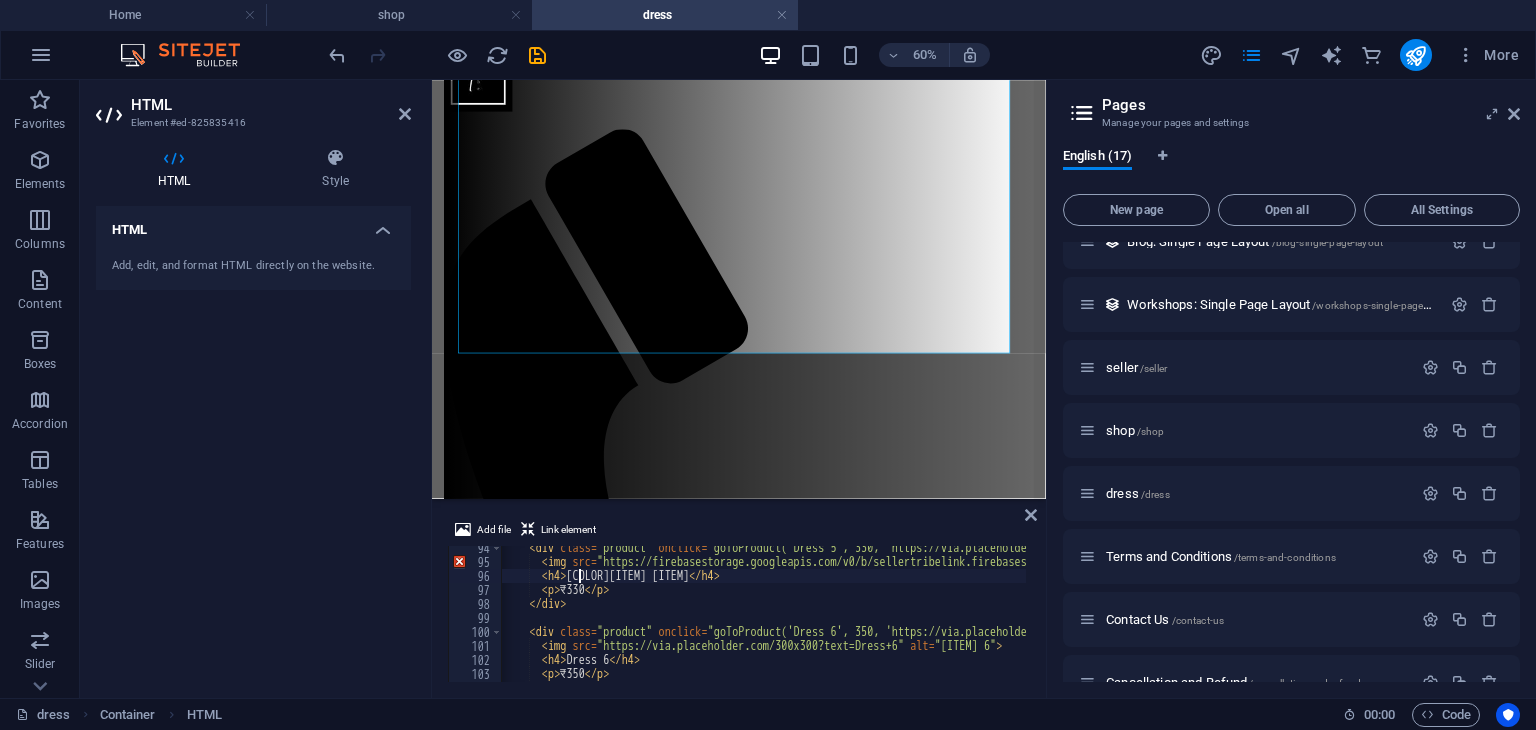 type on "<h4>collar frock</h4>" 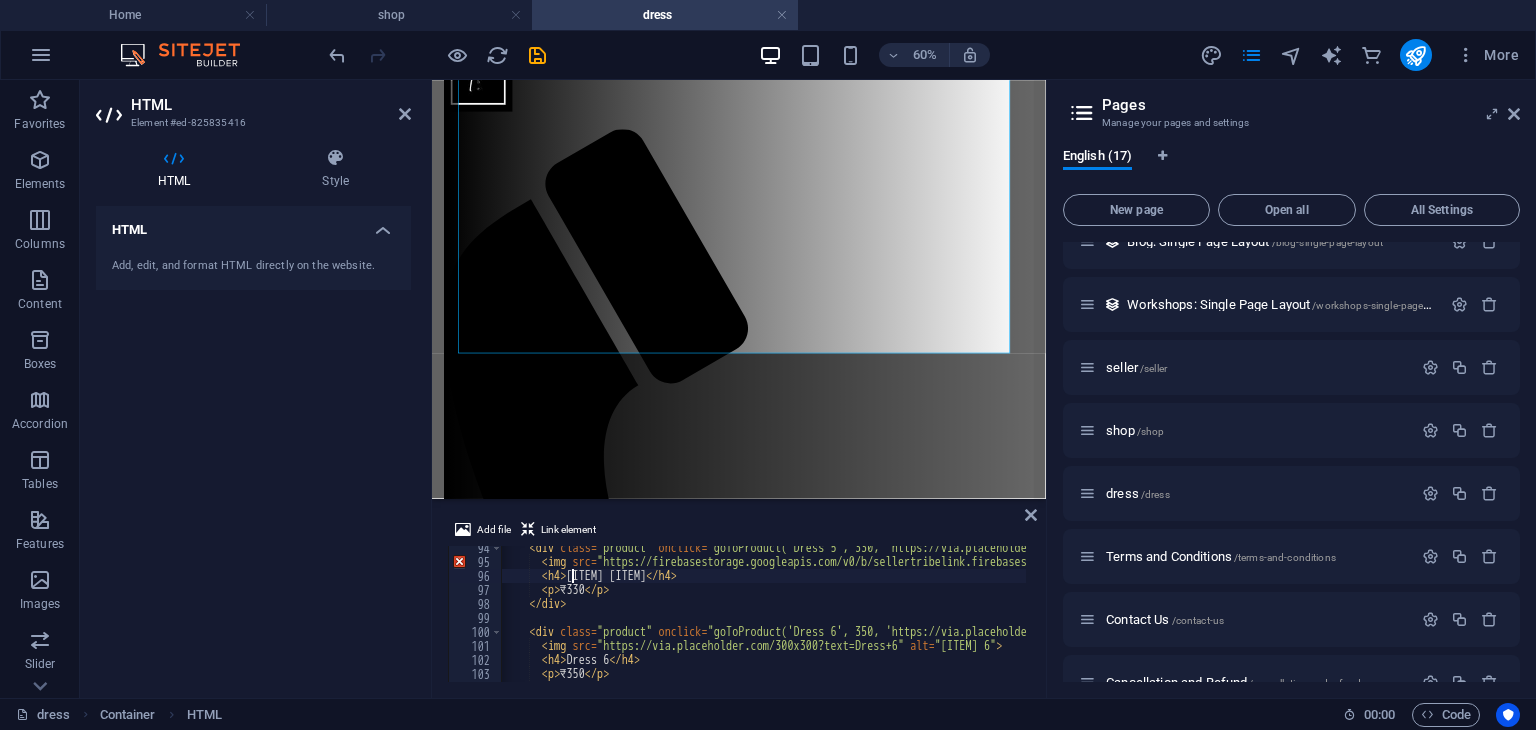scroll, scrollTop: 0, scrollLeft: 0, axis: both 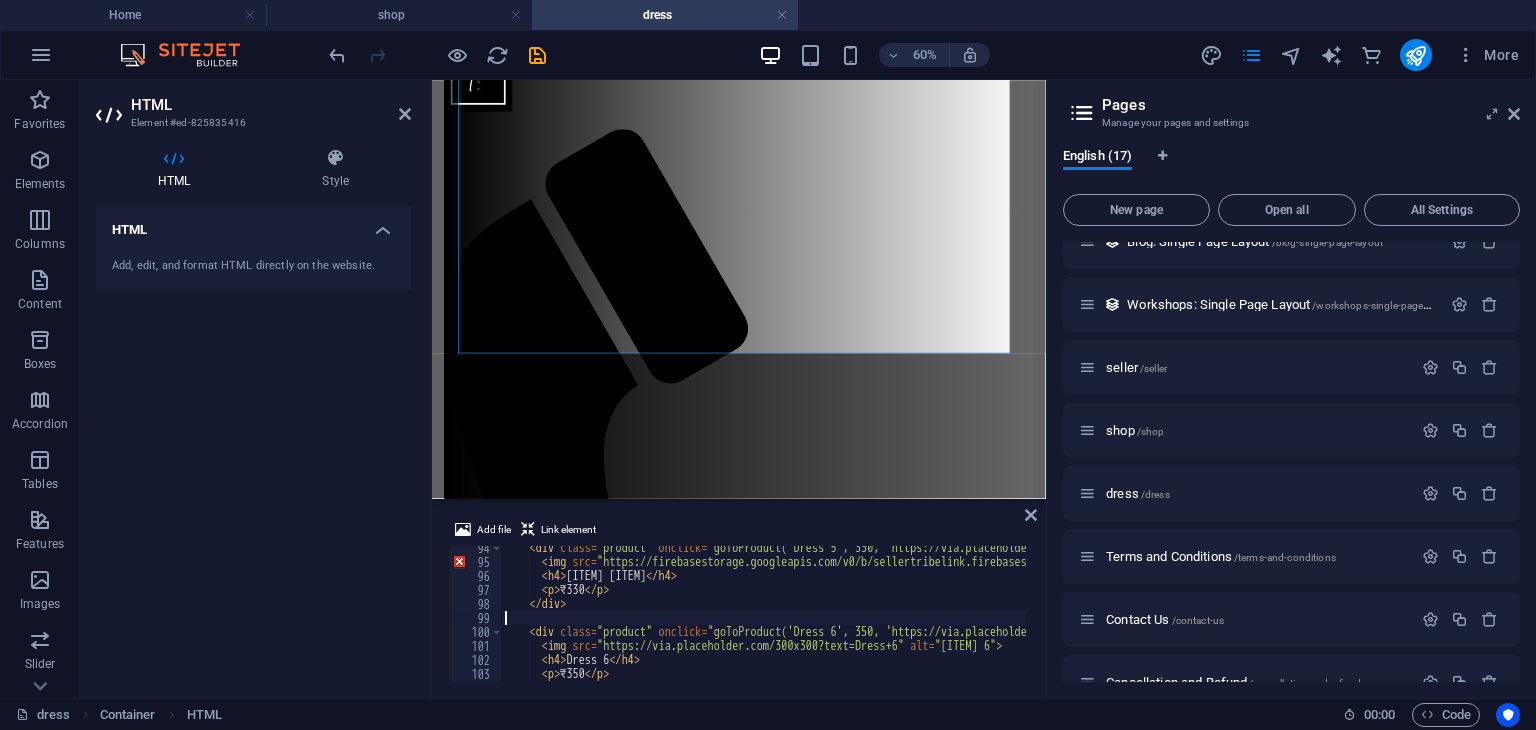drag, startPoint x: 739, startPoint y: 620, endPoint x: 706, endPoint y: 613, distance: 33.734257 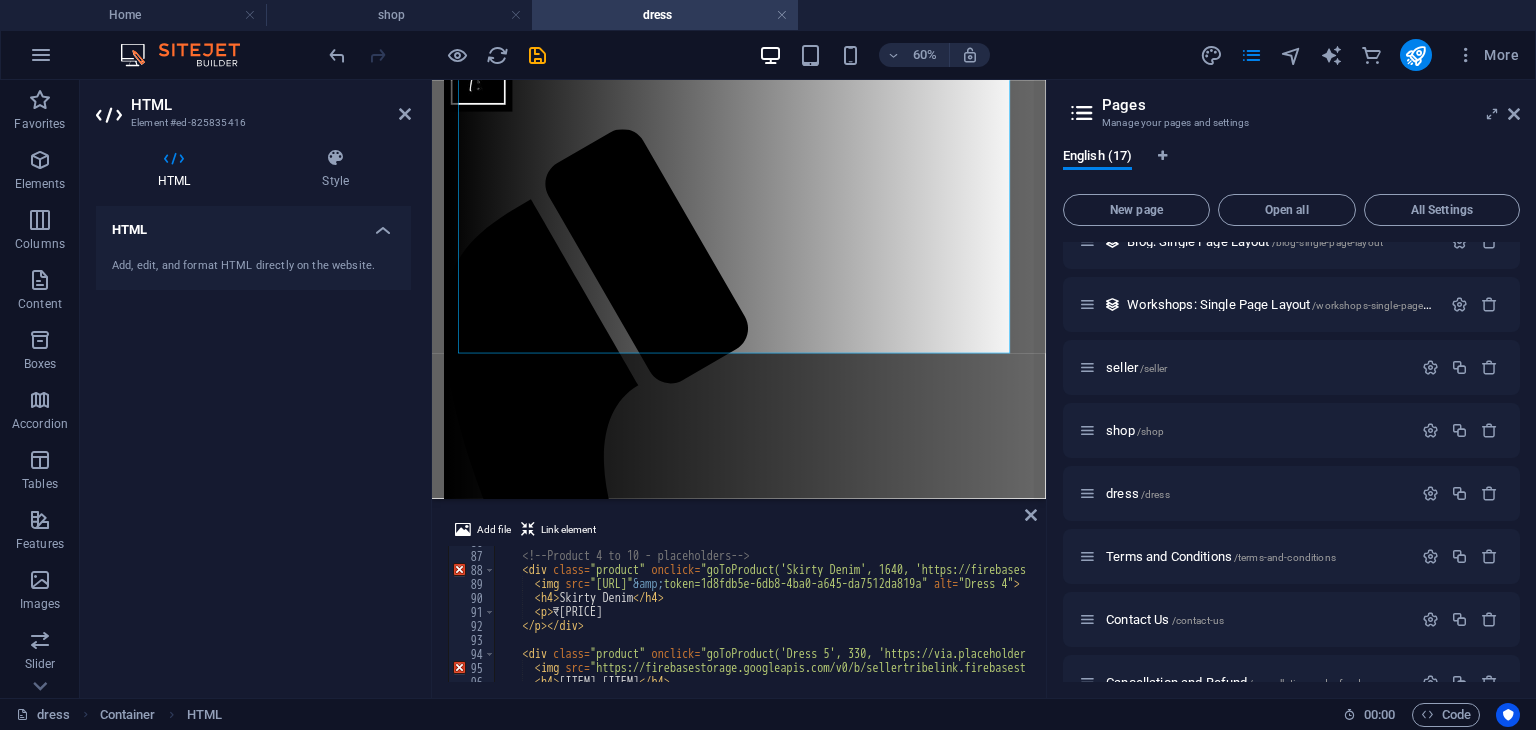 scroll, scrollTop: 1200, scrollLeft: 0, axis: vertical 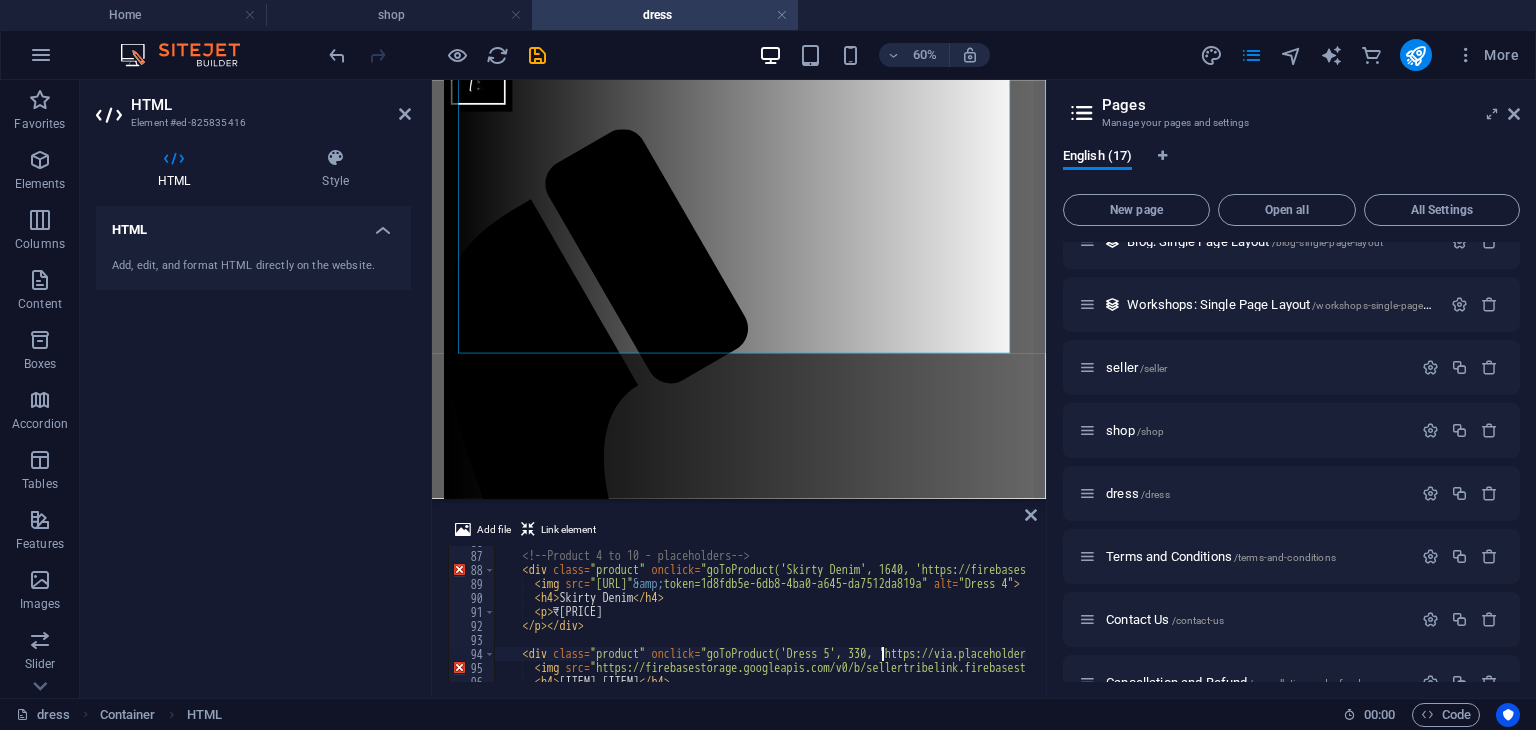 click on "<!--  Product 4 to 10 - placeholders  -->      < div   class = "product"   onclick = "goToProduct('Skirty Denim', 1640, 'https://firebasestorage.googleapis.com/v0/b/sellertribelink.firebasestorage.app/o/dresses%201%2Fdownload.jpeg?alt=media &amp; token=1d8fdb5e-6db8-4ba0-a645-da7512da819a')"   < = ""   div = "" >         < img   src = "https://firebasestorage.googleapis.com/v0/b/sellertribelink.firebasestorage.app/o/dresses%201%2Fdownload.jpeg?alt=media &amp; token=1d8fdb5e-6db8-4ba0-a645-da7512da819a"   alt = "Dress 4" >         < h4 > Skirty Denim </ h4 >         < p > ₹1640      </ p > </ div >      < div   class = "product"   onclick = "goToProduct('Dress 5', 330, 'https://via.placeholder.com/300x300?text=Dress+5')" >         < img   src = "https://firebasestorage.googleapis.com/v0/b/sellertribelink.firebasestorage.app/o/dresses%201%2Fdownload%20(1).jpeg?alt=media&token=5d004459-d443-422f-959b-904570e355b9"   alt = "Dress 5" >         < h4 > collar frock </ h4 >" at bounding box center (1714, 615) 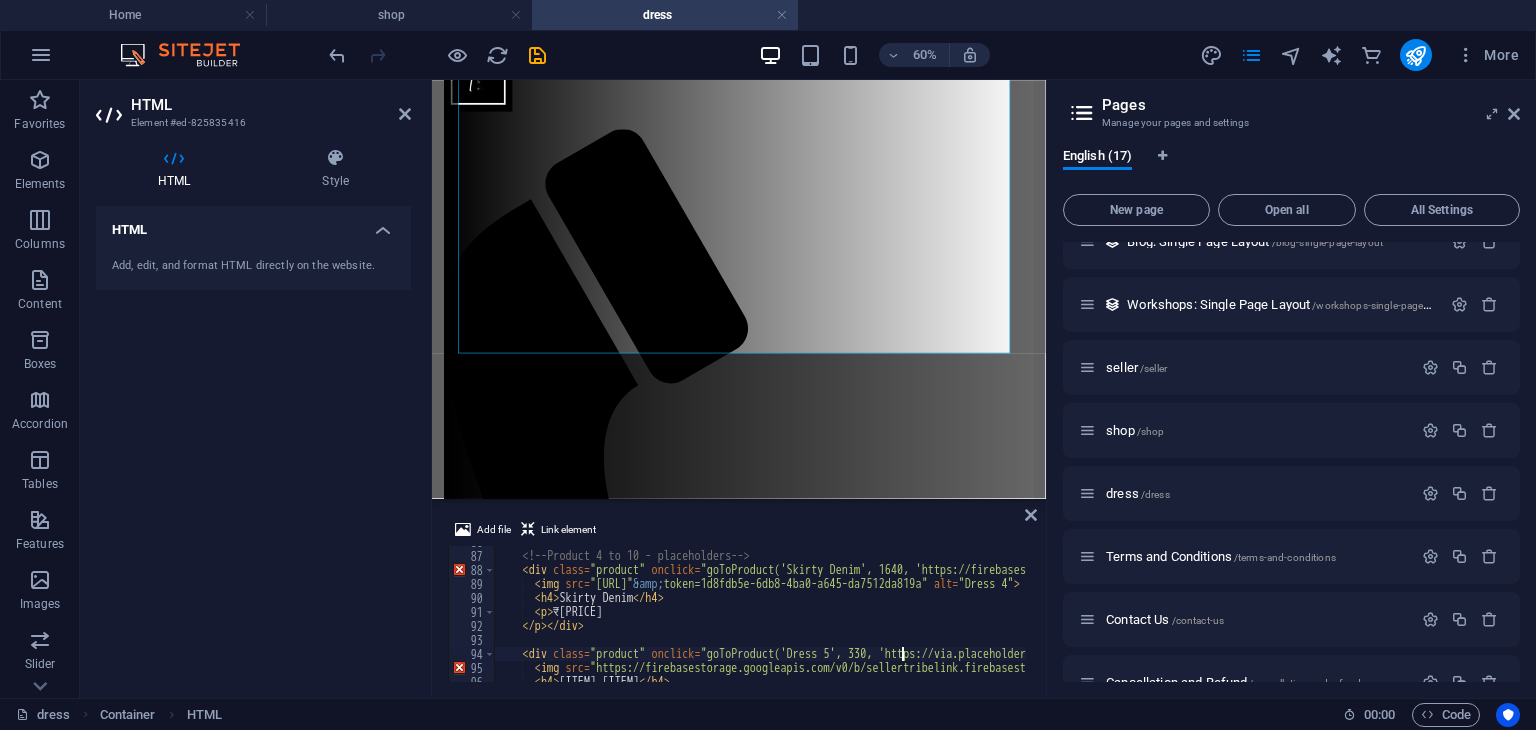 click on "<!--  Product 4 to 10 - placeholders  -->      < div   class = "product"   onclick = "goToProduct('Skirty Denim', 1640, 'https://firebasestorage.googleapis.com/v0/b/sellertribelink.firebasestorage.app/o/dresses%201%2Fdownload.jpeg?alt=media &amp; token=1d8fdb5e-6db8-4ba0-a645-da7512da819a')"   < = ""   div = "" >         < img   src = "https://firebasestorage.googleapis.com/v0/b/sellertribelink.firebasestorage.app/o/dresses%201%2Fdownload.jpeg?alt=media &amp; token=1d8fdb5e-6db8-4ba0-a645-da7512da819a"   alt = "Dress 4" >         < h4 > Skirty Denim </ h4 >         < p > ₹1640      </ p > </ div >      < div   class = "product"   onclick = "goToProduct('Dress 5', 330, 'https://via.placeholder.com/300x300?text=Dress+5')" >         < img   src = "https://firebasestorage.googleapis.com/v0/b/sellertribelink.firebasestorage.app/o/dresses%201%2Fdownload%20(1).jpeg?alt=media&token=5d004459-d443-422f-959b-904570e355b9"   alt = "Dress 5" >         < h4 > collar frock </ h4 >" at bounding box center [1714, 615] 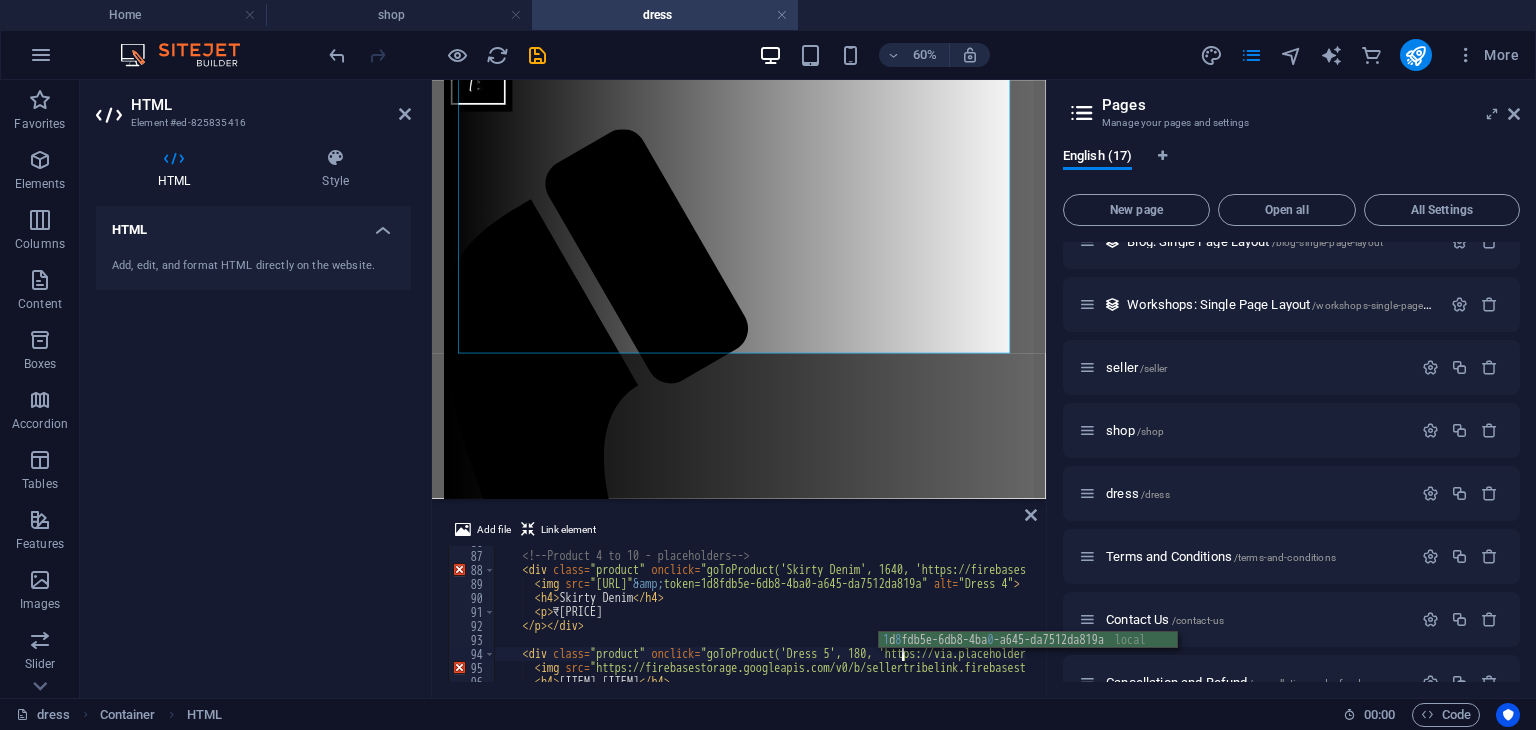 scroll, scrollTop: 0, scrollLeft: 33, axis: horizontal 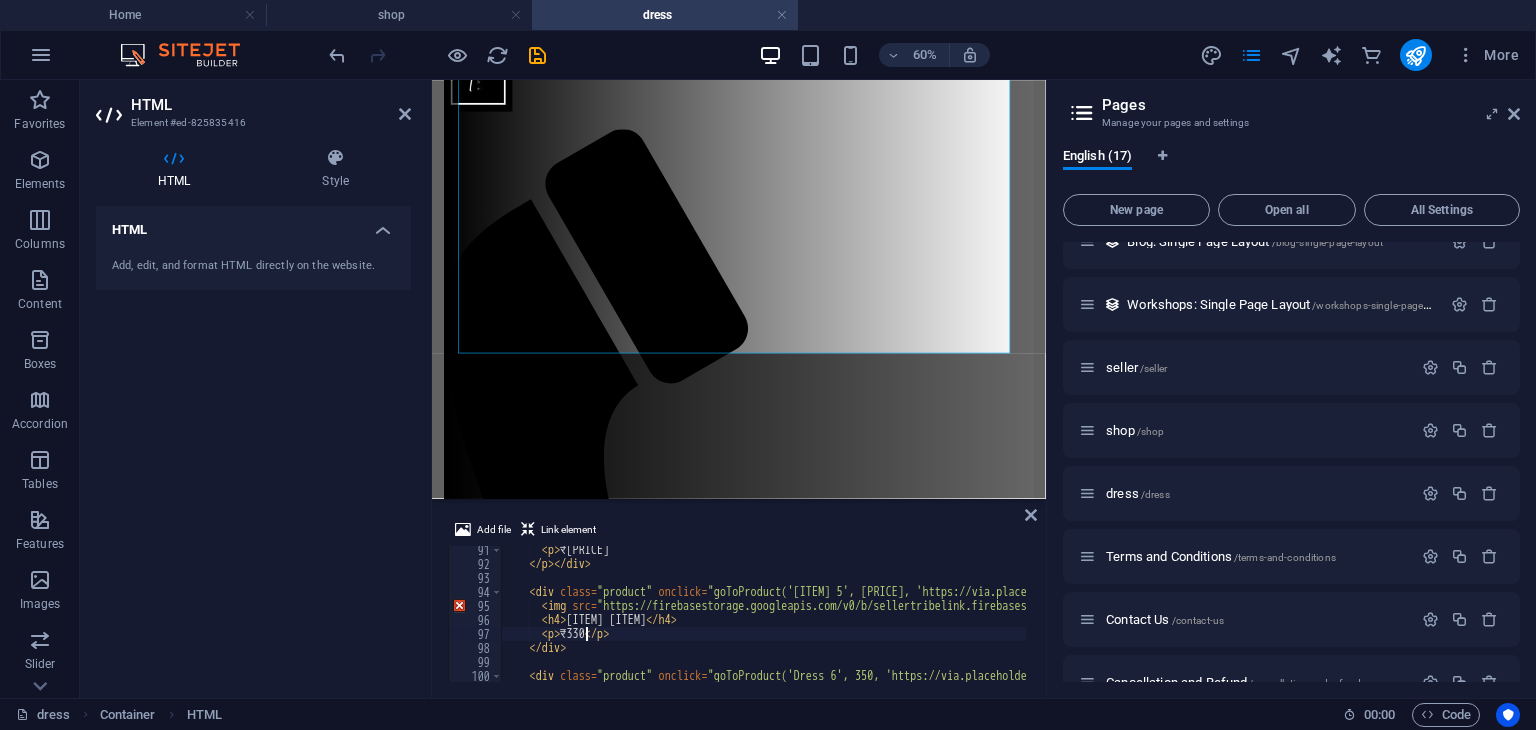 click on "< p > ₹1640      </ p > </ div >      < div   class = "product"   onclick = "goToProduct('Dress 5', 1800, 'https://via.placeholder.com/300x300?text=Dress+5')" >         < img   src = "https://firebasestorage.googleapis.com/v0/b/sellertribelink.firebasestorage.app/o/dresses%201%2Fdownload%20(1).jpeg?alt=media&token=5d004459-d443-422f-959b-904570e355b9"   alt = "Dress 5" >         < h4 > collar frock </ h4 >         < p > ₹330 </ p >      </ div >      < div   class = "product"   onclick = "goToProduct('Dress 6', 350, 'https://via.placeholder.com/300x300?text=Dress+6')" >         < img   src = "https://via.placeholder.com/300x300?text=Dress+6"   alt = "Dress 6" >" at bounding box center [1721, 623] 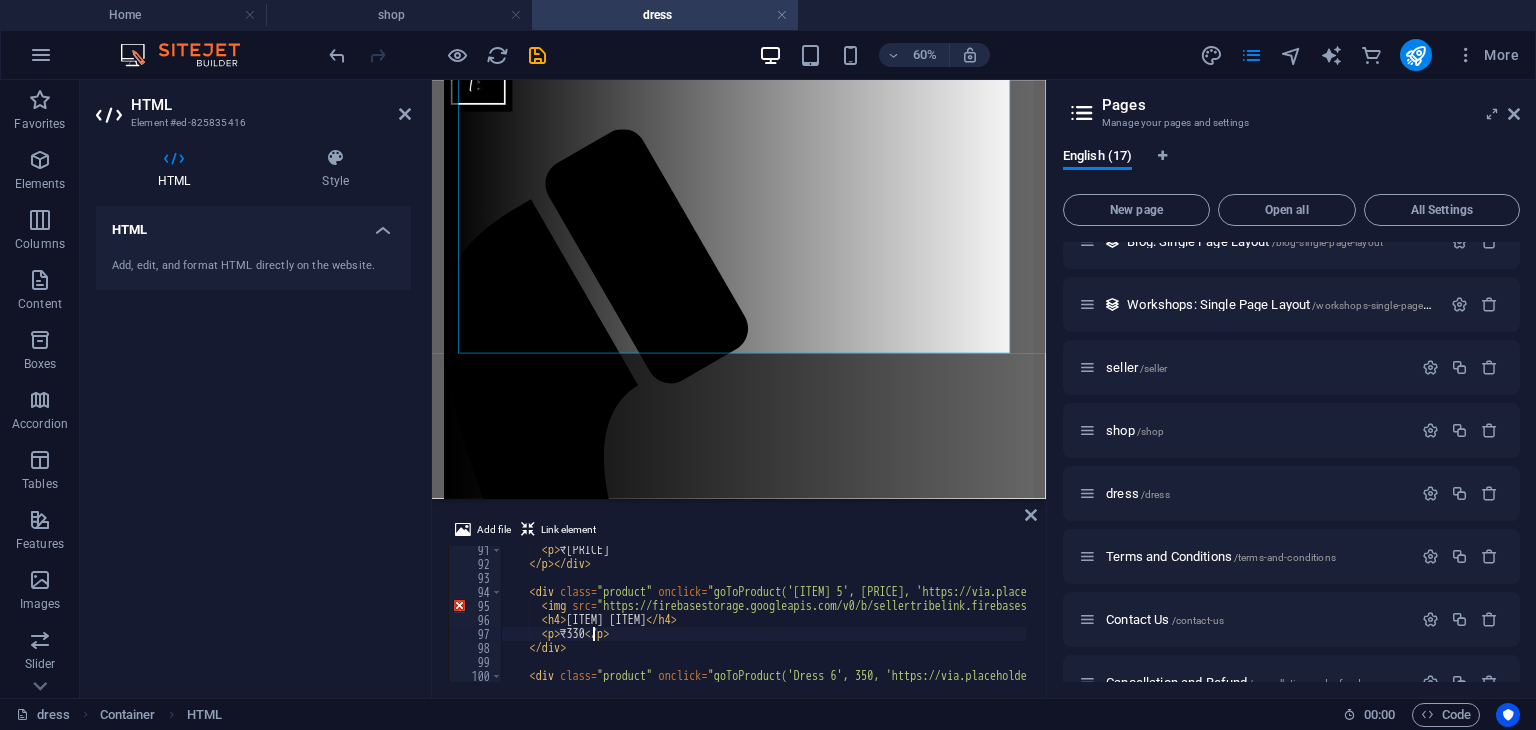 click on "< p > ₹1640      </ p > </ div >      < div   class = "product"   onclick = "goToProduct('Dress 5', 1800, 'https://via.placeholder.com/300x300?text=Dress+5')" >         < img   src = "https://firebasestorage.googleapis.com/v0/b/sellertribelink.firebasestorage.app/o/dresses%201%2Fdownload%20(1).jpeg?alt=media&token=5d004459-d443-422f-959b-904570e355b9"   alt = "Dress 5" >         < h4 > collar frock </ h4 >         < p > ₹330 </ p >      </ div >      < div   class = "product"   onclick = "goToProduct('Dress 6', 350, 'https://via.placeholder.com/300x300?text=Dress+6')" >         < img   src = "https://via.placeholder.com/300x300?text=Dress+6"   alt = "Dress 6" >" at bounding box center [1721, 623] 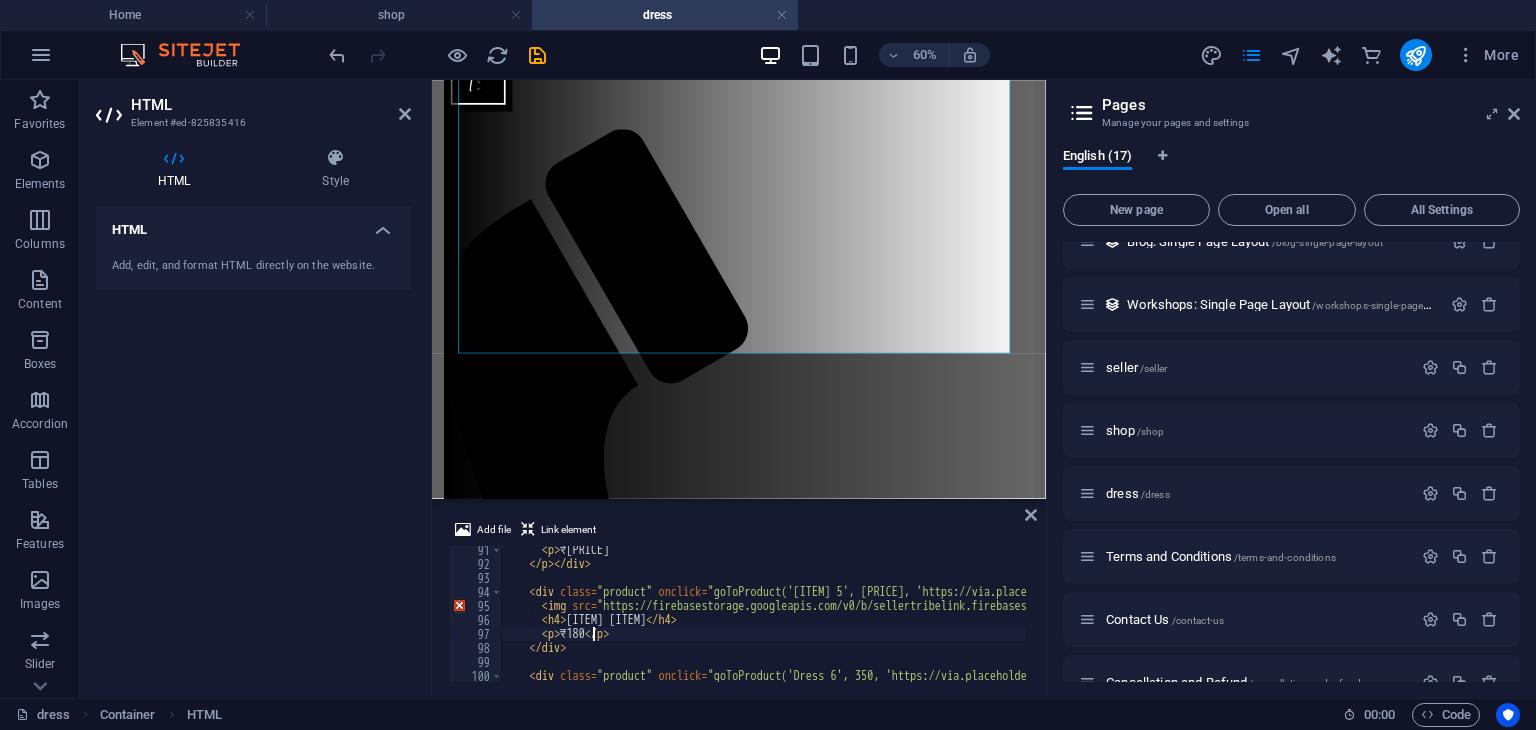 scroll, scrollTop: 0, scrollLeft: 8, axis: horizontal 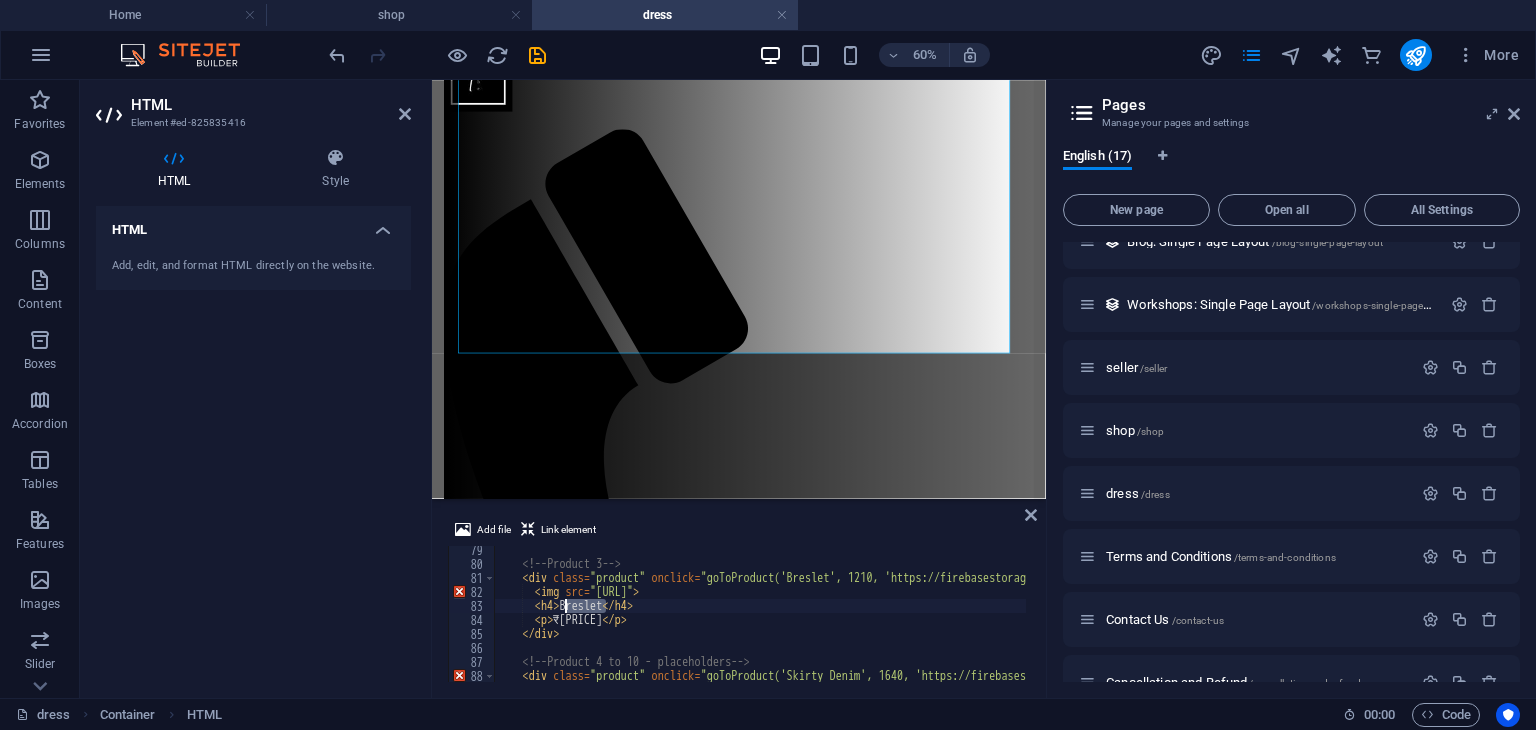 drag, startPoint x: 609, startPoint y: 605, endPoint x: 564, endPoint y: 610, distance: 45.276924 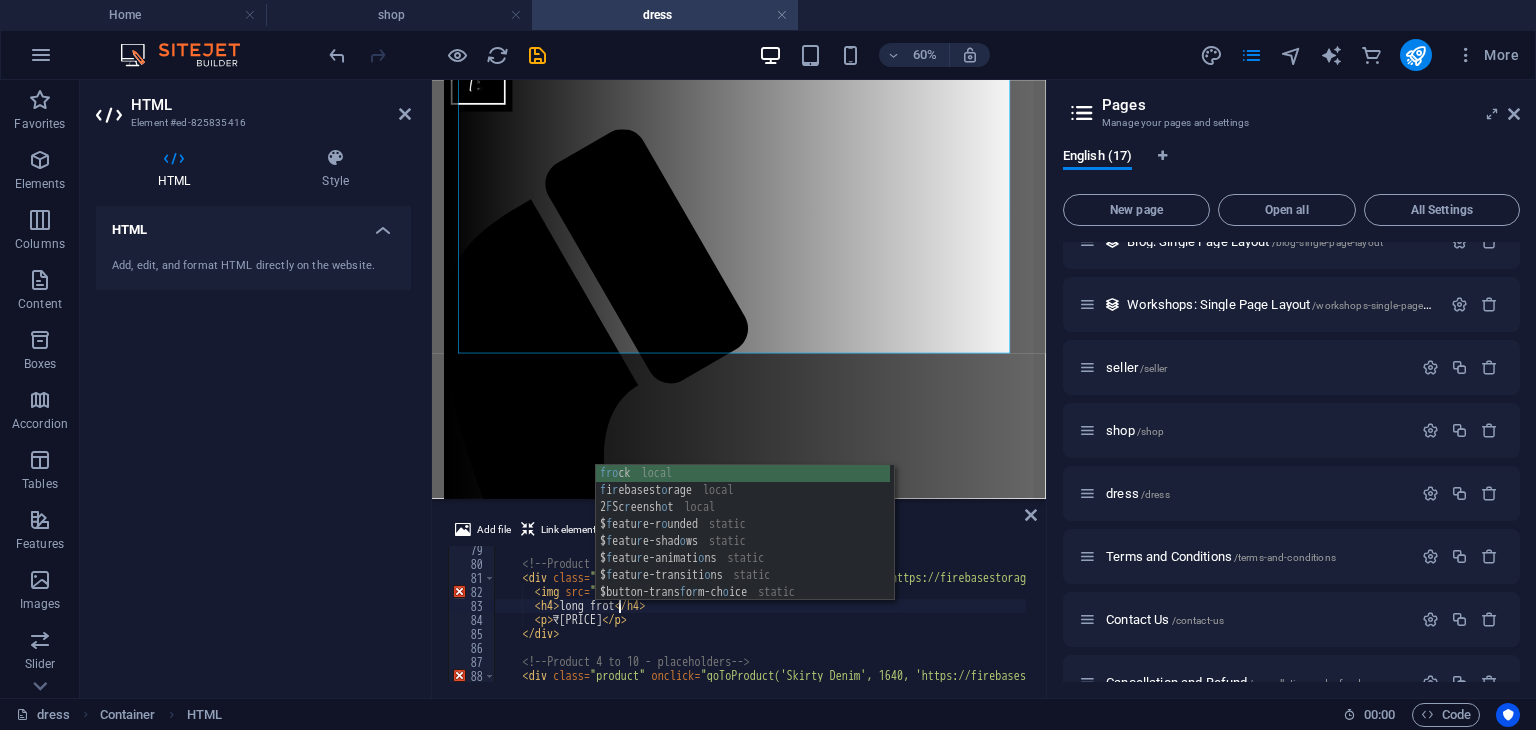 scroll, scrollTop: 0, scrollLeft: 10, axis: horizontal 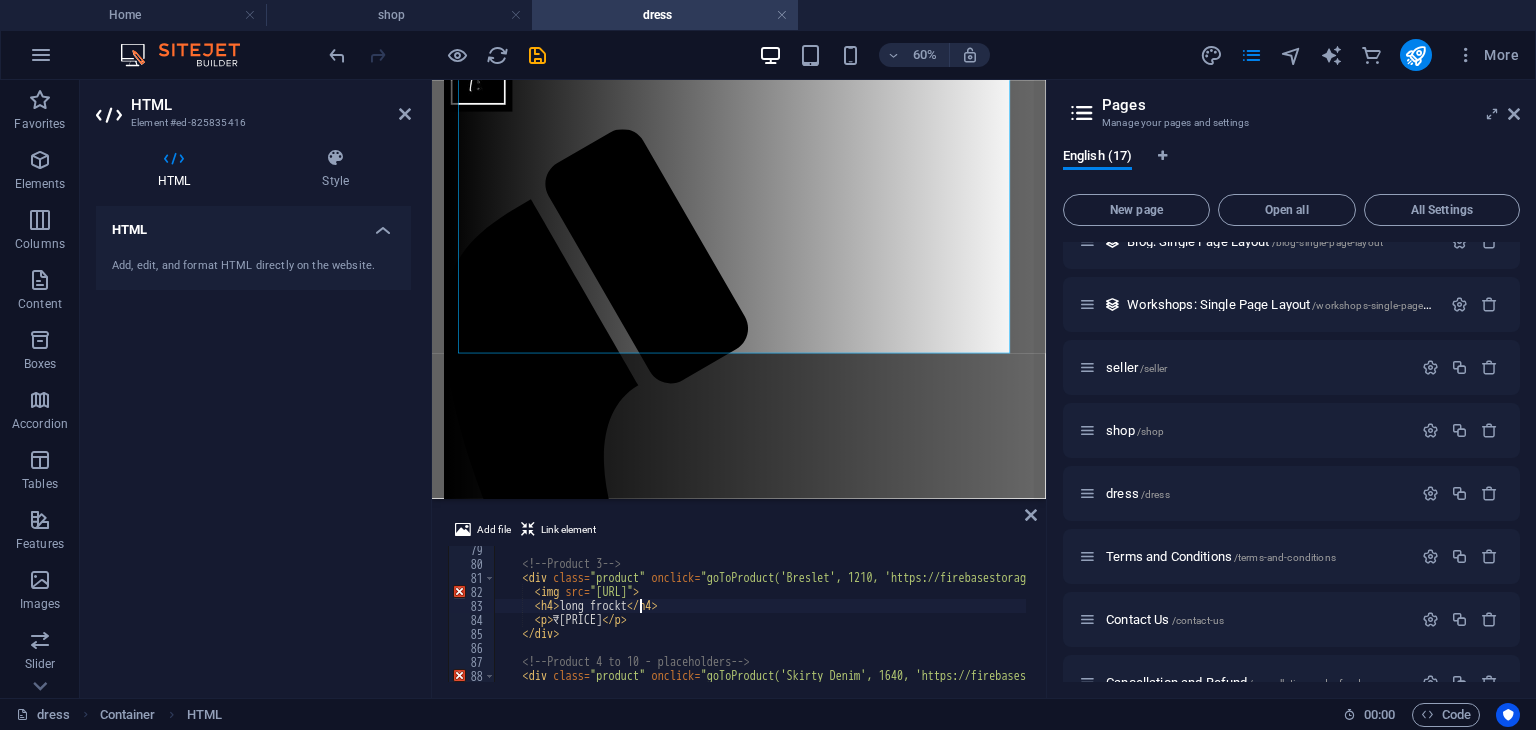 click on "<!--  Product 3  -->      < div   class = "product"   onclick = "goToProduct('Breslet', 1210, 'https://firebasestorage.googleapis.com/v0/b/sellertribelink.firebasestorage.app/o/dresses%201%2FScreenshot%202025-08-05%20002303.png?alt=media &amp; token=c0bbba6e-3236-4198-b94a-f37d74c784c4')" >         < img   src = "https://firebasestorage.googleapis.com/v0/b/sellertribelink.firebasestorage.app/o/dresses%201%2FLinen%20Square%20Neck%20Fairy%20Cottagecore%20Dress%20Pattern%2Cmidi%20Circle%20Dress%2Csuitable%20for%20A0-A4-US%20Letter%20__%20Sizes%3B%20US%202%20to%2030%20__%20XS%20to%204XL%20-%20Etsy.jpeg?alt=media&token=b3882819-d1bf-4998-9587-fd5b48d9e231" >         < h4 > long frockt </ h4 >         < p > ₹1210 </ p >      </ div >      <!--  Product 4 to 10 - placeholders  -->      < div   class = "product"   onclick = "goToProduct('Skirty Denim', 1640, 'https://firebasestorage.googleapis.com/v0/b/sellertribelink.firebasestorage.app/o/dresses%201%2Fdownload.jpeg?alt=media &amp;   < = ""   div = "" >" at bounding box center [1714, 623] 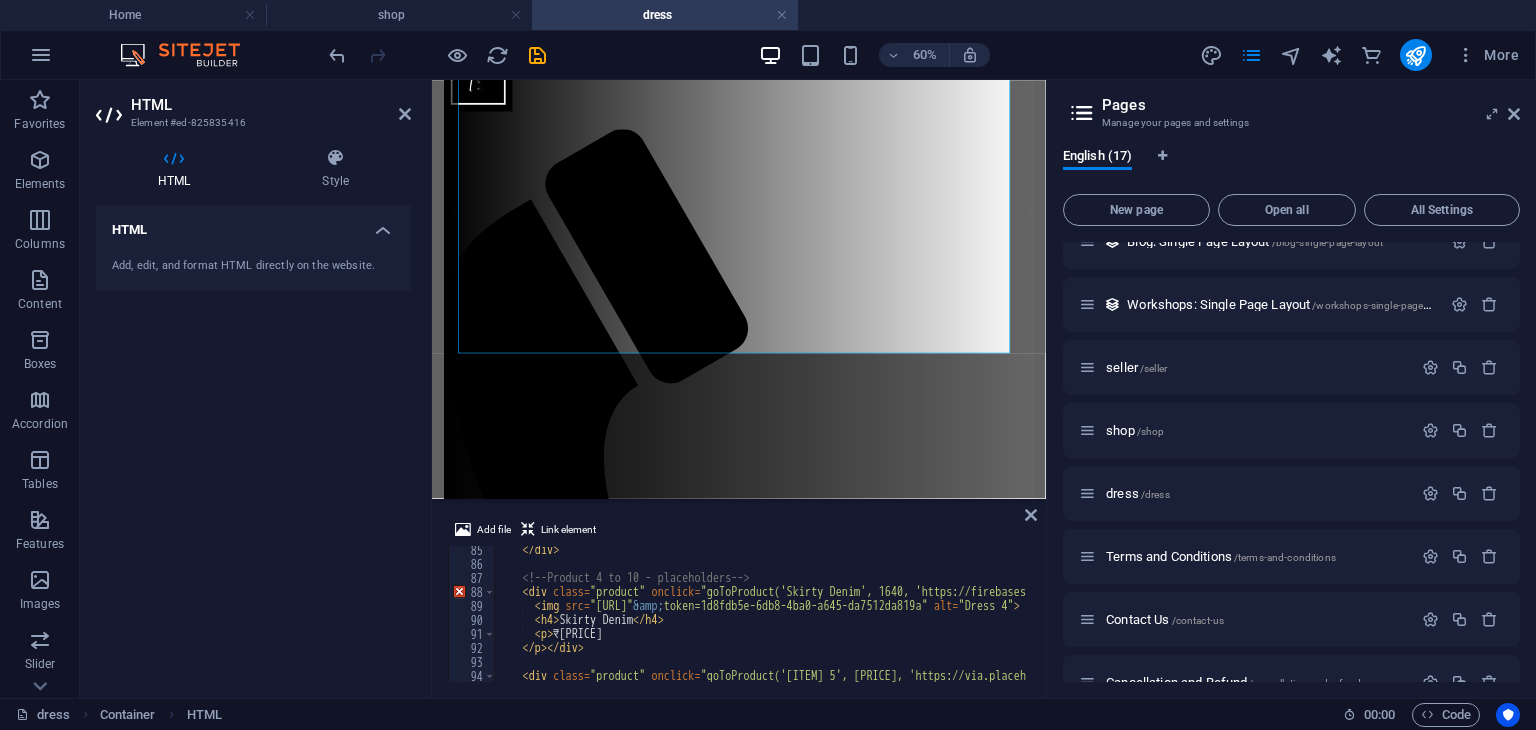 scroll, scrollTop: 1207, scrollLeft: 0, axis: vertical 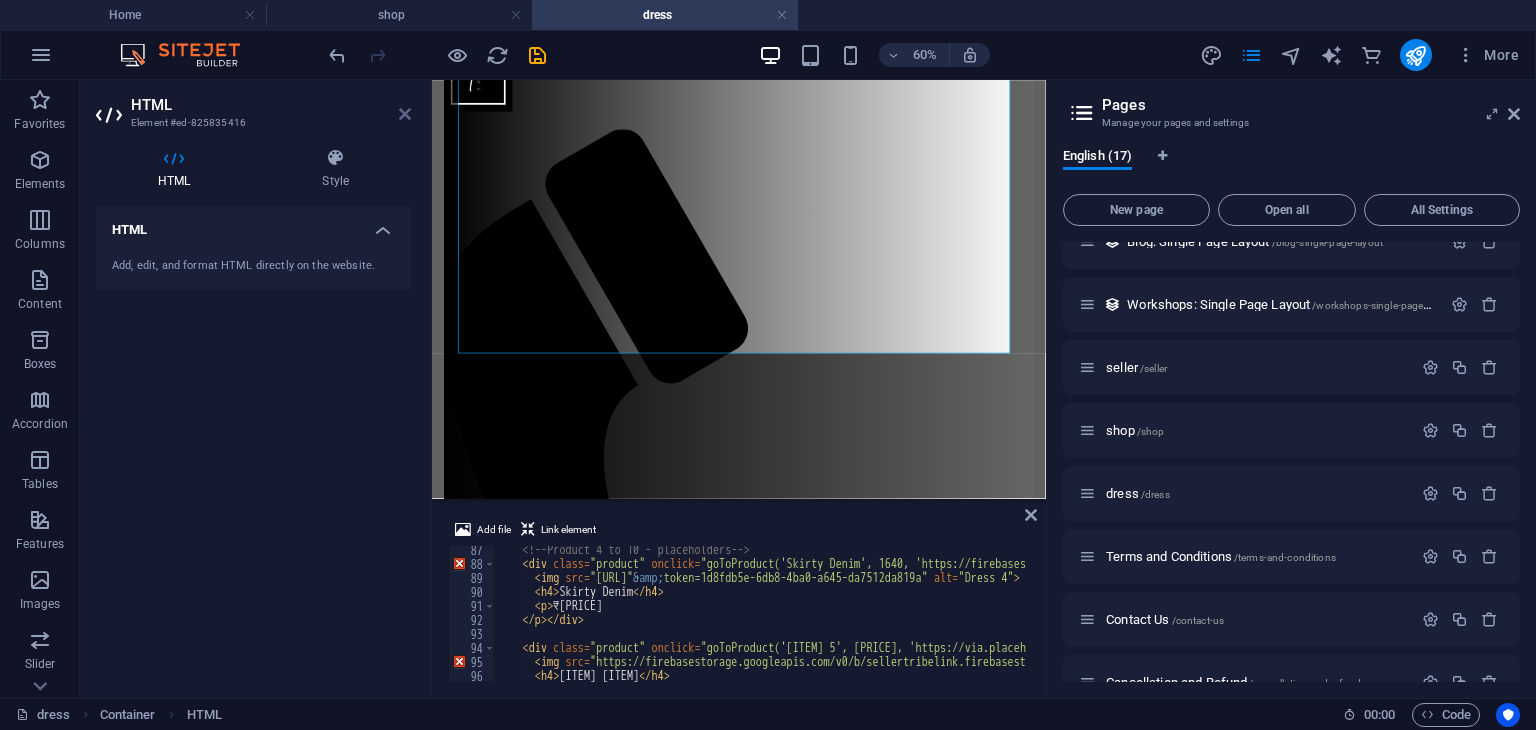 type on "<h4>long frock</h4>" 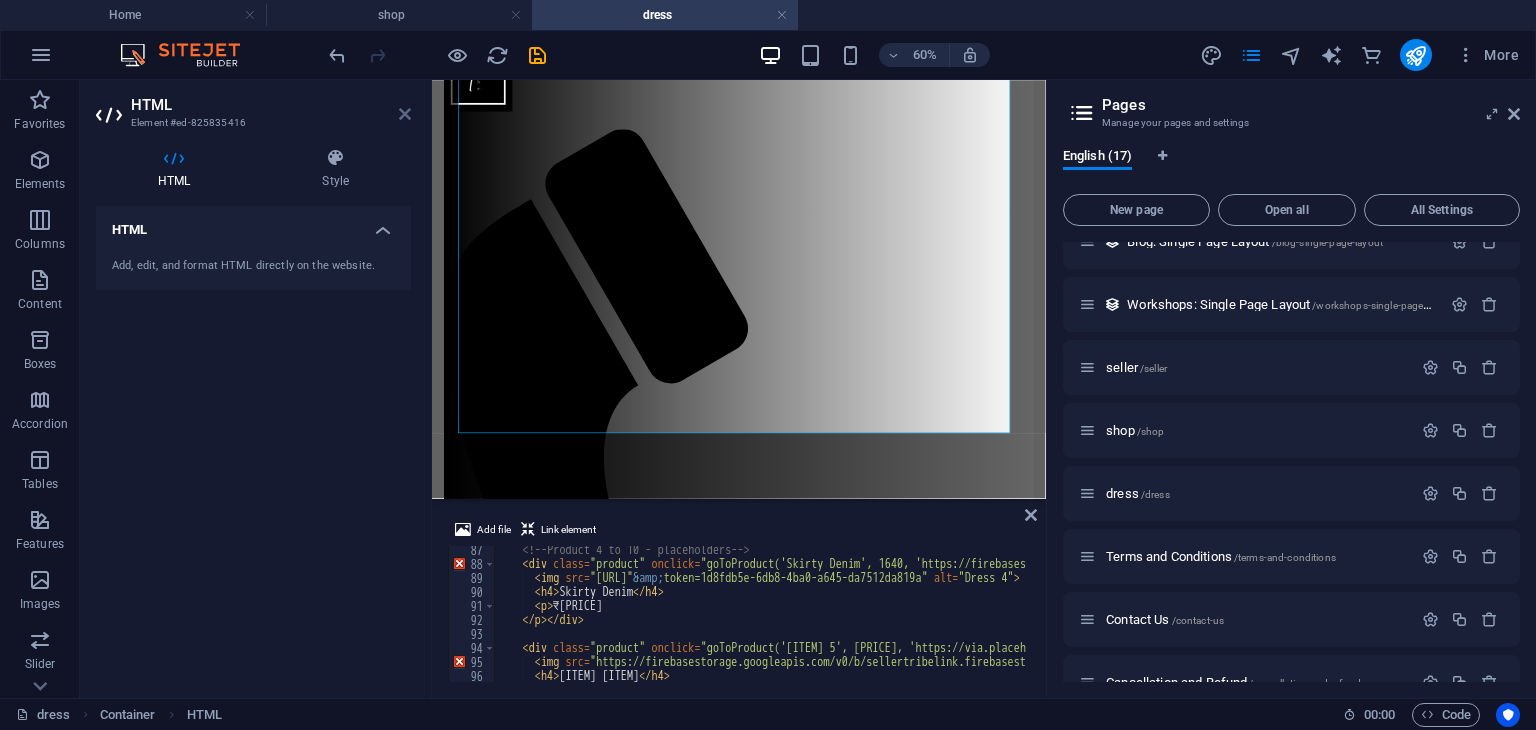 click at bounding box center (405, 114) 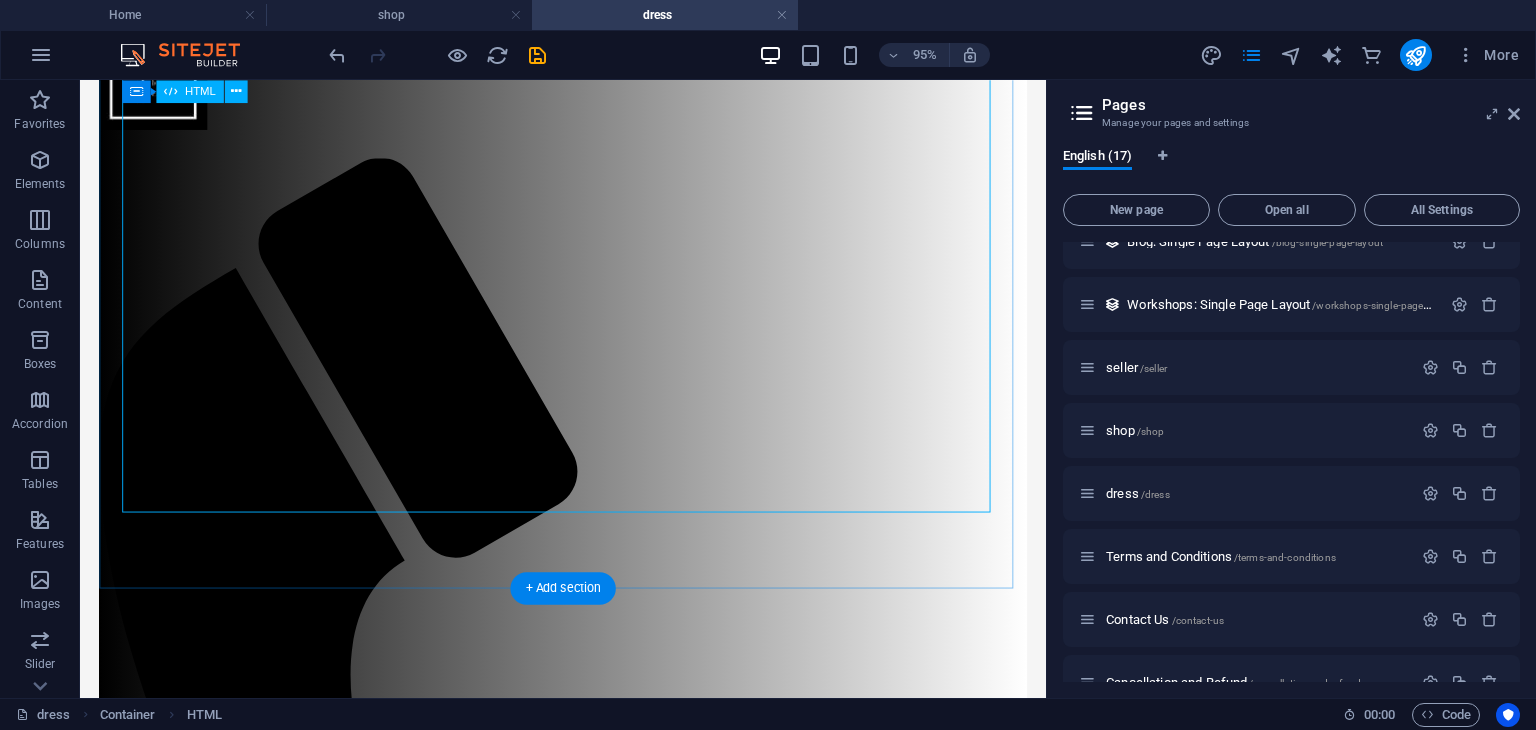 click on "Product Grid
Our Products
Dress Black
₹380
Kurti
₹475
long frock
₹1210
Skirty Denim
₹1640
collar frock
₹1800
Dress 6
₹350
Dress 7
₹370
Dress 8
₹390
Dress 9
₹410
Dress 10
₹430" at bounding box center (588, 1708) 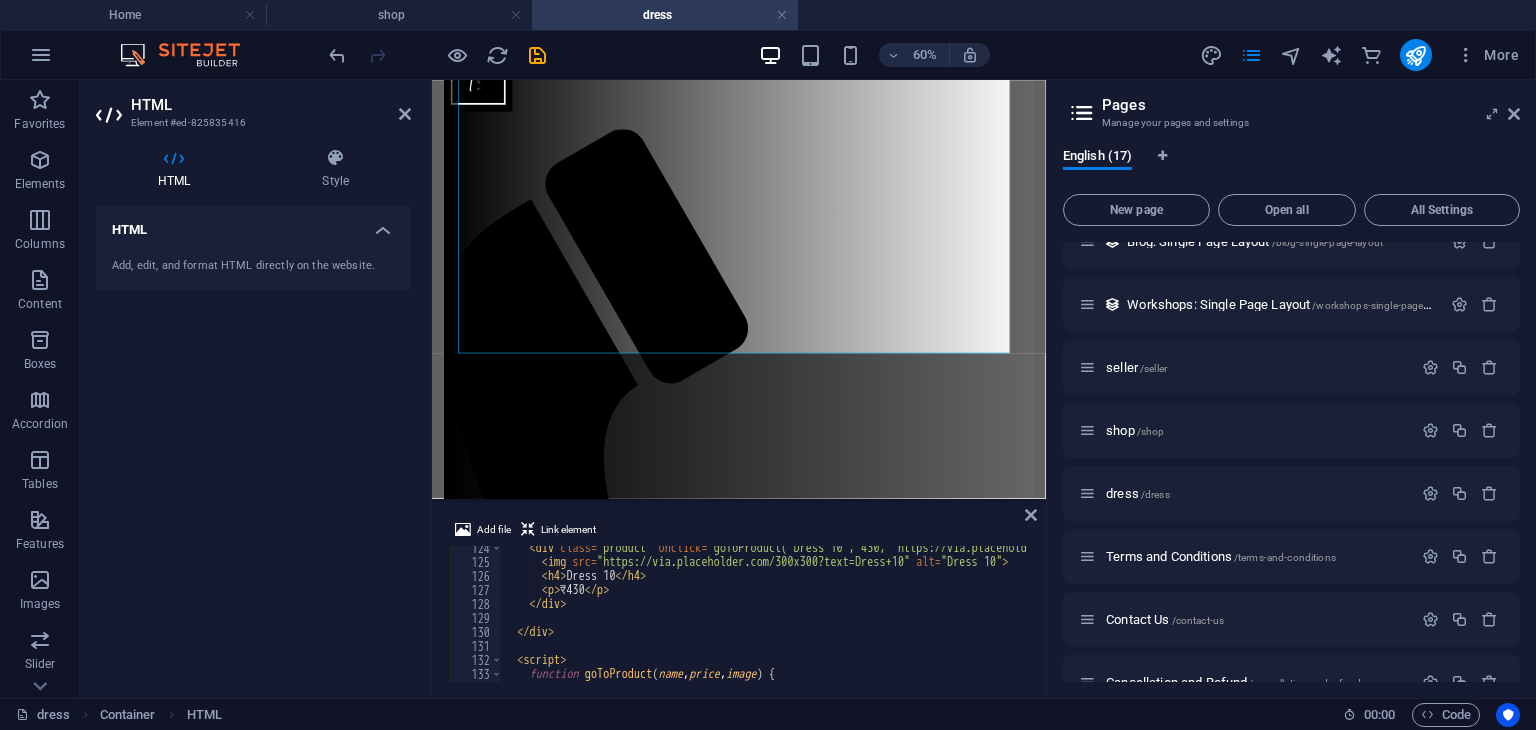 scroll, scrollTop: 1898, scrollLeft: 0, axis: vertical 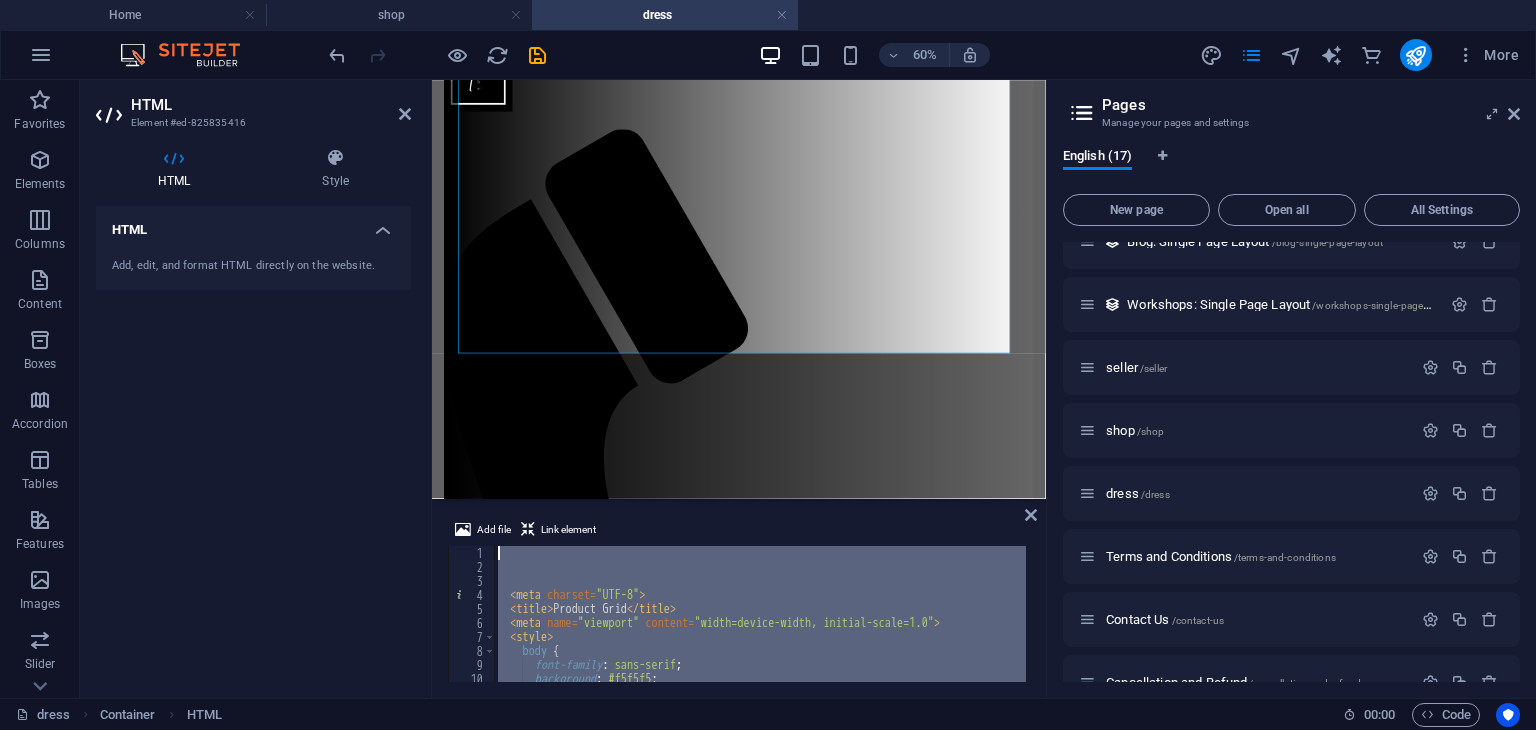 drag, startPoint x: 619, startPoint y: 633, endPoint x: 246, endPoint y: 275, distance: 517.00385 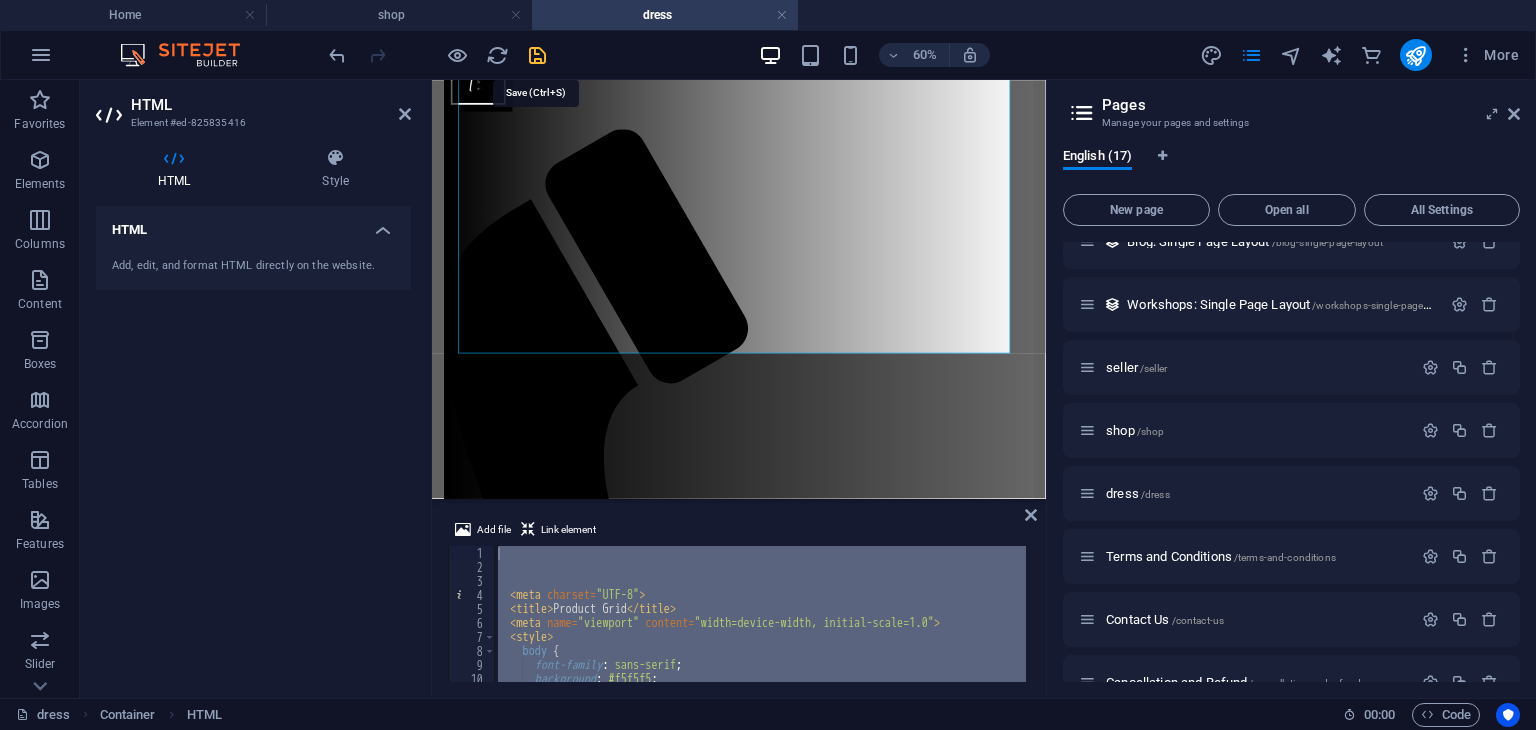 click at bounding box center [537, 55] 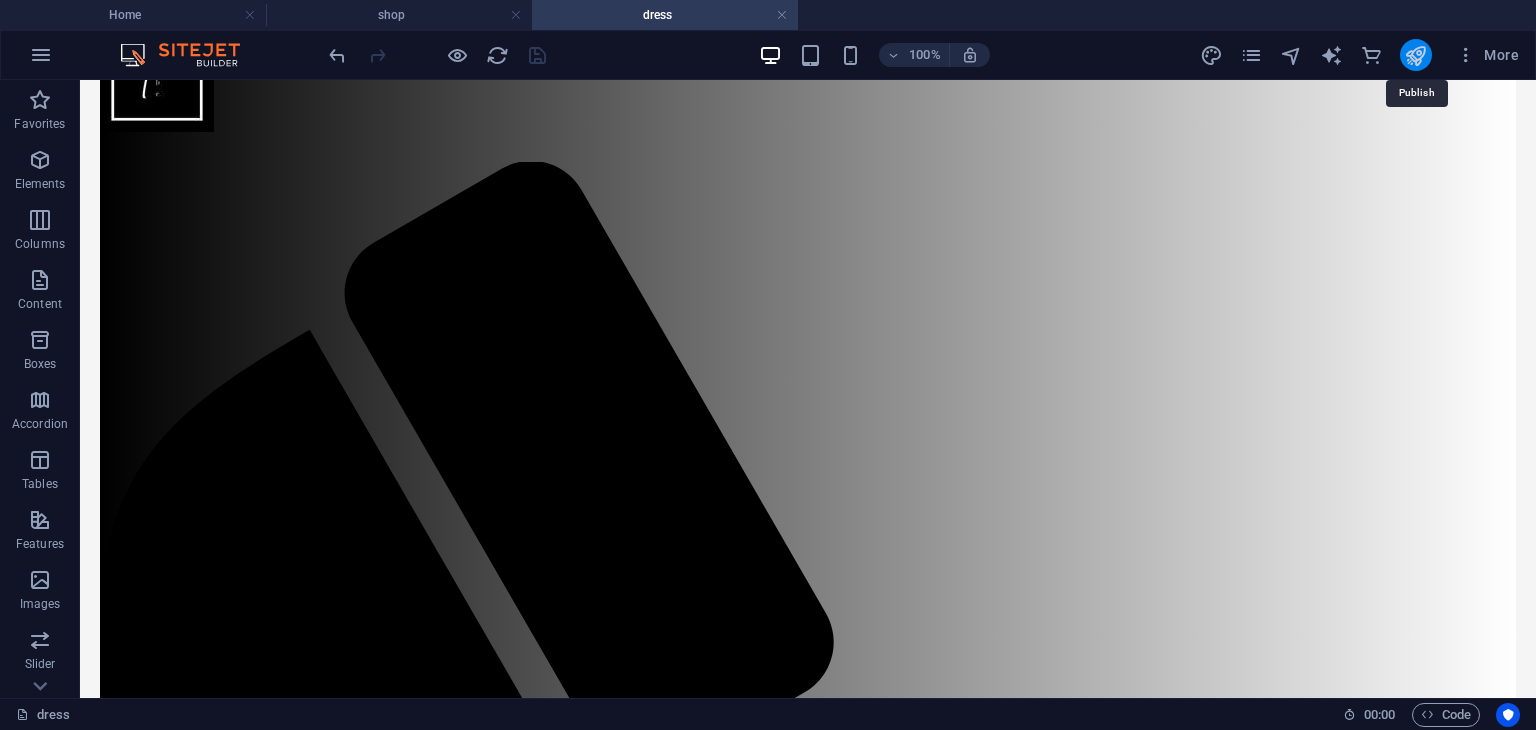 click at bounding box center [1415, 55] 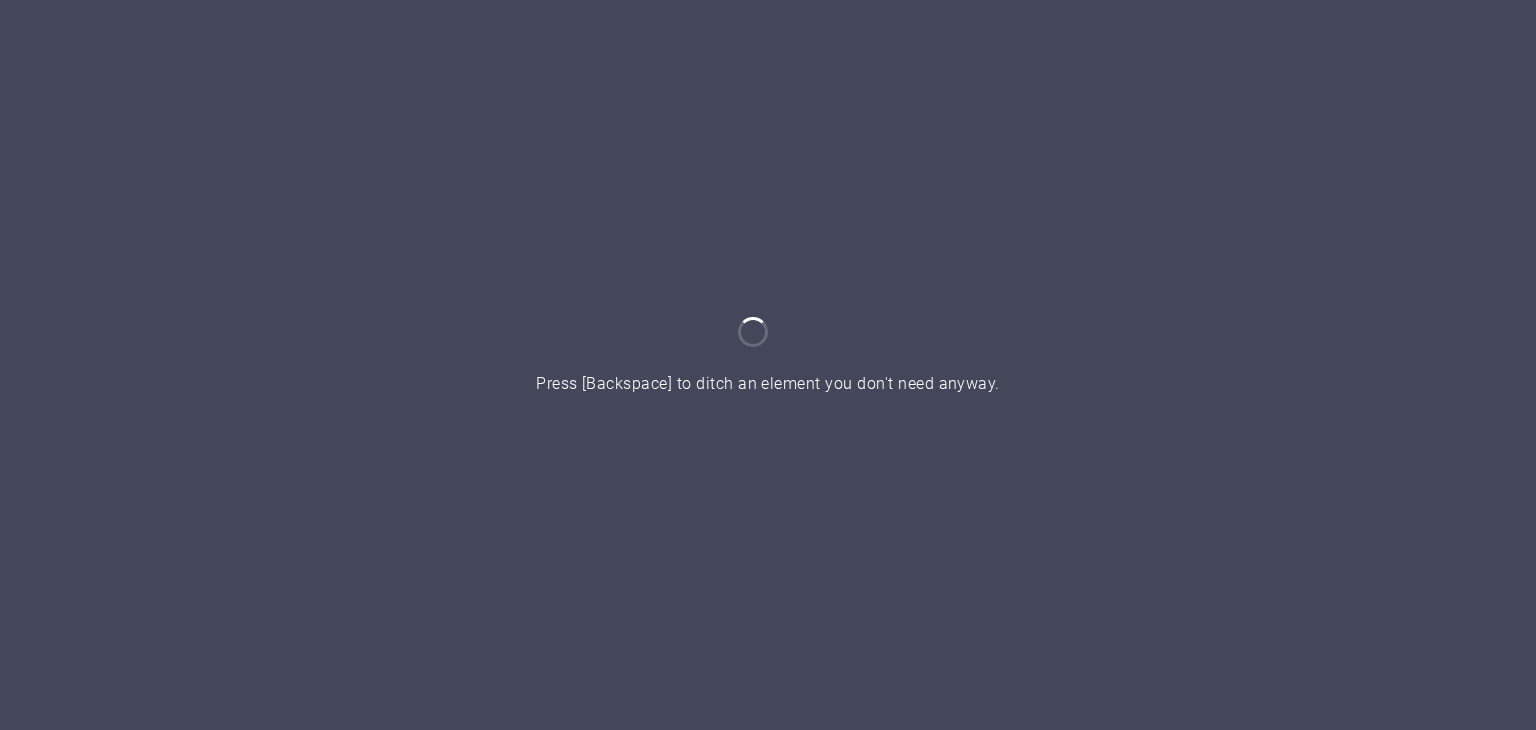 scroll, scrollTop: 0, scrollLeft: 0, axis: both 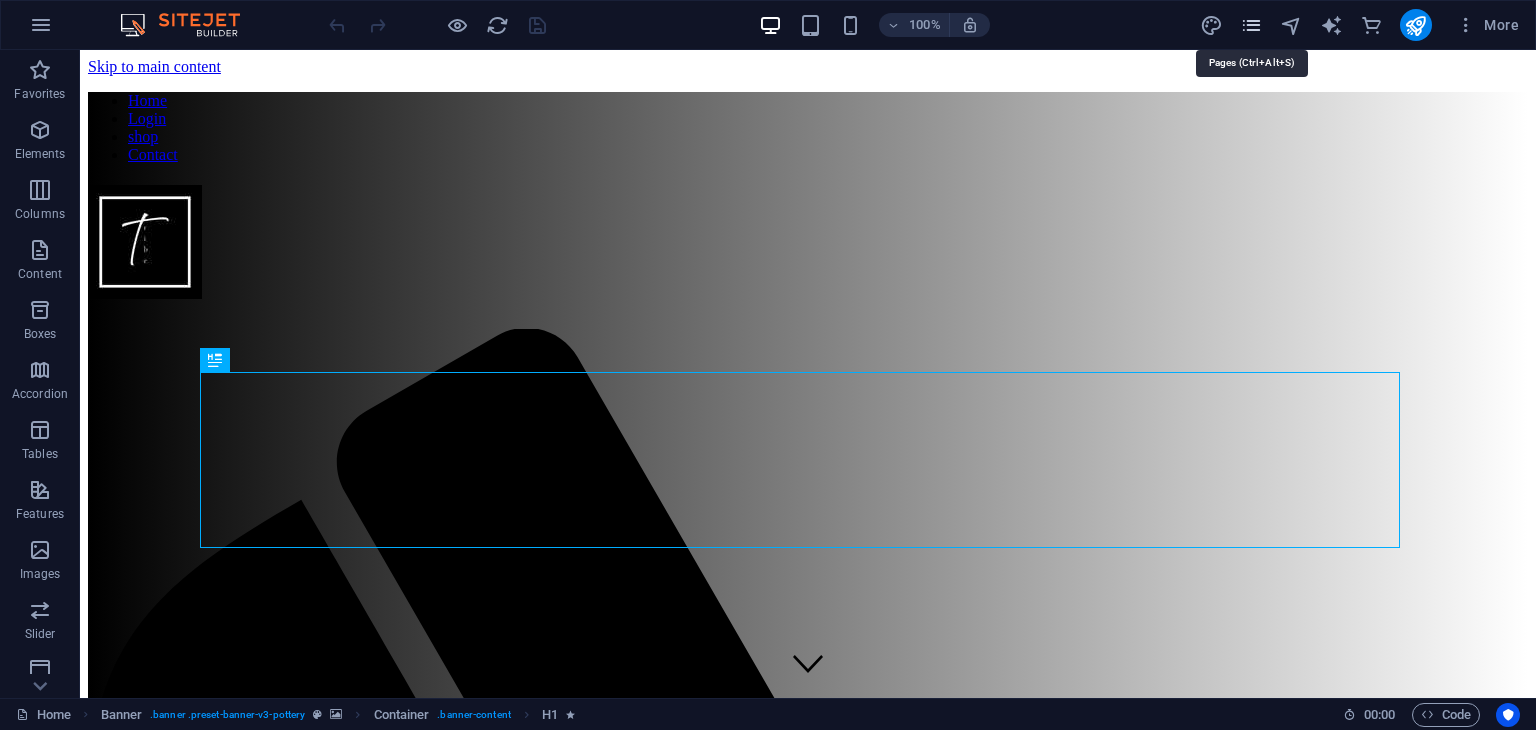 click at bounding box center (1251, 25) 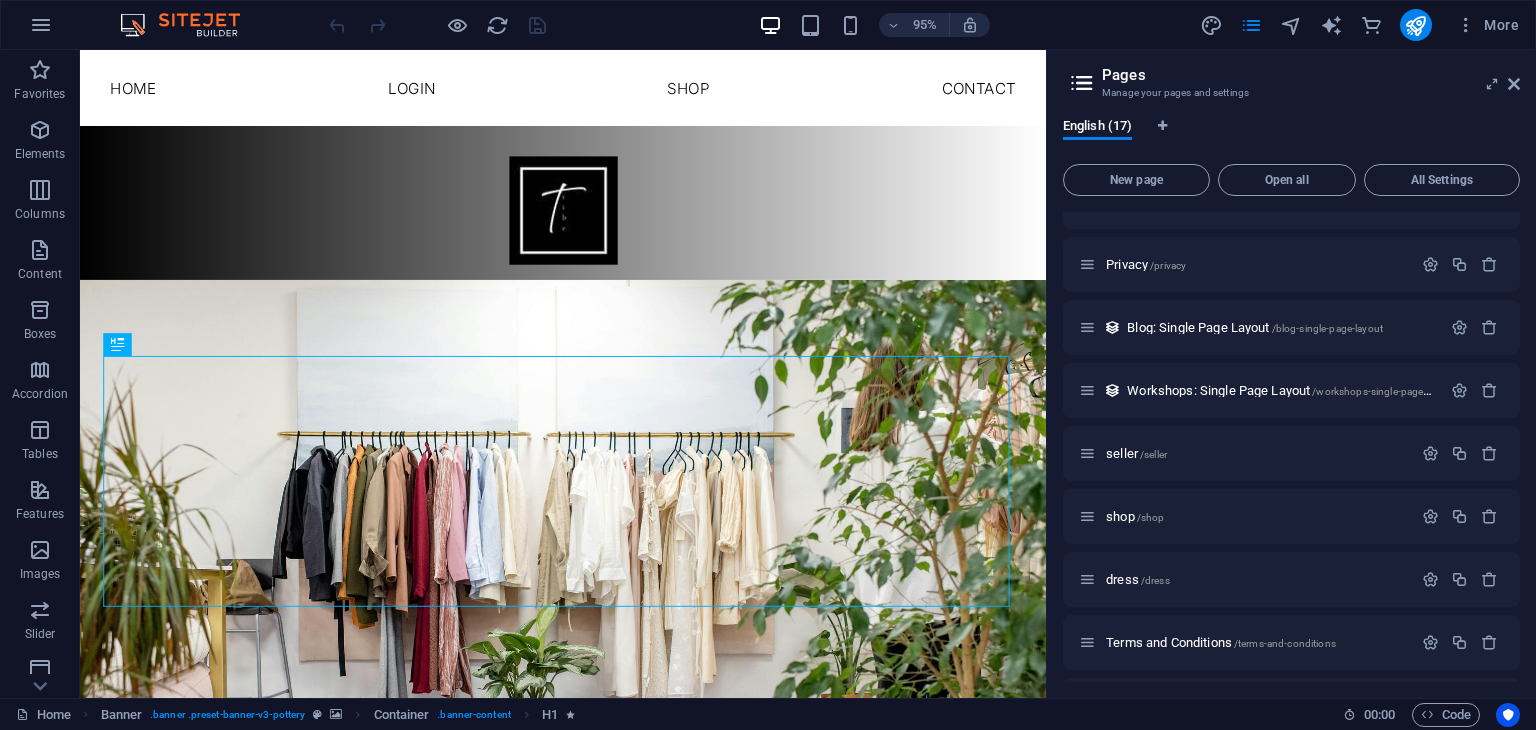 scroll, scrollTop: 232, scrollLeft: 0, axis: vertical 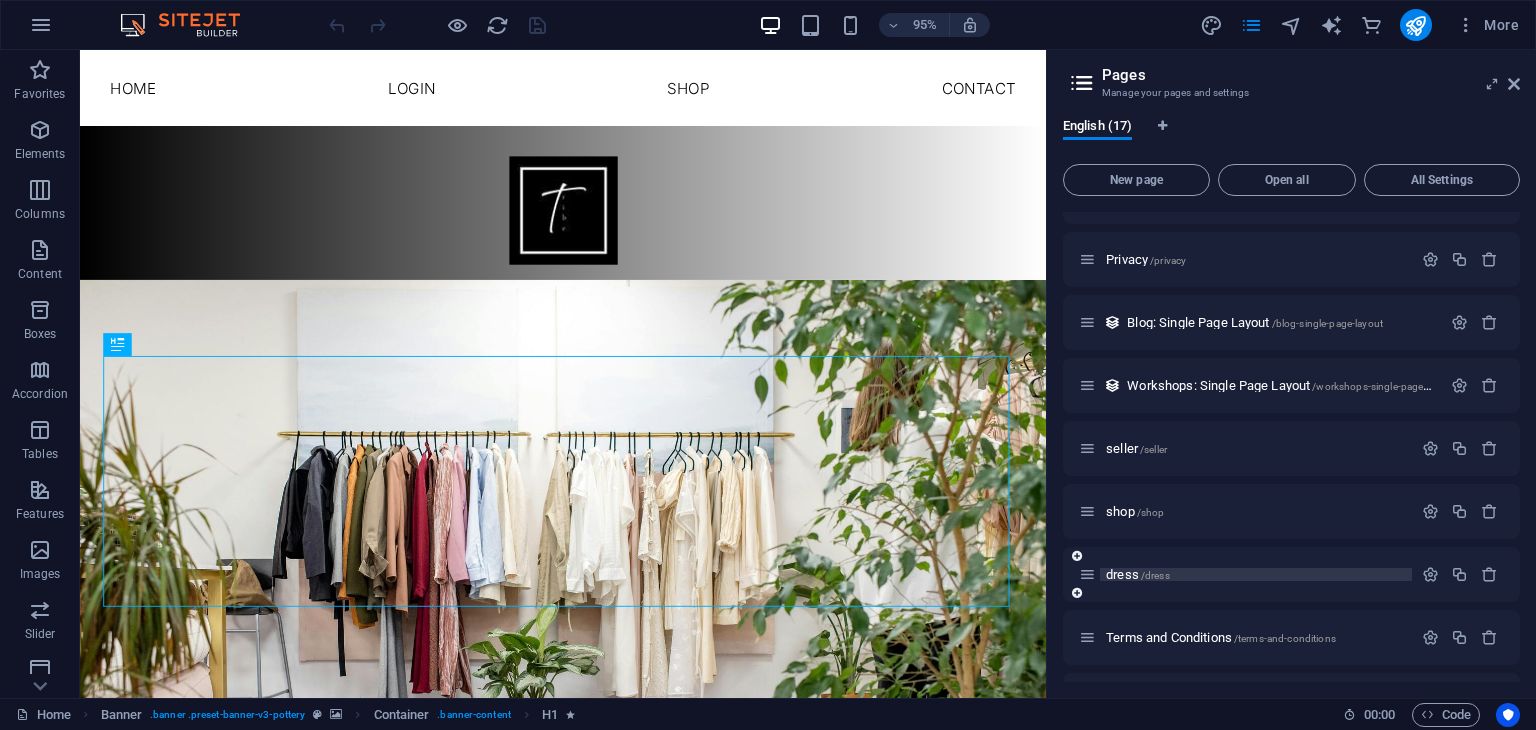 click on "/dress" at bounding box center (1155, 575) 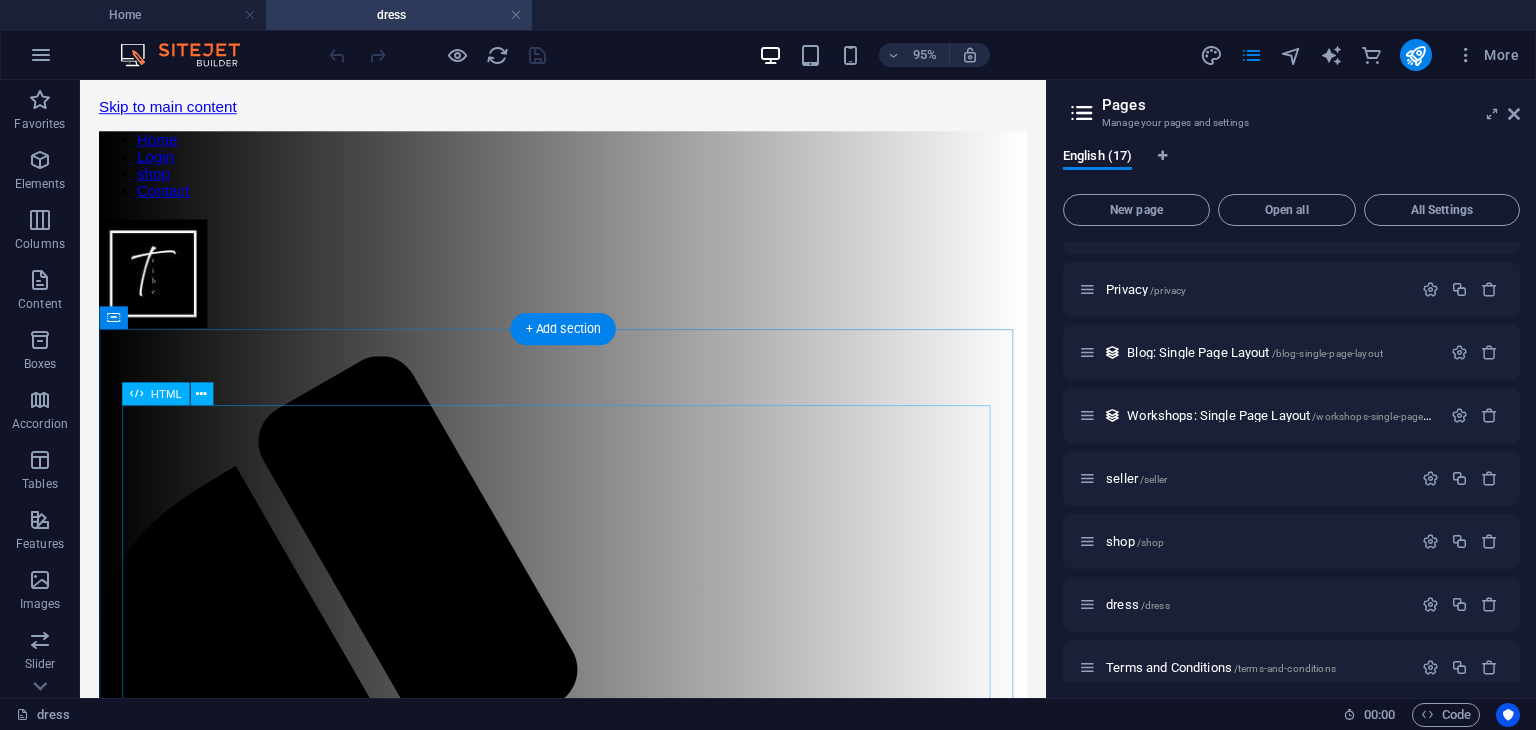 scroll, scrollTop: 0, scrollLeft: 0, axis: both 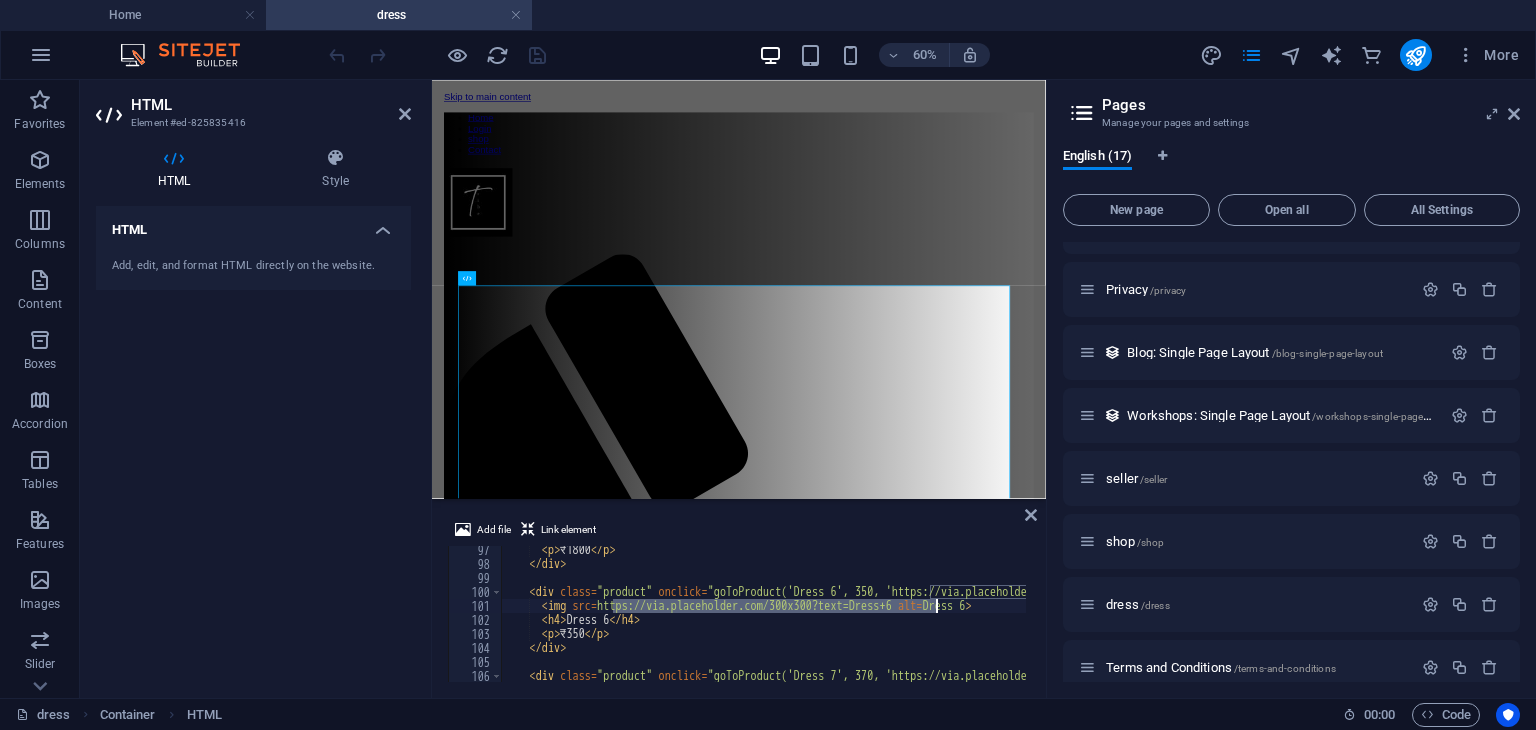 drag, startPoint x: 613, startPoint y: 604, endPoint x: 934, endPoint y: 607, distance: 321.014 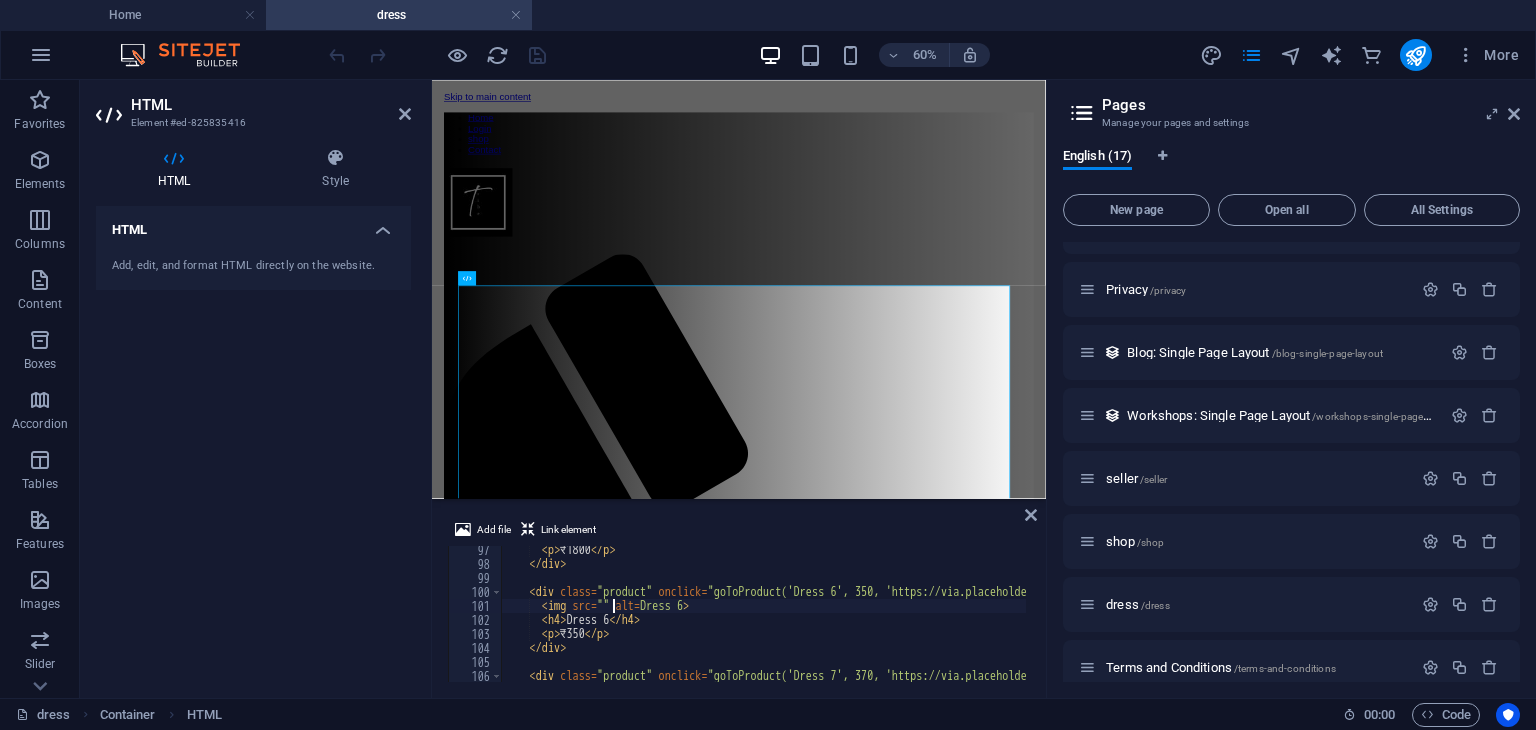 paste on "[URL]" 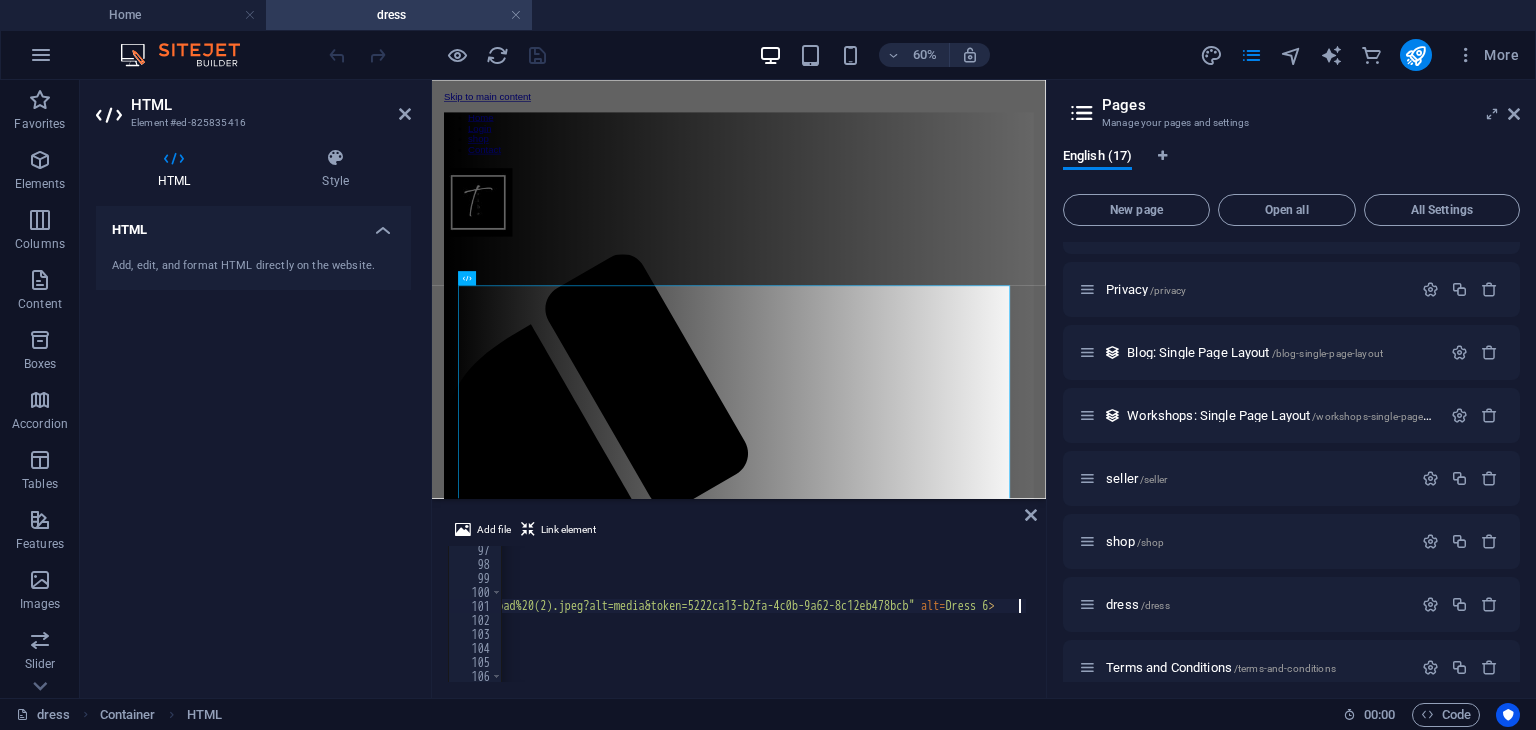scroll, scrollTop: 0, scrollLeft: 726, axis: horizontal 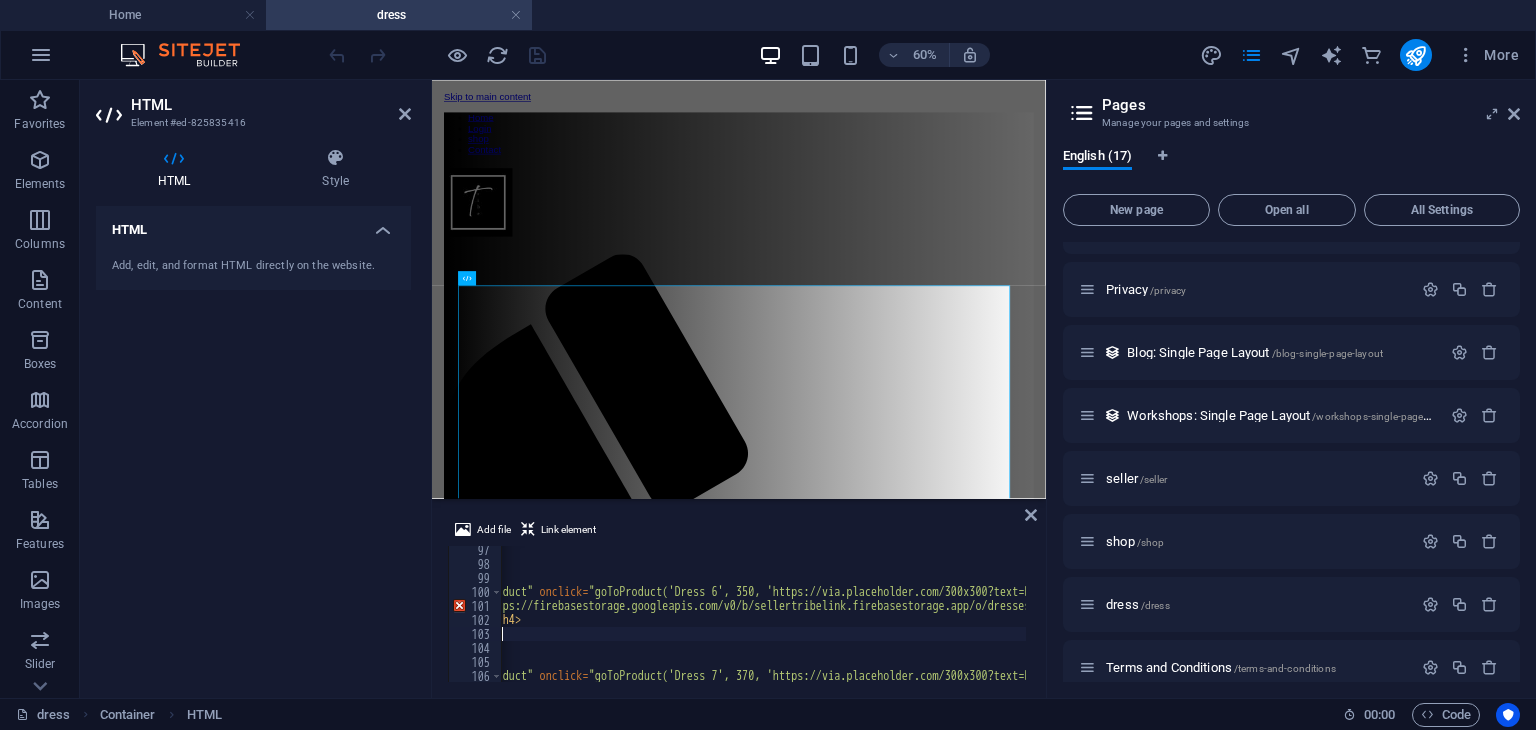 click on "< p > ₹1800 </ p >      </ div >      < div   class = "product"   onclick = "goToProduct('Dress 6', 350, 'https://via.placeholder.com/300x300?text=Dress+6')" >         < img   src = "https://firebasestorage.googleapis.com/v0/b/sellertribelink.firebasestorage.app/o/dresses%201%2Fdownload%20(2).jpeg?alt=media&token=5222ca13-b2fa-4c0b-9a62-8c12eb478bcb"   alt = "Dress 6" >         < h4 > Dress 6 </ h4 >         < p > ₹350 </ p >      </ div >      < div   class = "product"   onclick = "goToProduct('Dress 7', 370, 'https://via.placeholder.com/300x300?text=Dress+7')" >         < img   src = "https://via.placeholder.com/300x300?text=Dress+7"   alt = "Dress 7" >" at bounding box center (1615, 623) 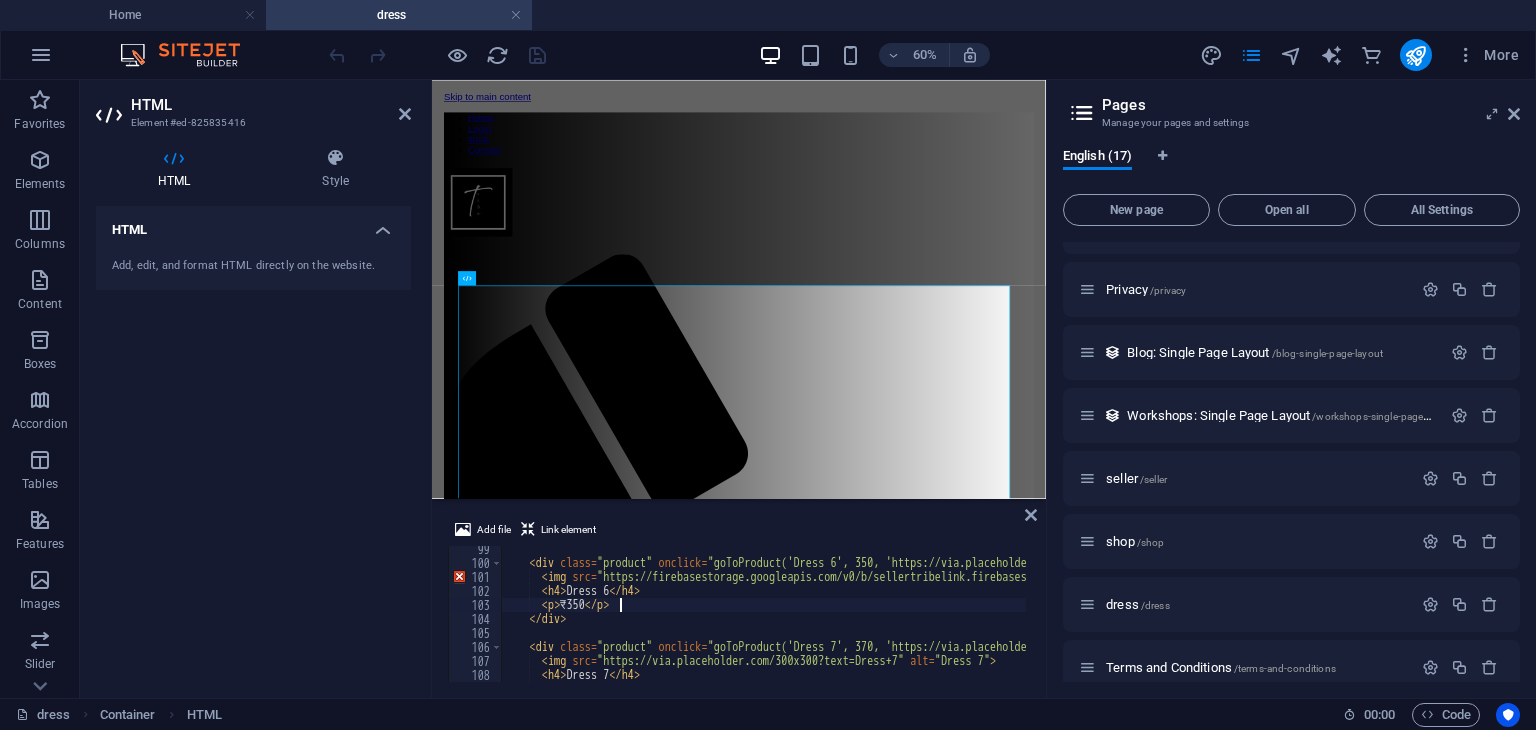 scroll, scrollTop: 1382, scrollLeft: 0, axis: vertical 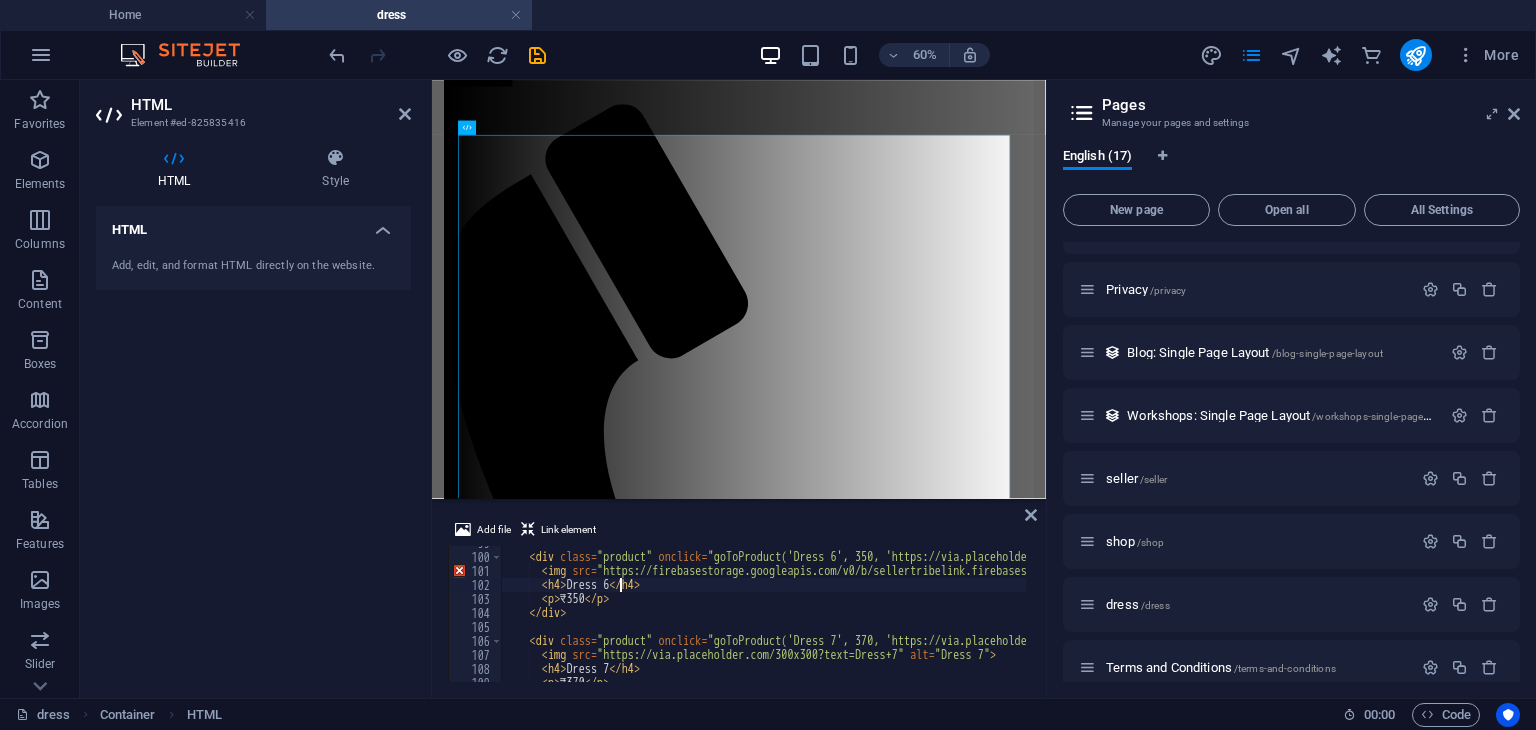 click on "goToProduct('Dress 6', 350, 'https://via.placeholder.com/300x300?text=Dress+6') Dress 6 ₹350 goToProduct('Dress 7', 370, 'https://via.placeholder.com/300x300?text=Dress+7') Dress 7 ₹370" at bounding box center [1734, 616] 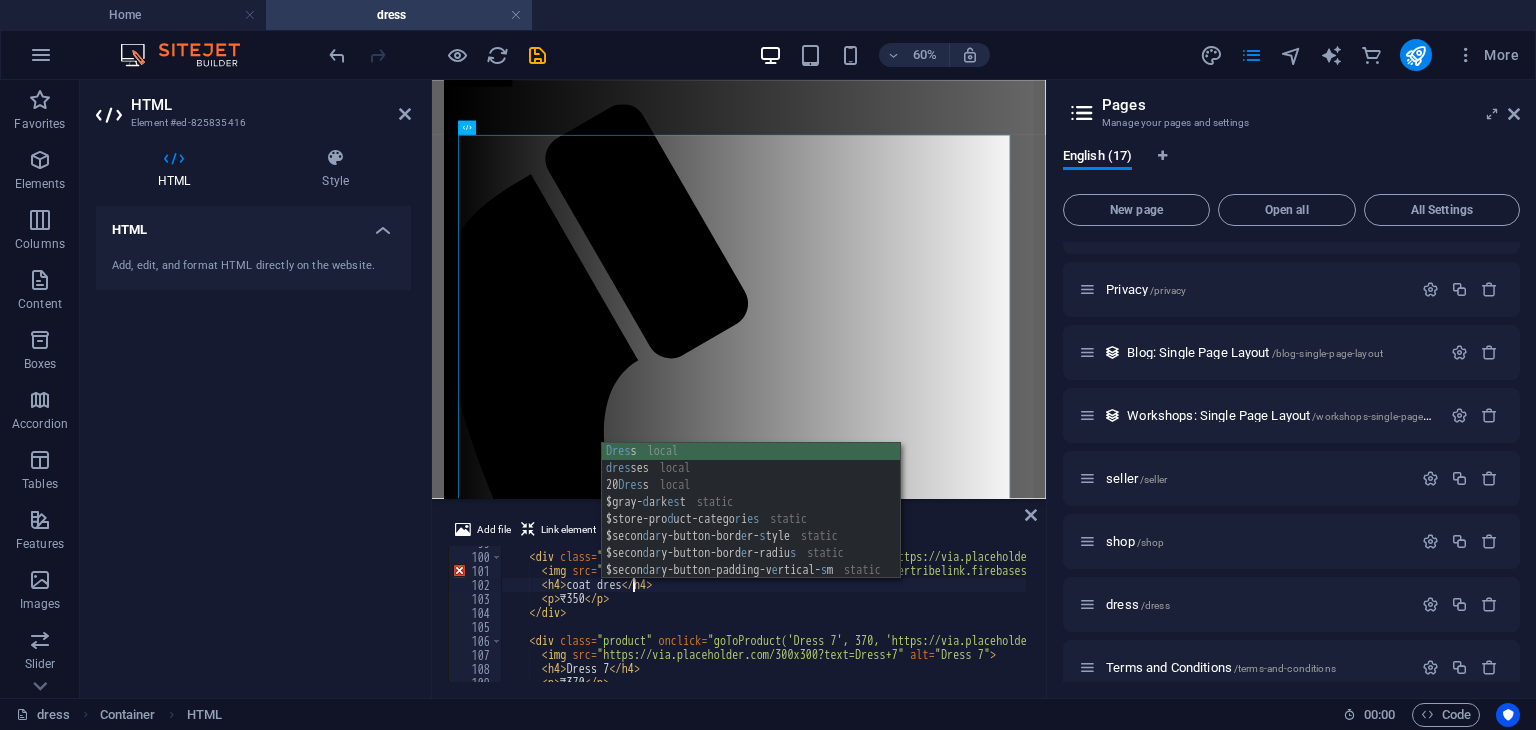 scroll, scrollTop: 0, scrollLeft: 11, axis: horizontal 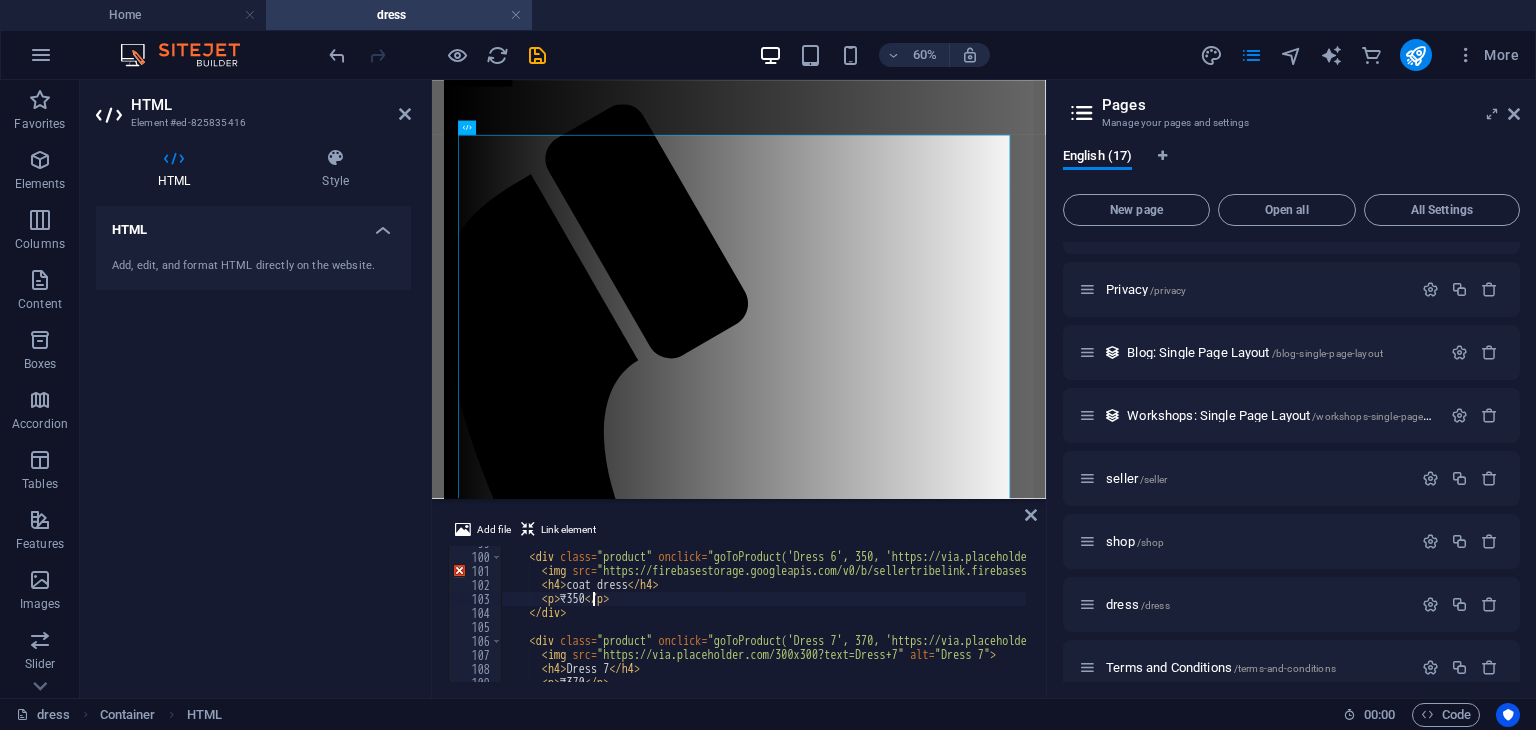 click on "goToProduct('Dress 6', 350, 'https://via.placeholder.com/300x300?text=Dress+6') Dress 6 coat dress ₹350 goToProduct('Dress 7', 370, 'https://via.placeholder.com/300x300?text=Dress+7') Dress 7 ₹370" at bounding box center [1734, 616] 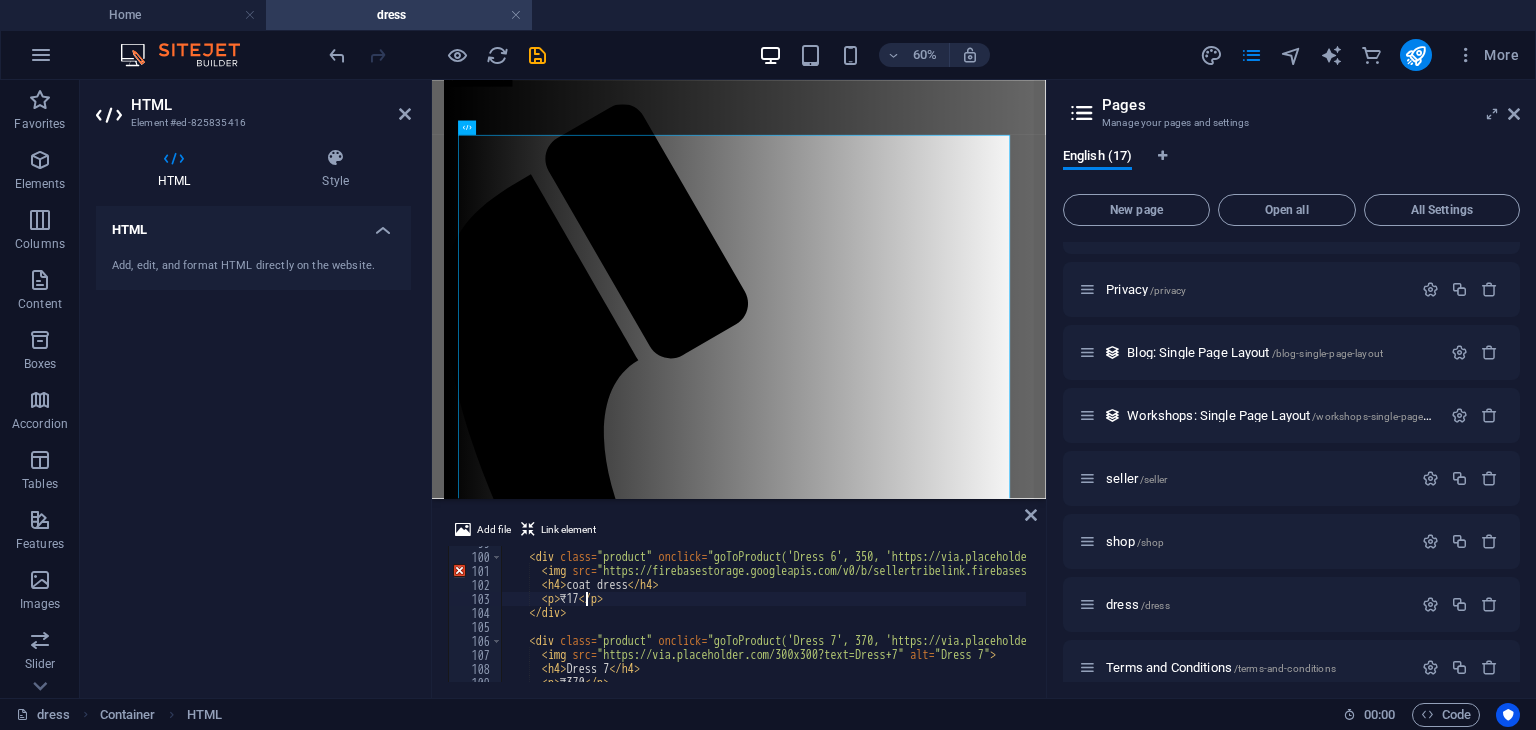 scroll, scrollTop: 0, scrollLeft: 8, axis: horizontal 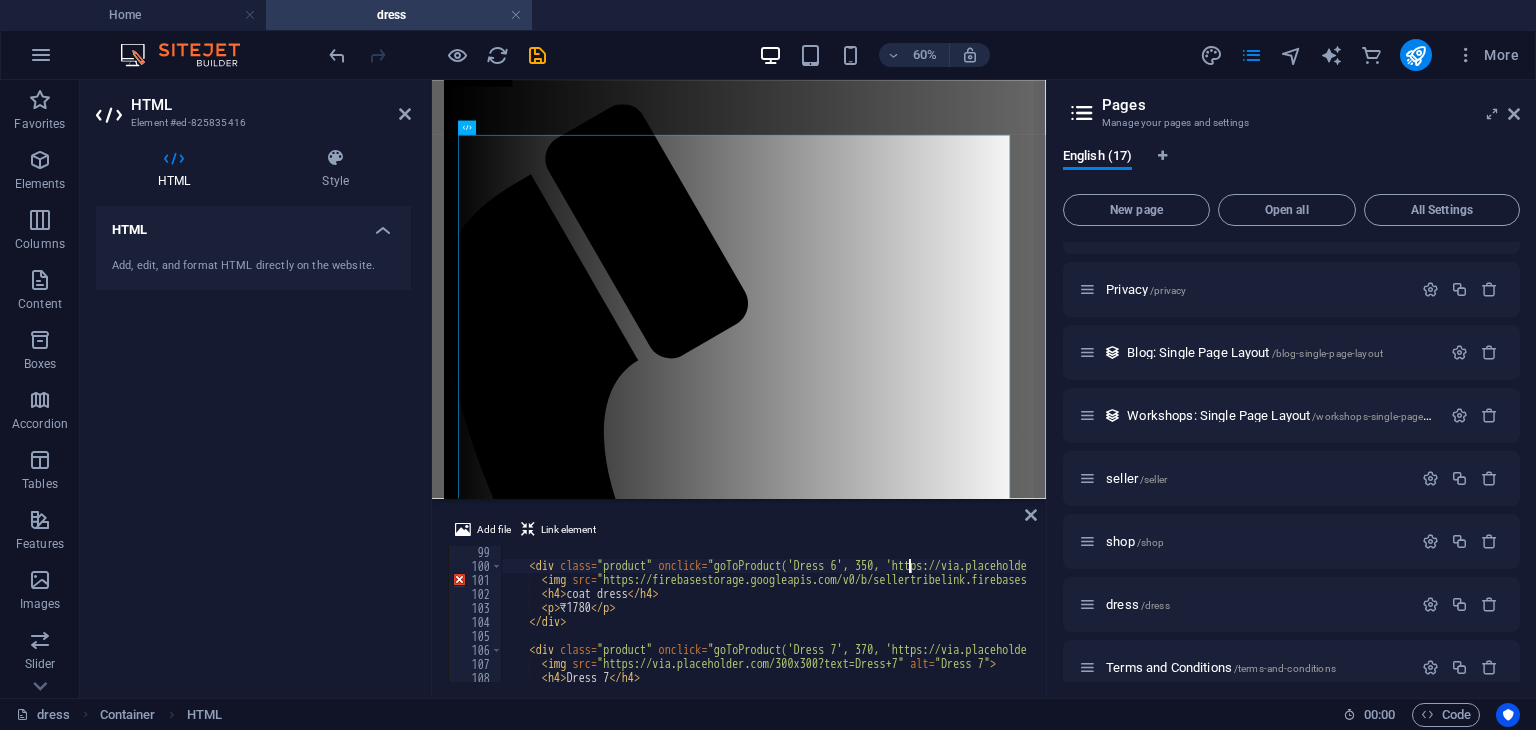click on "< div   class = "product"   onclick = "goToProduct('Dress 6', 350, '[URL]')" >         < img   src = "[URL]"   alt = "Dress 6" >         < h4 > coat dress </ h4 >         < p > ₹1780 </ p >      </div>      < div   class = "product"   onclick = "goToProduct('Dress 7', 370, '[URL]')" >         < img   src = "[URL]"   alt = "Dress 7" >         < h4 > Dress 7 </ h4 >         < p > ₹370 </ p >" at bounding box center [1734, 625] 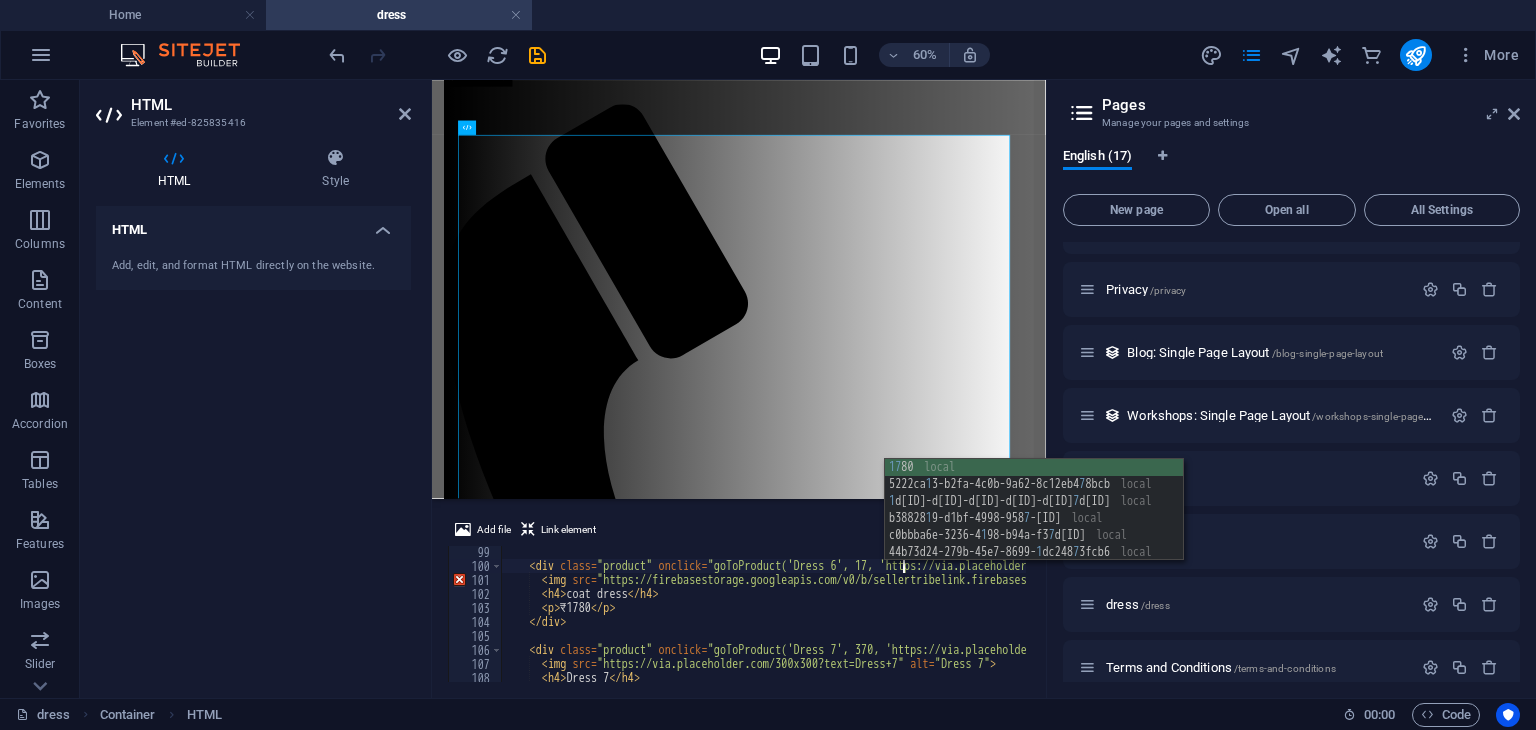 scroll, scrollTop: 0, scrollLeft: 32, axis: horizontal 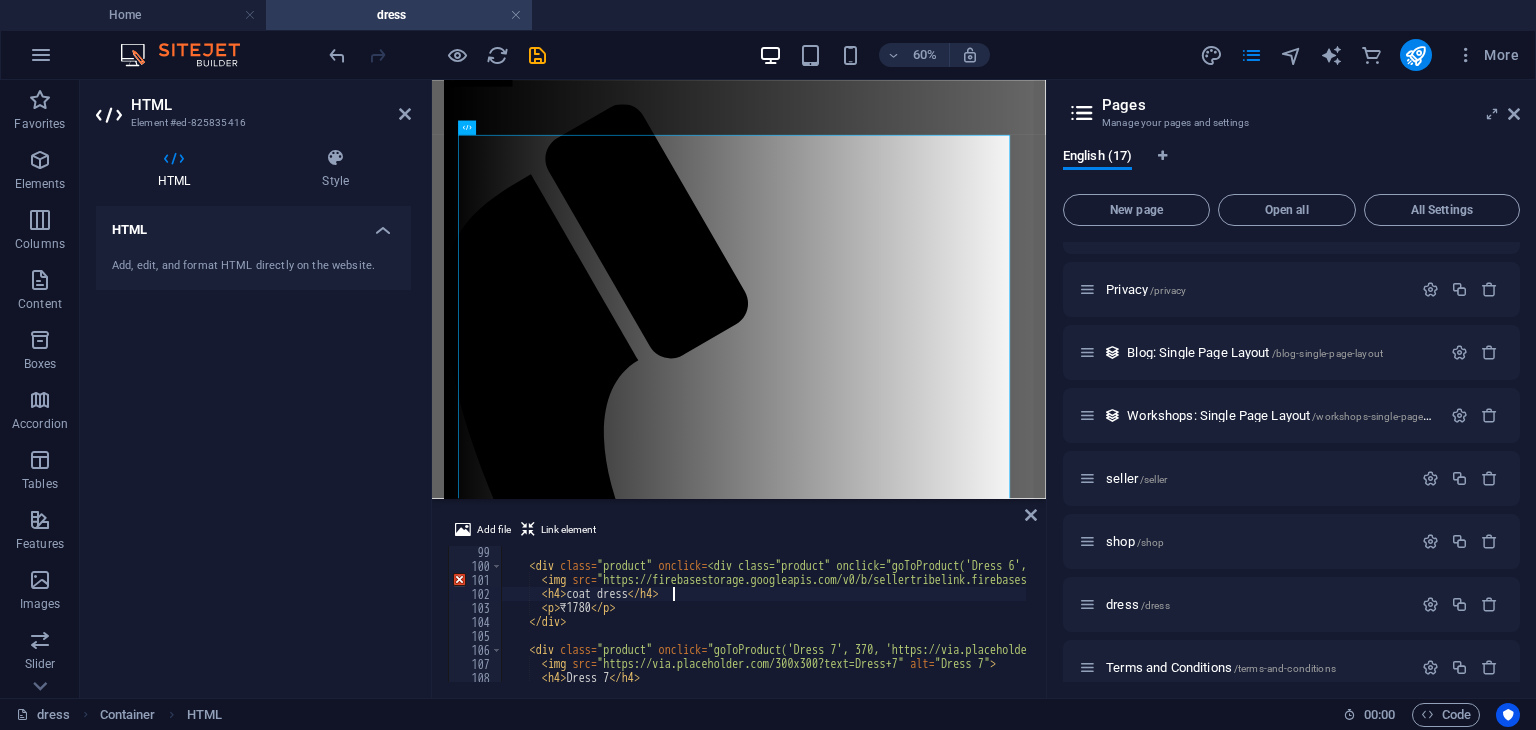 click on "< div   class = "product"   onclick = "goToProduct('Dress 6', 1780, 'https://via.placeholder.com/300x300?text=Dress+6')" >         < img   src = "https://firebasestorage.googleapis.com/v0/b/sellertribelink.firebasestorage.app/o/dresses%201%2Fdownload%20(2).jpeg?alt=media&token=5222ca13-b2fa-4c0b-9a62-8c12eb478bcb"   alt = "Dress 6" >         < h4 > coat dress </ h4 >         < p > ₹1780 </ p >      </ div >      < div   class = "product"   onclick = "goToProduct('Dress 7', 370, 'https://via.placeholder.com/300x300?text=Dress+7')" >         < img   src = "https://via.placeholder.com/300x300?text=Dress+7"   alt = "Dress 7" >         < h4 > Dress 7 </ h4 >         < p > ₹370 </ p >" at bounding box center (1734, 625) 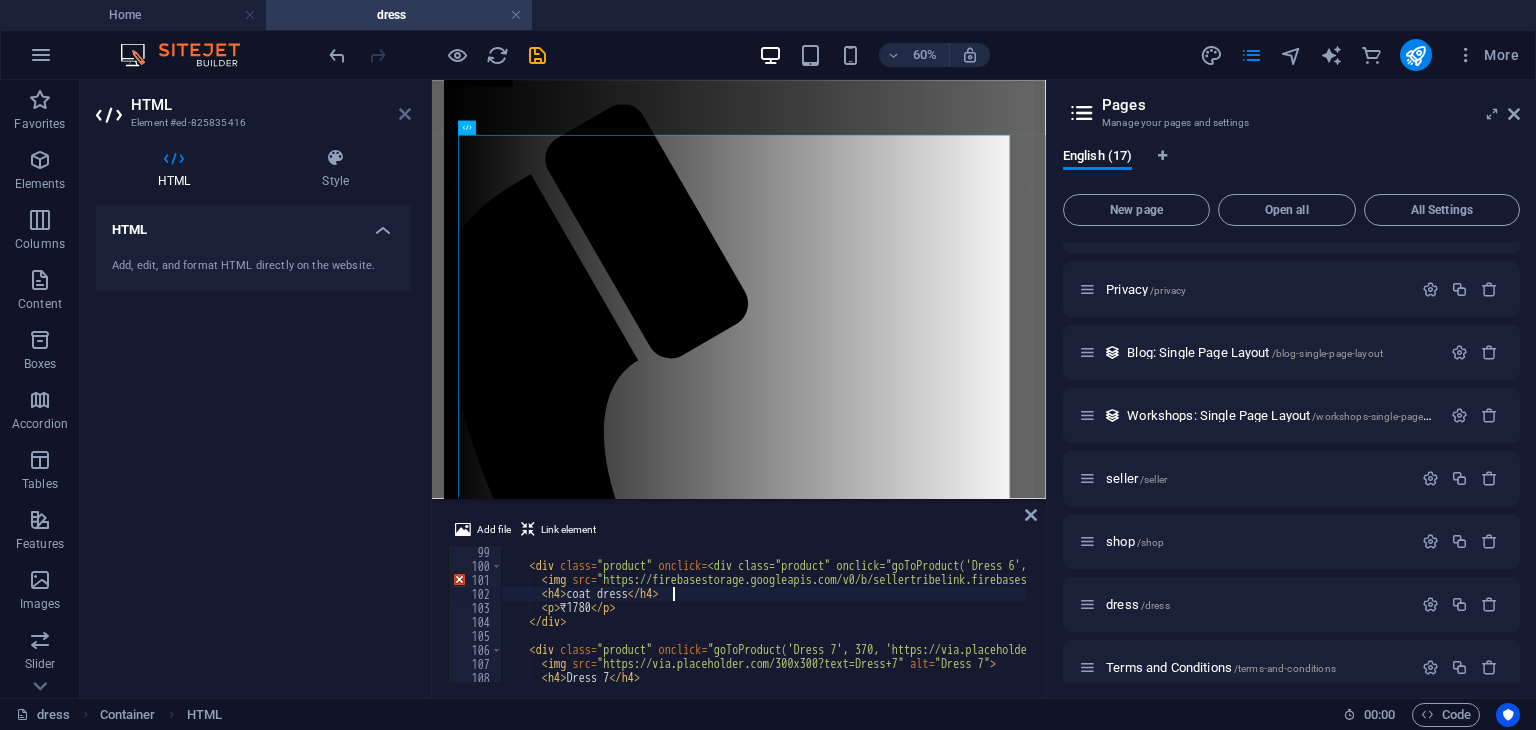 type on "<h4>coat dress</h4>" 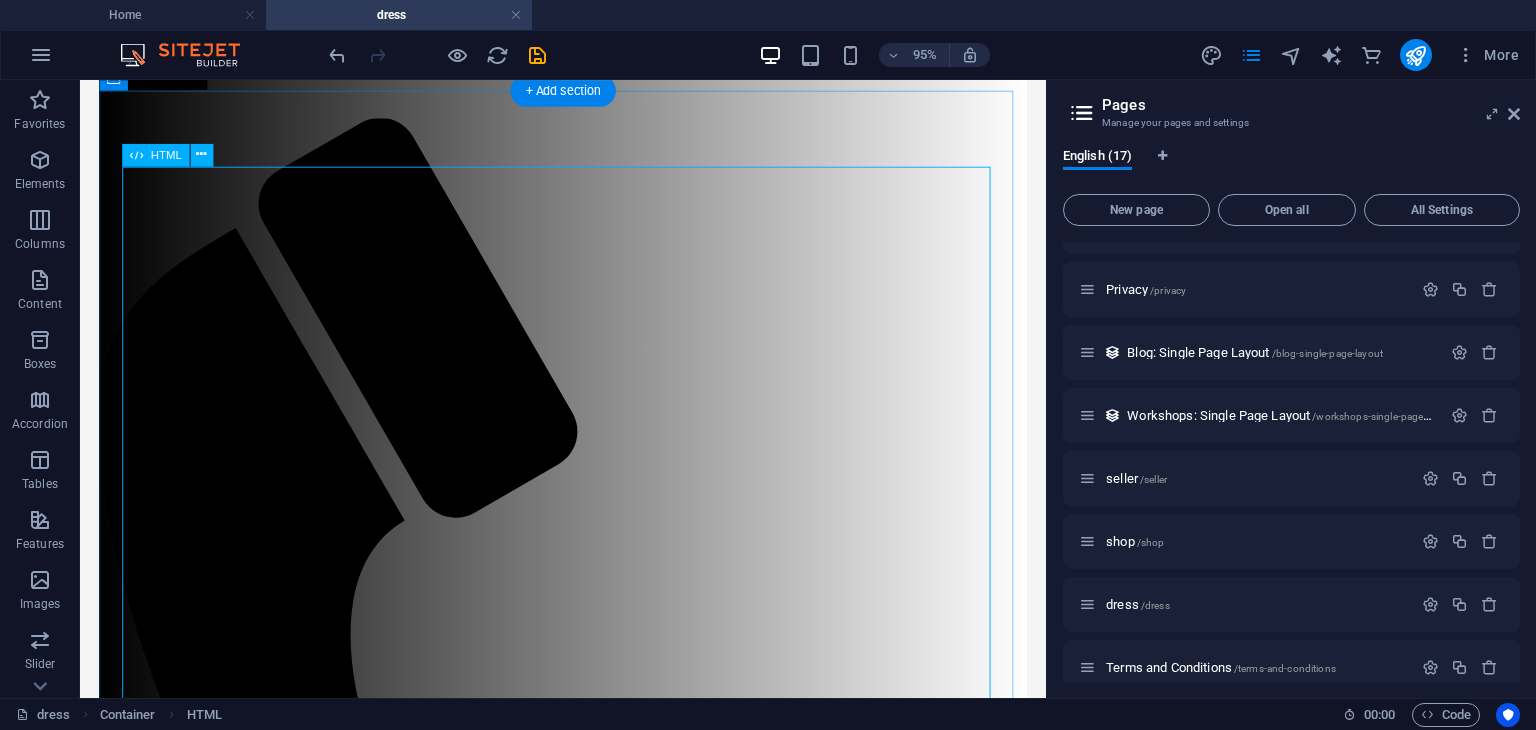 click on "Product Grid
Our Products
Dress Black
₹380
Kurti
₹475
long frock
₹1210
Skirty Denim
₹1640
collar frock
₹1800
coat dress
₹1780
Dress 7
₹370
Dress 8
₹390
Dress 9
₹410
Dress 10
₹430" at bounding box center [588, 1739] 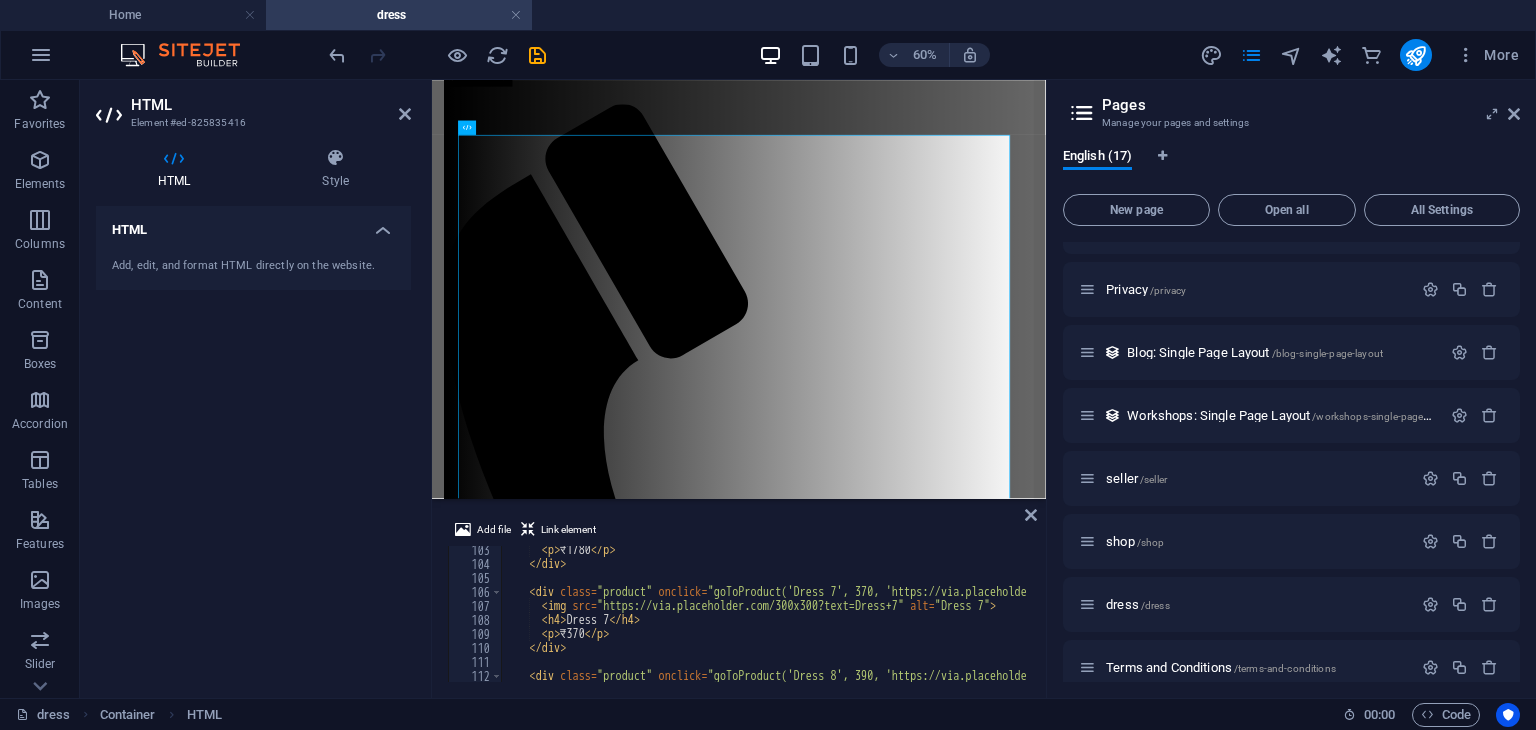 scroll, scrollTop: 1432, scrollLeft: 0, axis: vertical 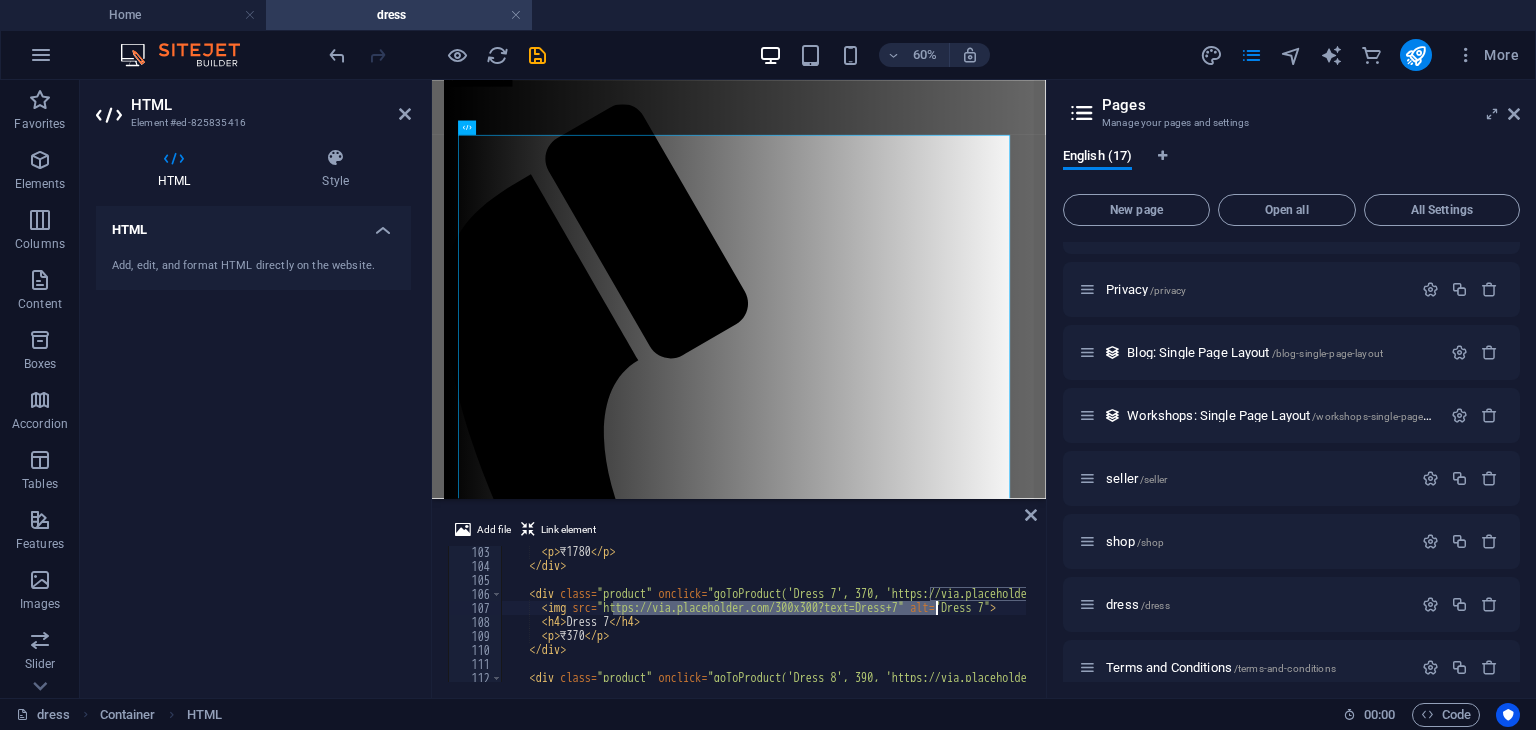 drag, startPoint x: 612, startPoint y: 605, endPoint x: 934, endPoint y: 605, distance: 322 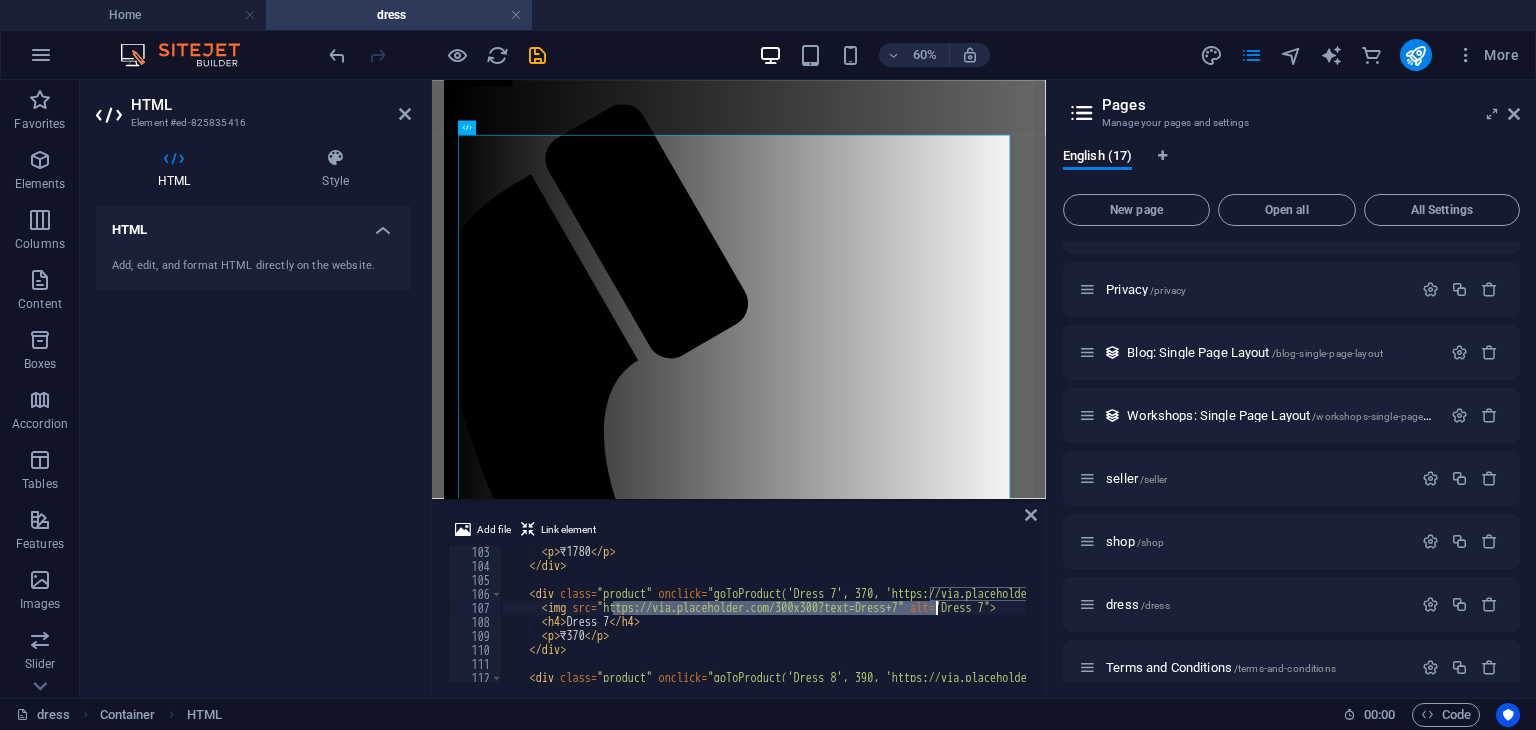 paste on "firebasestorage.googleapis.com/v0/b/sellertribelink.firebasestorage.app/o/dresses%201%2Fdownload%20(3).jpeg?alt=media&token=[TOKEN]" 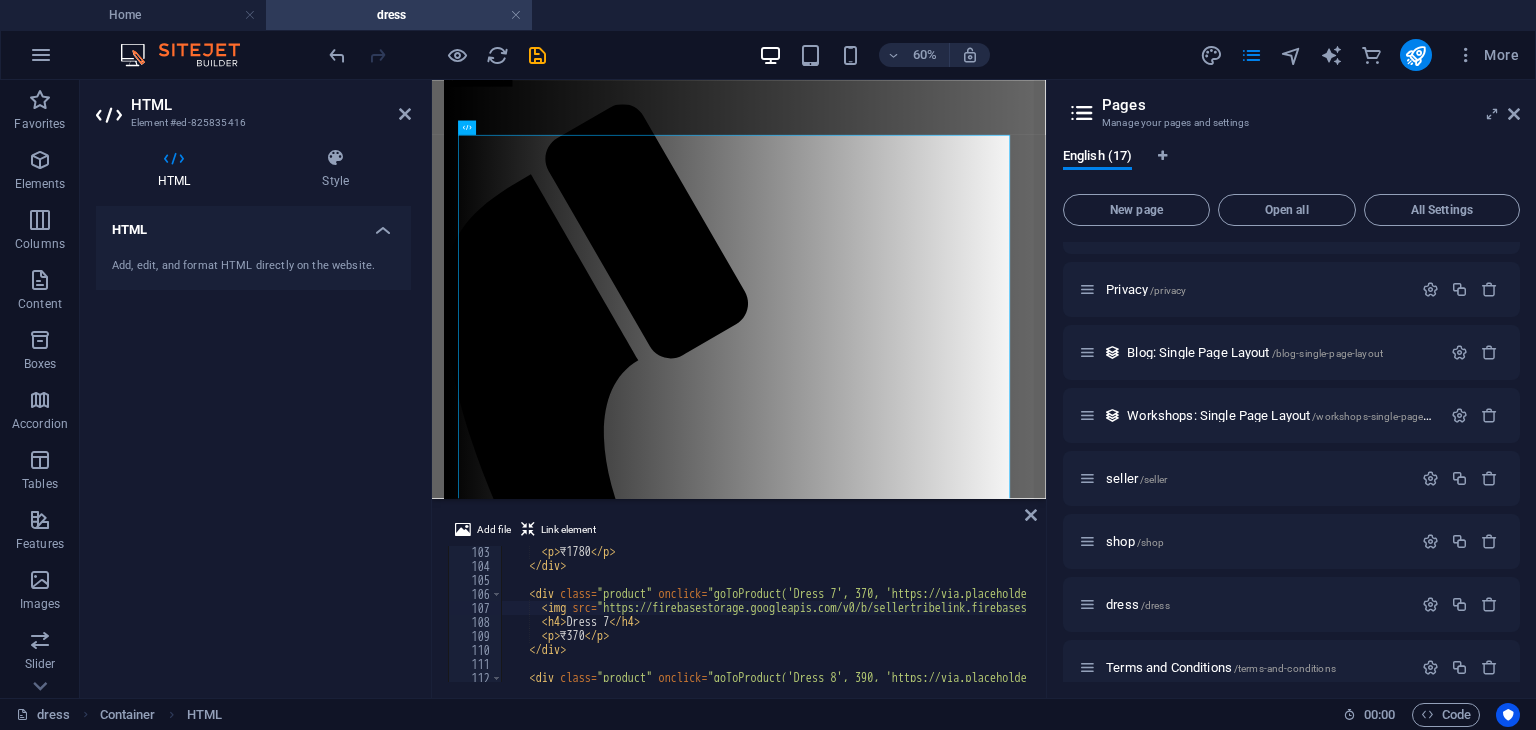 scroll, scrollTop: 0, scrollLeft: 0, axis: both 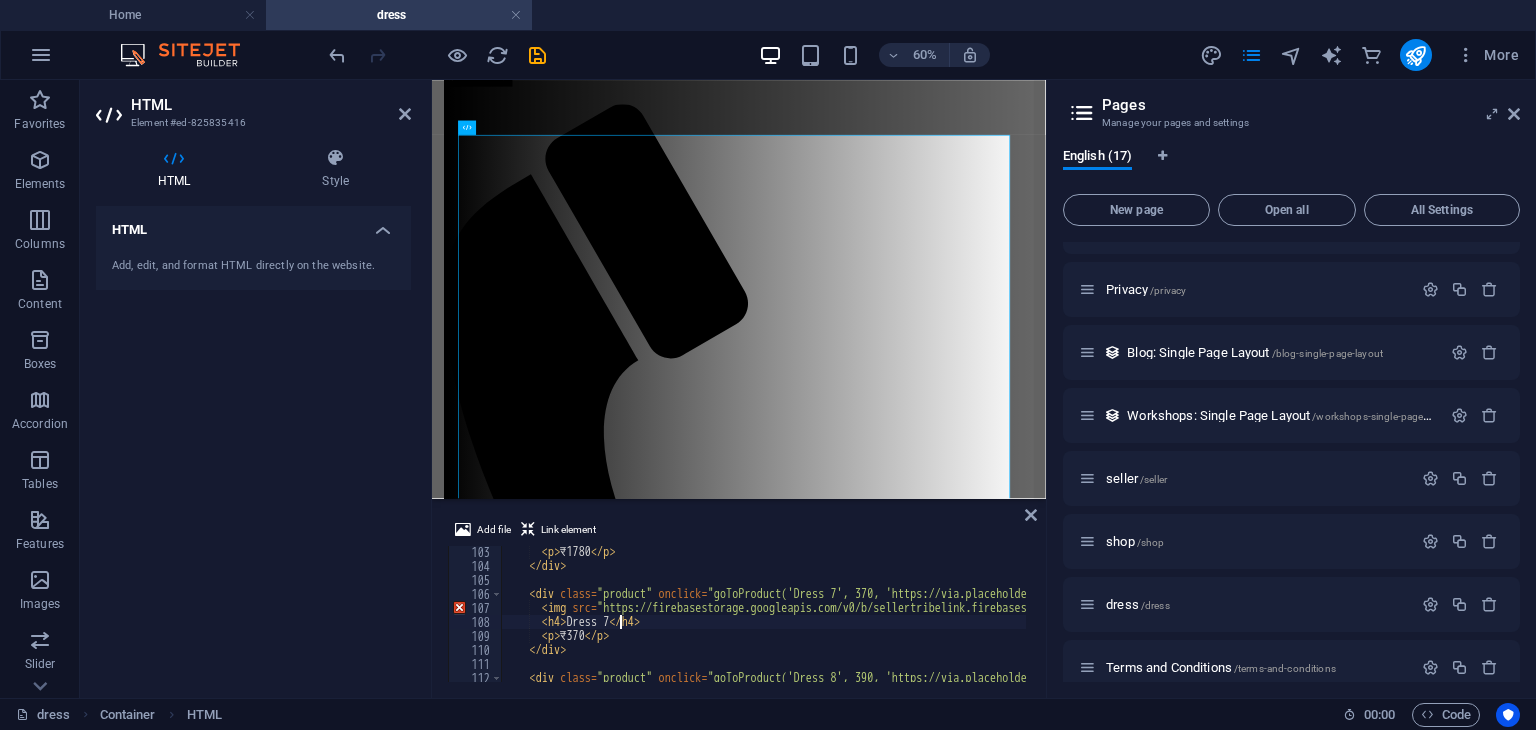click on "₹1780 Dress 7 ₹370 goToProduct('Dress 8', 390, 'https://via.placeholder.com/300x300?text=Dress+8') Dress 8" at bounding box center (1734, 625) 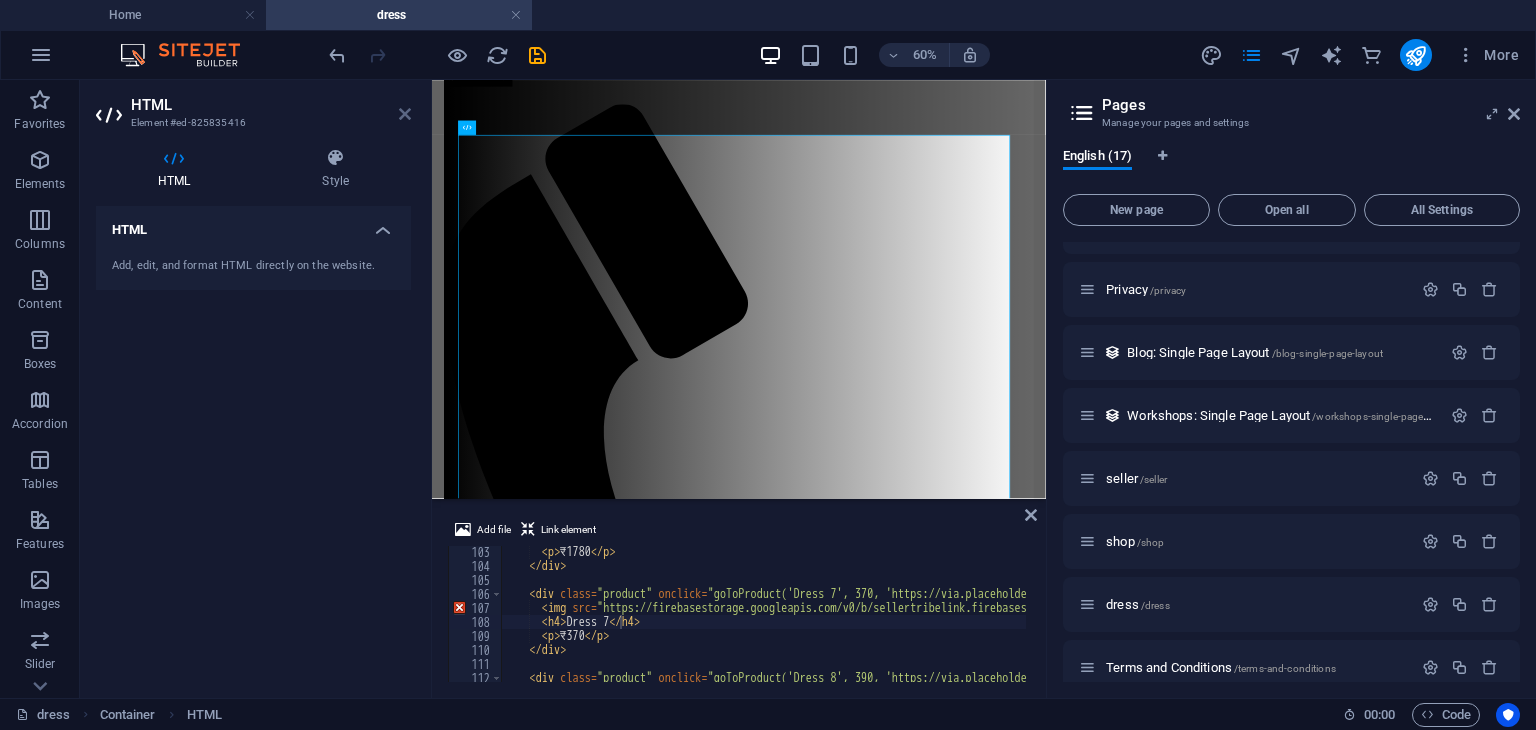 click at bounding box center [405, 114] 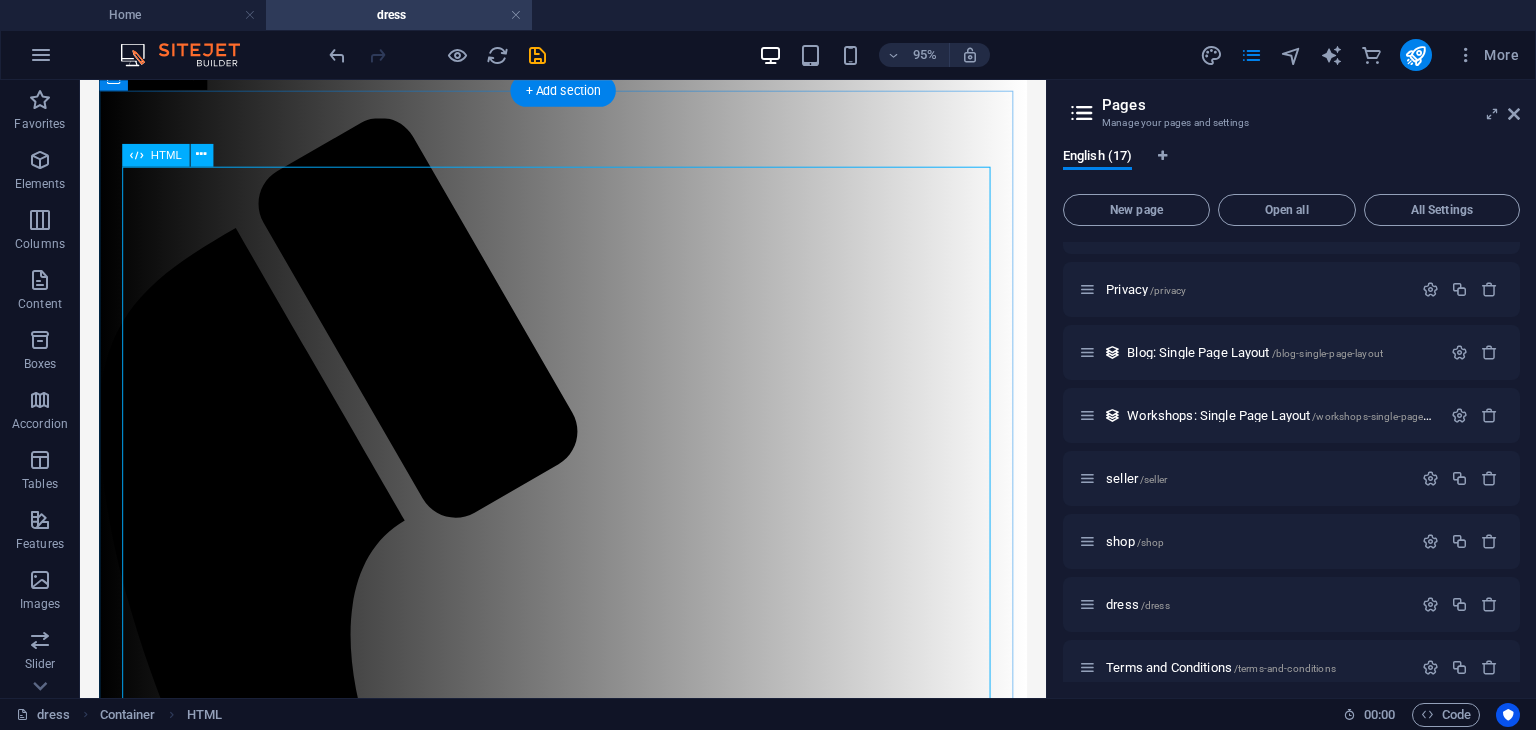 click on "Product Grid
Our Products
Dress Black
₹380
Kurti
₹475
long frock
₹1210
Skirty Denim
₹1640
collar frock
₹1800
coat dress
₹1780
Dress 7
₹370
Dress 8
₹390
Dress 9
₹410
Dress 10
₹430" at bounding box center (588, 1739) 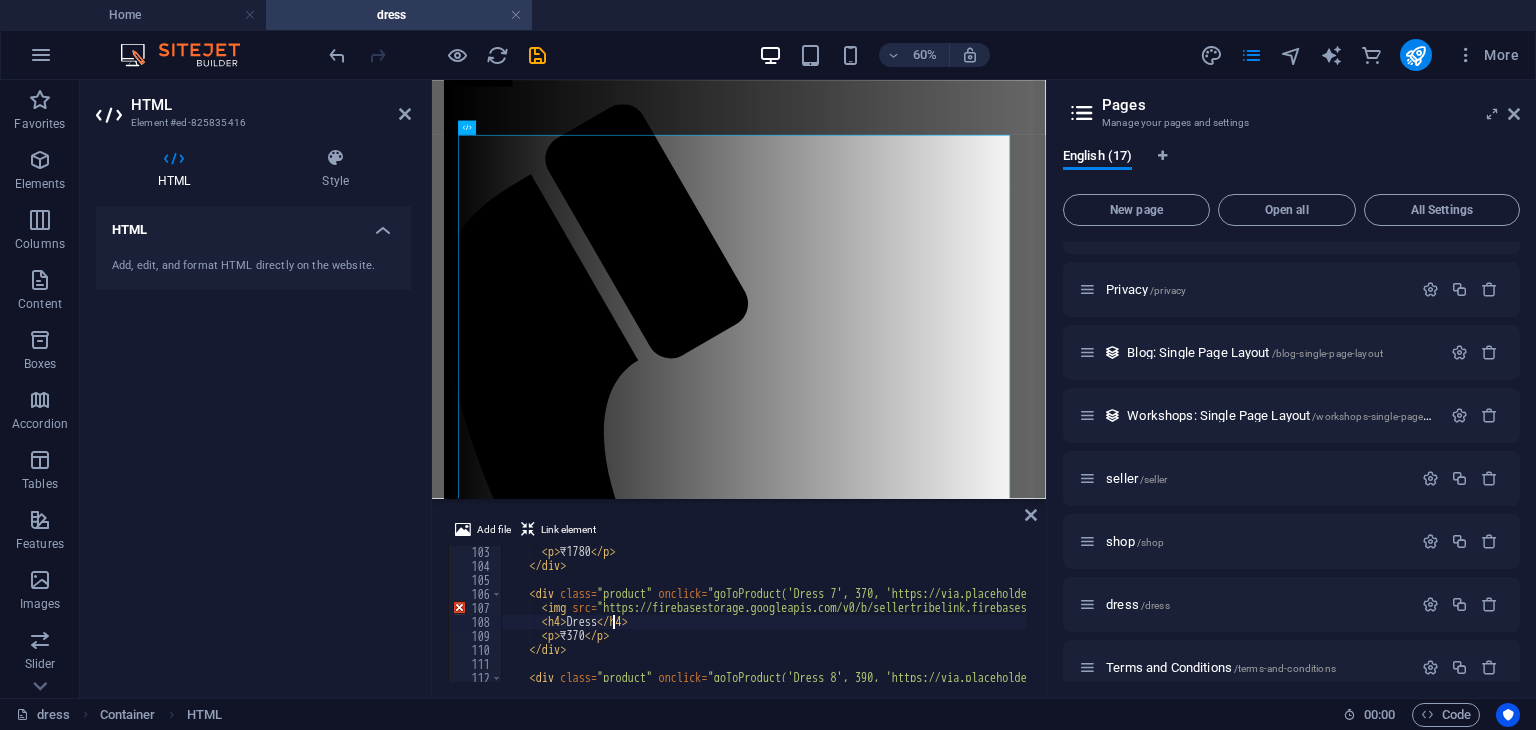 scroll, scrollTop: 1428, scrollLeft: 0, axis: vertical 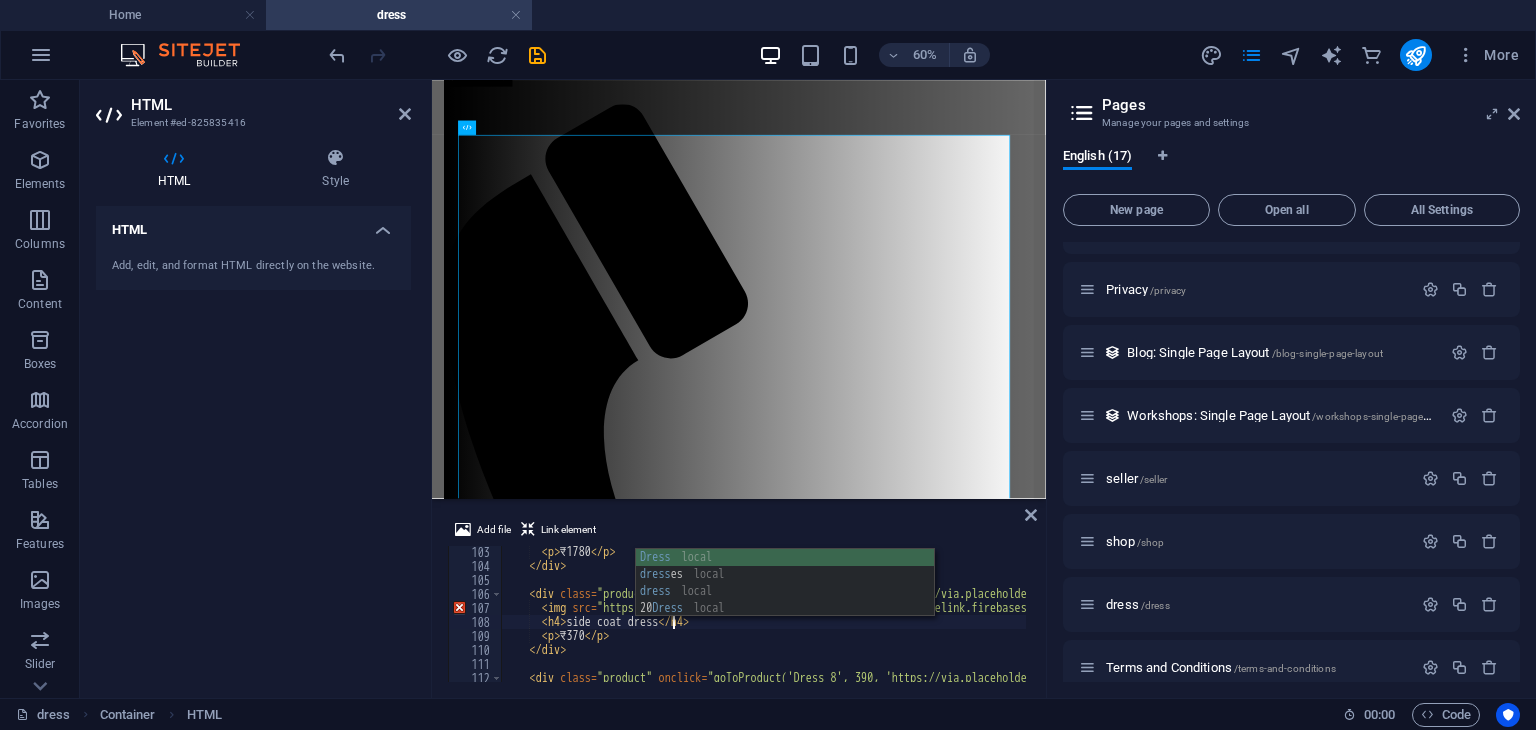 click on "₹1780 Dress 7 ₹370 goToProduct('Dress 8', 390, 'https://via.placeholder.com/300x300?text=Dress+8') Dress 8" at bounding box center [1734, 625] 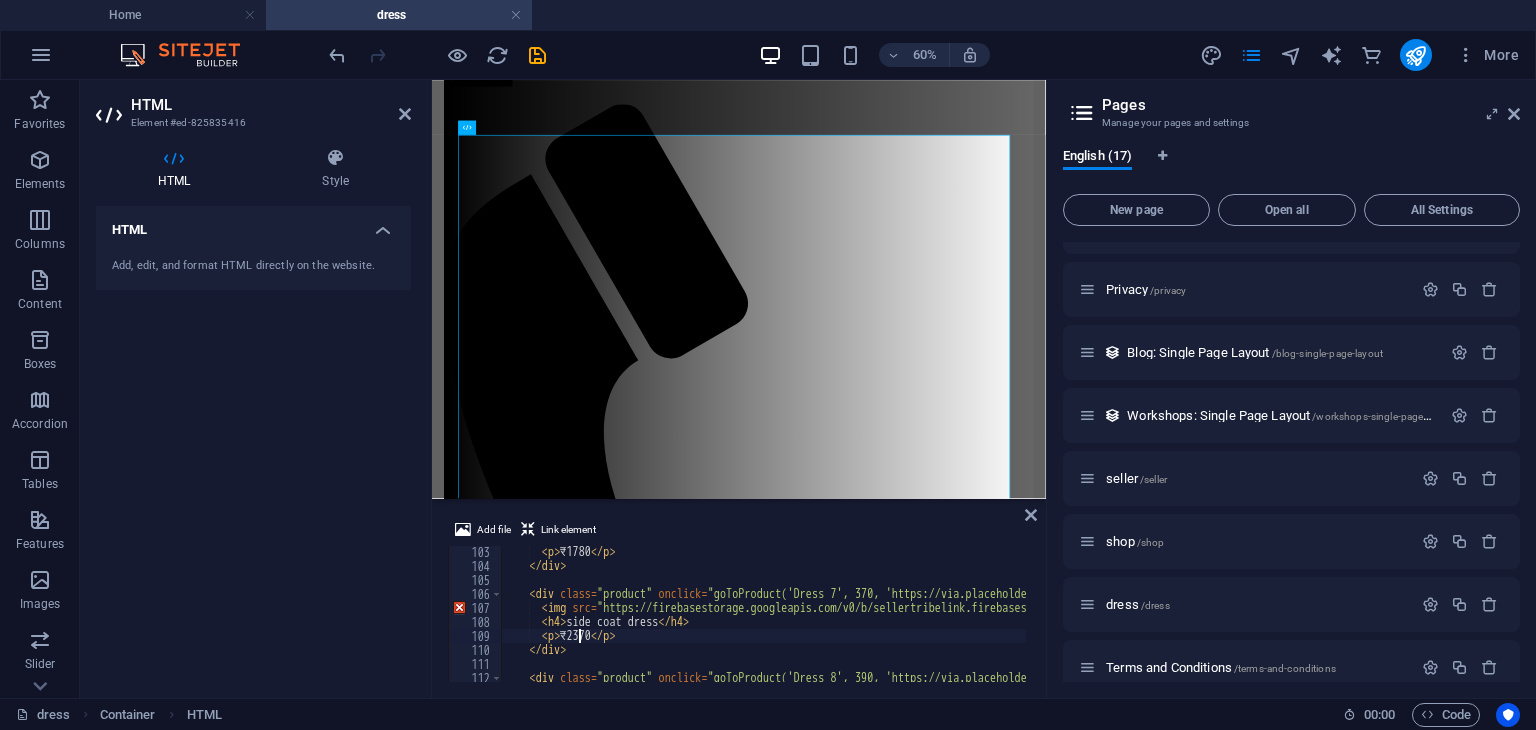 scroll, scrollTop: 0, scrollLeft: 6, axis: horizontal 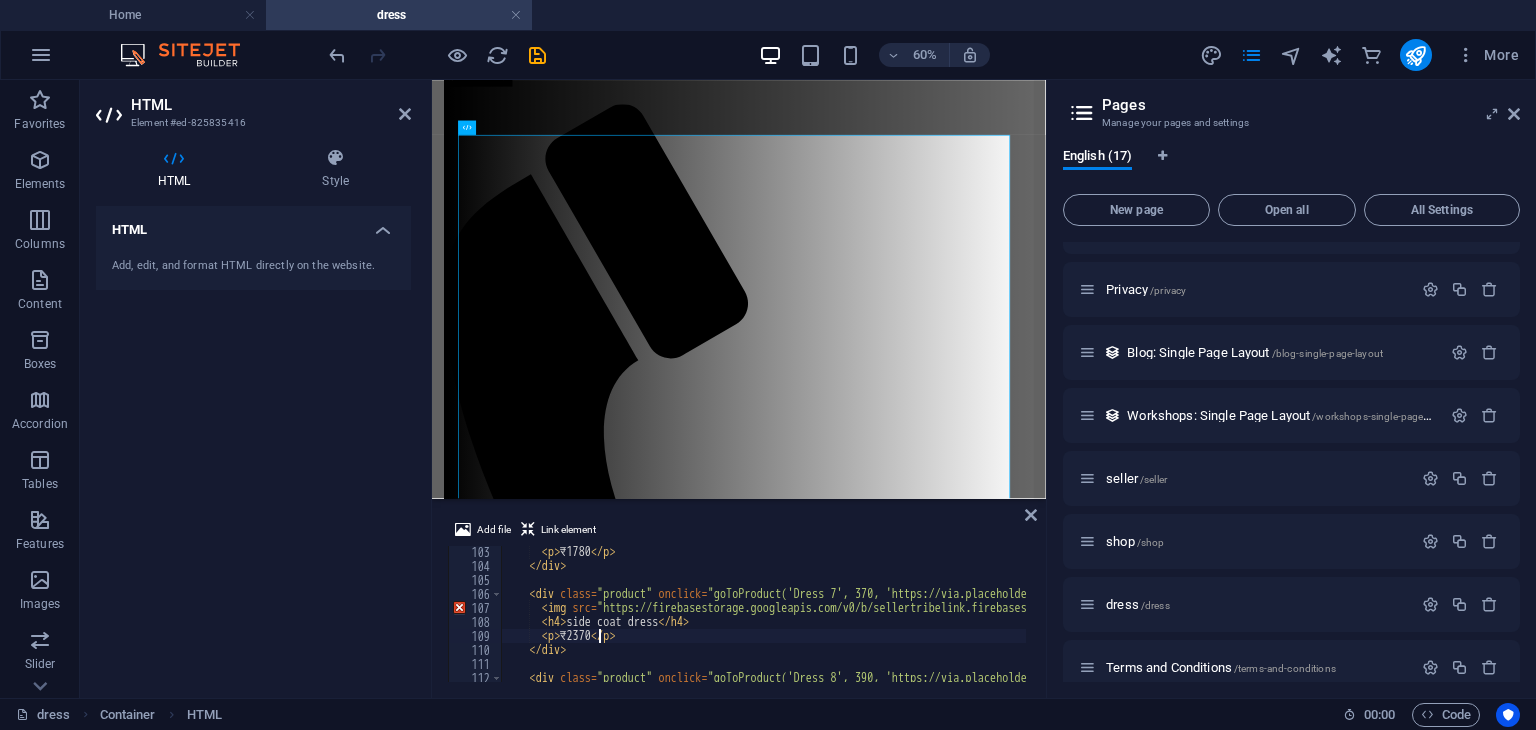 click on "< img   src = "https://via.placeholder.com/300x300?text=Dress+8"   alt = "Dress 8" >" at bounding box center [1734, 625] 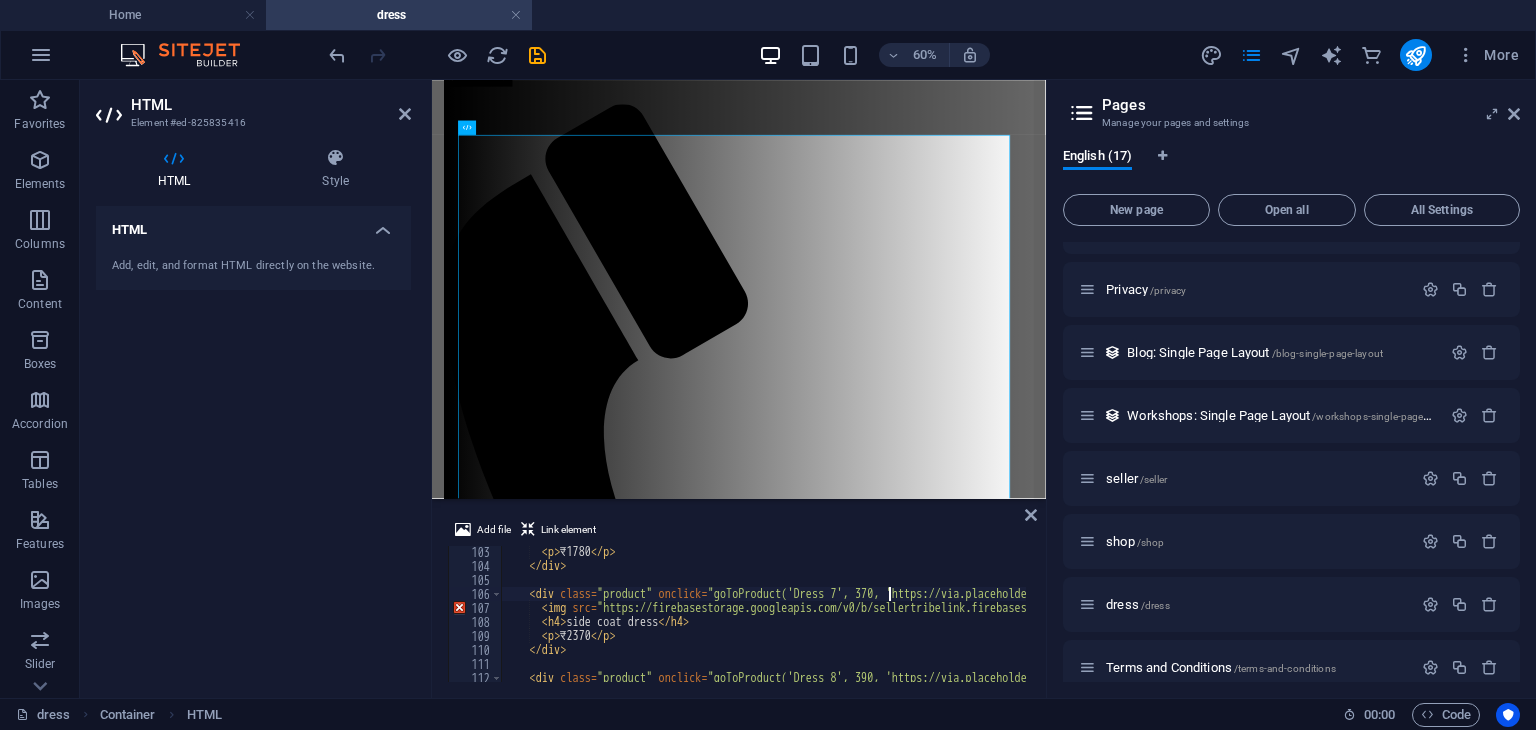 click on "< img   src = "https://via.placeholder.com/300x300?text=Dress+8"   alt = "Dress 8" >" at bounding box center (1734, 625) 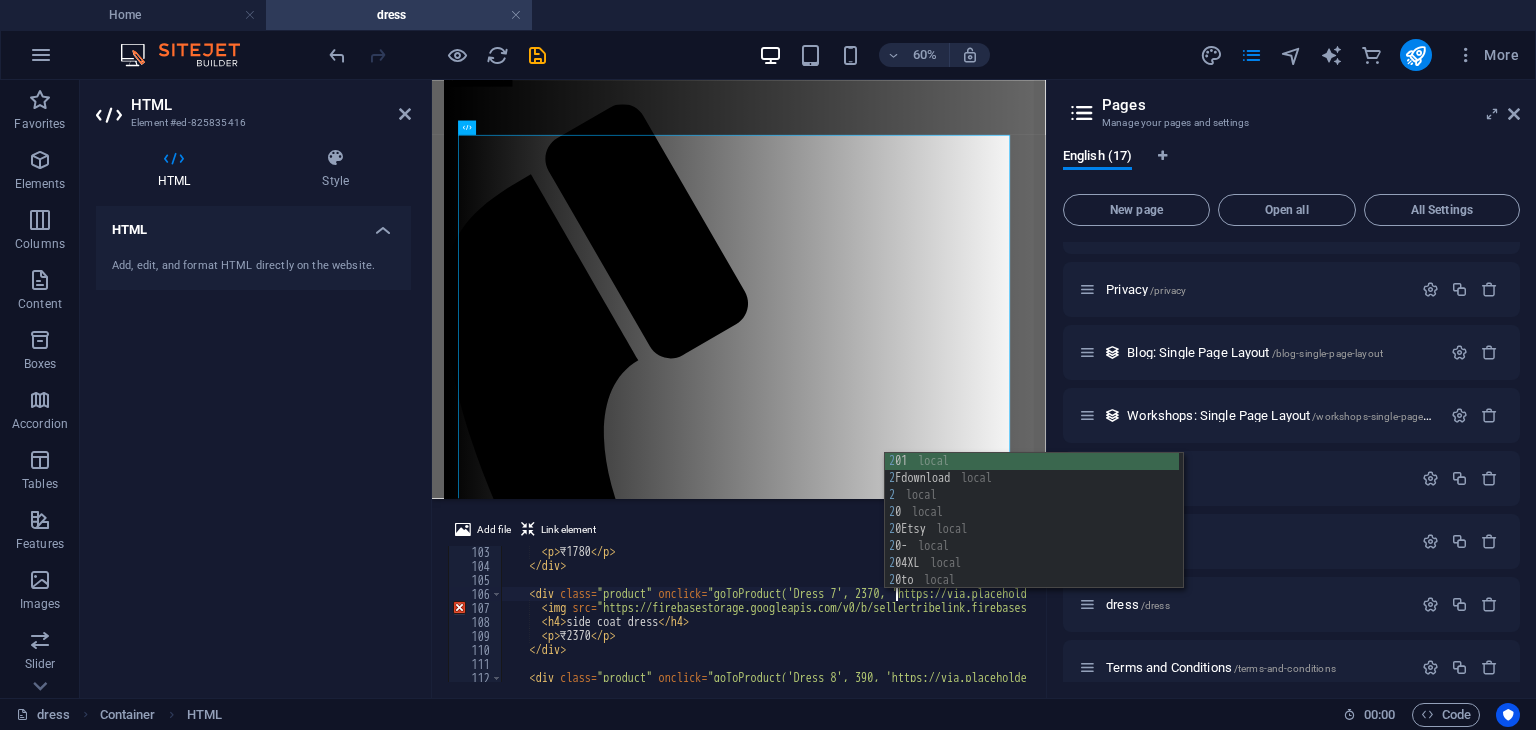 scroll, scrollTop: 0, scrollLeft: 32, axis: horizontal 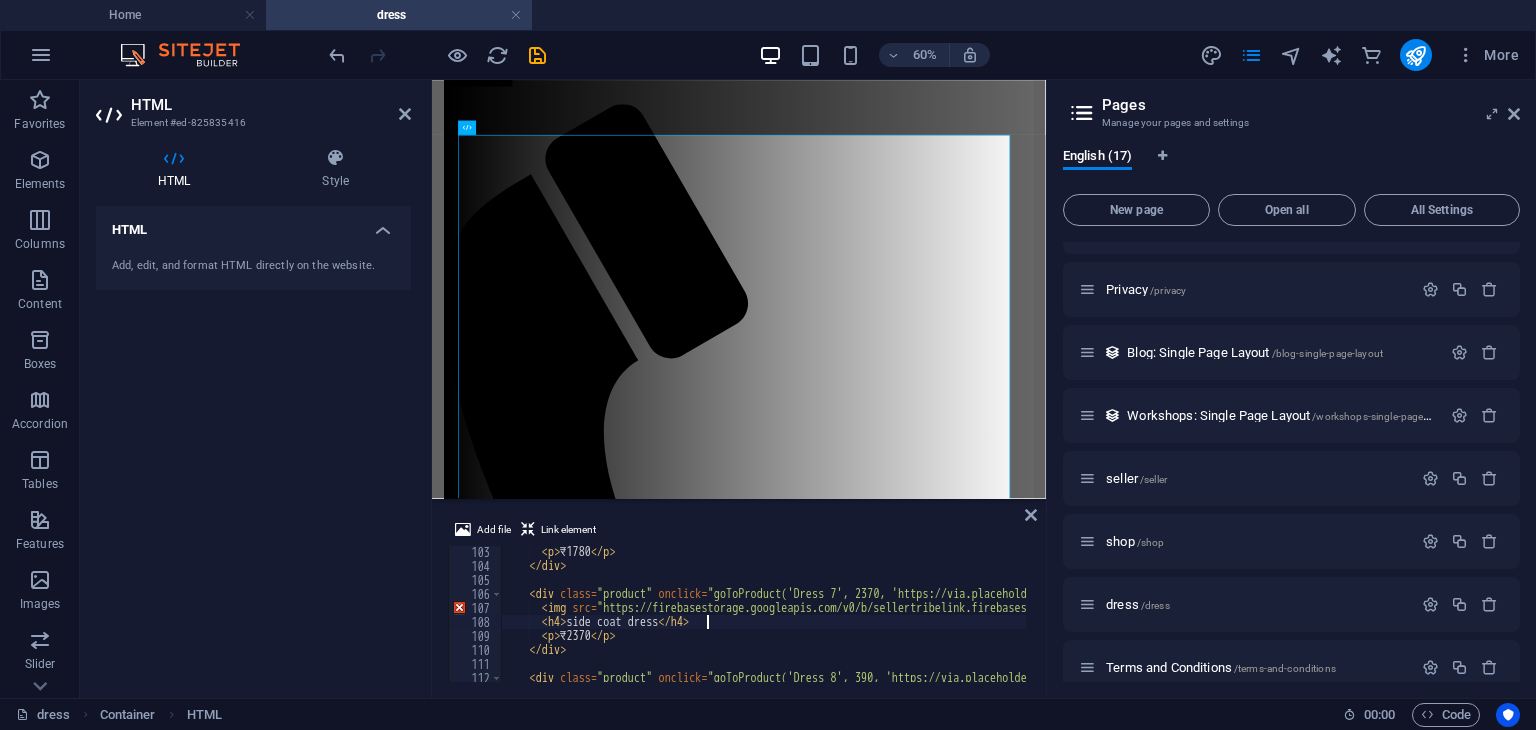 click on "< p > ₹1780 </ p >      </ div >      < div   class = "product"   onclick = "goToProduct('Dress 7', 2370, 'https://via.placeholder.com/300x300?text=Dress+7')" >         < img   src = "https://firebasestorage.googleapis.com/v0/b/sellertribelink.firebasestorage.app/o/dresses%201%2Fdownload%20(3).jpeg?alt=media&token=5deba9d3-596f-4063-9b38-069439697aa2"   alt = "Dress 7" >         < h4 > side coat dress </ h4 >         < p > ₹2370 </ p >      </ div >      < div   class = "product"   onclick = "goToProduct('Dress 8', 390, 'https://via.placeholder.com/300x300?text=Dress+8')" >         < img   src = "https://via.placeholder.com/300x300?text=Dress+8"   alt = "Dress 8" >" at bounding box center (1734, 625) 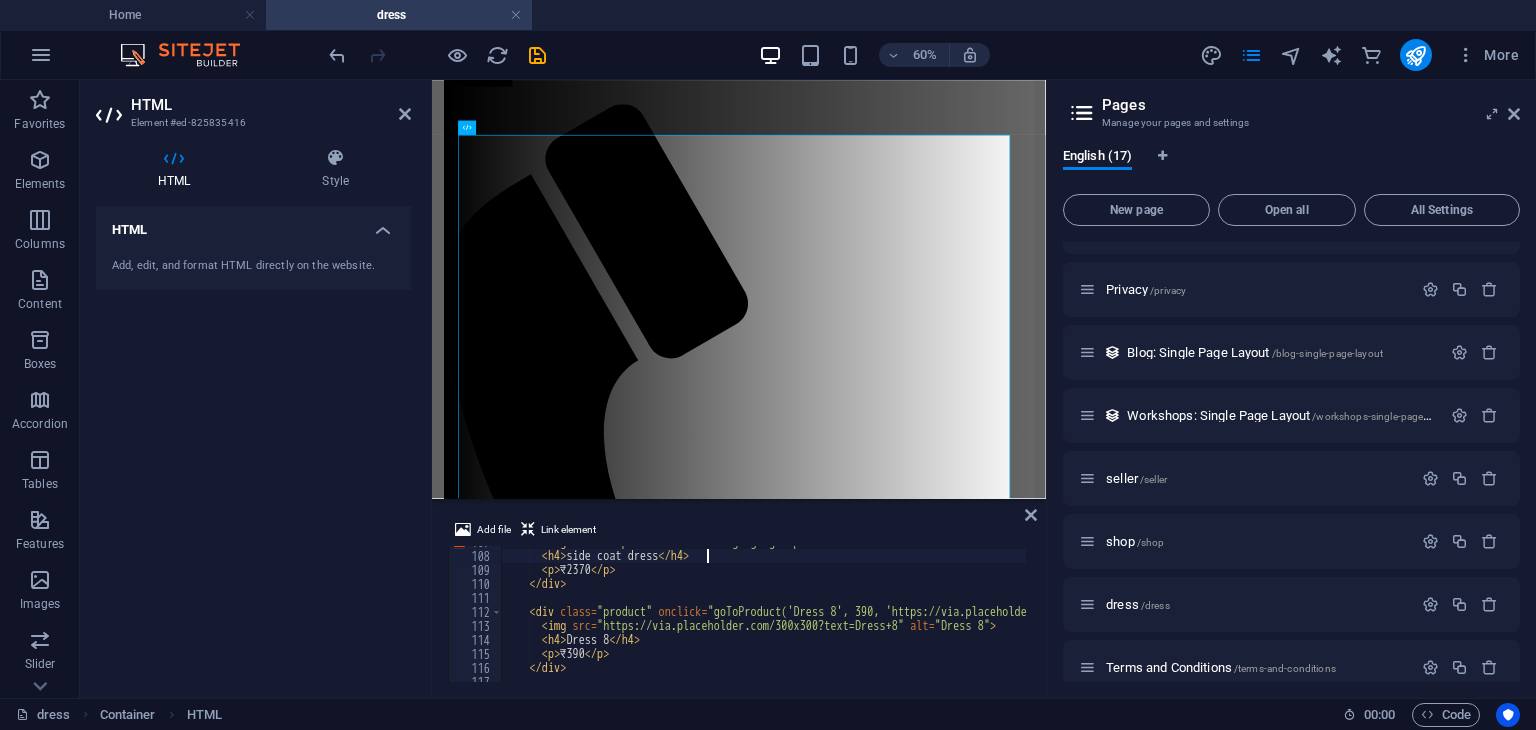 scroll, scrollTop: 1495, scrollLeft: 0, axis: vertical 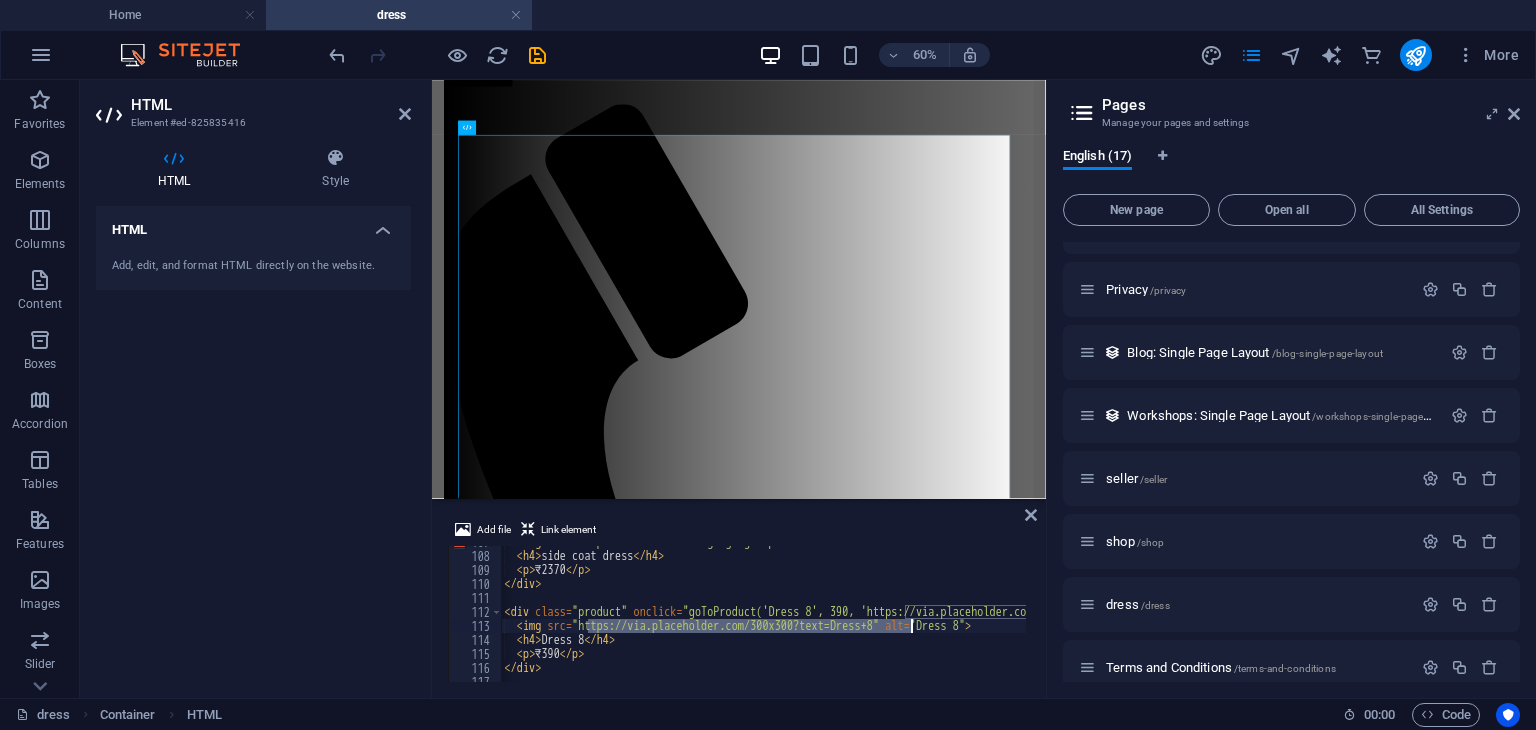 drag, startPoint x: 615, startPoint y: 627, endPoint x: 912, endPoint y: 628, distance: 297.00168 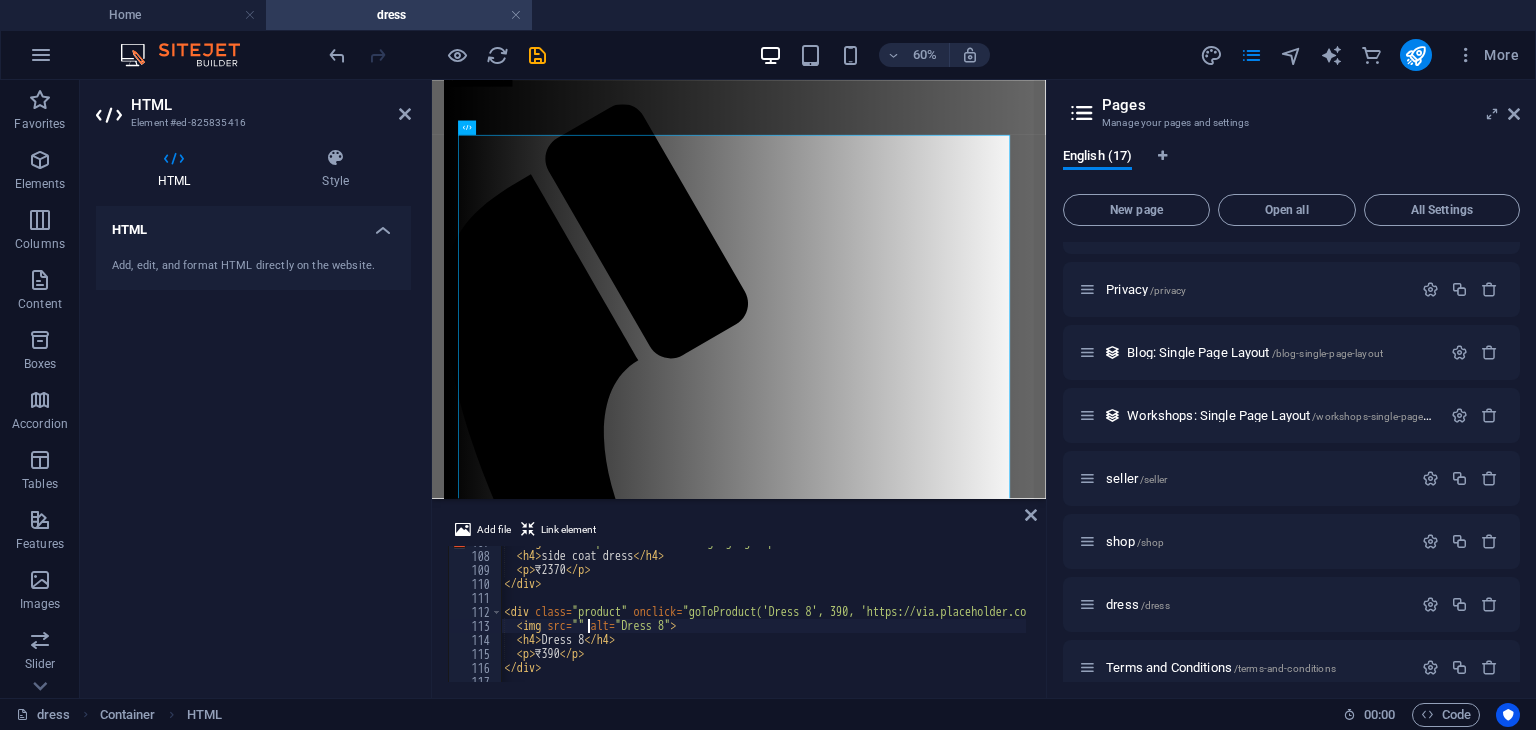 paste on "https://firebasestorage.googleapis.com/v0/b/sellertribelink.firebasestorage.app/o/dresses%201%2Fdownload%20(4).jpeg?alt=media&token=bc5cb82c-14d1-45a8-a023-83d11764d6d2" 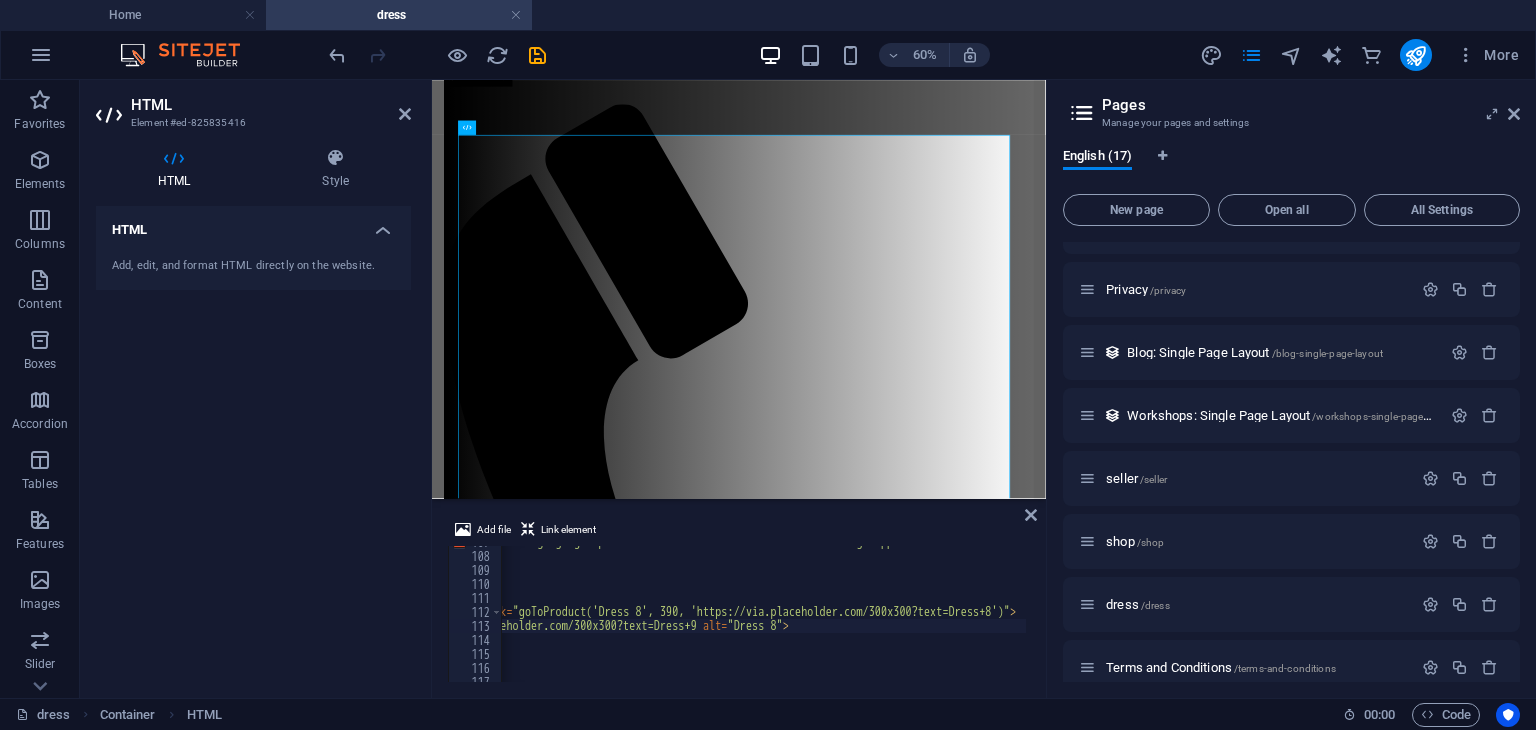 scroll, scrollTop: 0, scrollLeft: 0, axis: both 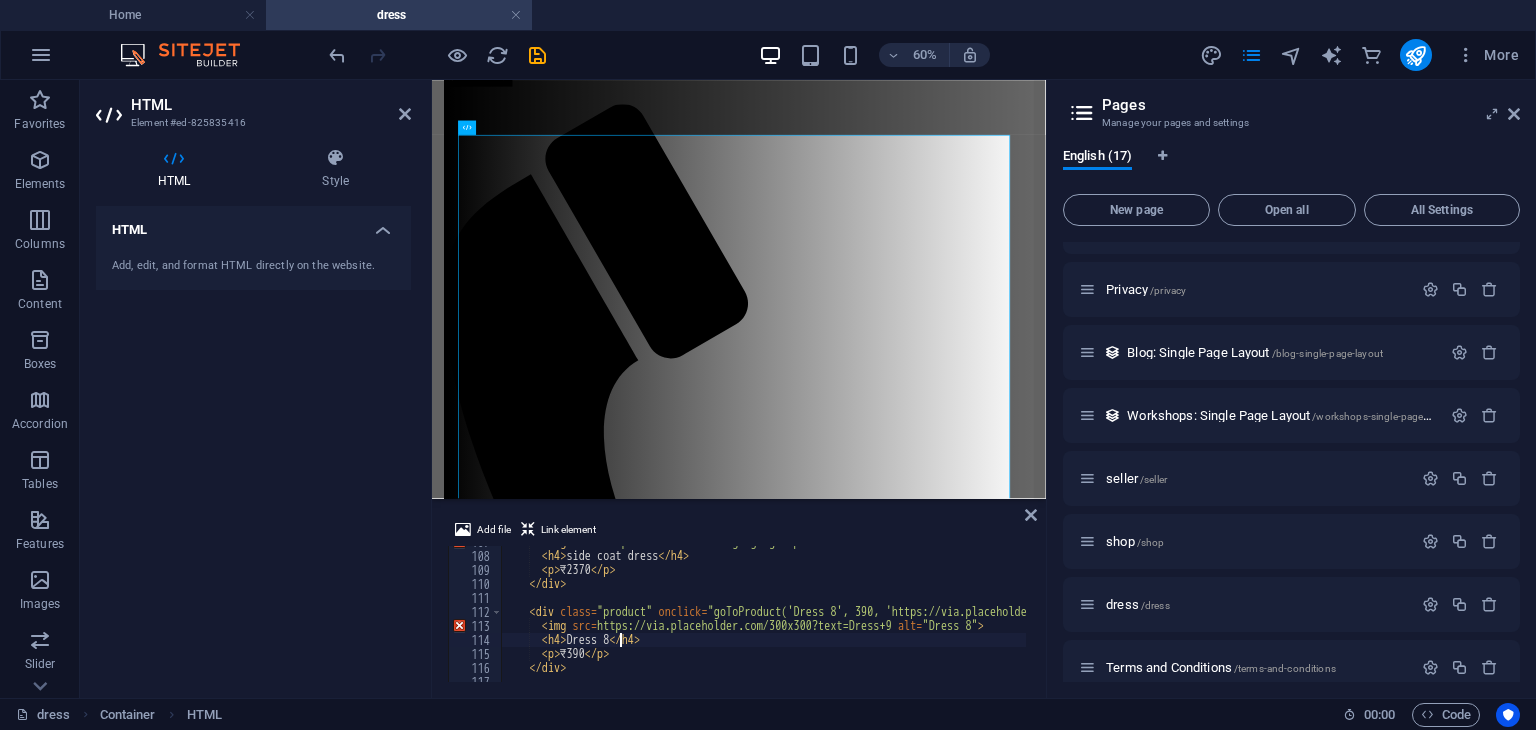 click on "< img   src = "https://firebasestorage.googleapis.com/v0/b/sellertribelink.firebasestorage.app/o/dresses%201%2Fdownload%20(3).jpeg?alt=media&token=5deba9d3-596f-4063-9b38-069439697aa2"   alt = "Dress 7" >         < h4 > side coat dress </ h4 >         < p > ₹2370 </ p >      </ div >      < div   class = "product"   onclick = "goToProduct('Dress 8', 390, 'https://via.placeholder.com/300x300?text=Dress+8')" >         < img   src = "https://via.placeholder.com/300x300?text=Dress+8"   alt = "Dress 8" >         < h4 > Dress 8 </ h4 >         < p > ₹390 </ p >      </ div >" at bounding box center (1734, 615) 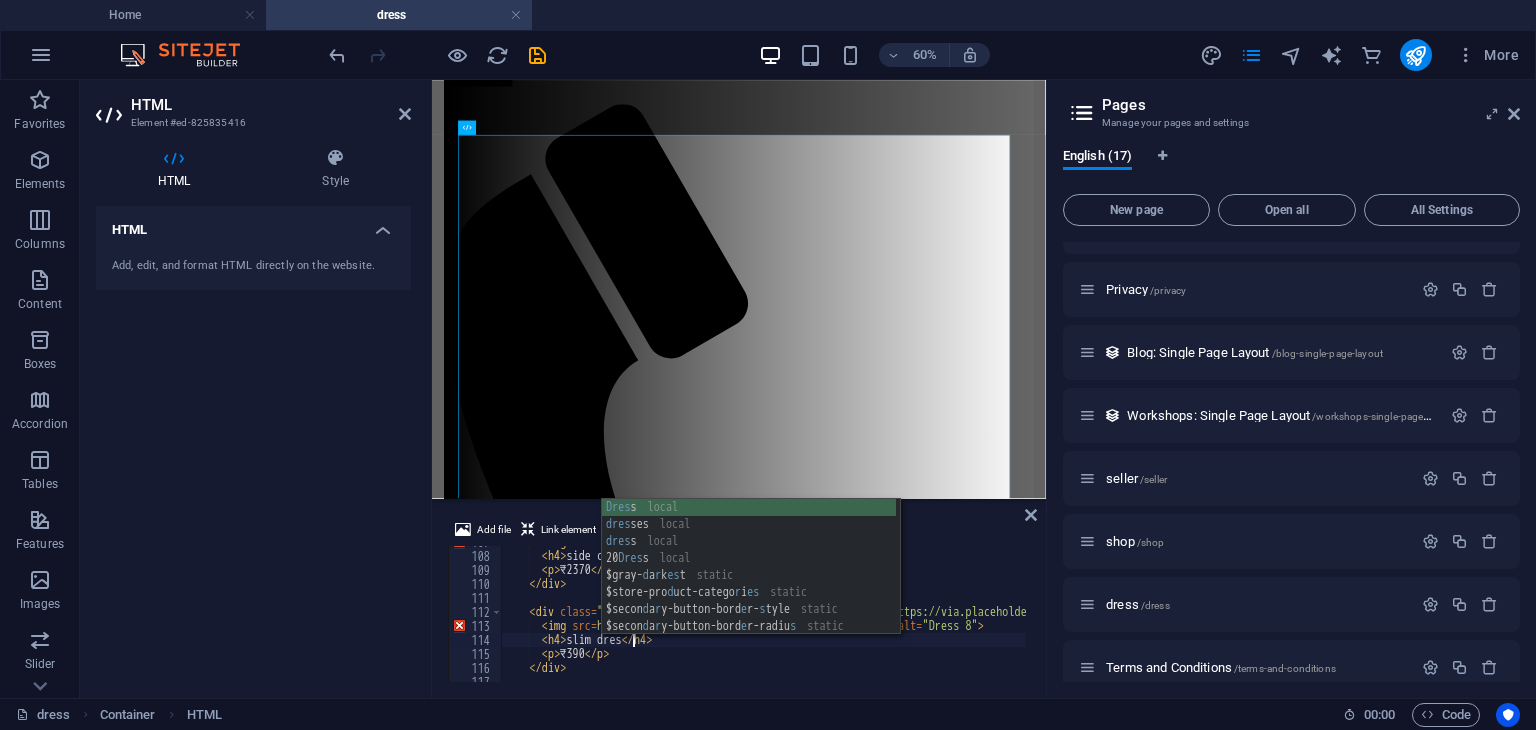 scroll, scrollTop: 0, scrollLeft: 11, axis: horizontal 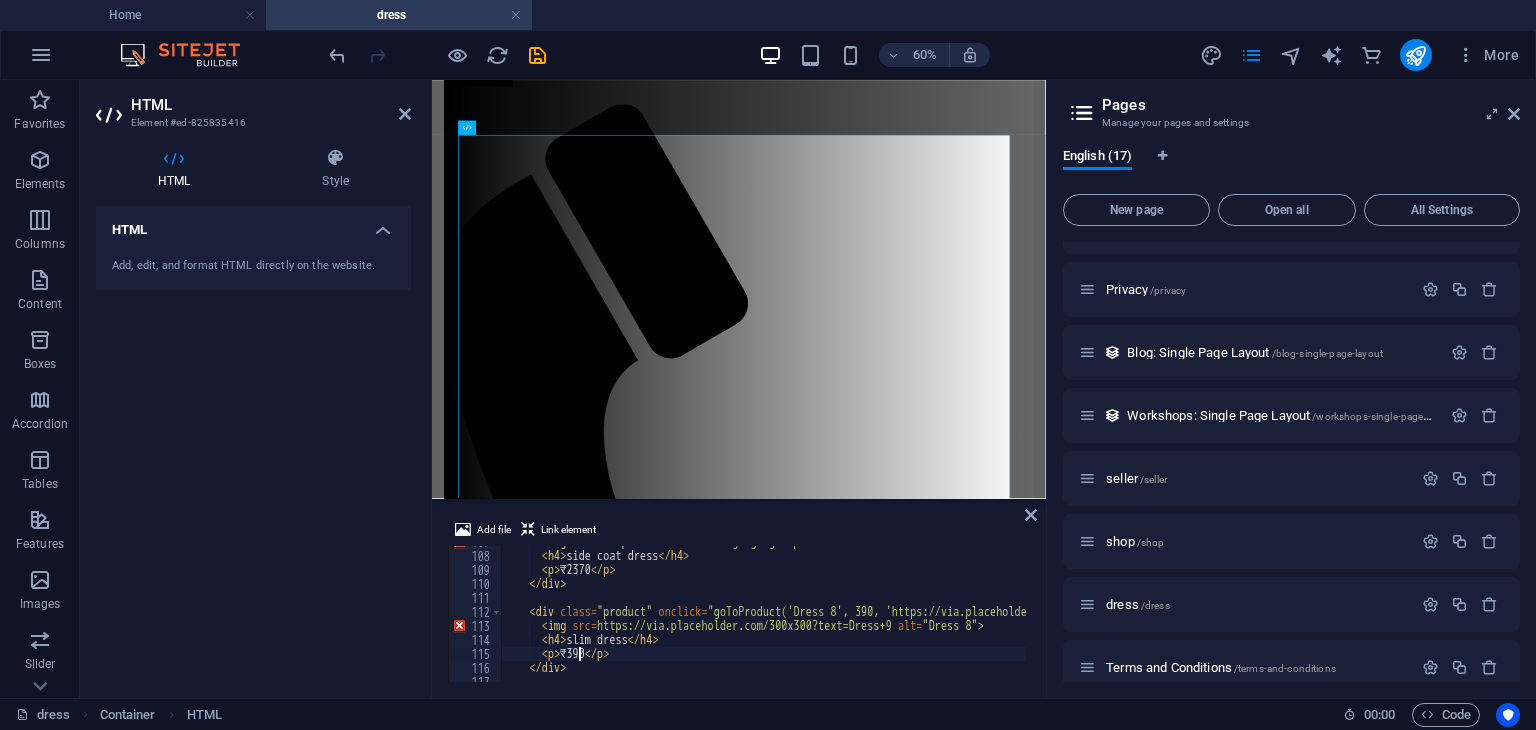 click on "< img   src = "[URL]"   alt = "Dress 7" >         <h4> side coat dress </h4>         <p> ₹2370 </p>      </div>      <div   class = "product"   onclick = "goToProduct('Dress 8', 390, '[URL]')" >         <img   src = "[URL]"   alt = "Dress 8" >         <h4> slim dress </h4>         <p> ₹390 </p>      </div>" at bounding box center (1734, 615) 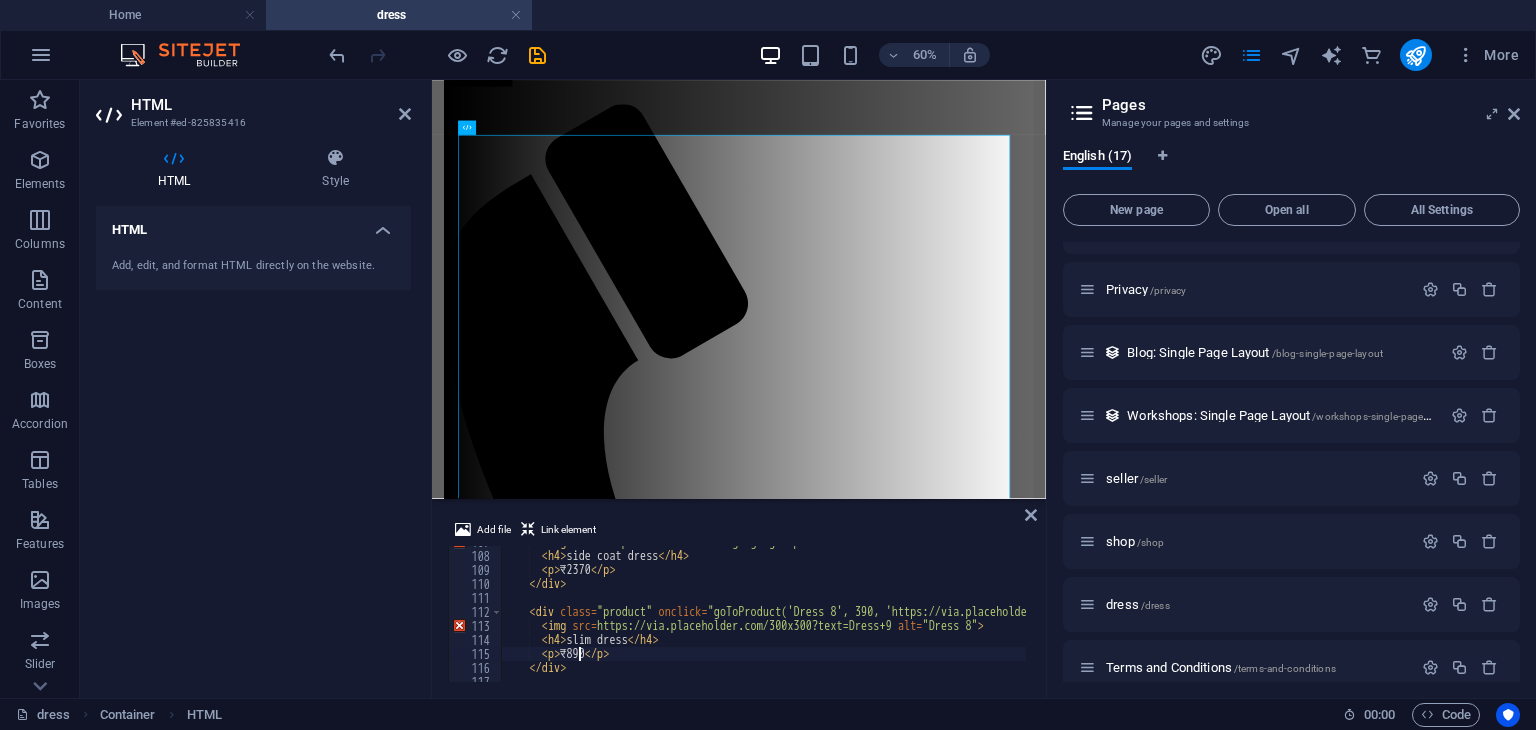 scroll, scrollTop: 0, scrollLeft: 6, axis: horizontal 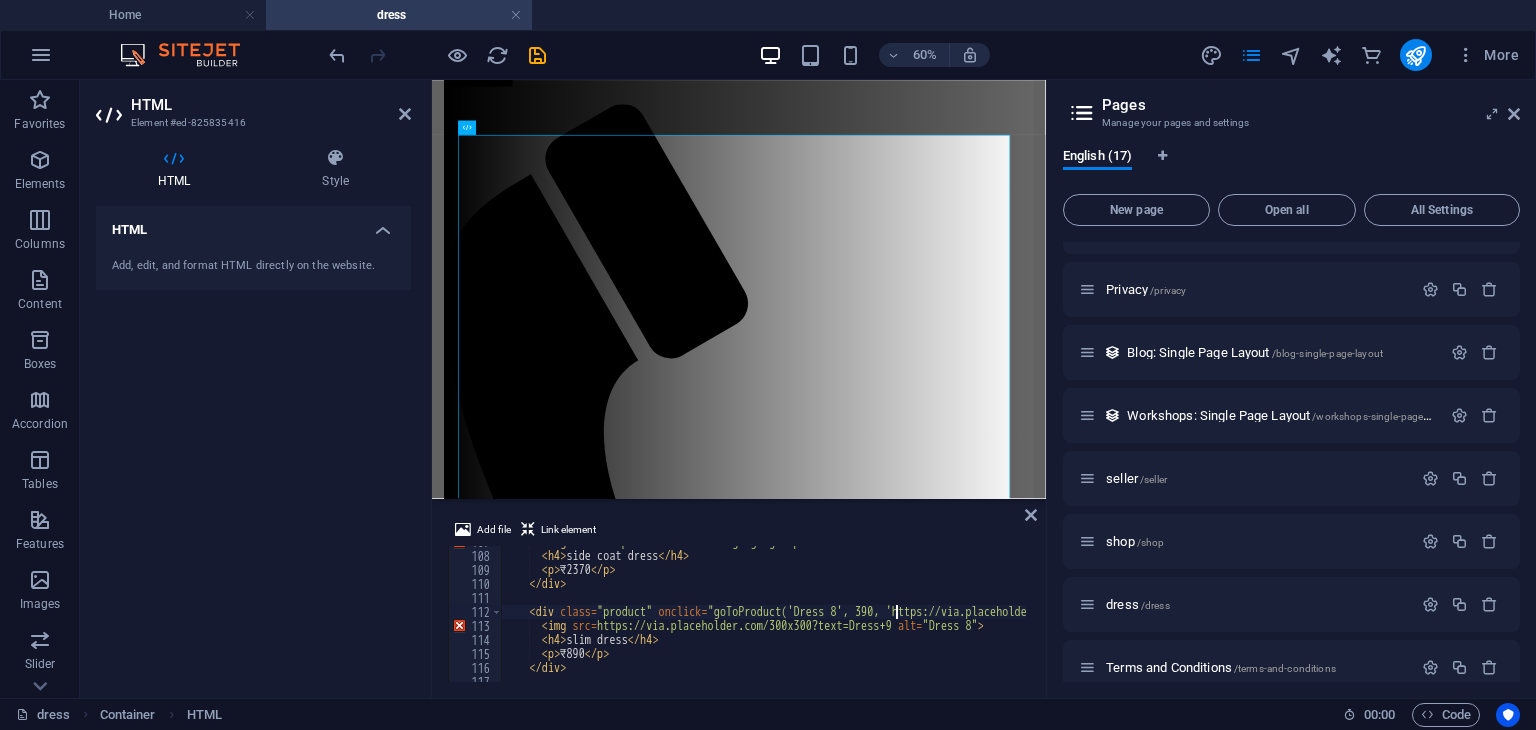 click on "< img   src = "[URL]"   alt = "Dress 7" >         <h4> side coat dress </h4>         <p> ₹2370 </p>      </div>      <div   class = "product"   onclick = "goToProduct('Dress 8', 390, '[URL]')" >         <img   src = "[URL]"   alt = "Dress 8" >         <h4> slim dress </h4>         <p> ₹890 </p>      </div>" at bounding box center (1734, 615) 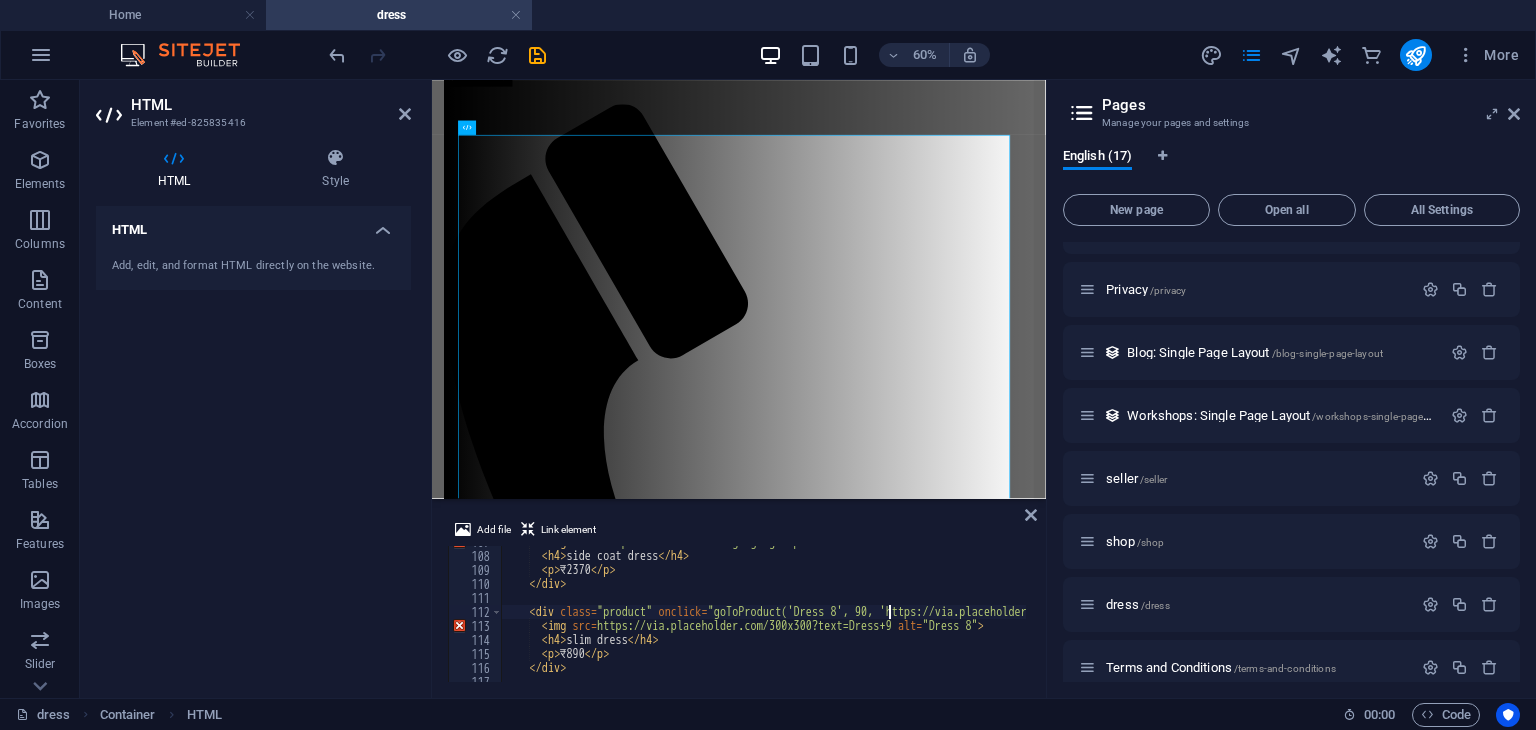 scroll, scrollTop: 0, scrollLeft: 32, axis: horizontal 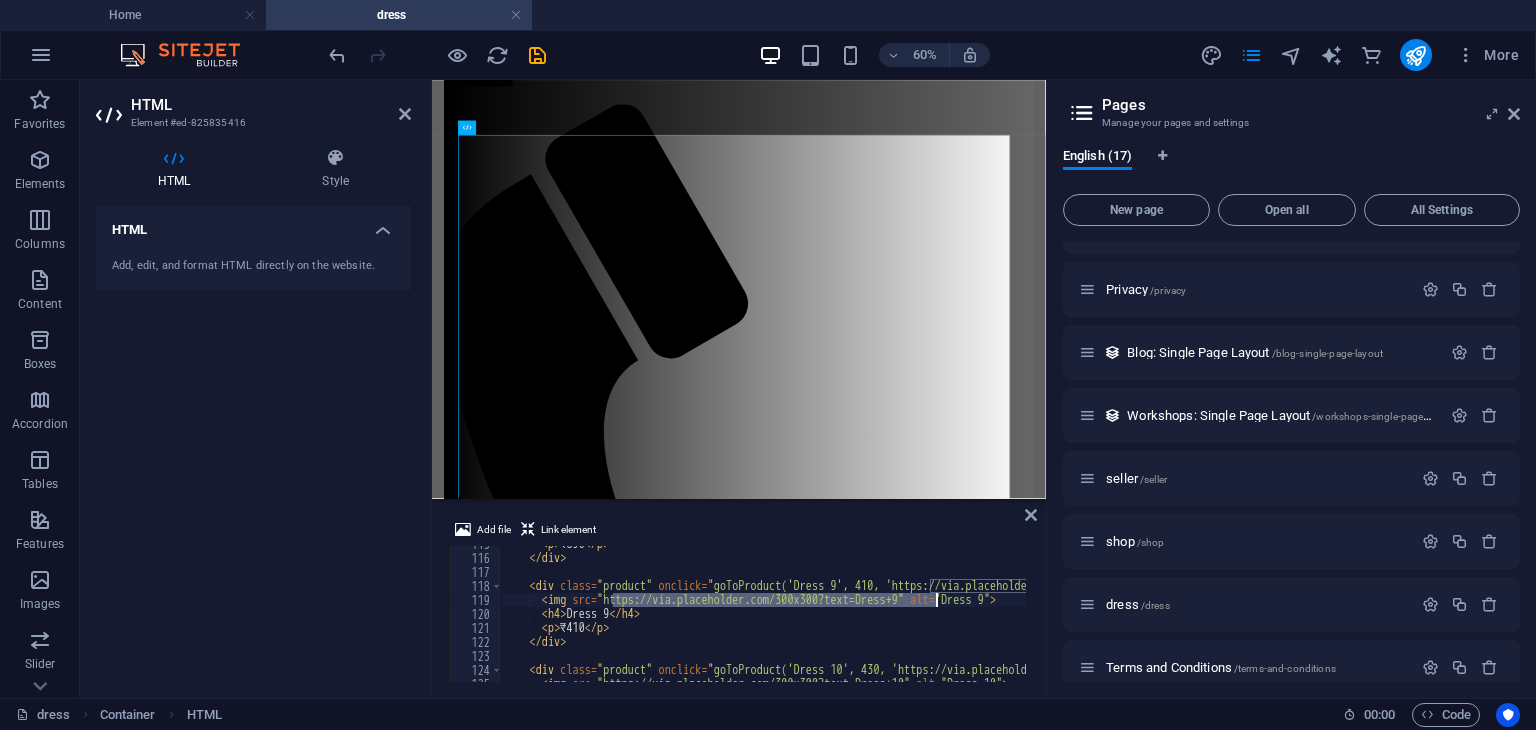 drag, startPoint x: 612, startPoint y: 599, endPoint x: 937, endPoint y: 596, distance: 325.01385 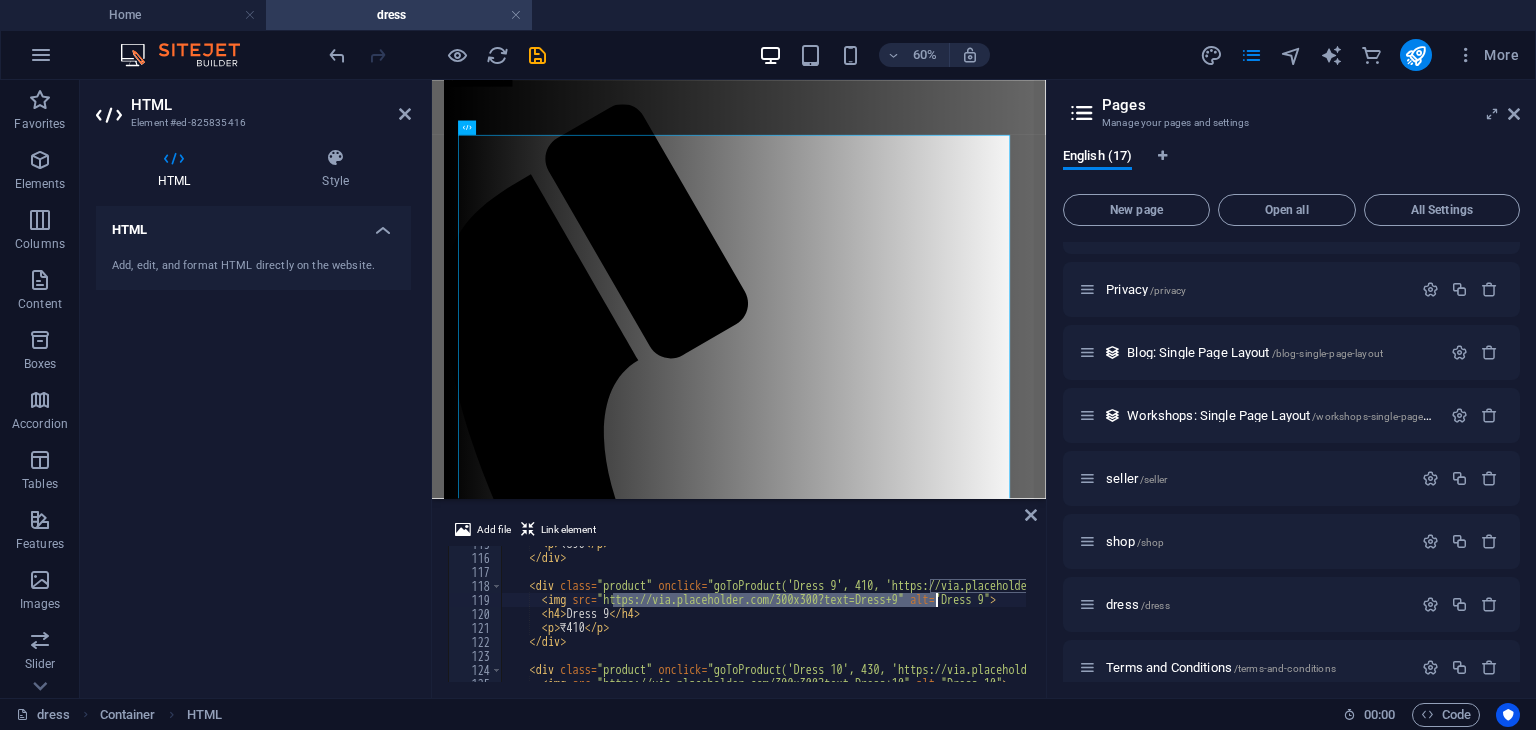 paste on "[URL]" 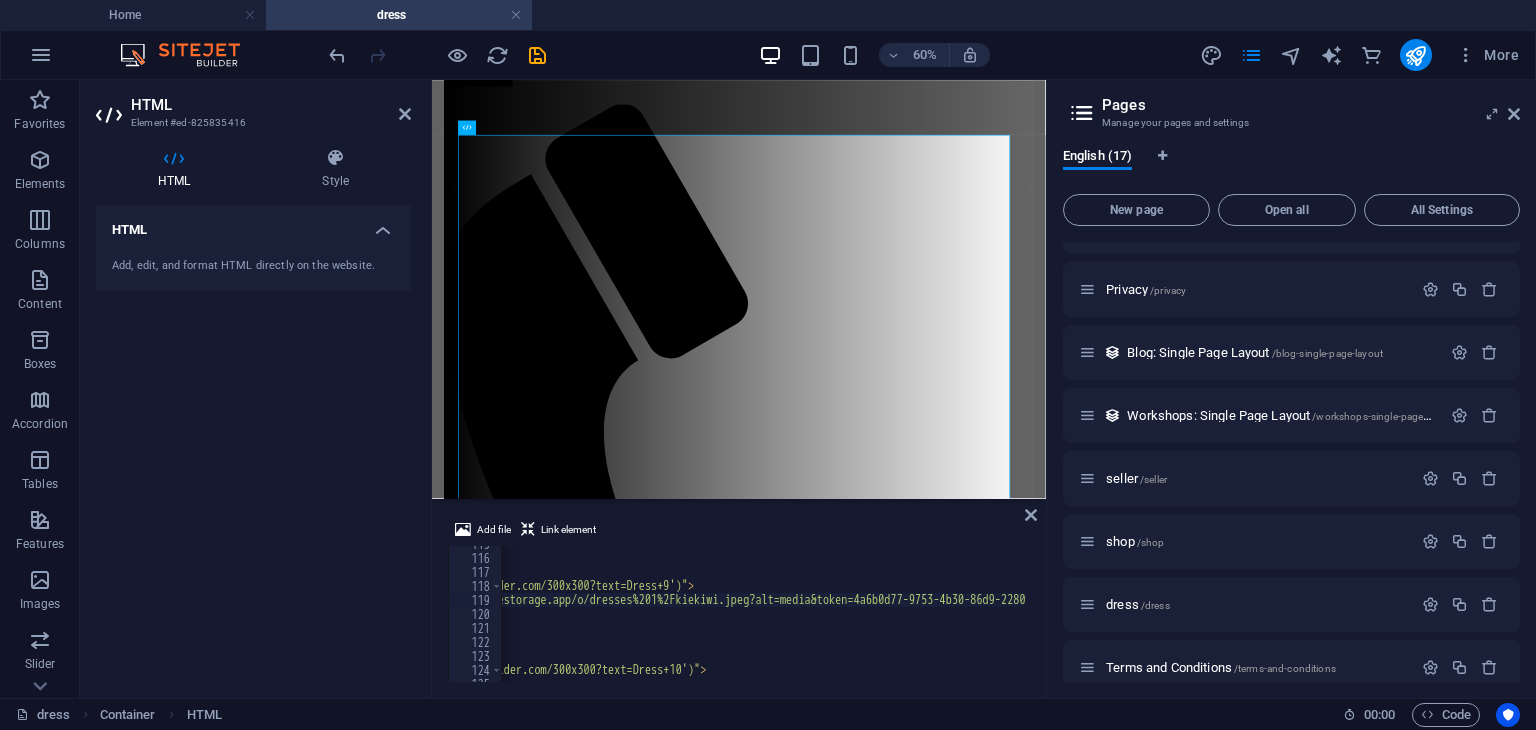 scroll, scrollTop: 0, scrollLeft: 0, axis: both 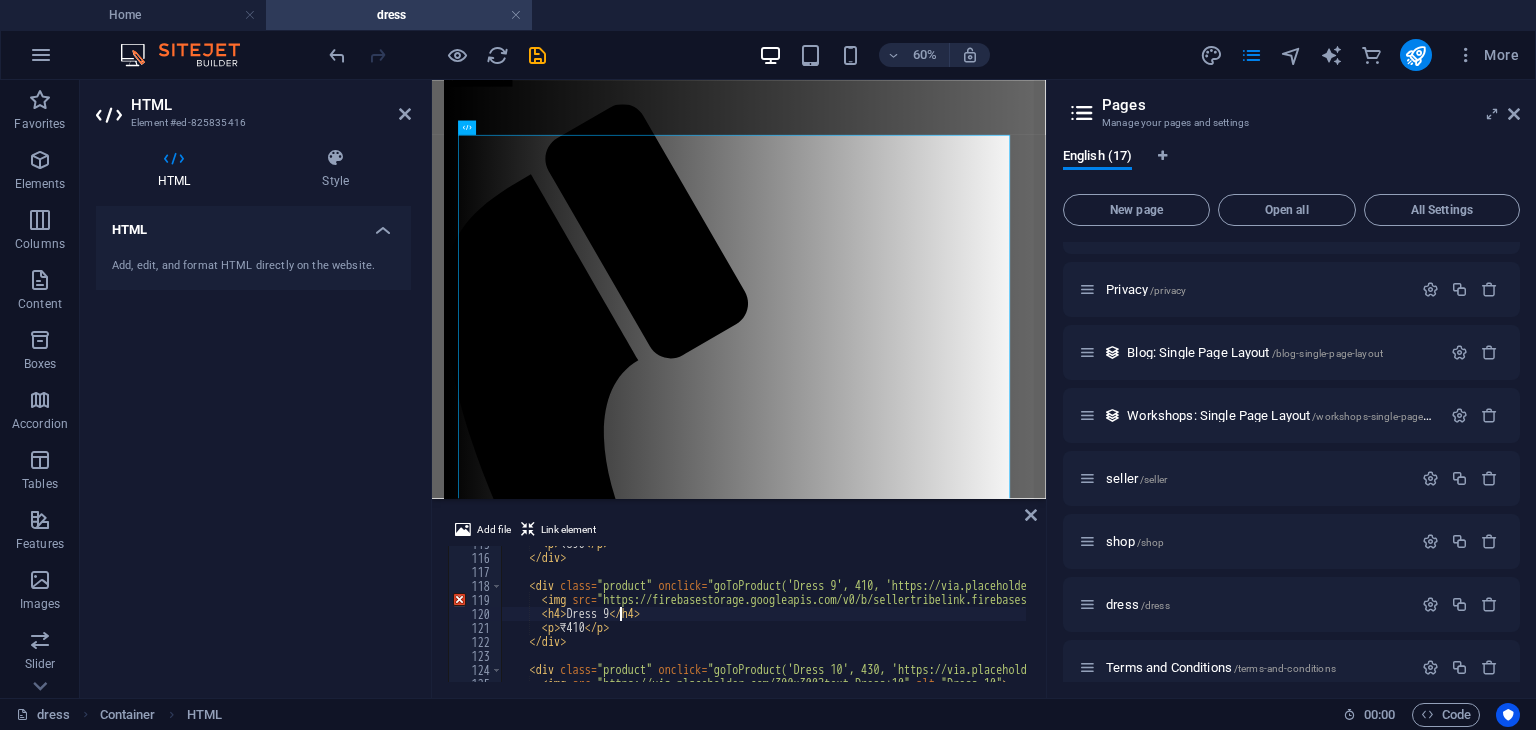 click on "< p > ₹890 </ p >      </ div >      < div   class = "product"   onclick = "goToProduct('Dress 9', 410, 'https://via.placeholder.com/300x300?text=Dress+9')" >         < img   src = "https://firebasestorage.googleapis.com/v0/b/sellertribelink.firebasestorage.app/o/dresses%201%2Fkiekiwi.jpeg?alt=media&token=[TOKEN]"   alt = "Dress 9" >         < h4 > Dress 9 </ h4 >         < p > ₹410 </ p >      </ div >      < div   class = "product"   onclick = "goToProduct('Dress 10', 430, 'https://via.placeholder.com/300x300?text=Dress+10')" >         < img   src = "https://via.placeholder.com/300x300?text=Dress+10"   alt = "Dress 10" >" at bounding box center [1734, 617] 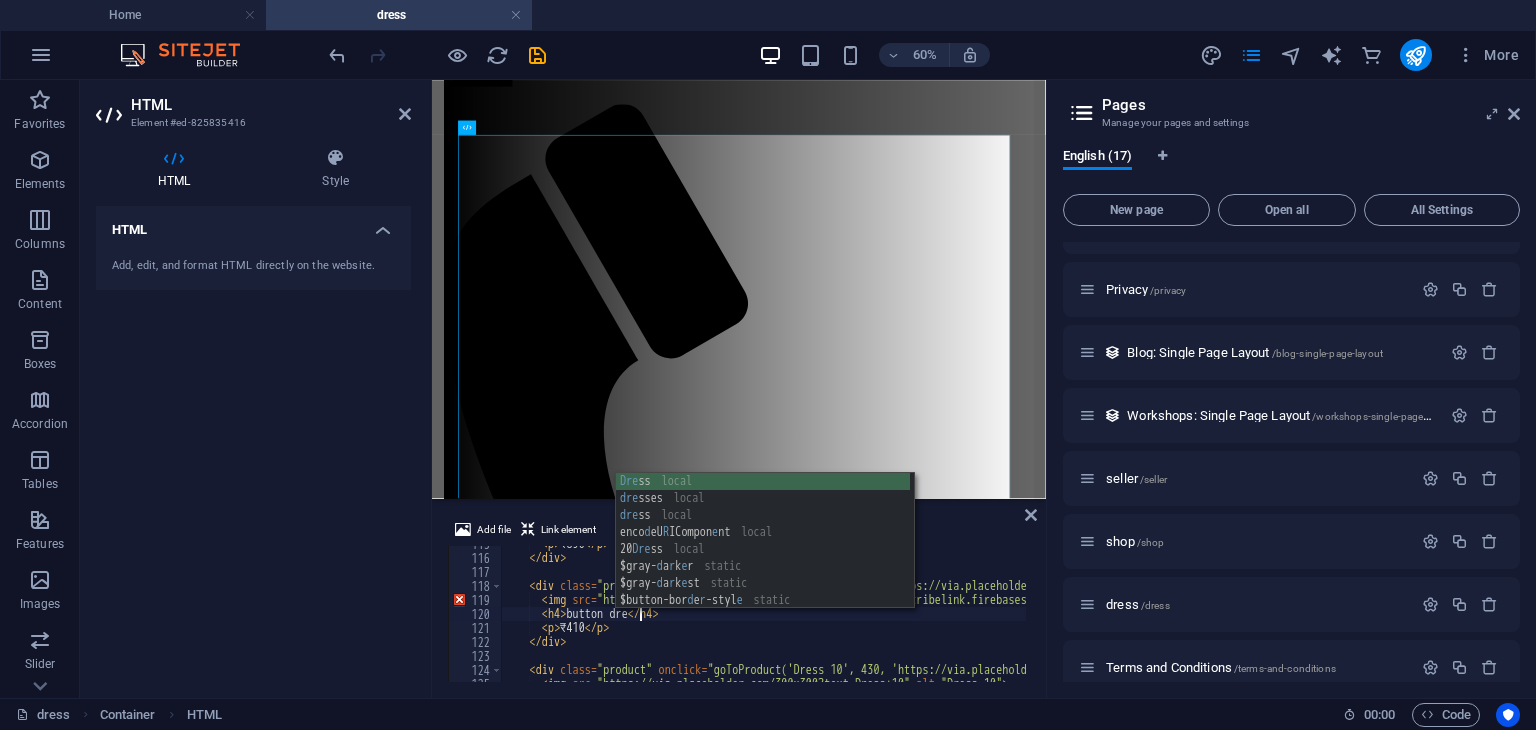 scroll, scrollTop: 0, scrollLeft: 12, axis: horizontal 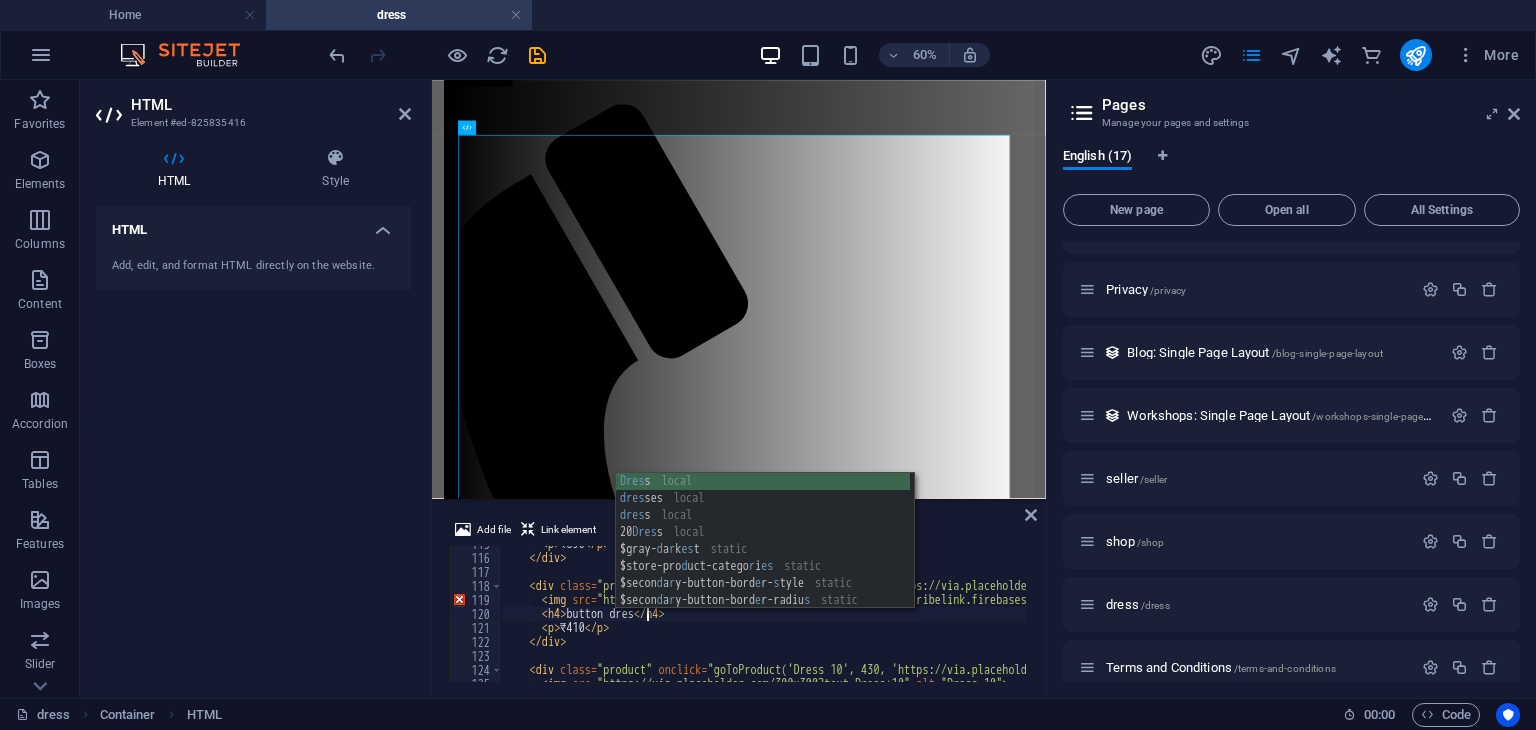 type on "<h4>button dress</h4>" 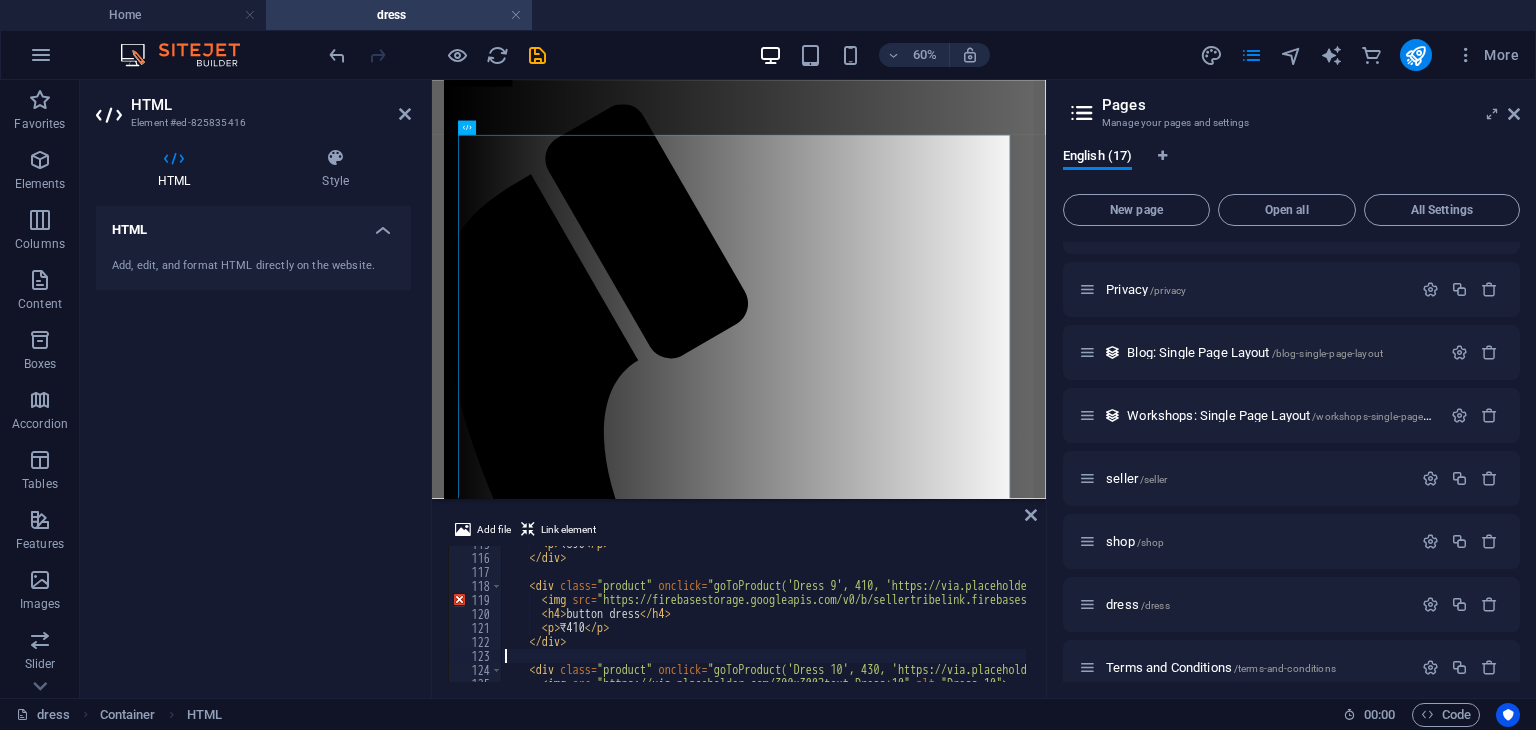 click on "₹890 goToProduct('Dress 9', 410, 'https://via.placeholder.com/300x300?text=Dress+9') Dress 9 button dress ₹410 goToProduct('Dress 10', 430, 'https://via.placeholder.com/300x300?text=Dress+10') Dress 10" at bounding box center [1734, 617] 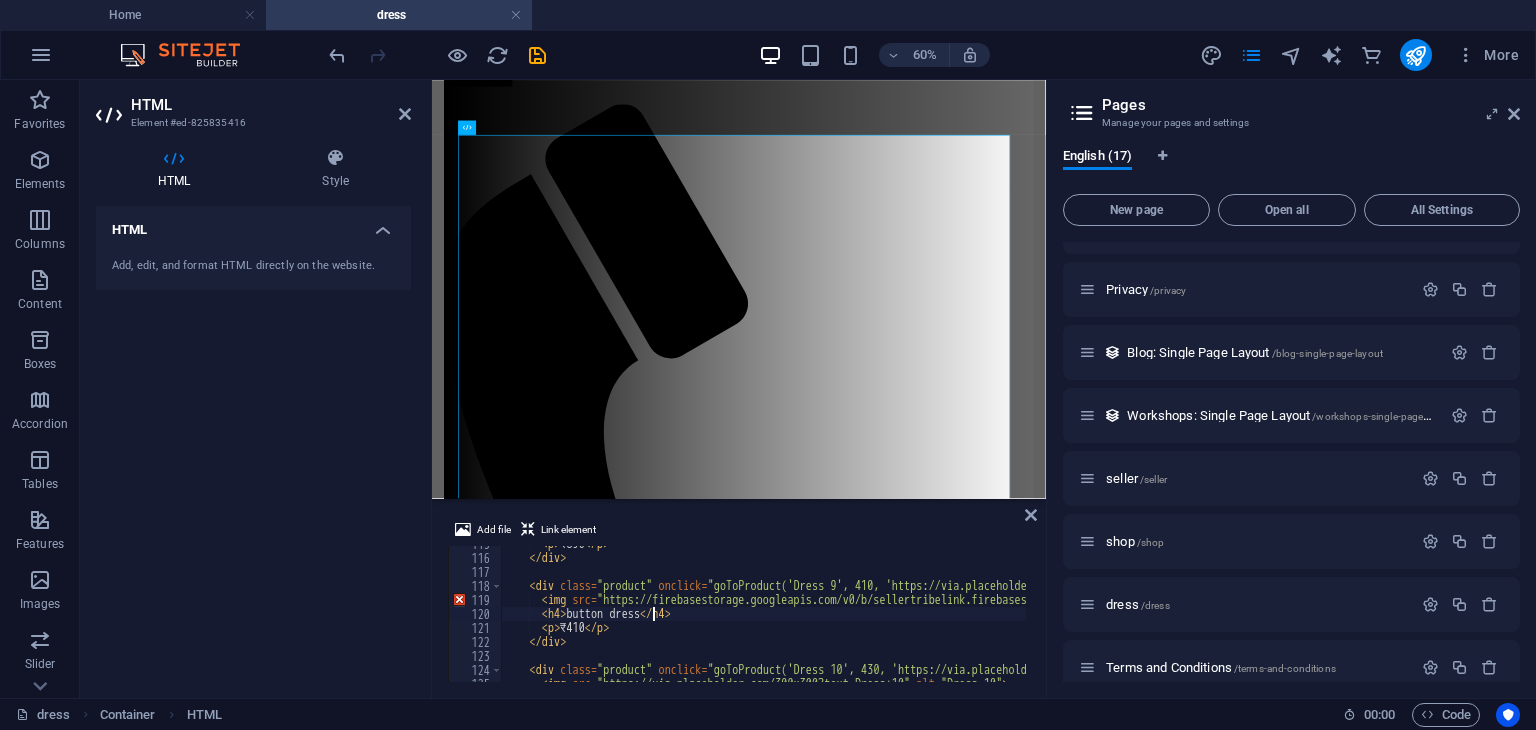 click on "₹890 goToProduct('Dress 9', 410, 'https://via.placeholder.com/300x300?text=Dress+9') Dress 9 button dress ₹410 goToProduct('Dress 10', 430, 'https://via.placeholder.com/300x300?text=Dress+10') Dress 10" at bounding box center (1734, 617) 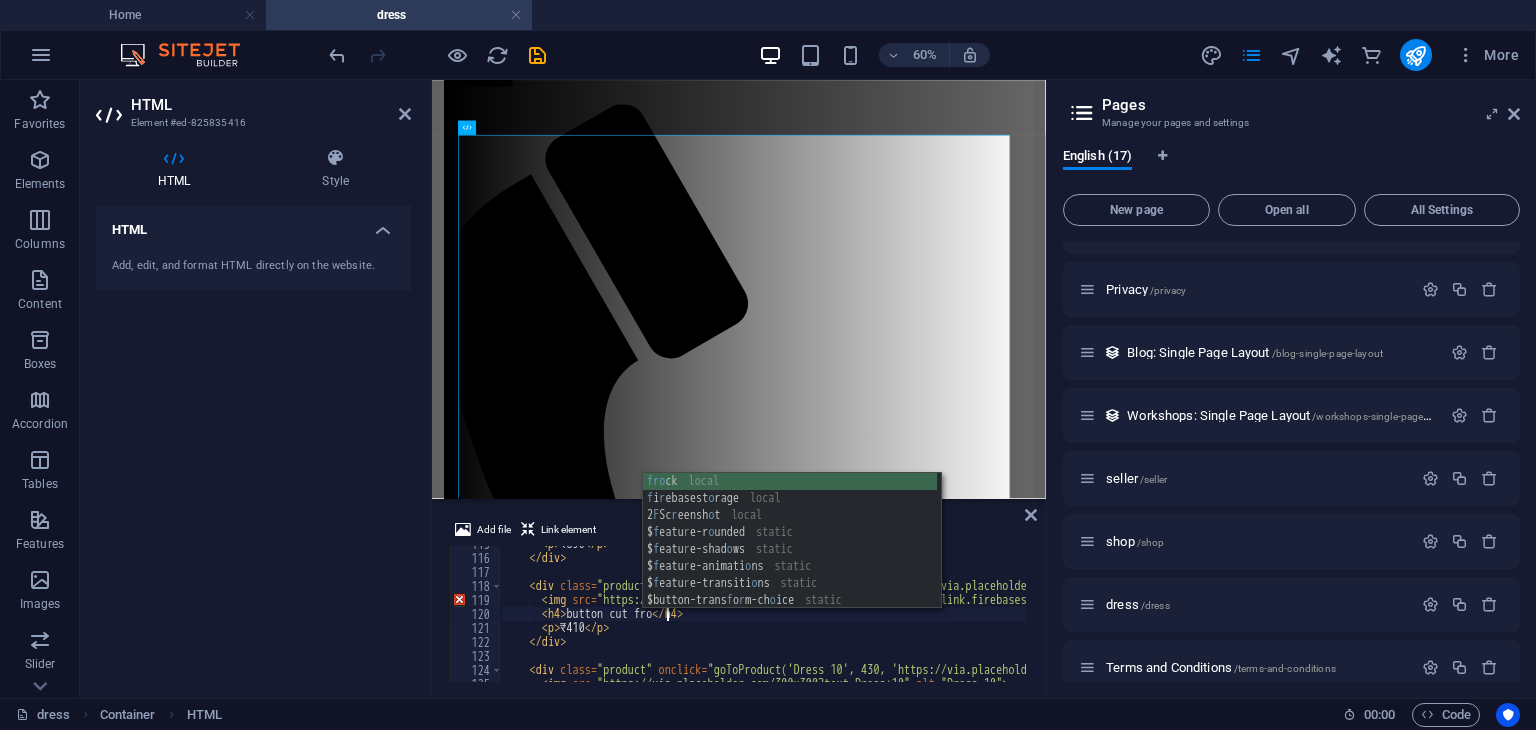 scroll, scrollTop: 0, scrollLeft: 13, axis: horizontal 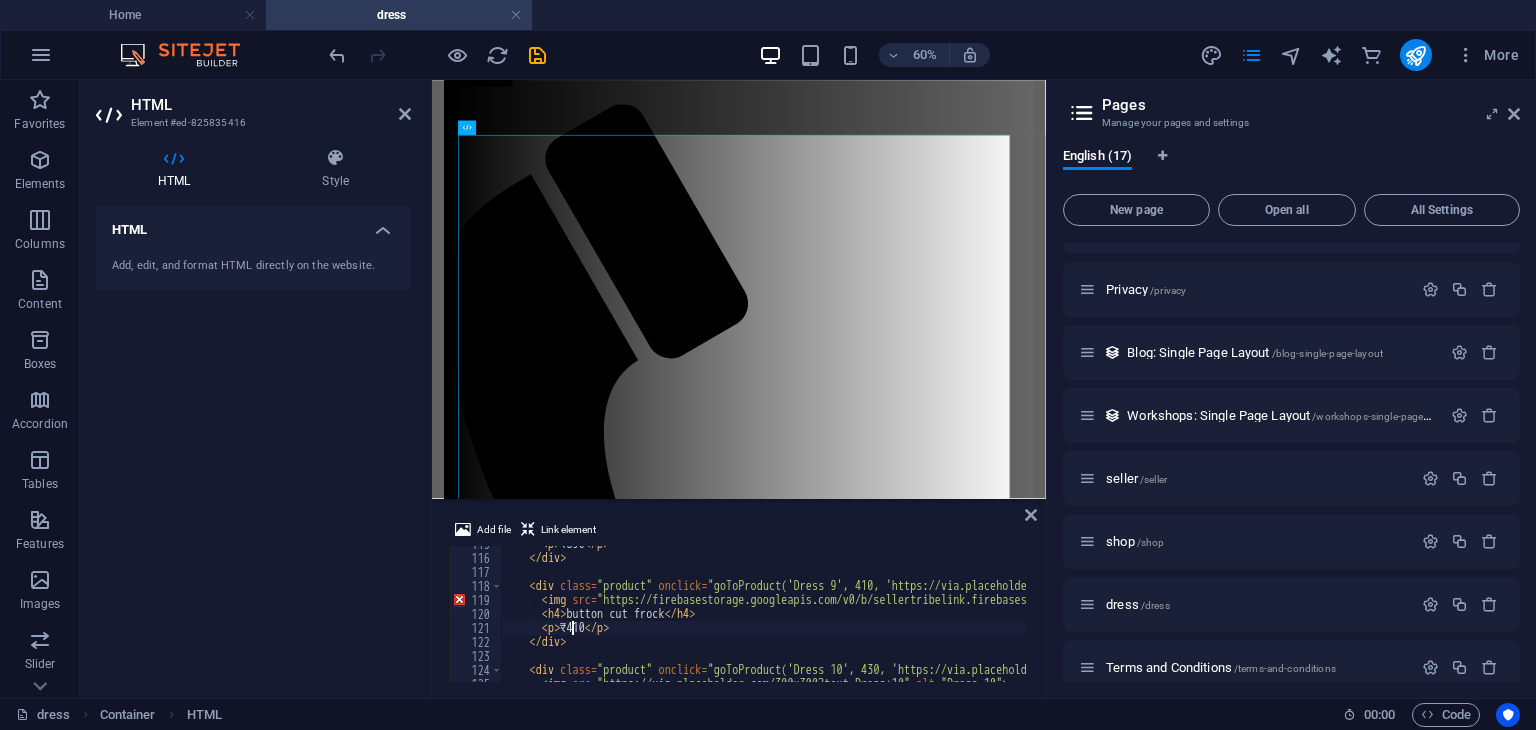 click on "< p > ₹890 </ p >      </ div >      < div   class = "product"   onclick = "goToProduct('Dress 9', 410, 'https://via.placeholder.com/300x300?text=Dress+9')" >         < img   src = "https://firebasestorage.googleapis.com/v0/b/sellertribelink.firebasestorage.app/o/dresses%201%2Fkiekiwi.jpeg?alt=media&token=4a6b0d77-9753-4b30-86d9-2280801335a8"   alt = "Dress 9" >         < h4 > button cut frock </ h4 >         < p > ₹410 </ p >      </ div >      < div   class = "product"   onclick = "goToProduct('Dress 10', 430, 'https://via.placeholder.com/300x300?text=Dress+10')" >         < img   src = "https://via.placeholder.com/300x300?text=Dress+10"   alt = "Dress 10" >" at bounding box center (1734, 617) 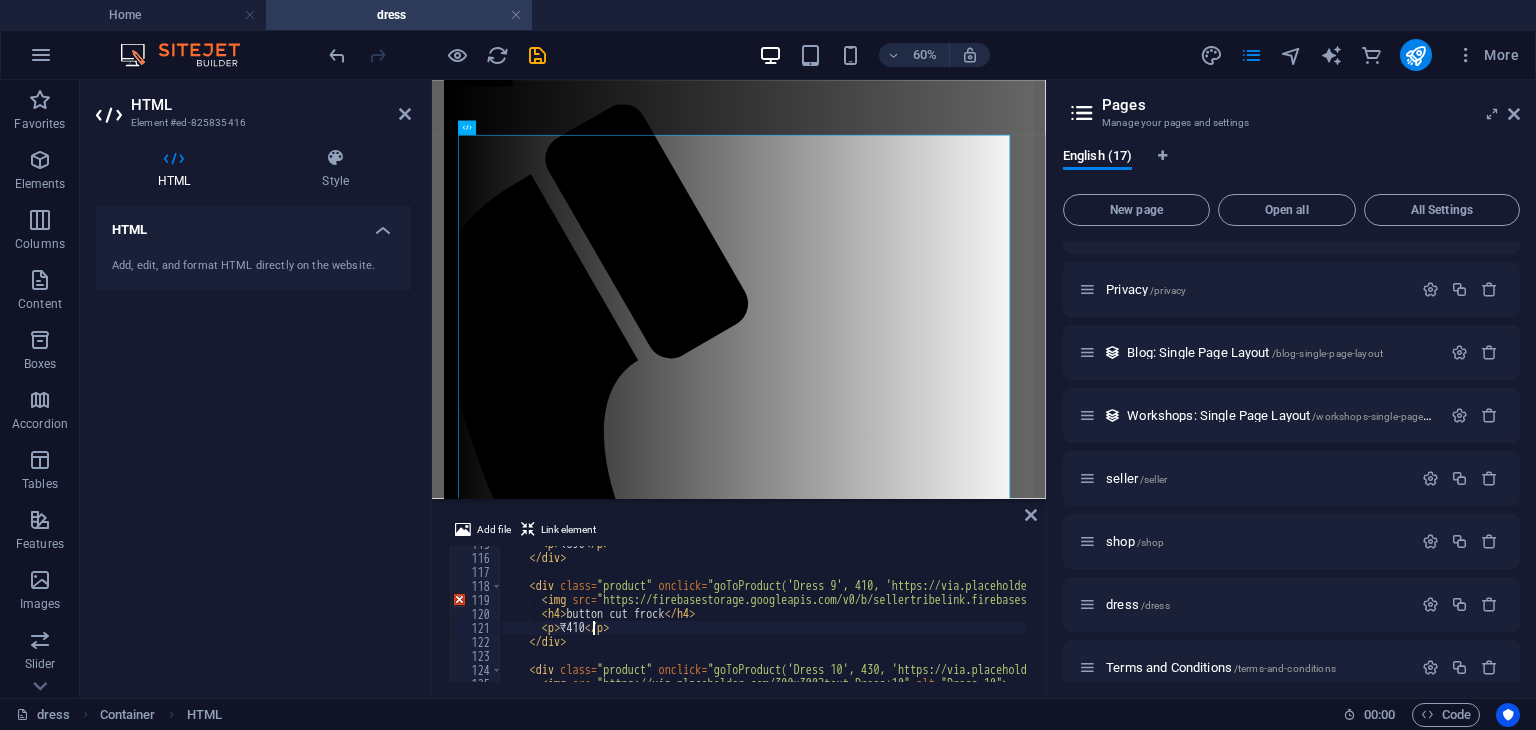 click on "< p > ₹890 </ p >      </ div >      < div   class = "product"   onclick = "goToProduct('Dress 9', 410, 'https://via.placeholder.com/300x300?text=Dress+9')" >         < img   src = "https://firebasestorage.googleapis.com/v0/b/sellertribelink.firebasestorage.app/o/dresses%201%2Fkiekiwi.jpeg?alt=media&token=4a6b0d77-9753-4b30-86d9-2280801335a8"   alt = "Dress 9" >         < h4 > button cut frock </ h4 >         < p > ₹410 </ p >      </ div >      < div   class = "product"   onclick = "goToProduct('Dress 10', 430, 'https://via.placeholder.com/300x300?text=Dress+10')" >         < img   src = "https://via.placeholder.com/300x300?text=Dress+10"   alt = "Dress 10" >" at bounding box center (1734, 617) 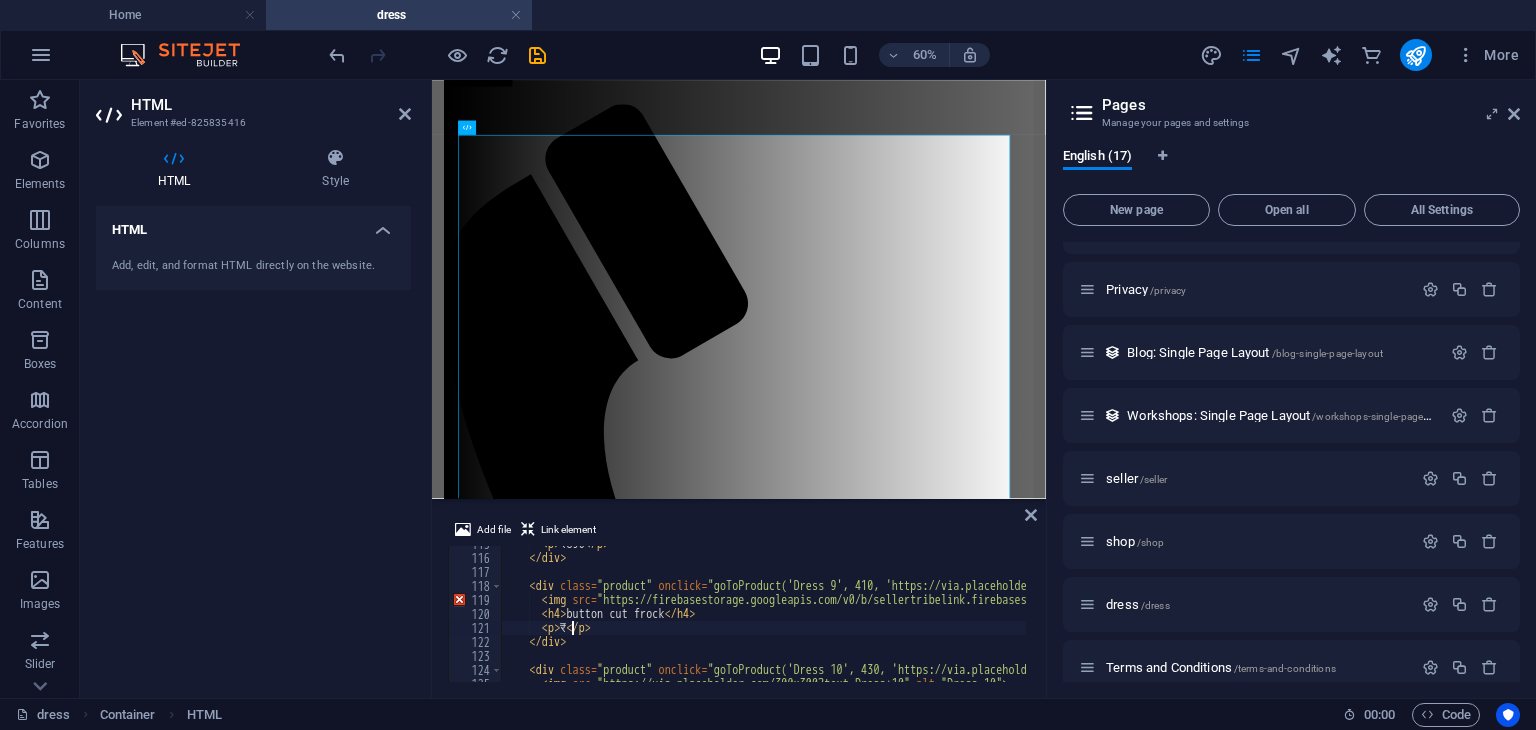 scroll, scrollTop: 0, scrollLeft: 6, axis: horizontal 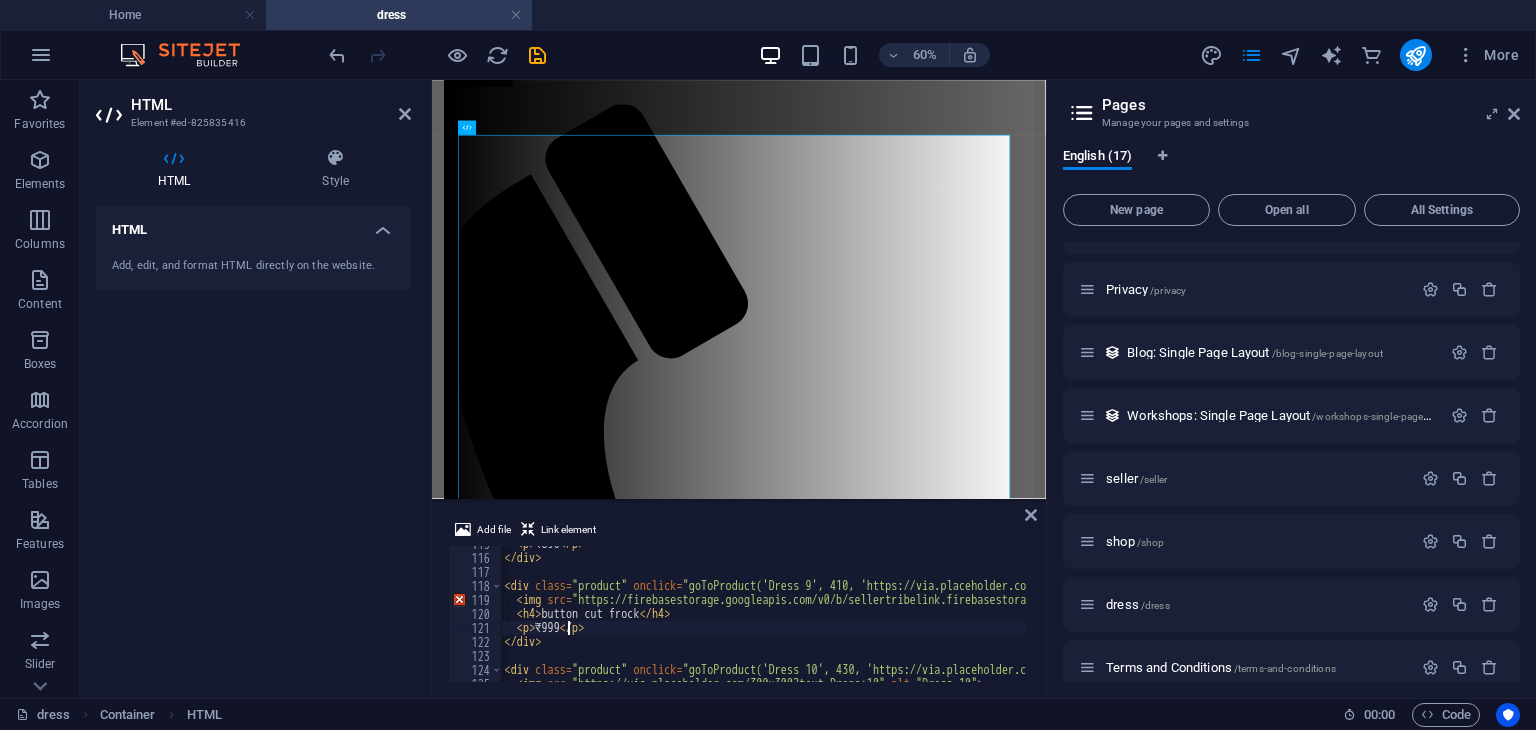 click on "< p > ₹890 </ p >      </ div >      < div   class = "product"   onclick = "goToProduct('Dress 9', 410, 'https://via.placeholder.com/300x300?text=Dress+9')" >         < img   src = "https://firebasestorage.googleapis.com/v0/b/sellertribelink.firebasestorage.app/o/dresses%201%2Fkiekiwi.jpeg?alt=media&token=4a6b0d77-9753-4b30-86d9-2280801335a8"   alt = "Dress 9" >         < h4 > button cut frock </ h4 >         < p > ₹999 </ p >      </ div >      < div   class = "product"   onclick = "goToProduct('Dress 10', 430, 'https://via.placeholder.com/300x300?text=Dress+10')" >         < img   src = "https://via.placeholder.com/300x300?text=Dress+10"   alt = "Dress 10" >" at bounding box center (1709, 617) 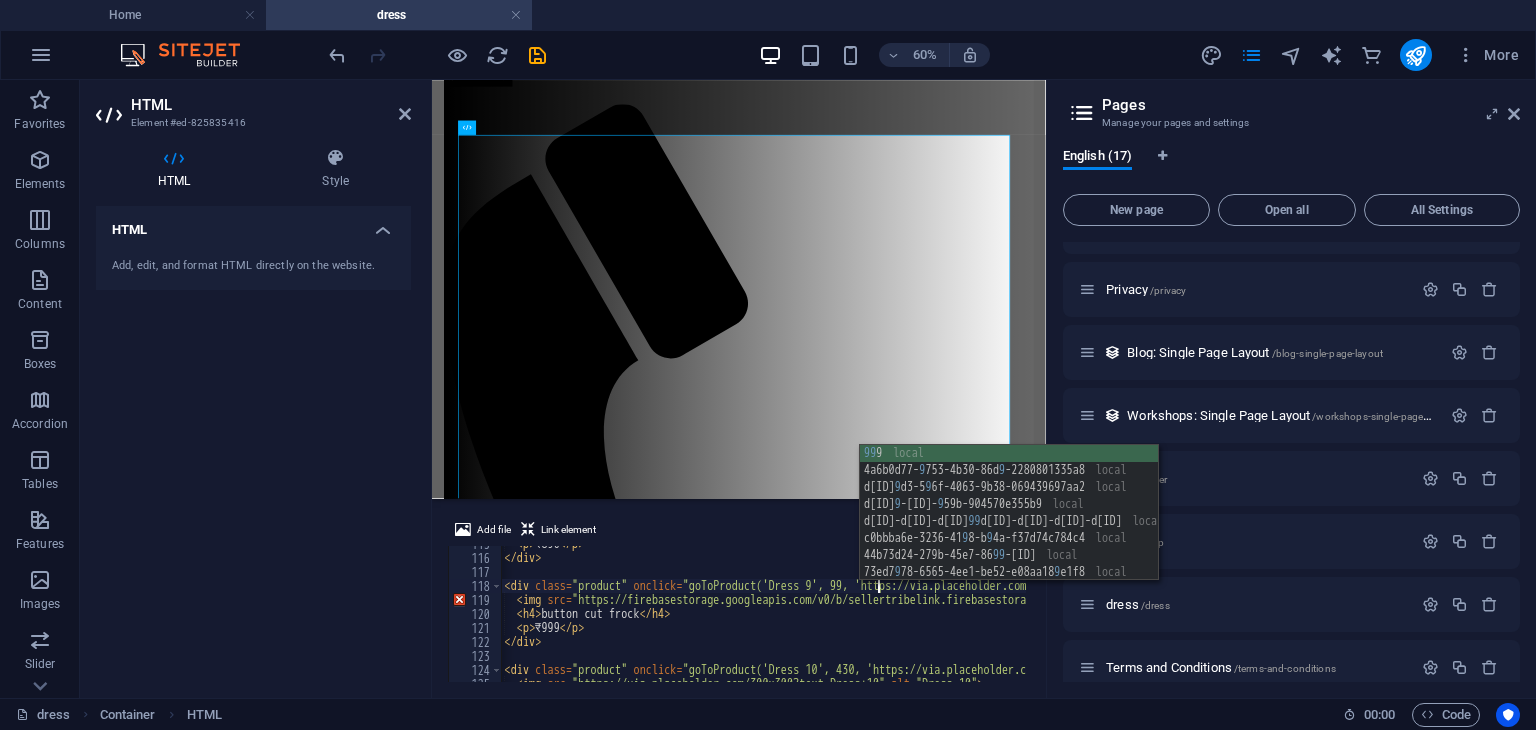 scroll, scrollTop: 0, scrollLeft: 33, axis: horizontal 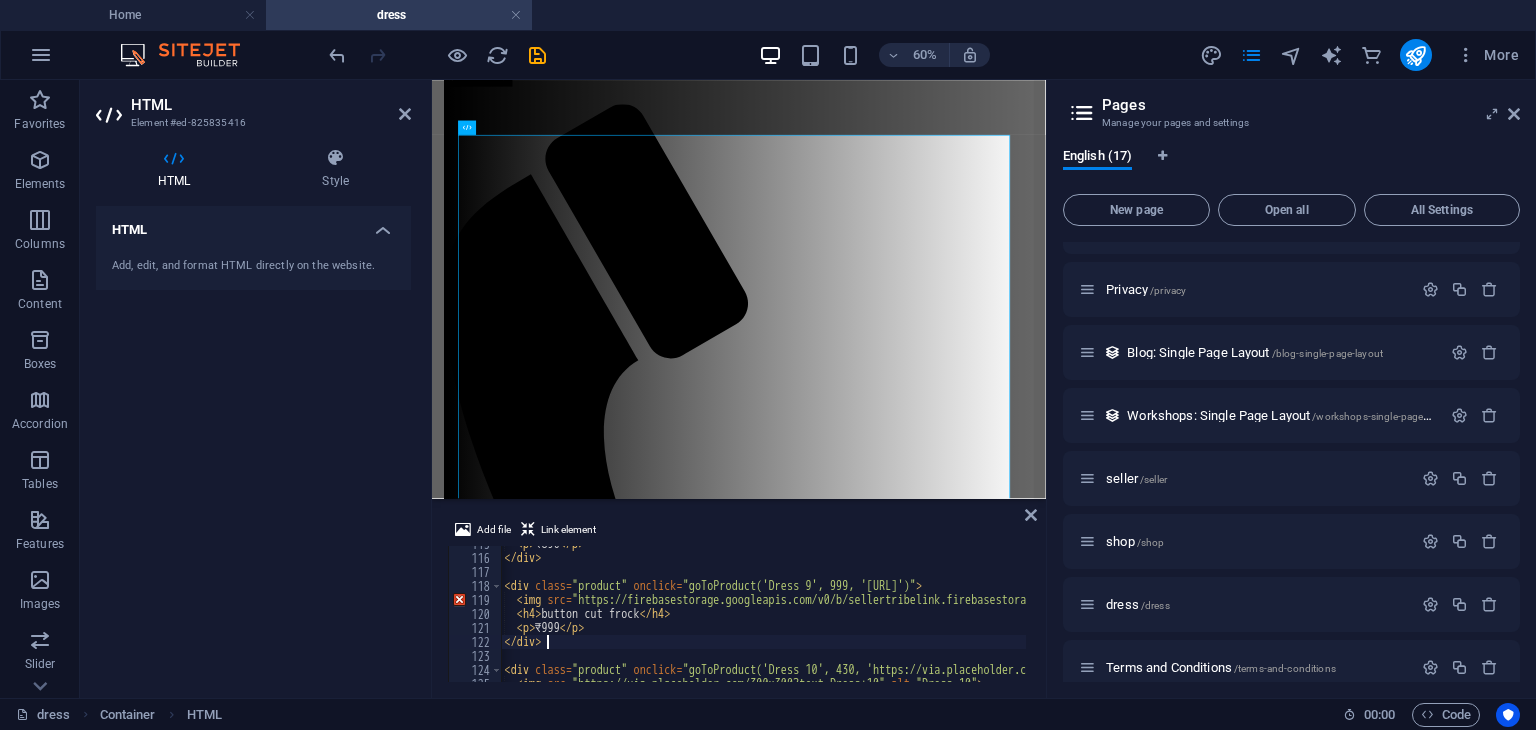click on "< p > ₹890 </ p >      </ div >      < div   class = "product"   onclick = "goToProduct('Dress 9', 999, 'https://via.placeholder.com/300x300?text=Dress+9')" >         < img   src = "https://firebasestorage.googleapis.com/v0/b/sellertribelink.firebasestorage.app/o/dresses%201%2Fkiekiwi.jpeg?alt=media&token=4a6b0d77-9753-4b30-86d9-2280801335a8"   alt = "Dress 9" >         < h4 > button cut frock </ h4 >         < p > ₹999 </ p >      </ div >      < div   class = "product"   onclick = "goToProduct('Dress 10', 430, 'https://via.placeholder.com/300x300?text=Dress+10')" >         < img   src = "https://via.placeholder.com/300x300?text=Dress+10"   alt = "Dress 10" >" at bounding box center (1709, 617) 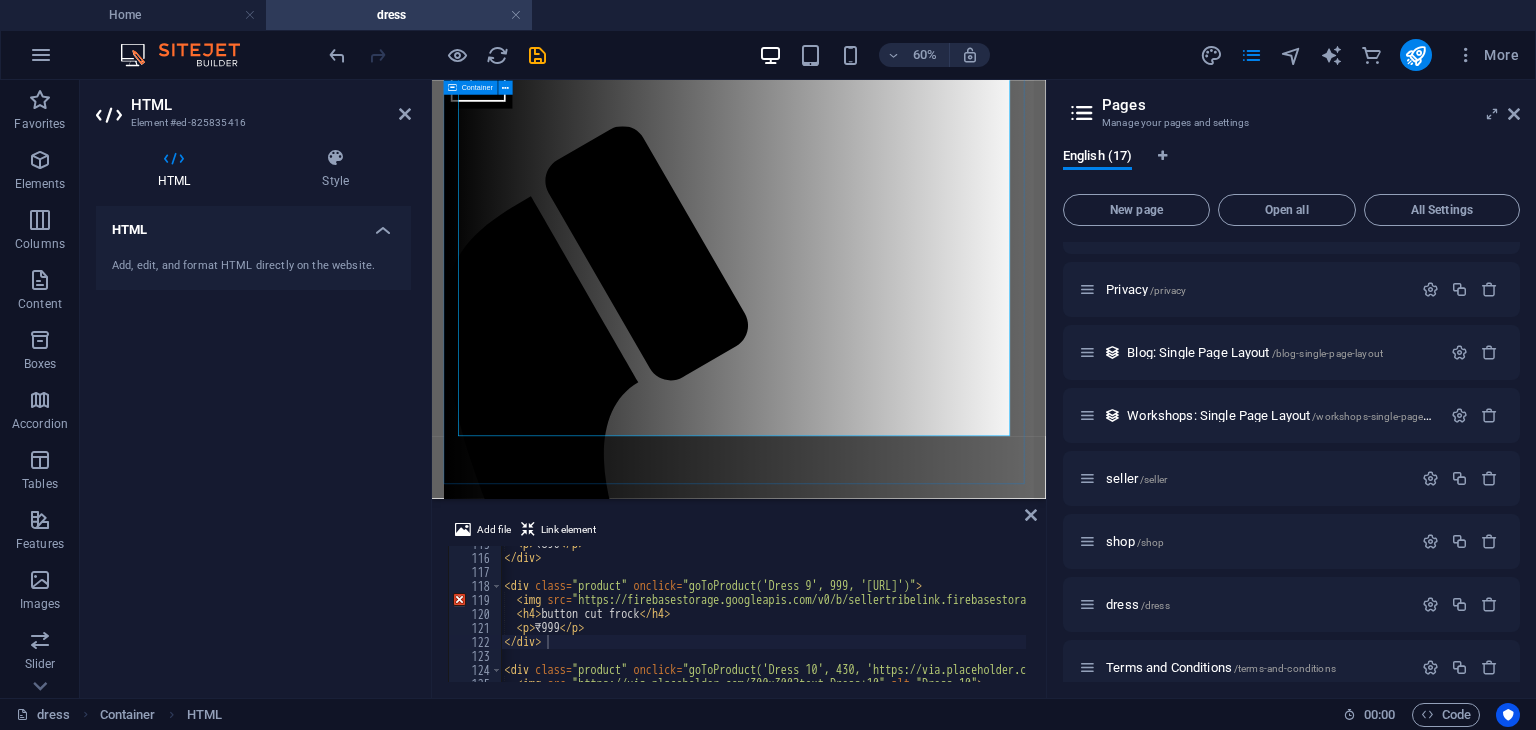 scroll, scrollTop: 216, scrollLeft: 0, axis: vertical 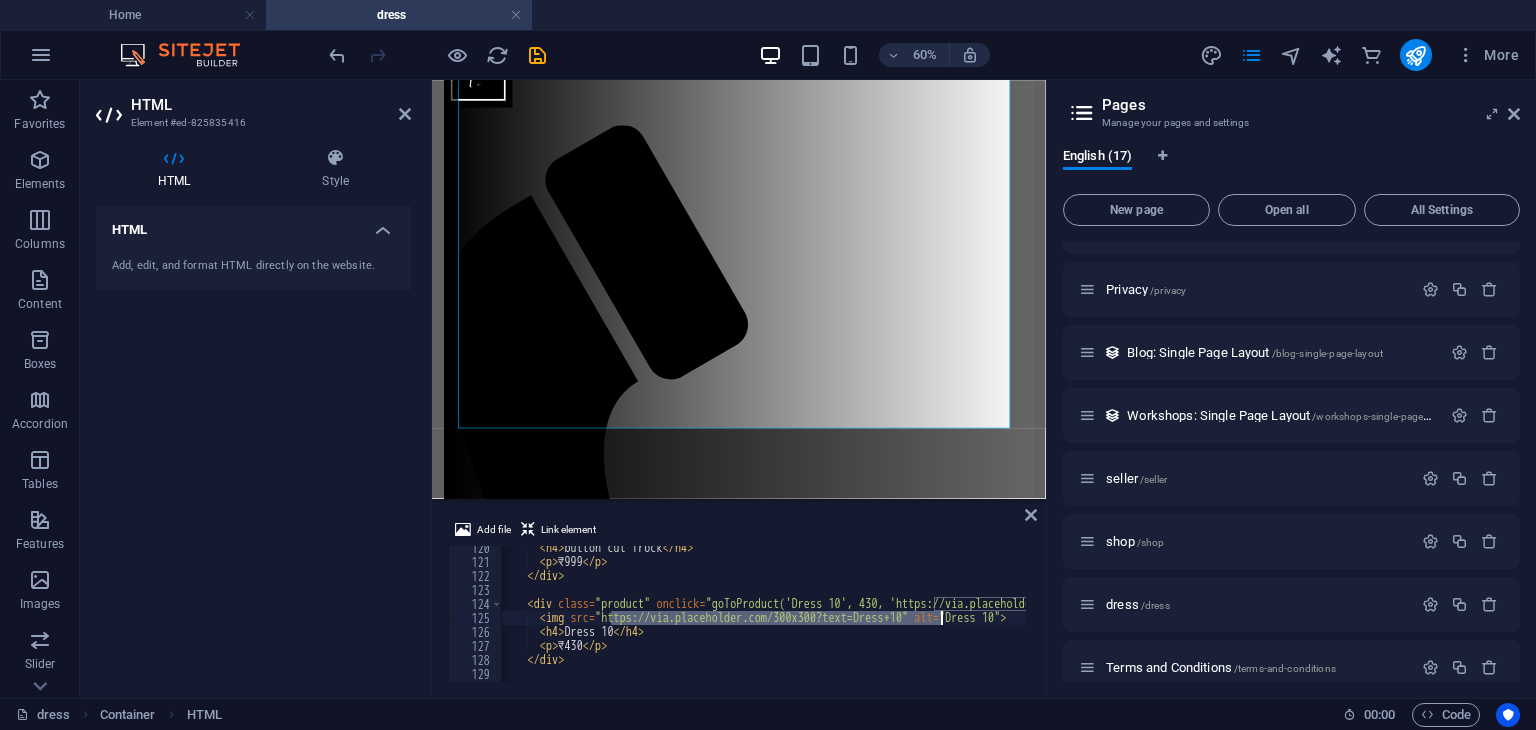drag, startPoint x: 612, startPoint y: 621, endPoint x: 942, endPoint y: 614, distance: 330.07425 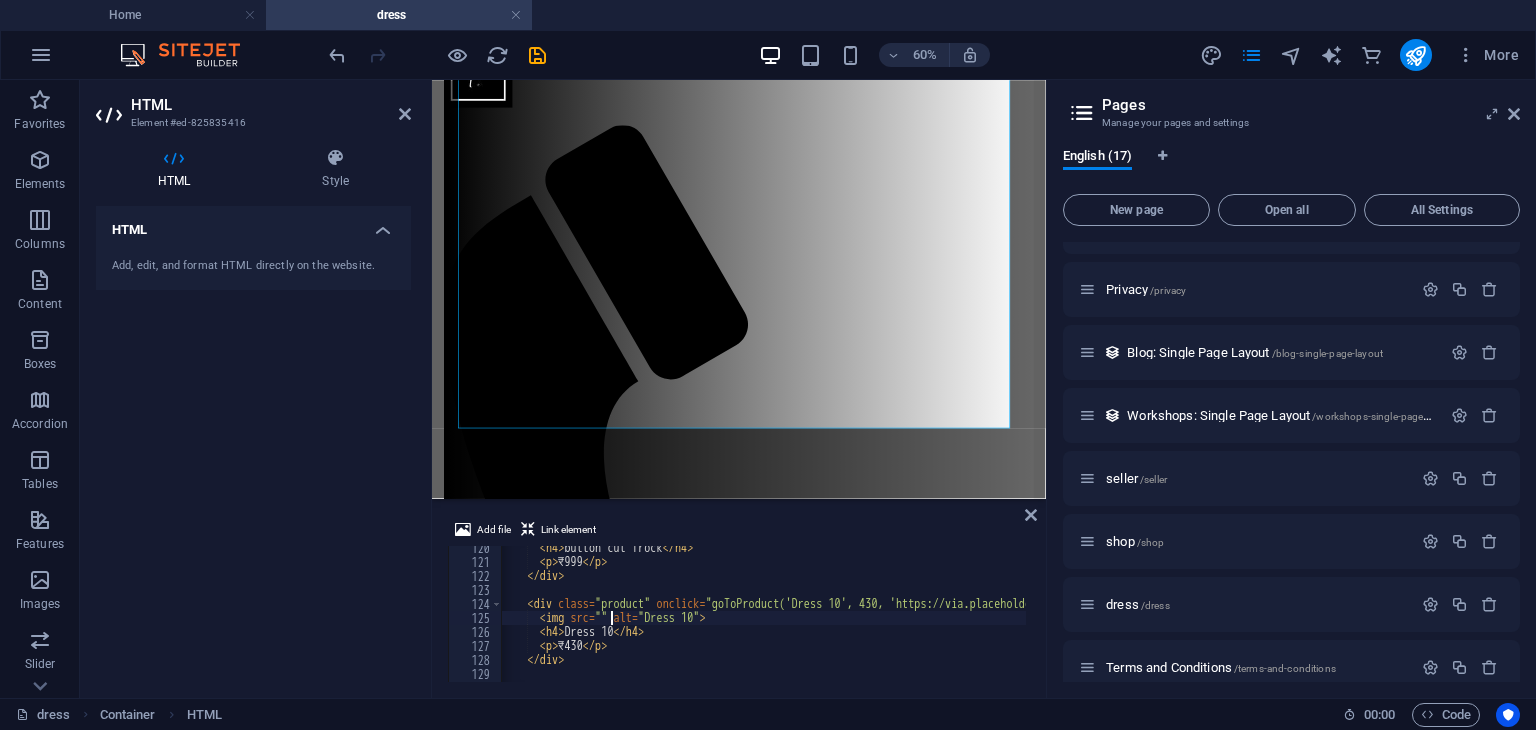 paste on "https://firebasestorage.googleapis.com/v0/b/sellertribelink.firebasestorage.app/o/dresses%201%2Fdownload%20(6).jpeg?alt=media&token=6bd35096-55be-4336-a404-aa8346916356" 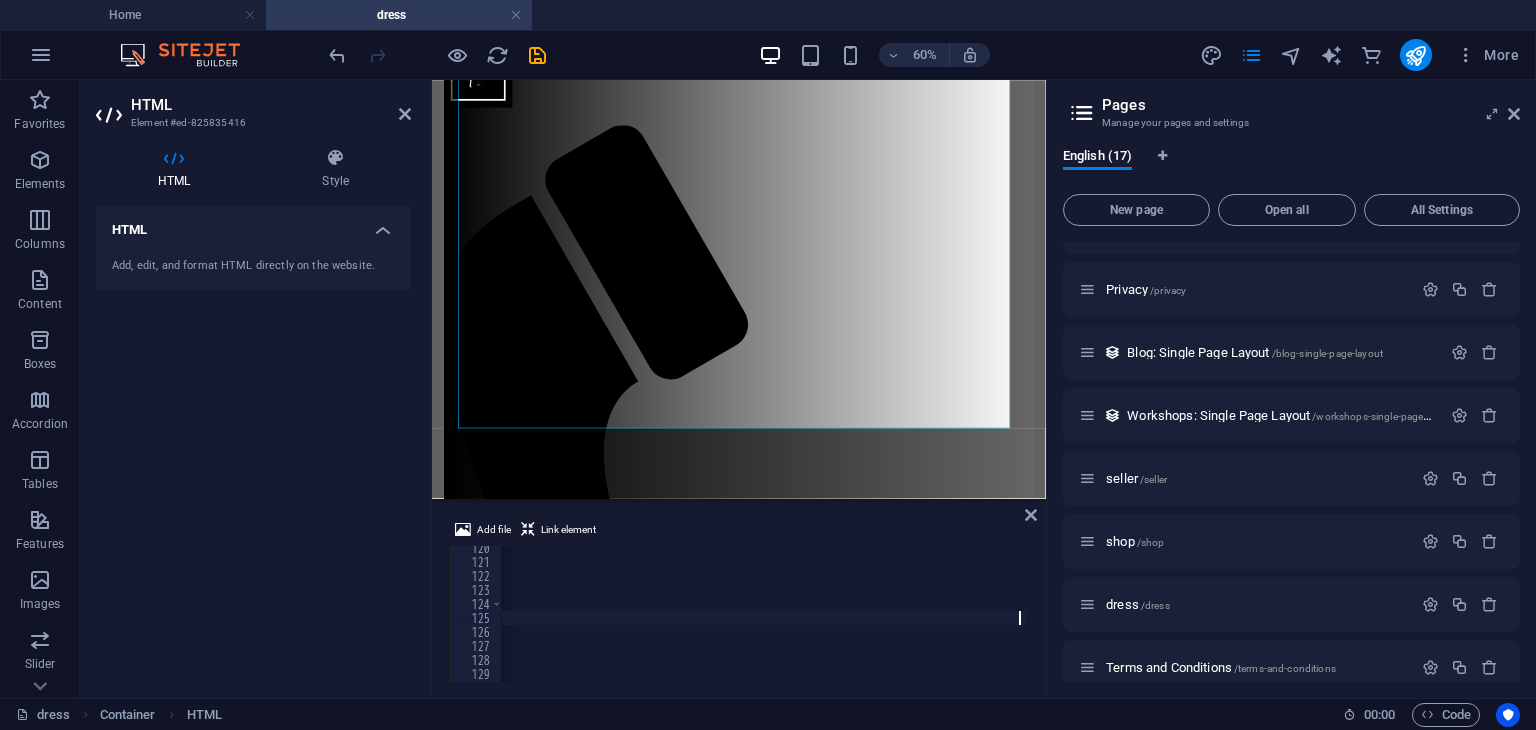 scroll, scrollTop: 0, scrollLeft: 385, axis: horizontal 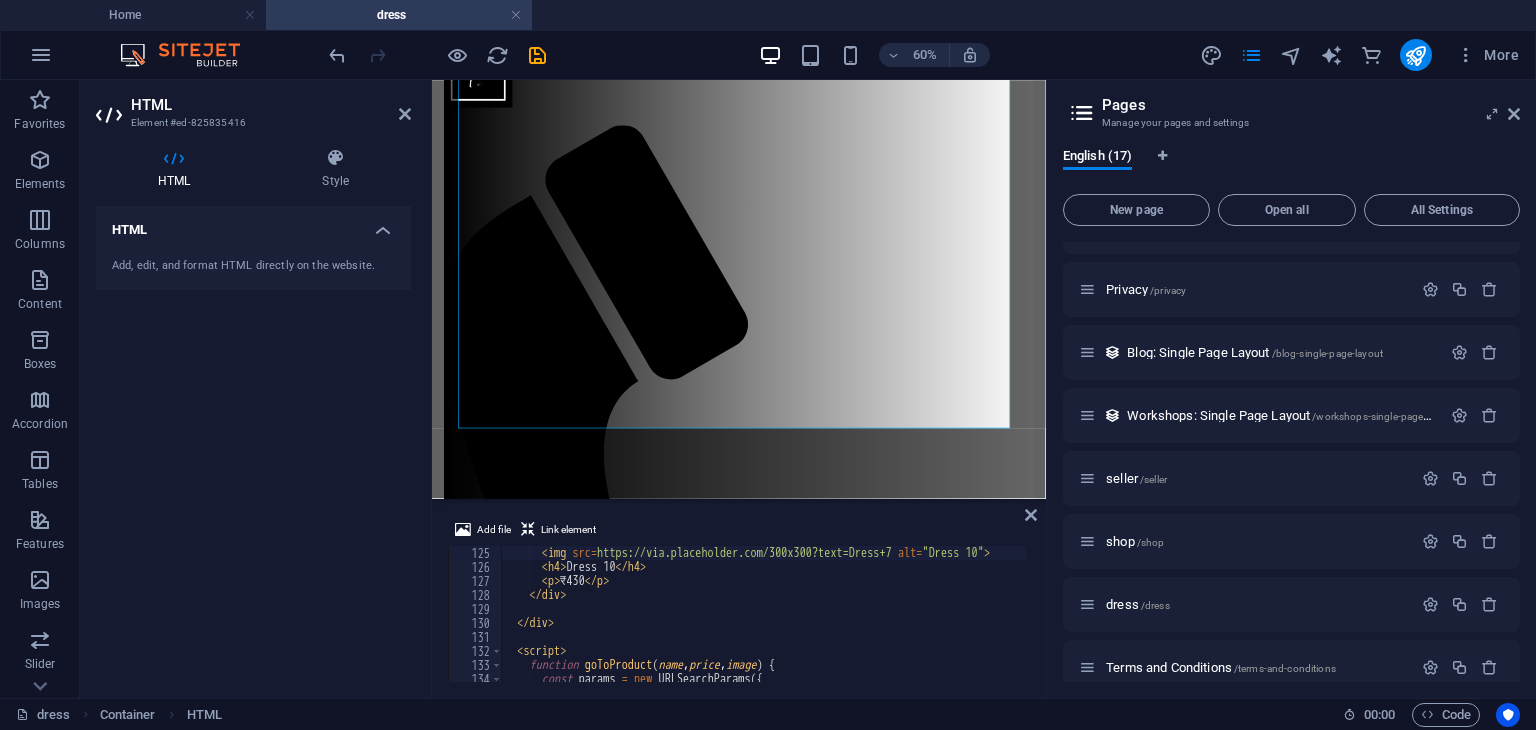 click on "< img   src = "https://firebasestorage.googleapis.com/v0/b/sellertribelink.firebasestorage.app/o/dresses%201%2Fdownload%20(6).jpeg?alt=media&token=6bd35096-55be-4336-a404-aa8346916356"   alt = "Dress 10" >         < h4 > Dress 10 </ h4 >         < p > ₹430 </ p >      </ div >    </ div >    < script >      function   goToProduct ( name ,  price ,  image )   {         const   params   =   new   URLSearchParams ({           name :   name ," at bounding box center [1734, 626] 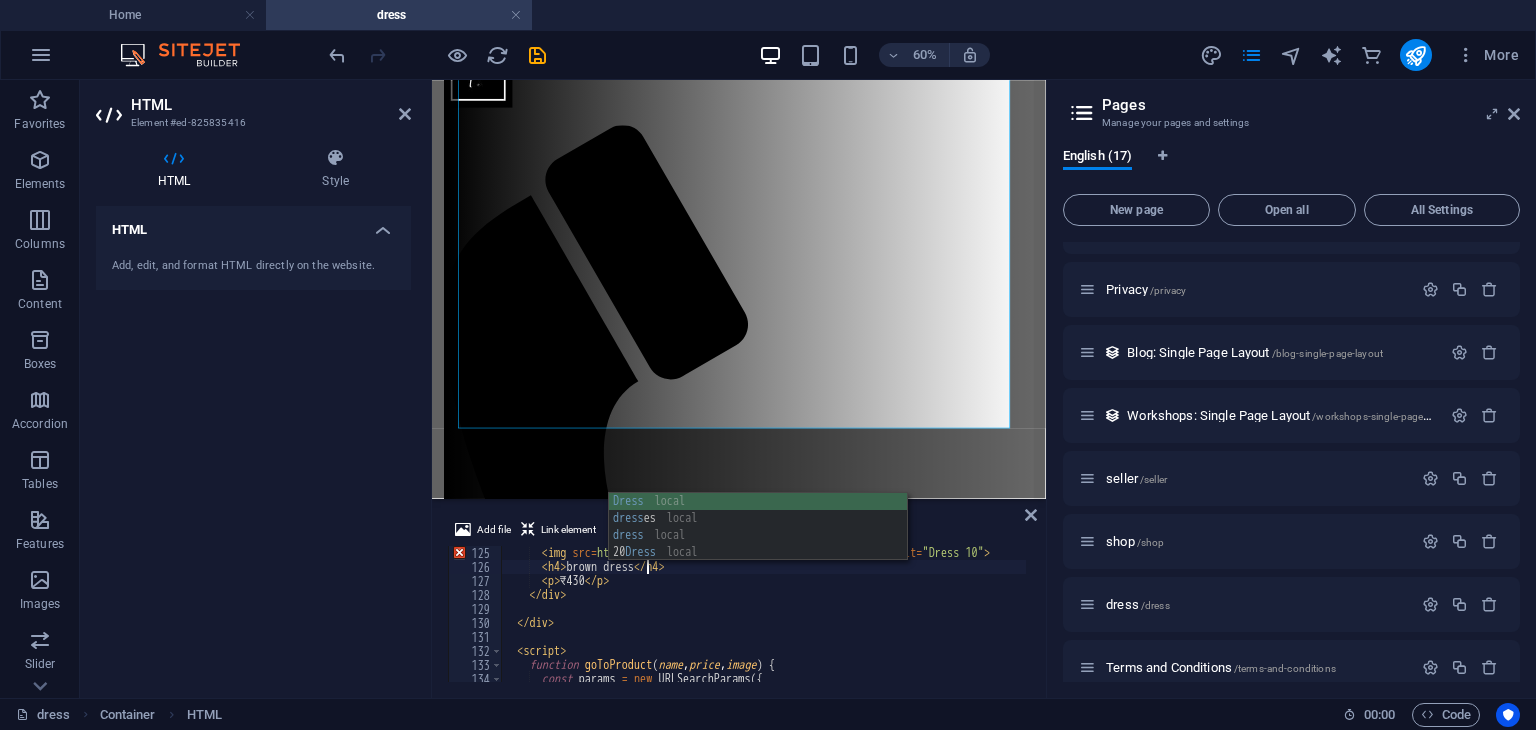 scroll, scrollTop: 0, scrollLeft: 12, axis: horizontal 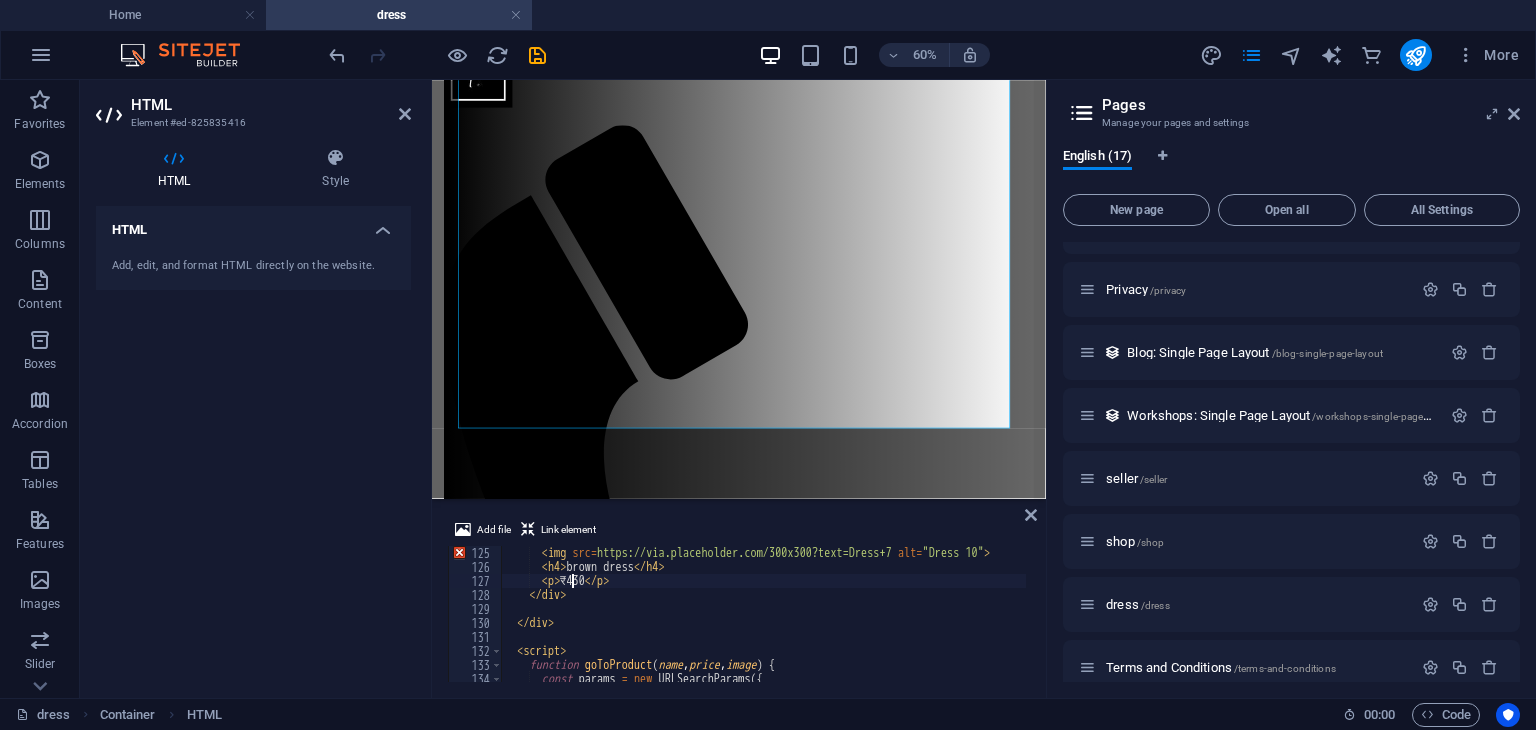 click on "< img   src = "https://firebasestorage.googleapis.com/v0/b/sellertribelink.firebasestorage.app/o/dresses%201%2Fdownload%20(6).jpeg?alt=media&token=6bd35096-55be-4336-a404-aa8346916356"   alt = "Dress 10" >         < h4 > brown dress </ h4 >         < p > ₹430 </ p >      </ div >    </ div >    < script >      function   goToProduct ( name ,  price ,  image )   {         const   params   =   new   URLSearchParams ({           name :   name ," at bounding box center (1734, 626) 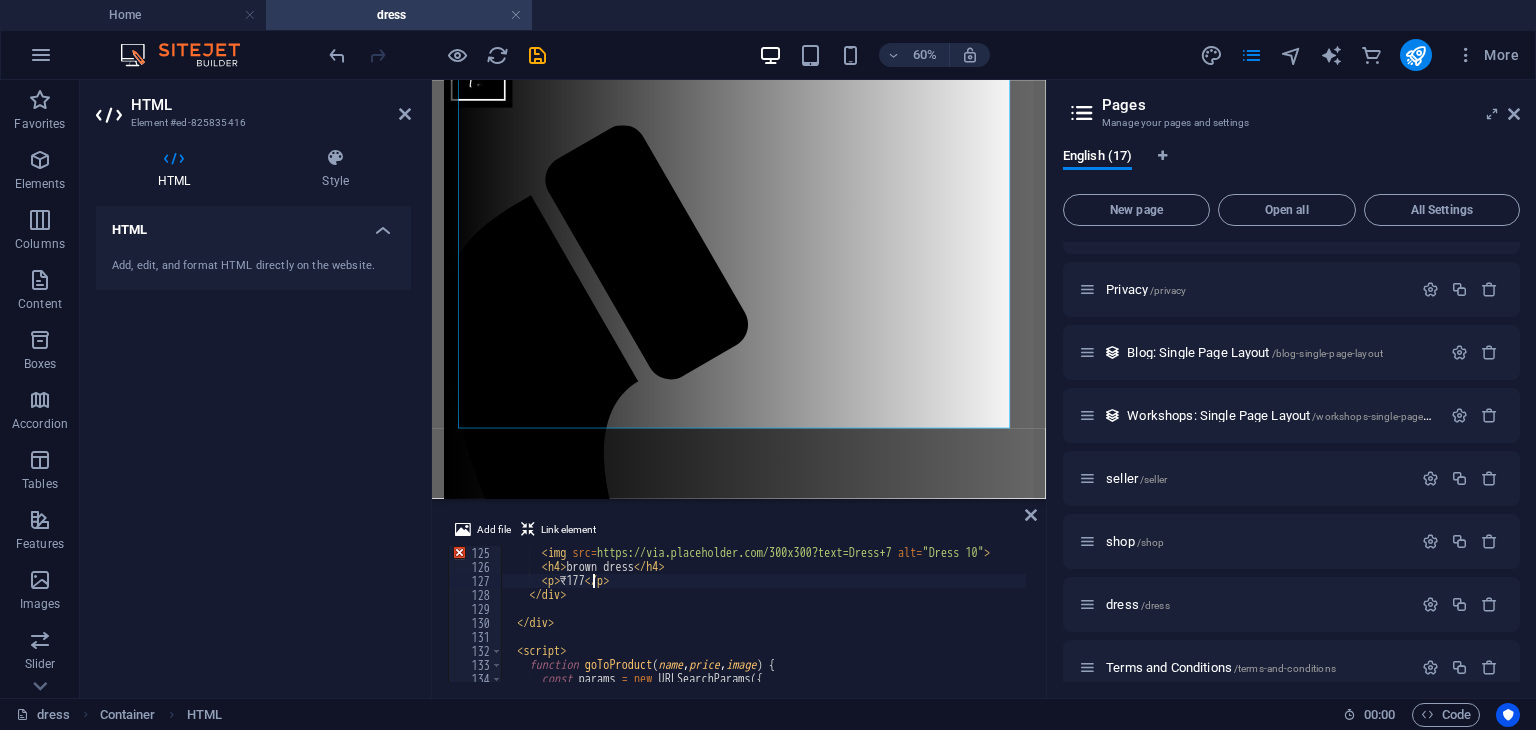 scroll, scrollTop: 0, scrollLeft: 8, axis: horizontal 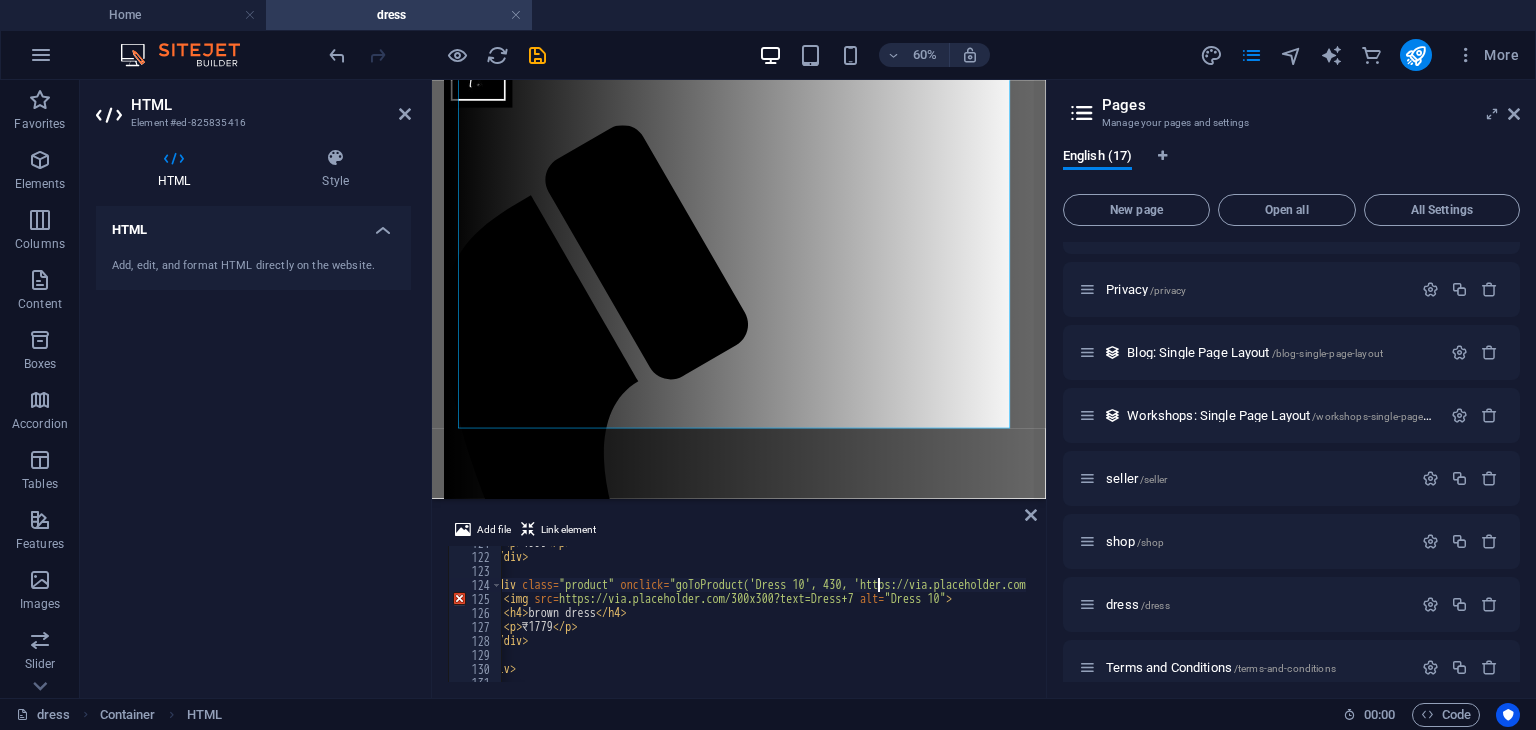 click on "< p > ₹999 </ p >      </ div >      < div   class = "product"   onclick = "goToProduct('Dress 10', 430, 'https://via.placeholder.com/300x300?text=Dress+10')" >         < img   src = "https://firebasestorage.googleapis.com/v0/b/sellertribelink.firebasestorage.app/o/dresses%201%2Fdownload%20(6).jpeg?alt=media&token=6bd35096-55be-4336-a404-aa8346916356"   alt = "Dress 10" >         < h4 > brown dress </ h4 >         < p > ₹1779 </ p >      </ div >    </ div >" at bounding box center (1696, 616) 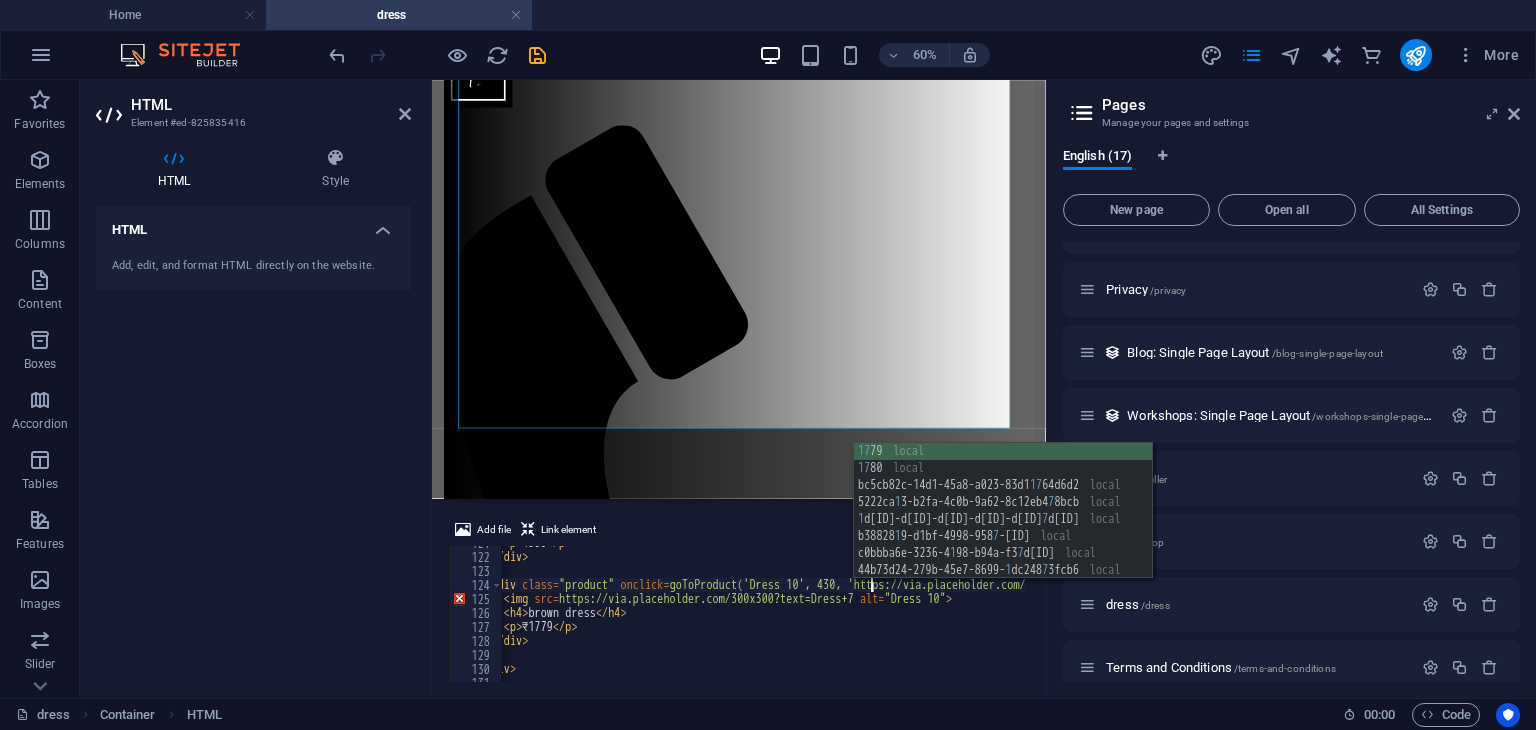 scroll, scrollTop: 0, scrollLeft: 33, axis: horizontal 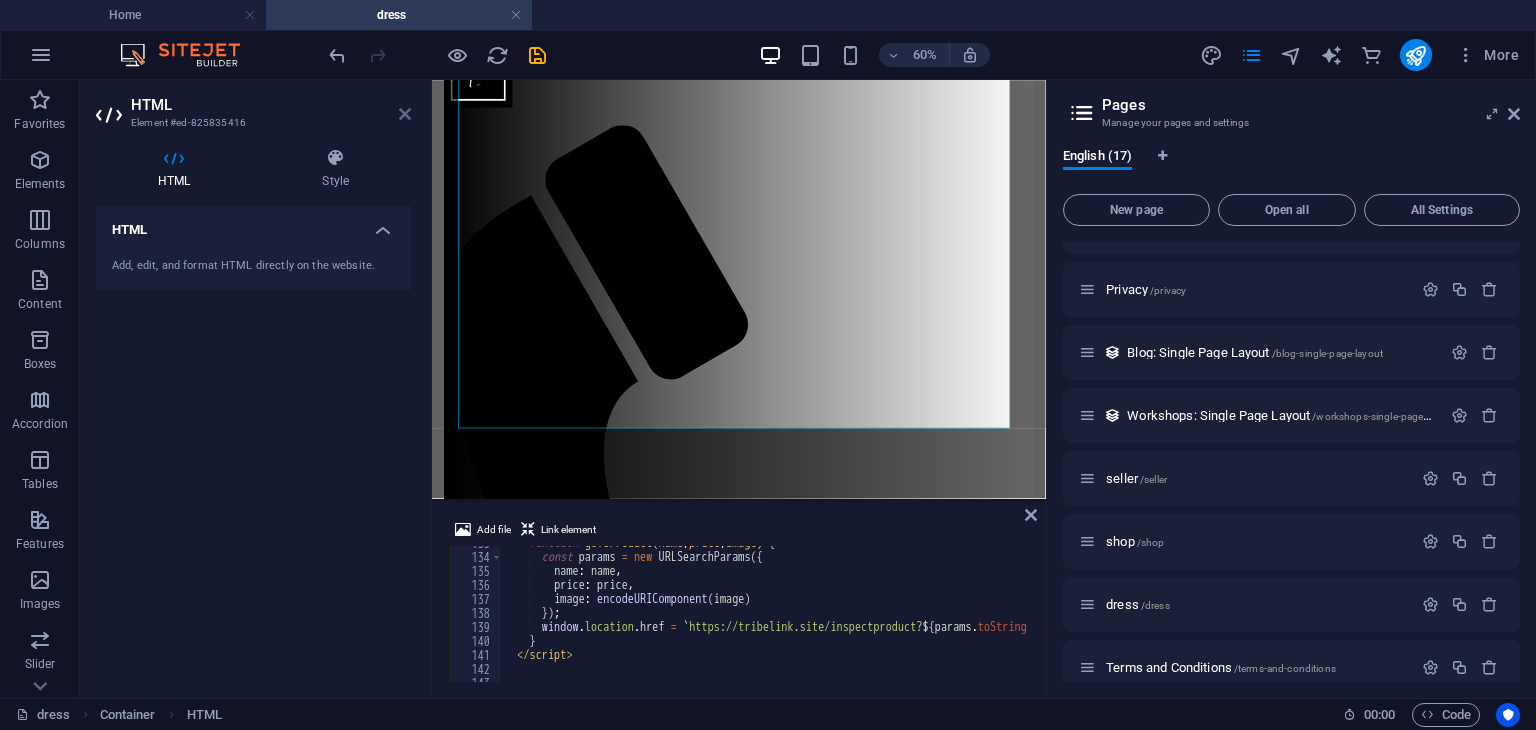 type on "<div class="product" onclick="goToProduct('Dress 10', 1779, 'https://via.placeholder.com/300x300?text=Dress+10')">" 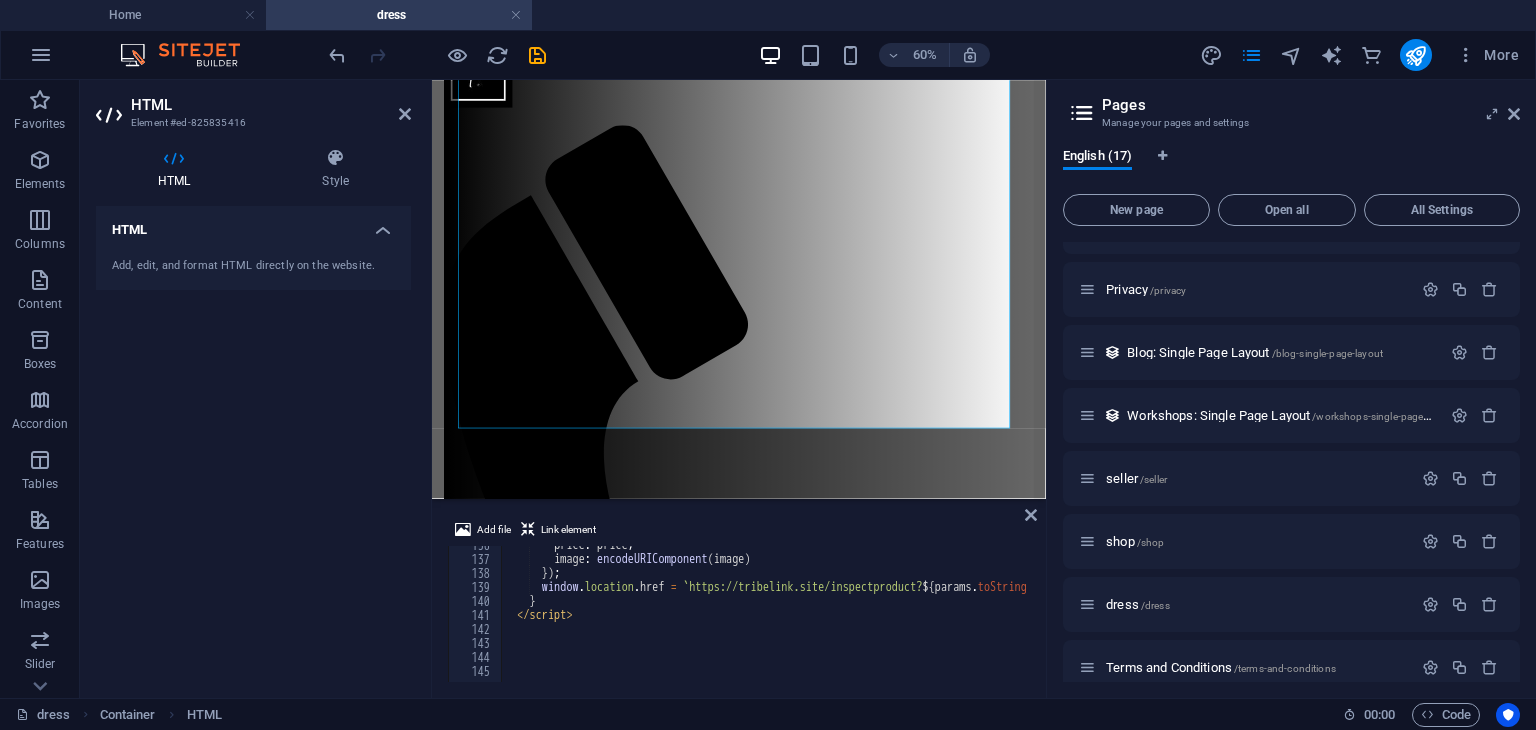 scroll, scrollTop: 1898, scrollLeft: 0, axis: vertical 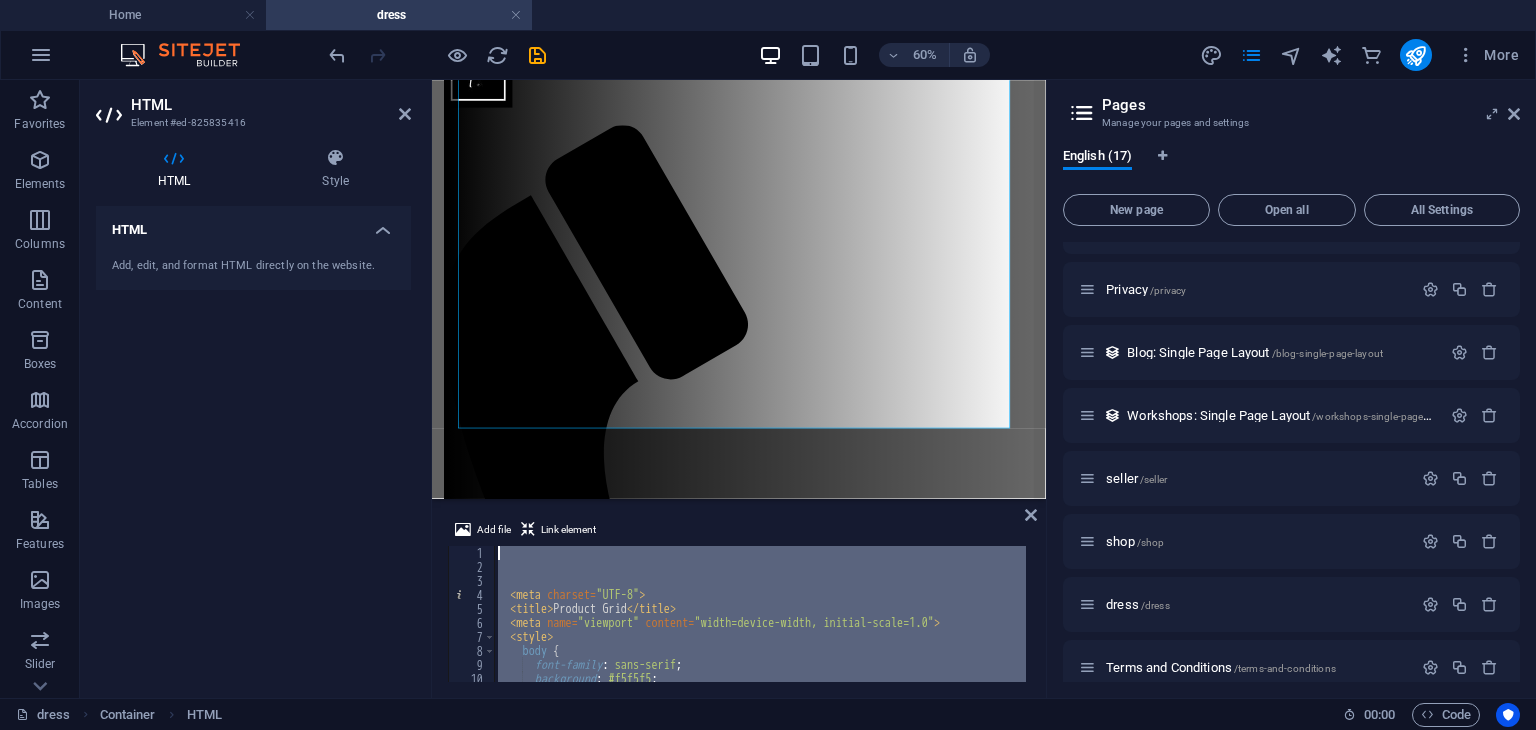 drag, startPoint x: 624, startPoint y: 657, endPoint x: 224, endPoint y: -53, distance: 814.9233 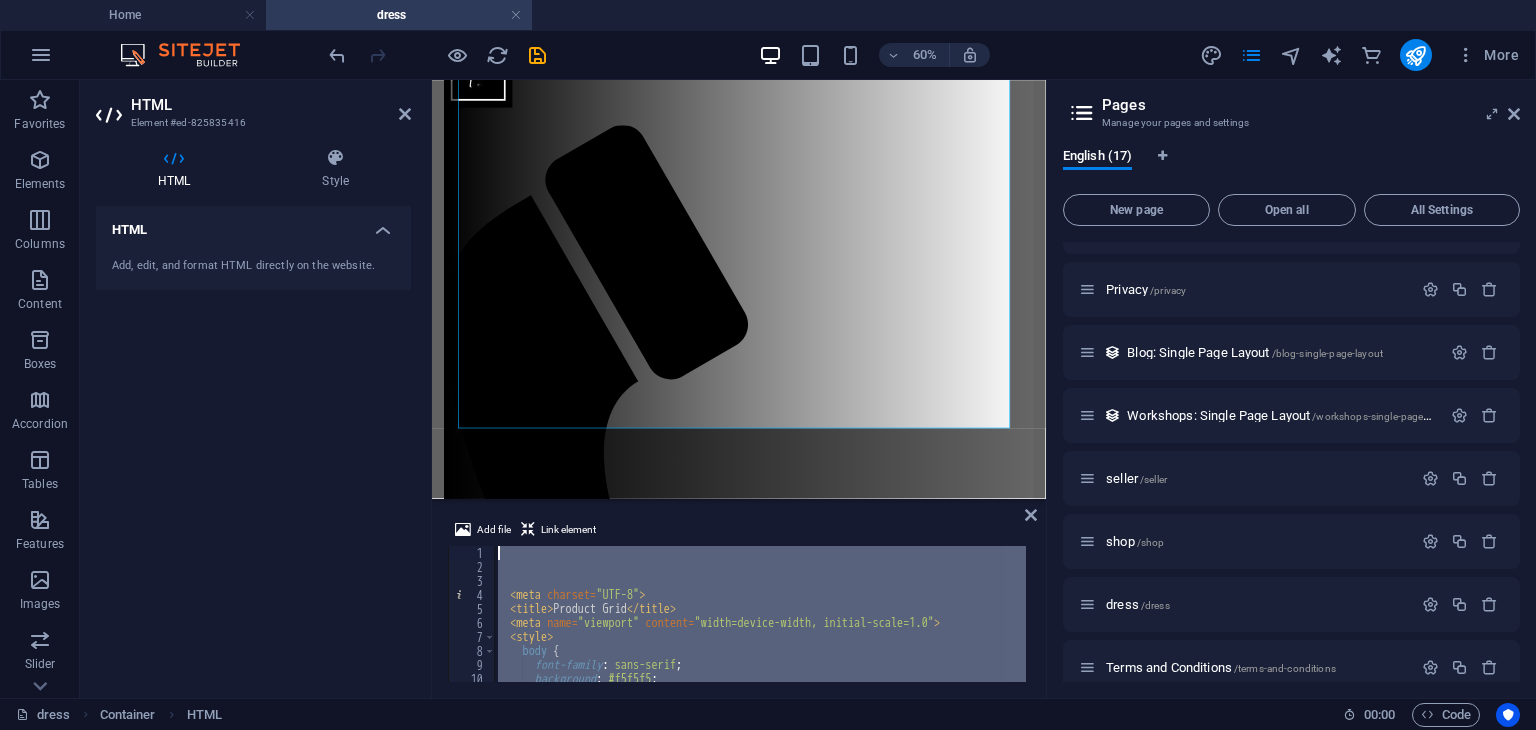 click on "< meta   charset = "UTF-8" >    < title > Product Grid </ title >    < meta   name = "viewport"   content = "width=device-width, initial-scale=1.0" >    < style >      body   {         font-family :   sans-serif ;         background :   #f5f5f5 ;         margin :   0 ;" at bounding box center (760, 614) 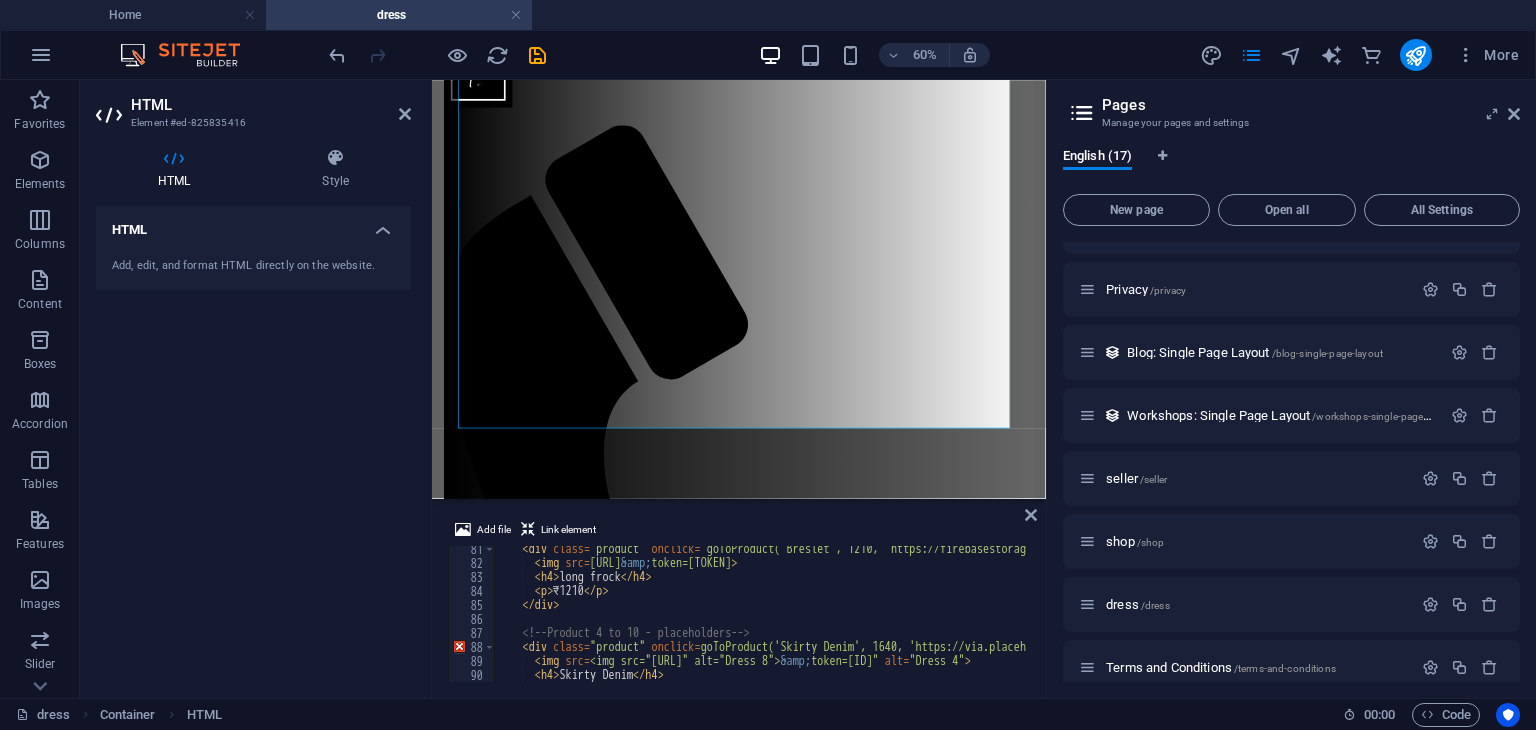 scroll, scrollTop: 1124, scrollLeft: 0, axis: vertical 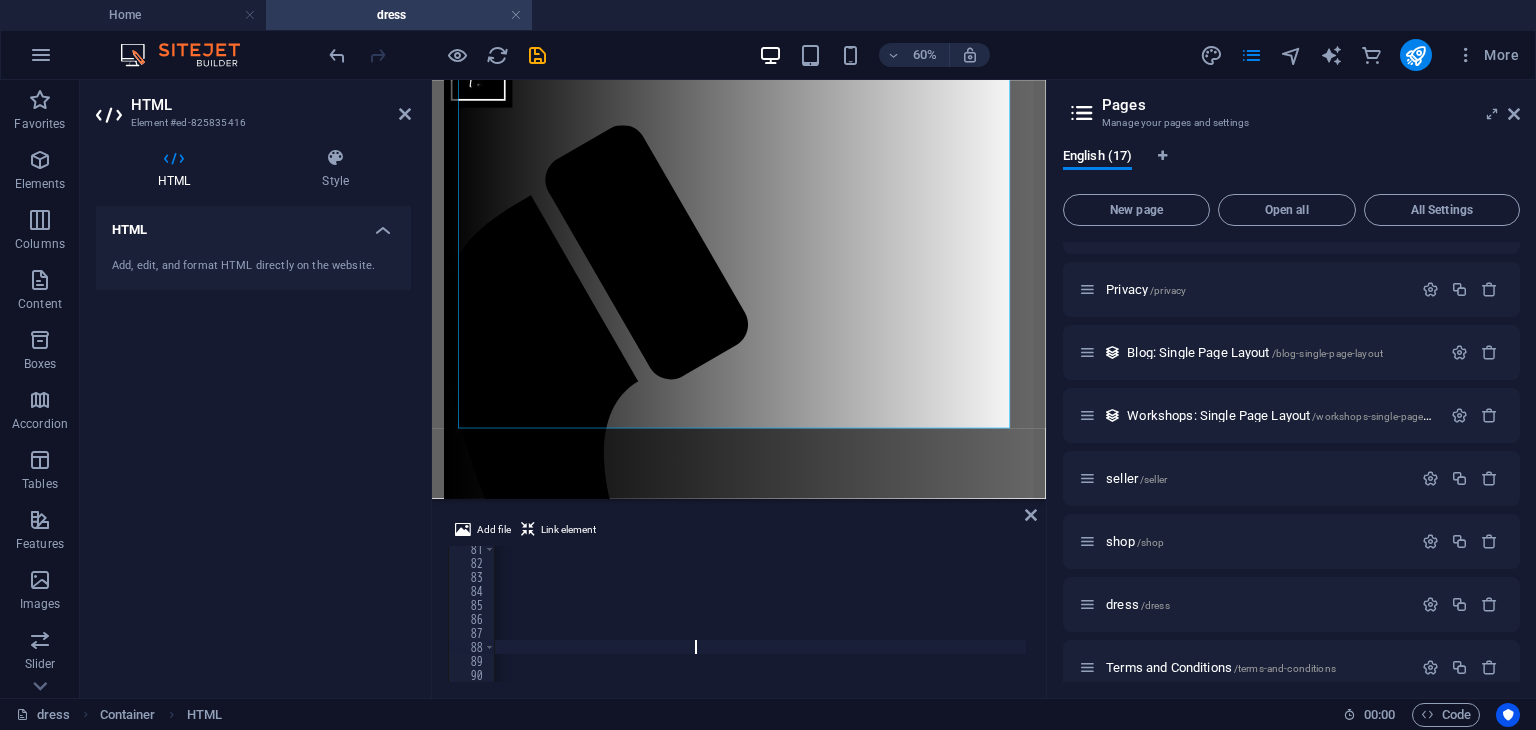 click on "< div   class = "product"   onclick = "goToProduct('Breslet', 1210, 'https://firebasestorage.googleapis.com/v0/b/sellertribelink.firebasestorage.app/o/dresses%201%2FScreenshot%202025-08-05%20002303.png?alt=media &amp; token=c0bbba6e-3236-4198-b94a-f37d74c784c4')" >         < img   src = "https://firebasestorage.googleapis.com/v0/b/sellertribelink.firebasestorage.app/o/dresses%201%2FLinen%20Square%20Neck%20Fairy%20Cottagecore%20Dress%20Pattern%2Cmidi%20Circle%20Dress%2Csuitable%20for%20A0-A4-US%20Letter%20__%20Sizes%3B%20US%202%20to%2030%20__%20XS%20to%204XL%20-%20Etsy.jpeg?alt=media &amp; token=b3882819-d1bf-4998-9587-fd5b48d9e231" >         < h4 > long frock </ h4 >         < p > ₹1210 </ p >      </ div >      <!--  Product 4 to 10 - placeholders  -->      < div   class = "product"   onclick = "goToProduct('Skirty Denim', 1640, 'https://firebasestorage.googleapis.com/v0/b/sellertribelink.firebasestorage.app/o/dresses%201%2Fdownload.jpeg?alt=media &amp; token=1d8fdb5e-6db8-4ba0-a645-da7512da819a')"" at bounding box center [233, 622] 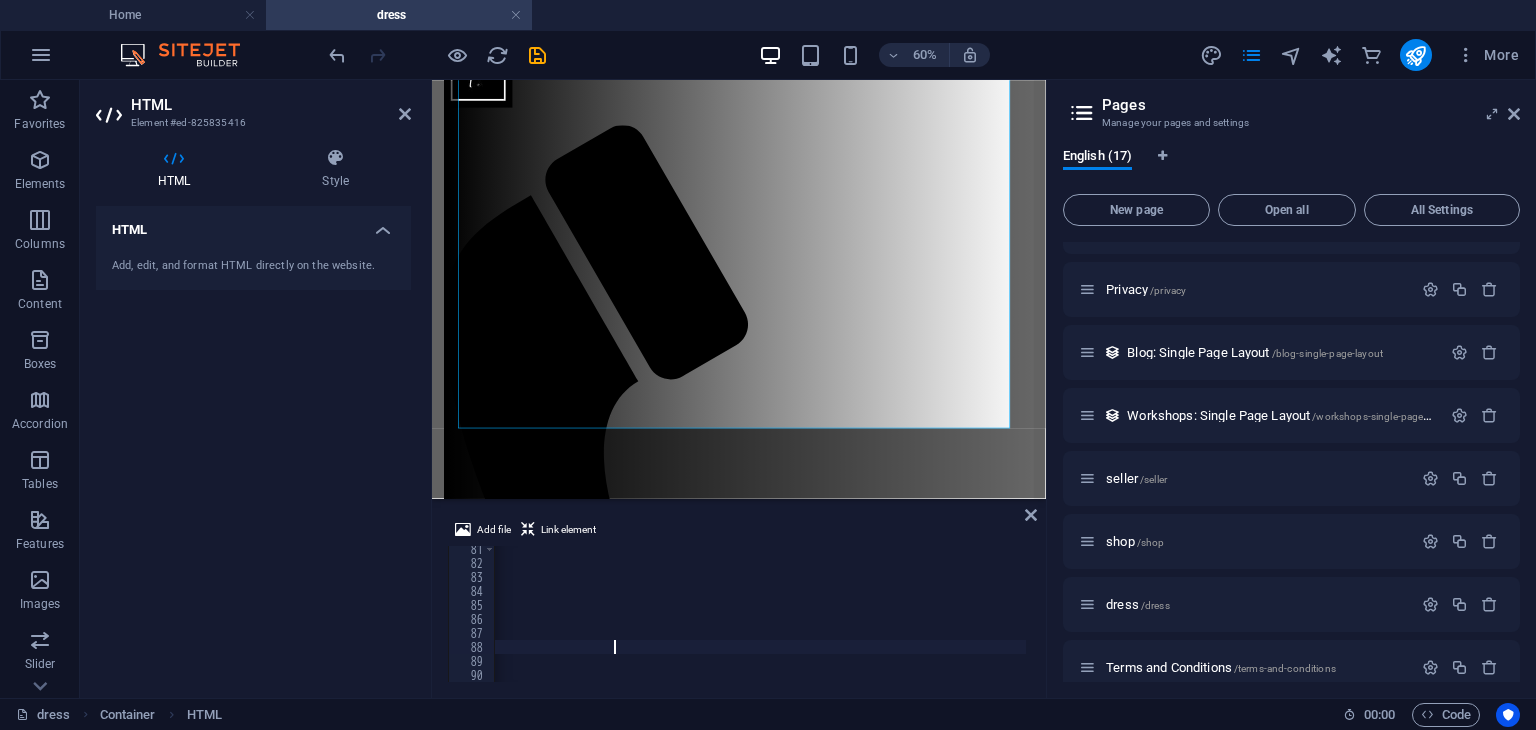 scroll, scrollTop: 0, scrollLeft: 130, axis: horizontal 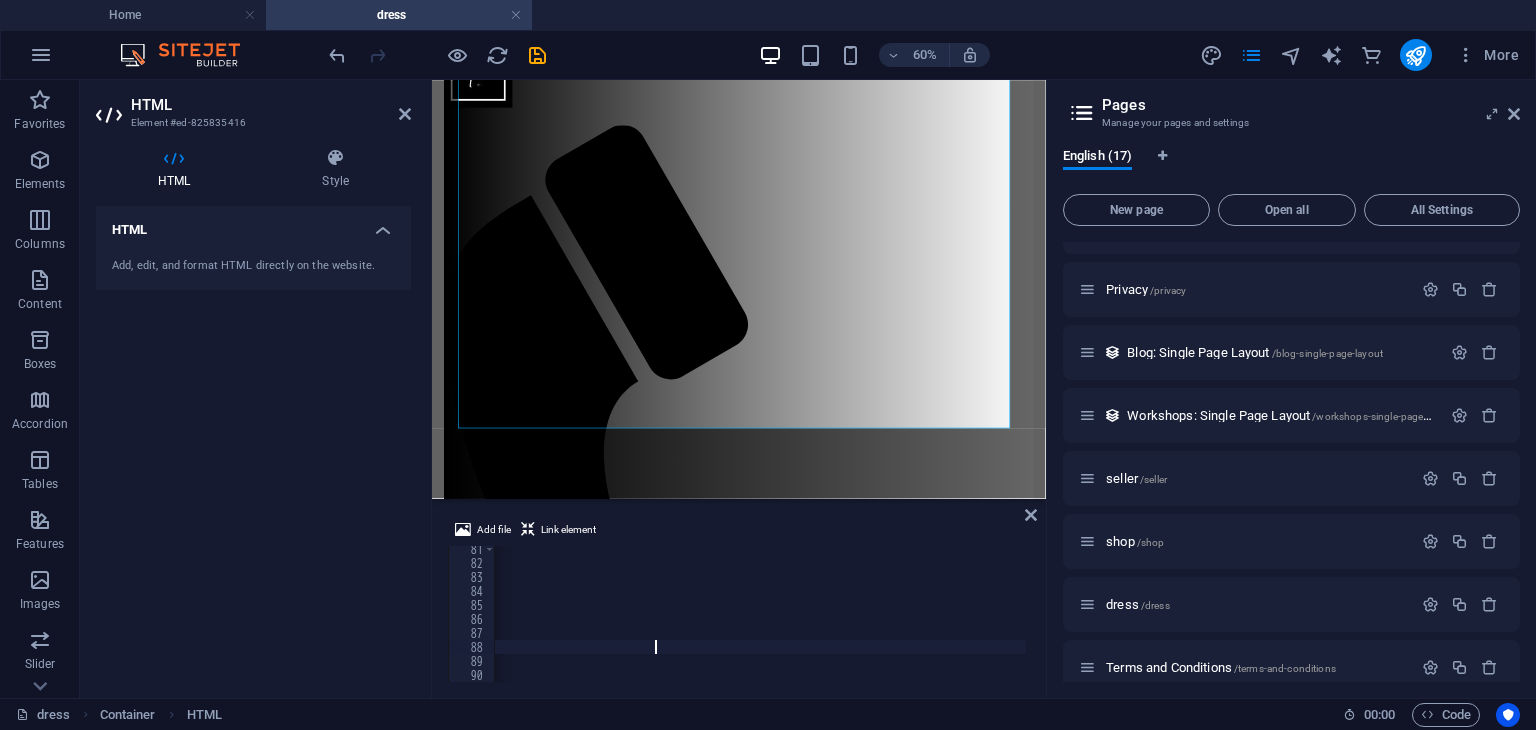 click on "< div   class = "product"   onclick = "goToProduct('Breslet', 1210, 'https://firebasestorage.googleapis.com/v0/b/sellertribelink.firebasestorage.app/o/dresses%201%2FScreenshot%202025-08-05%20002303.png?alt=media &amp; token=c0bbba6e-3236-4198-b94a-f37d74c784c4')" >         < img   src = "https://firebasestorage.googleapis.com/v0/b/sellertribelink.firebasestorage.app/o/dresses%201%2FLinen%20Square%20Neck%20Fairy%20Cottagecore%20Dress%20Pattern%2Cmidi%20Circle%20Dress%2Csuitable%20for%20A0-A4-US%20Letter%20__%20Sizes%3B%20US%202%20to%2030%20__%20XS%20to%204XL%20-%20Etsy.jpeg?alt=media &amp; token=b3882819-d1bf-4998-9587-fd5b48d9e231" >         < h4 > long frock </ h4 >         < p > ₹1210 </ p >      </ div >      <!--  Product 4 to 10 - placeholders  -->      < div   class = "product"   onclick = "goToProduct('Skirty Denim', 1640, 'https://firebasestorage.googleapis.com/v0/b/sellertribelink.firebasestorage.app/o/dresses%201%2Fdownload.jpeg?alt=media &amp; token=1d8fdb5e-6db8-4ba0-a645-da7512da819a')" >" at bounding box center (233, 622) 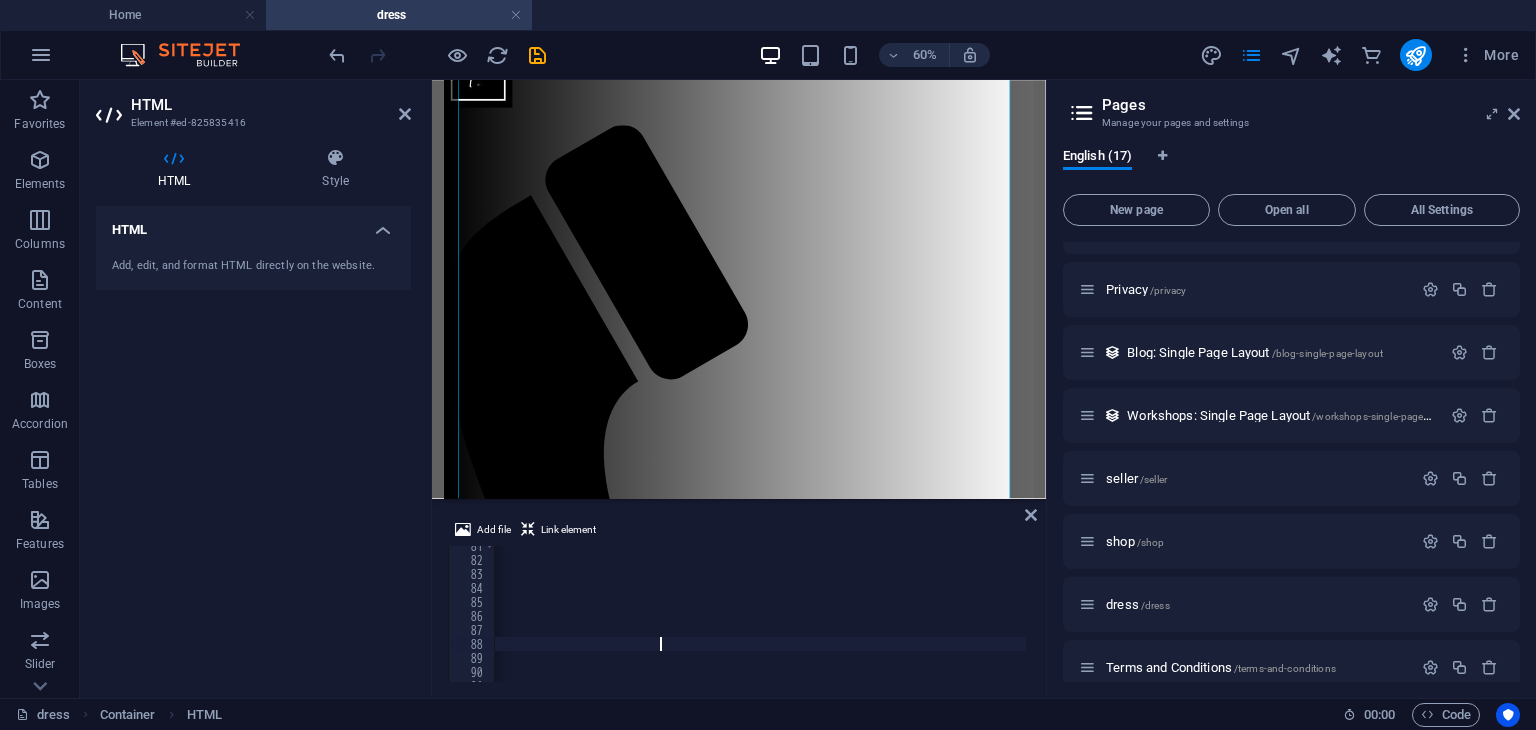 scroll, scrollTop: 1170, scrollLeft: 0, axis: vertical 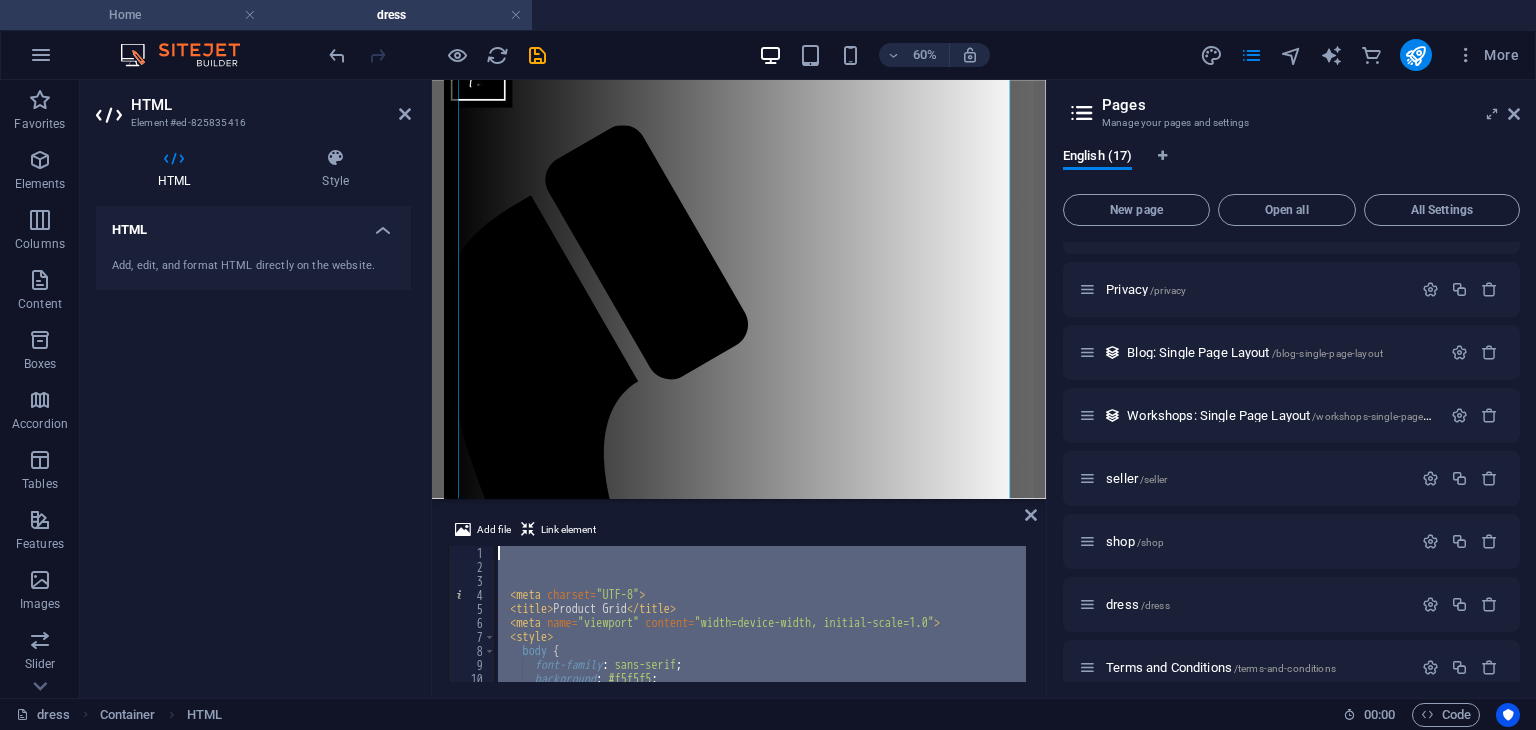 drag, startPoint x: 617, startPoint y: 639, endPoint x: 209, endPoint y: 13, distance: 747.2215 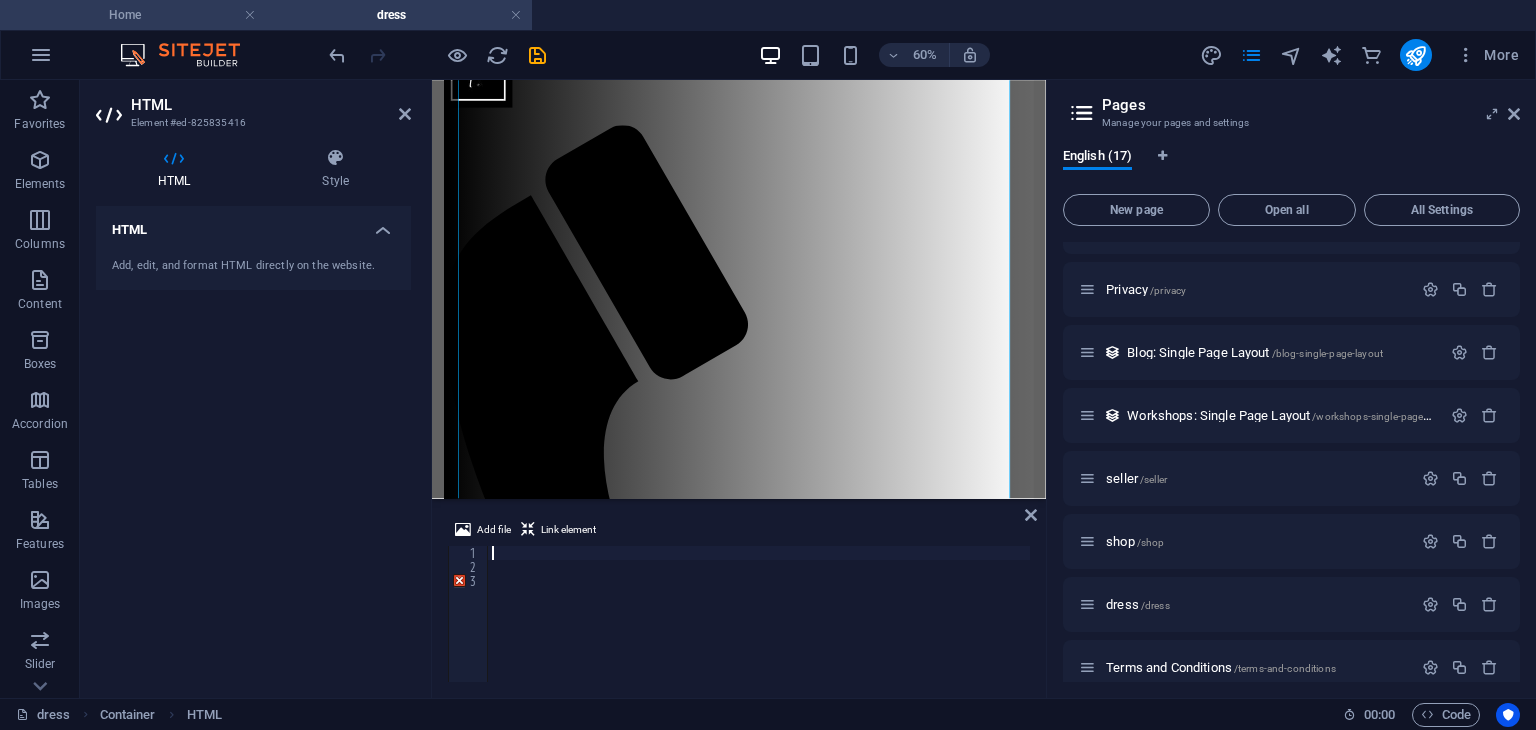 scroll, scrollTop: 1460, scrollLeft: 0, axis: vertical 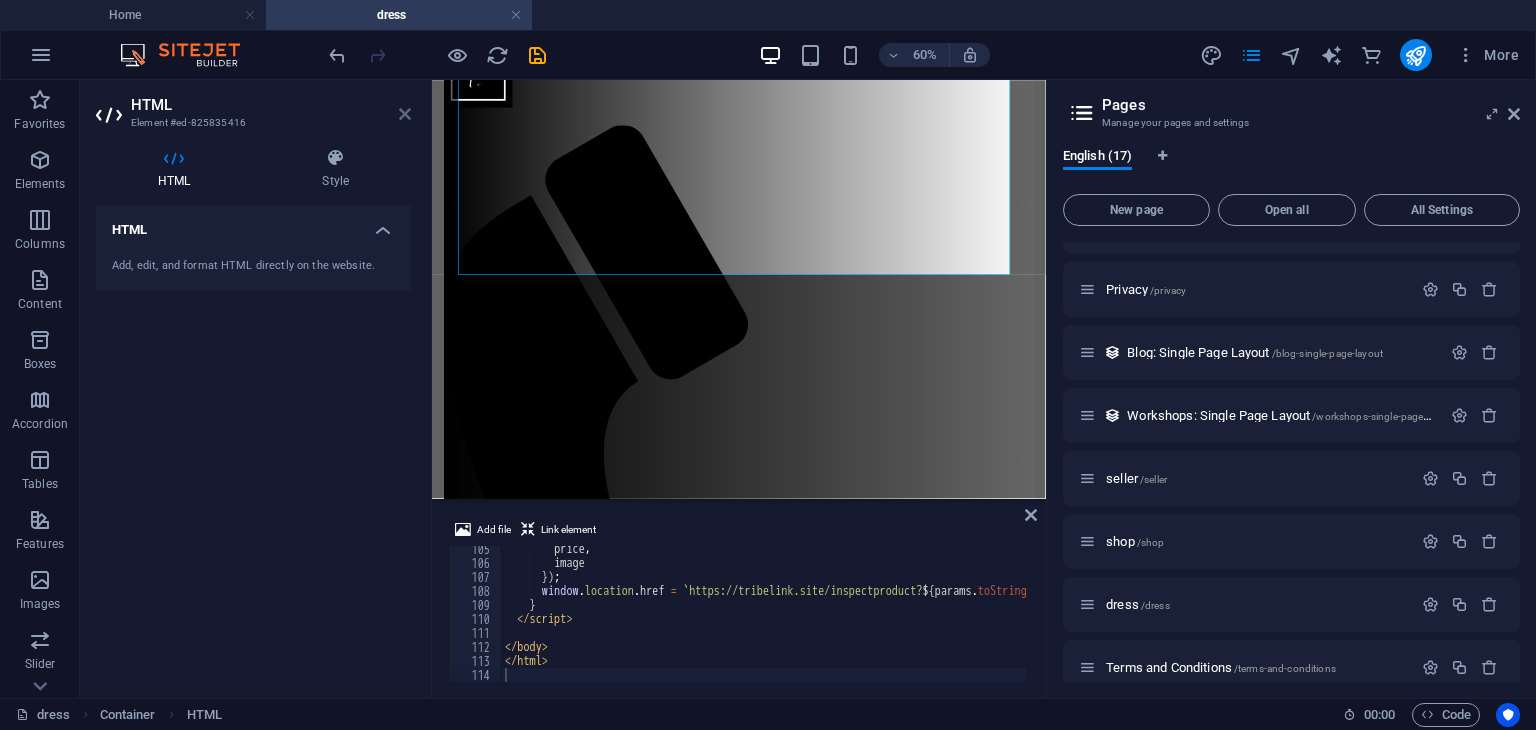 click at bounding box center [405, 114] 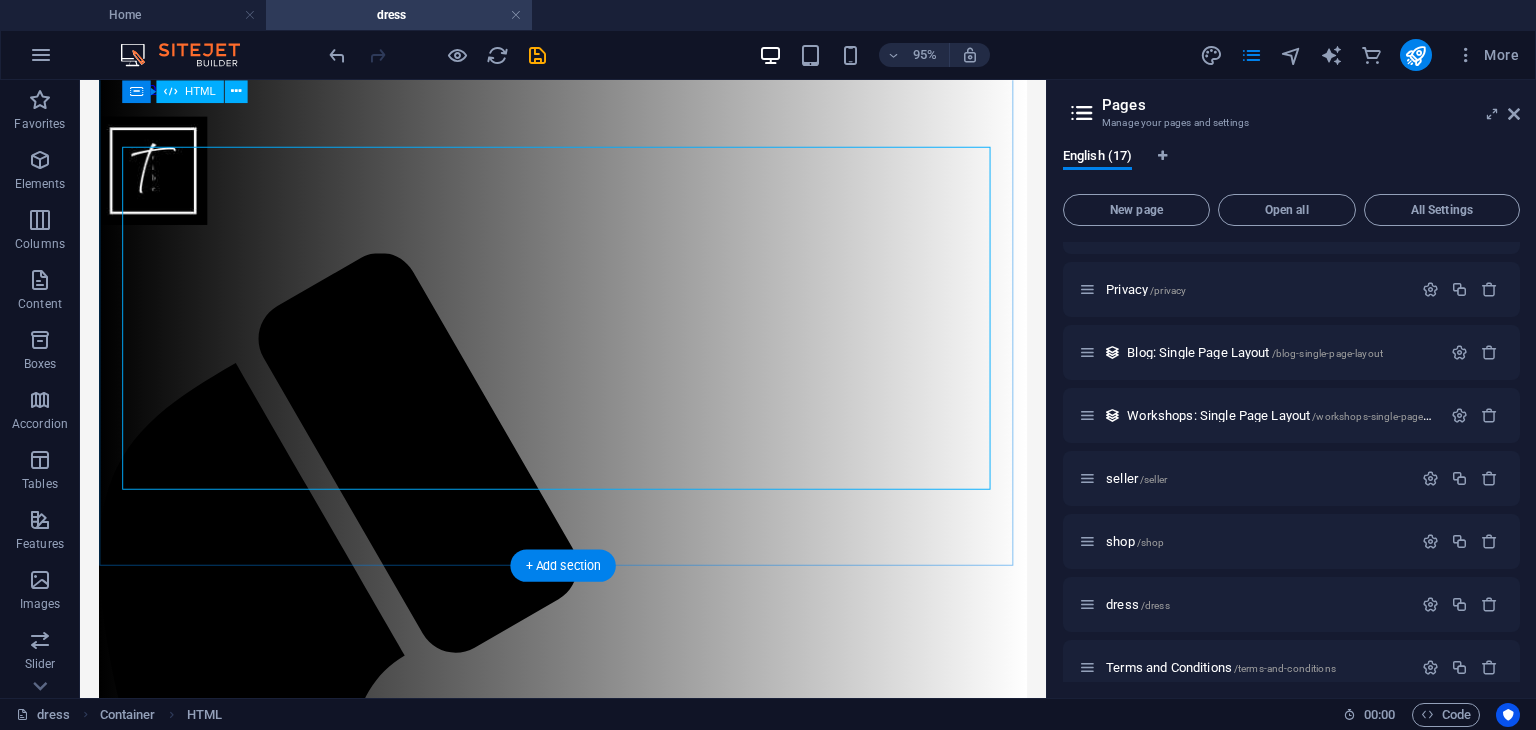 scroll, scrollTop: 104, scrollLeft: 0, axis: vertical 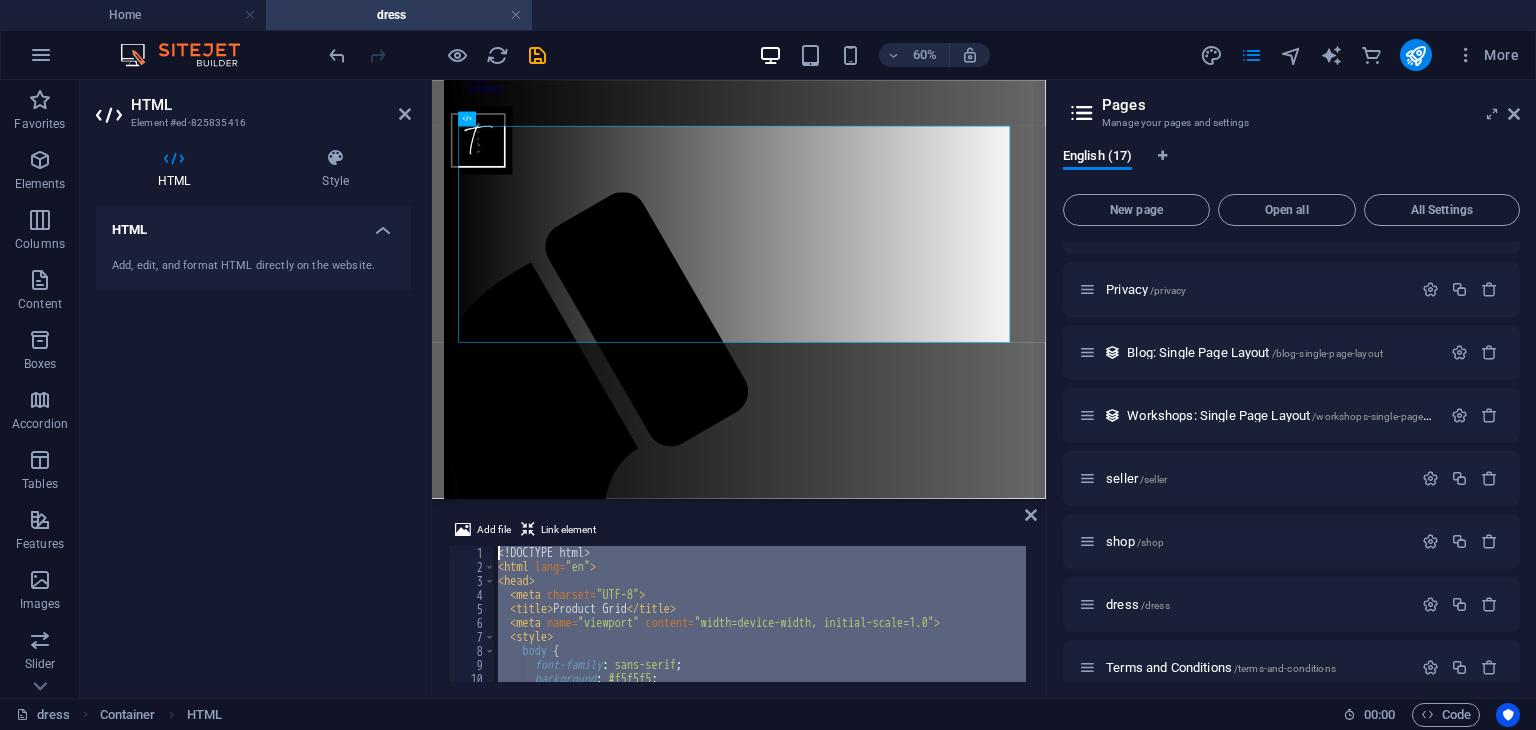 drag, startPoint x: 546, startPoint y: 664, endPoint x: 351, endPoint y: 60, distance: 634.6976 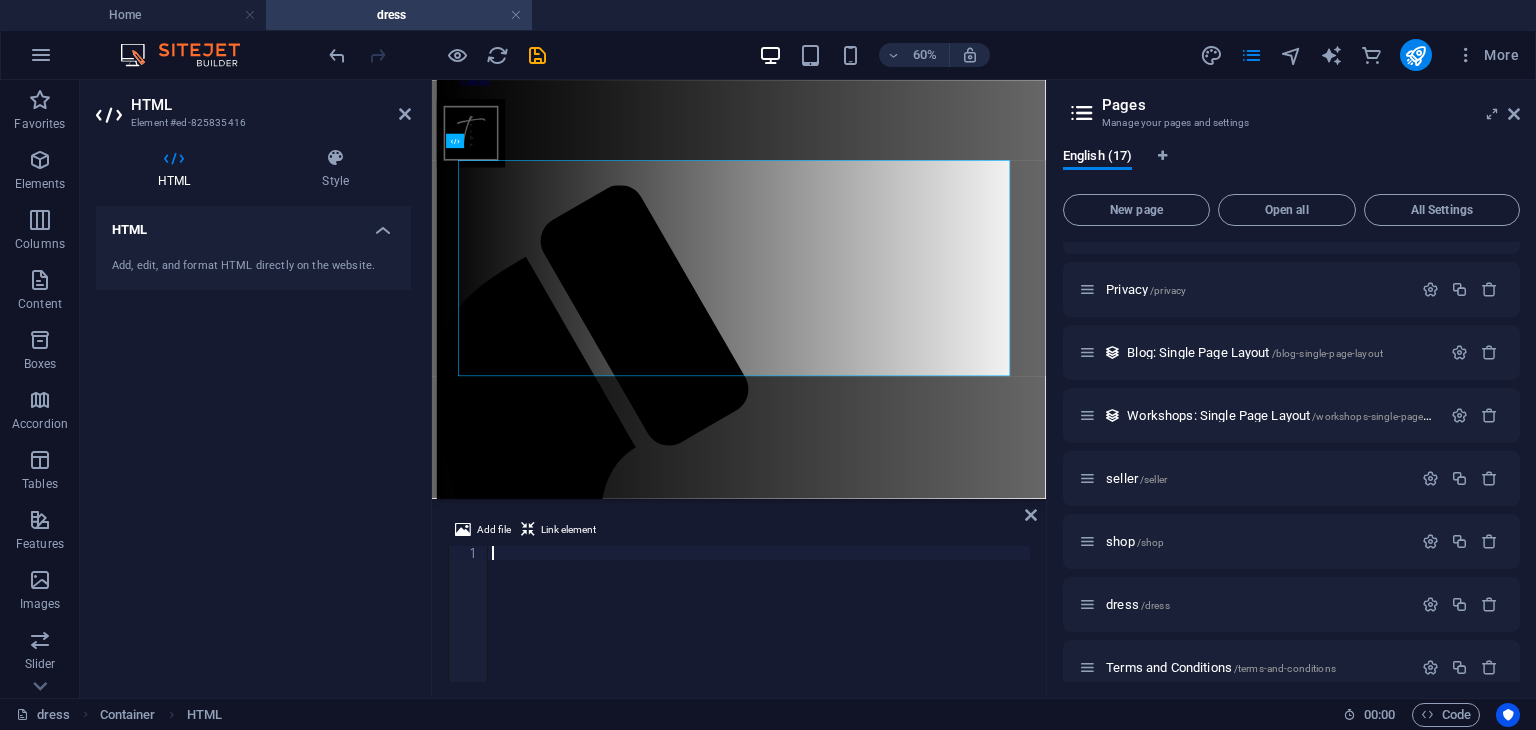 scroll, scrollTop: 47, scrollLeft: 0, axis: vertical 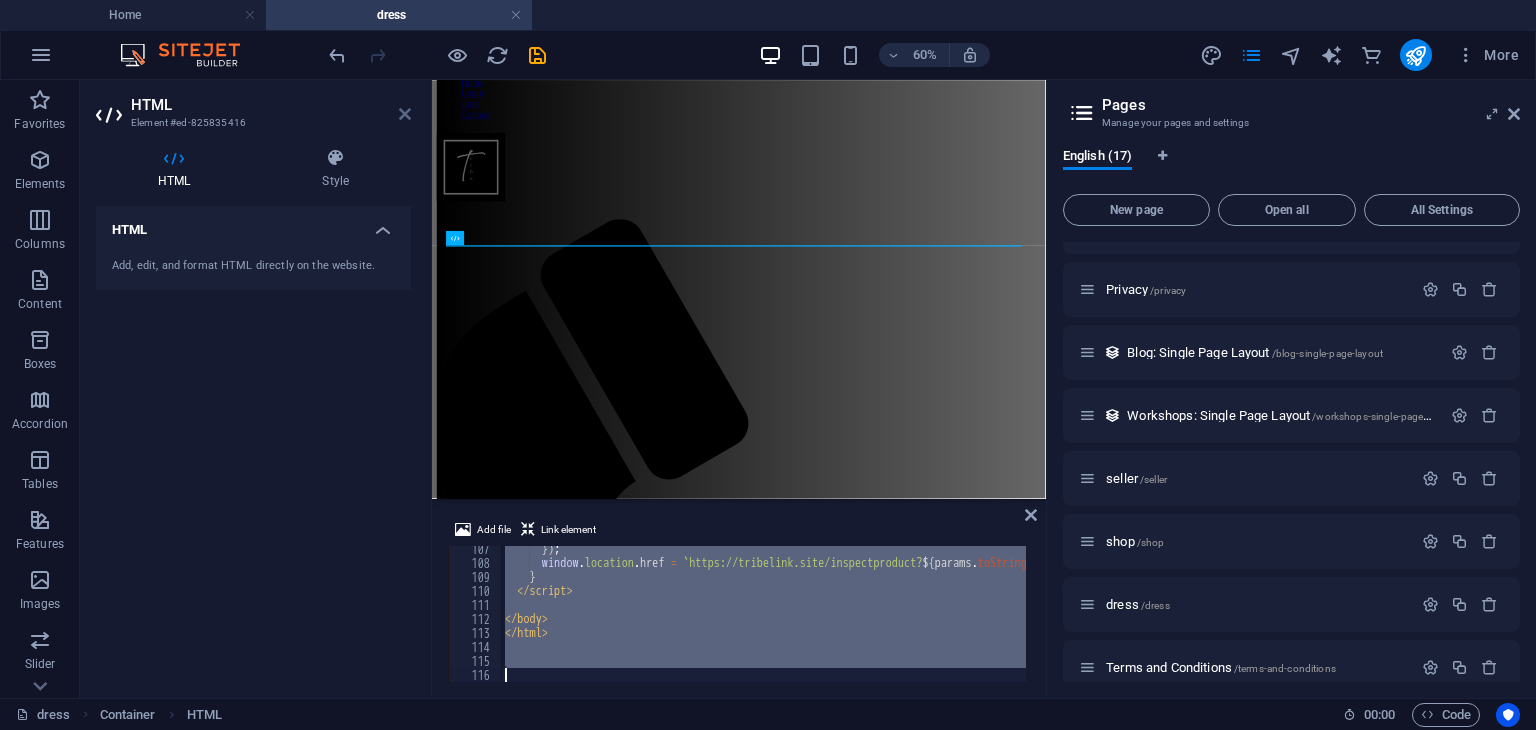 type 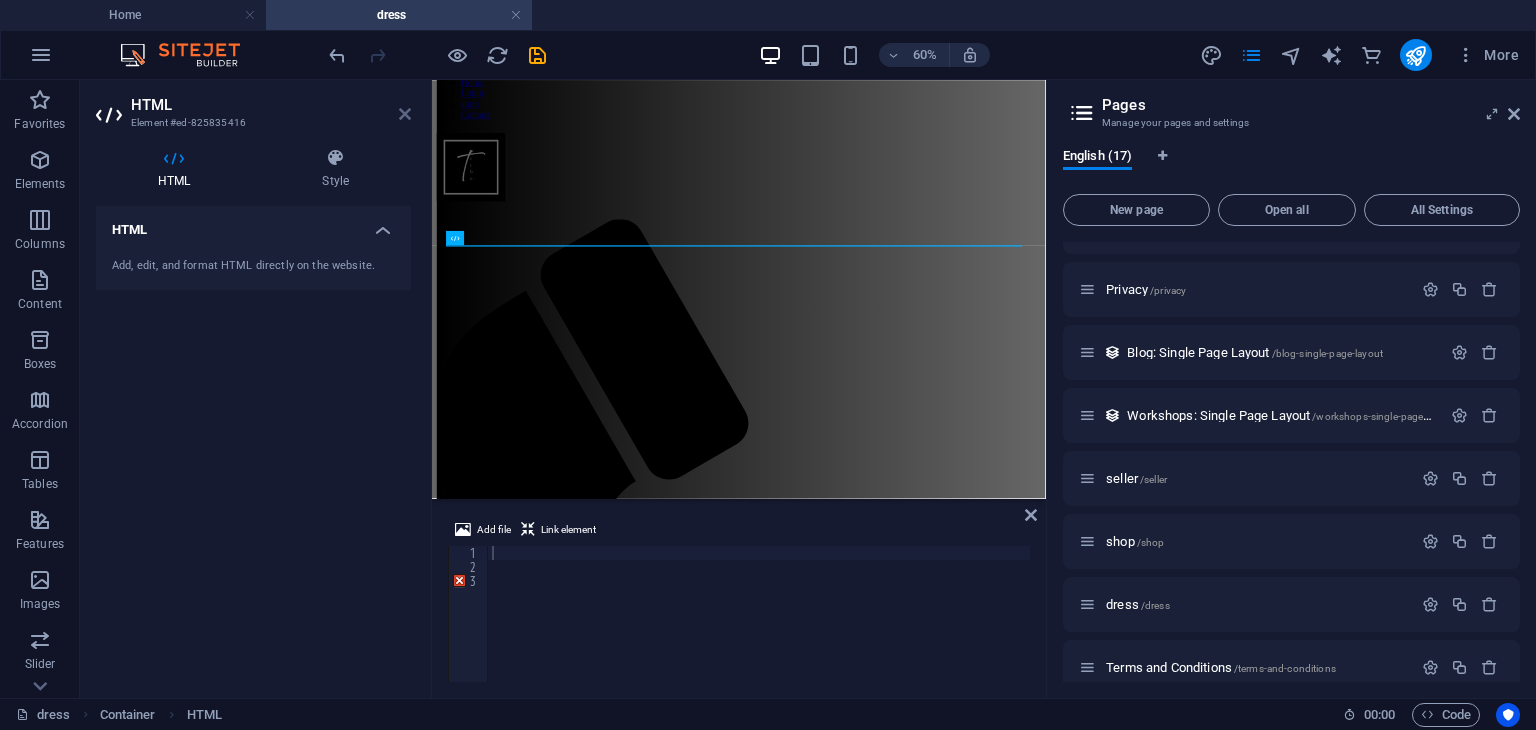 click at bounding box center [405, 114] 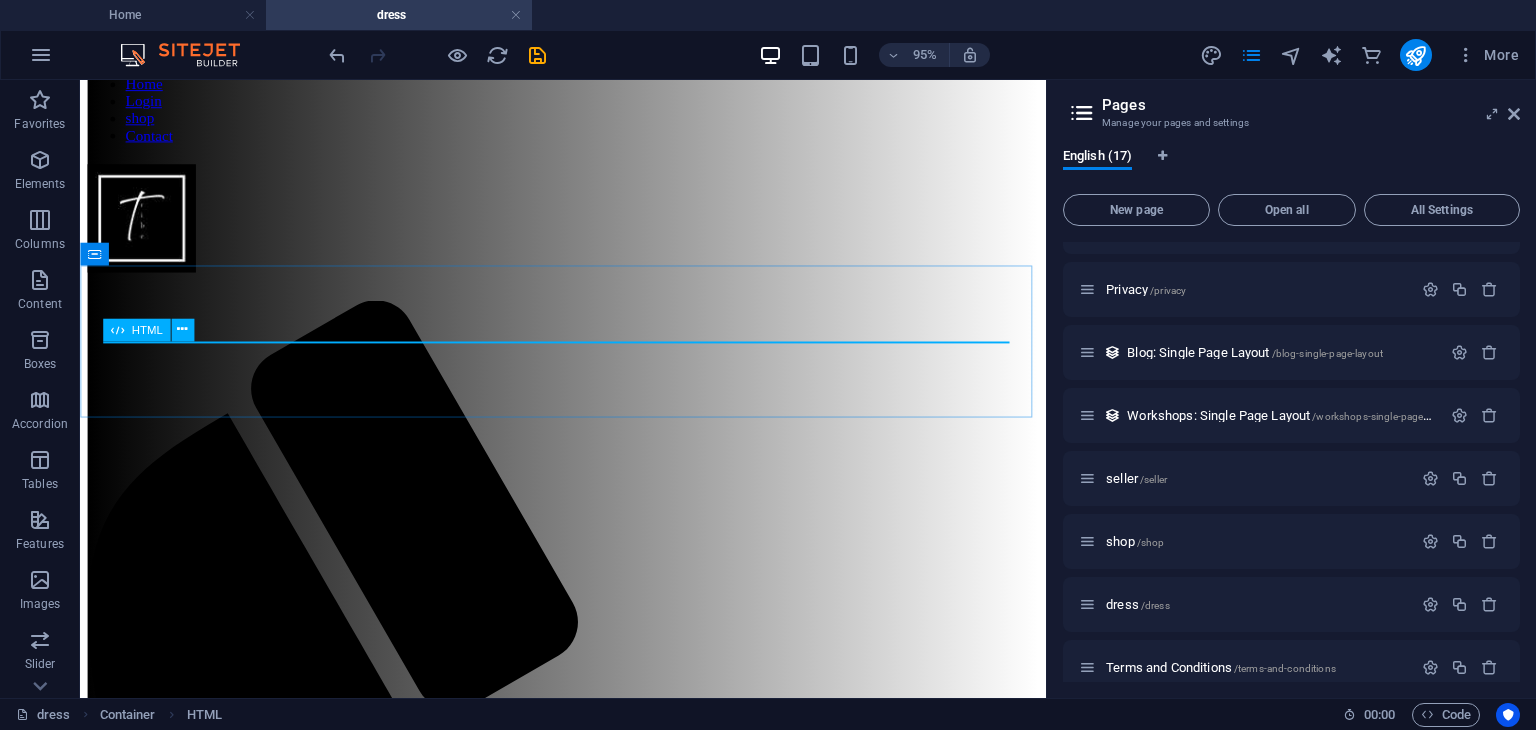 click on "HTML" at bounding box center [136, 329] 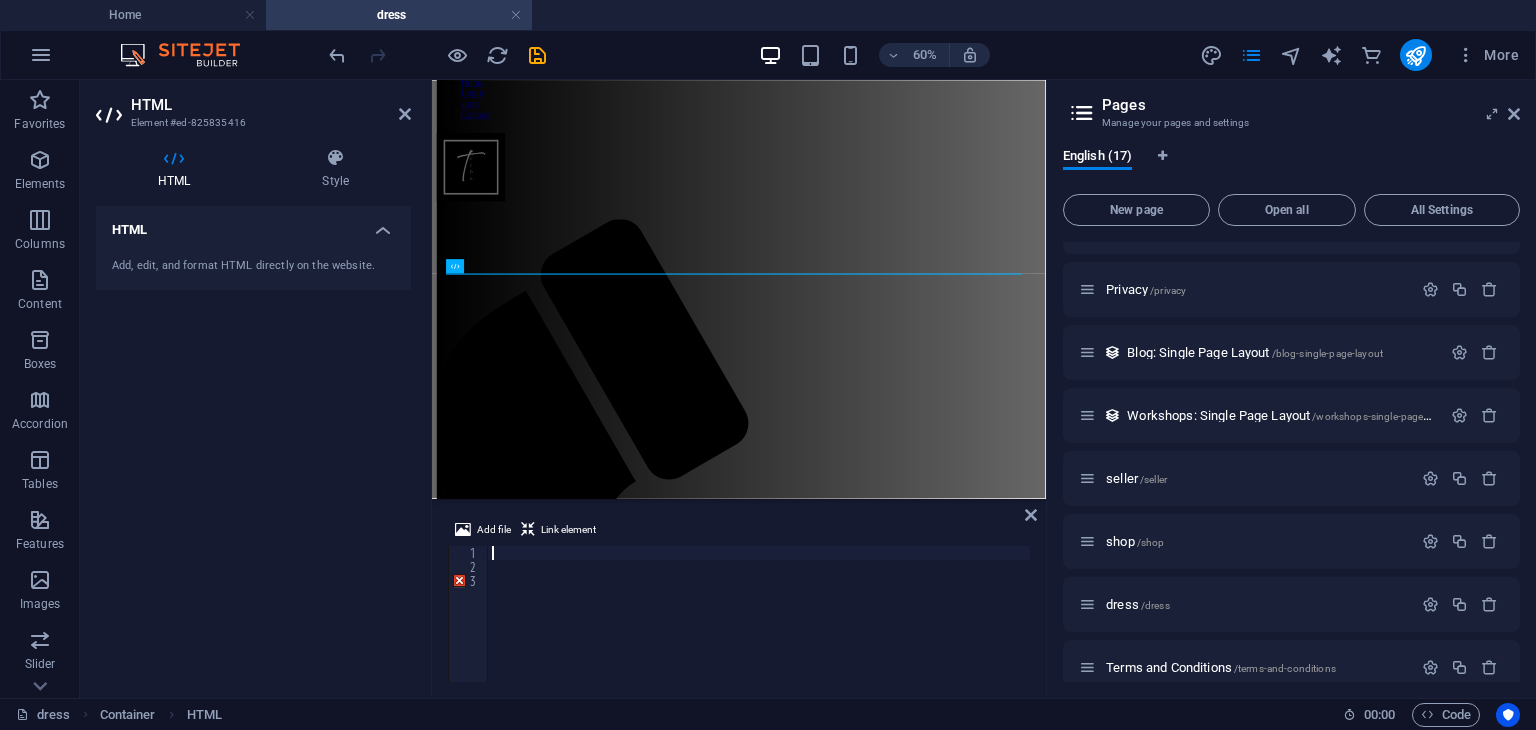 scroll, scrollTop: 0, scrollLeft: 0, axis: both 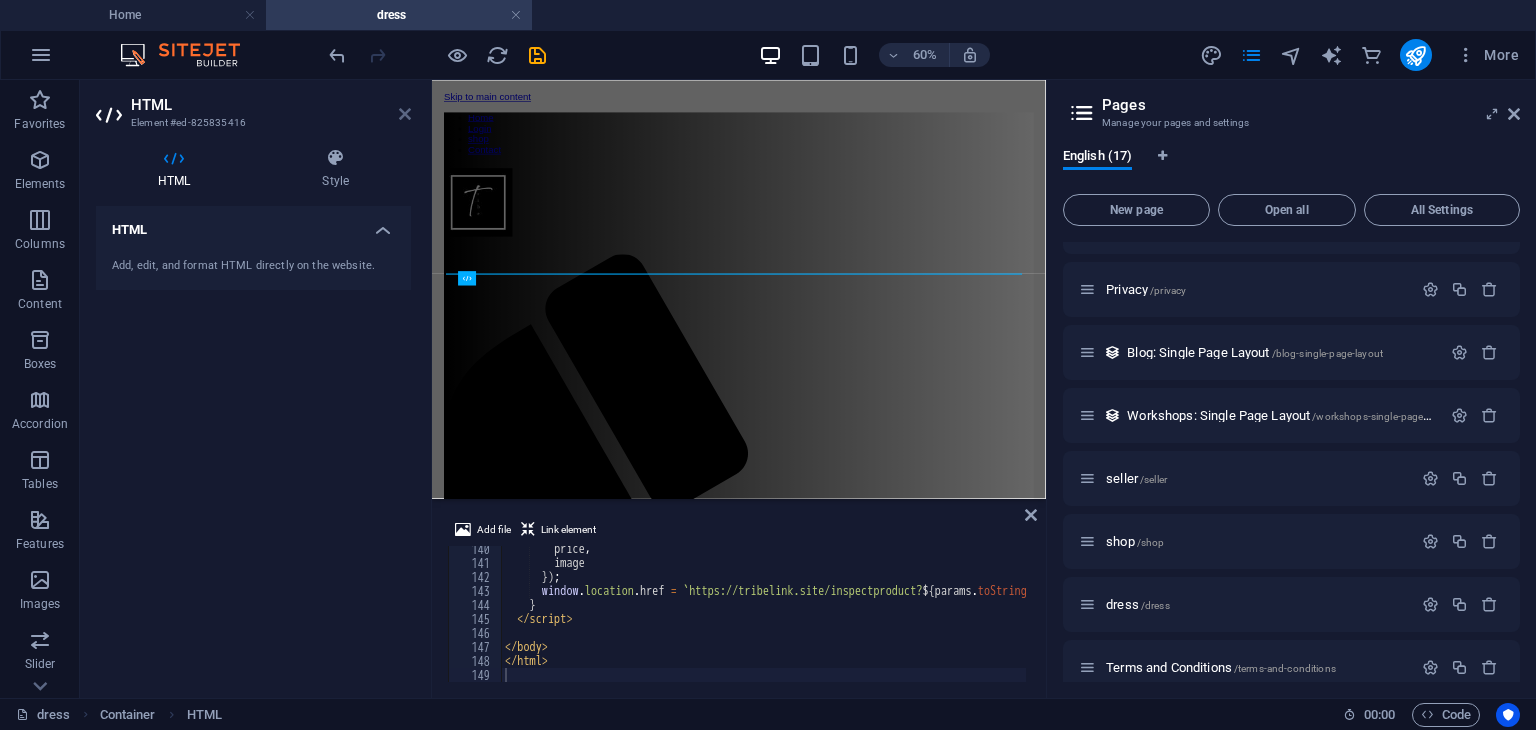 click at bounding box center (405, 114) 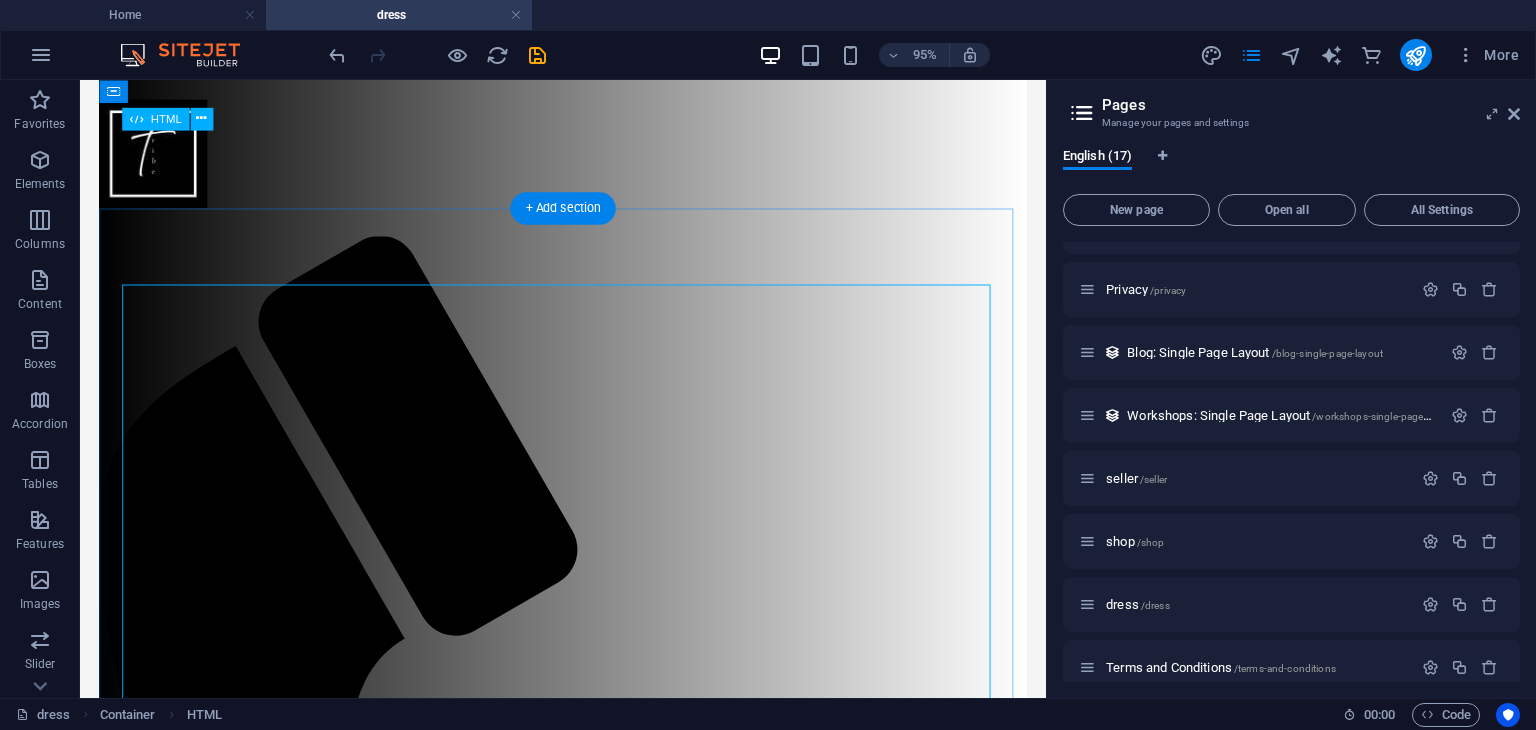 scroll, scrollTop: 128, scrollLeft: 0, axis: vertical 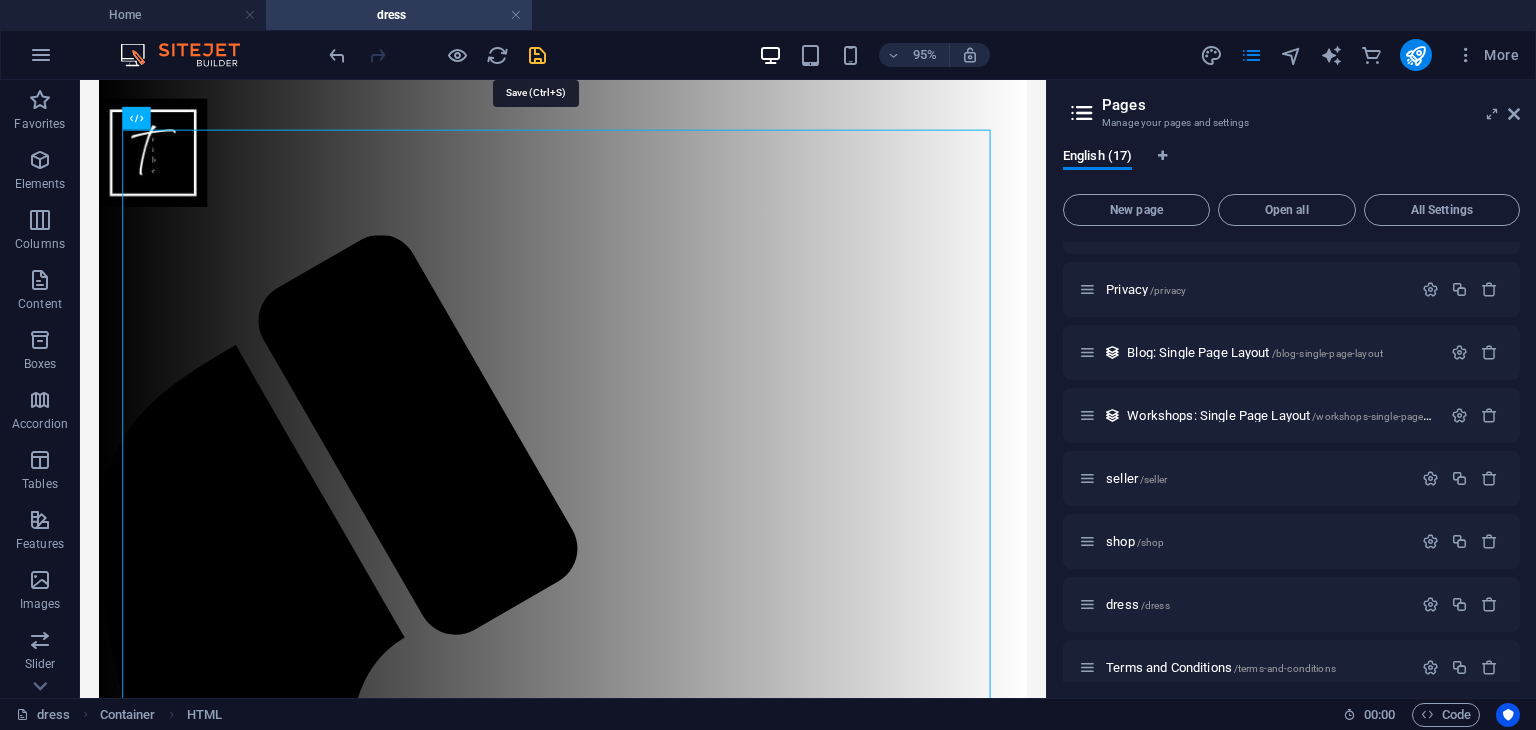 click at bounding box center [537, 55] 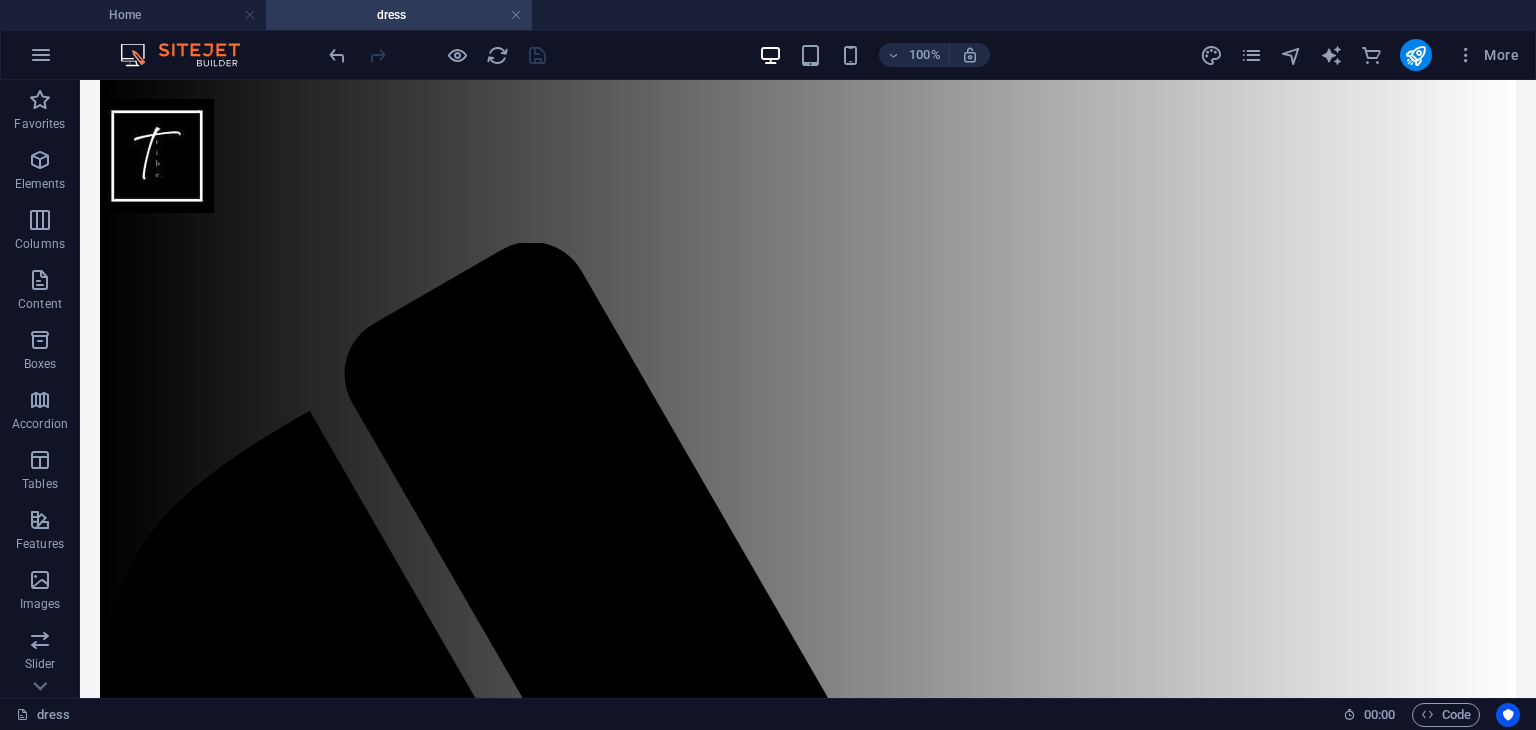 click at bounding box center [1416, 55] 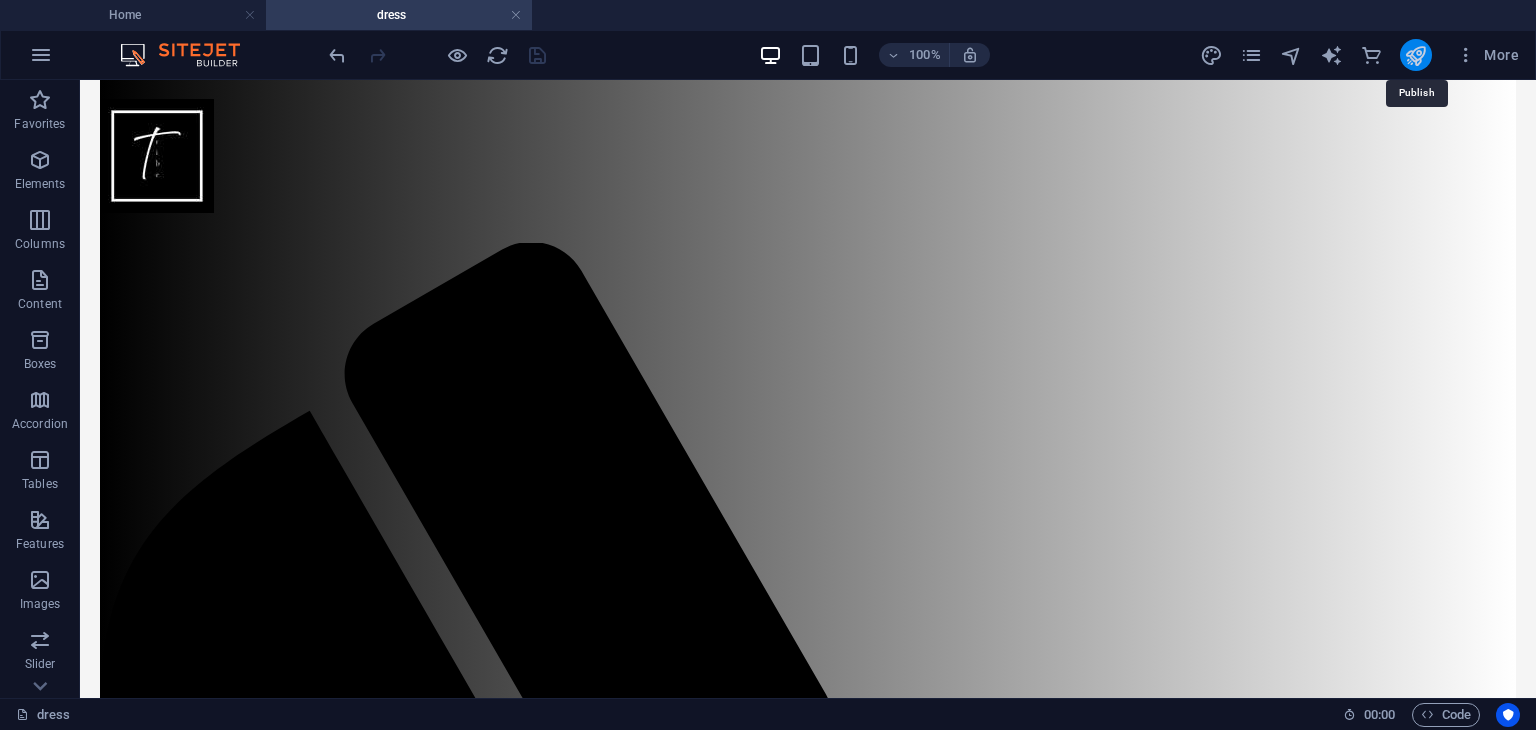 click at bounding box center [1415, 55] 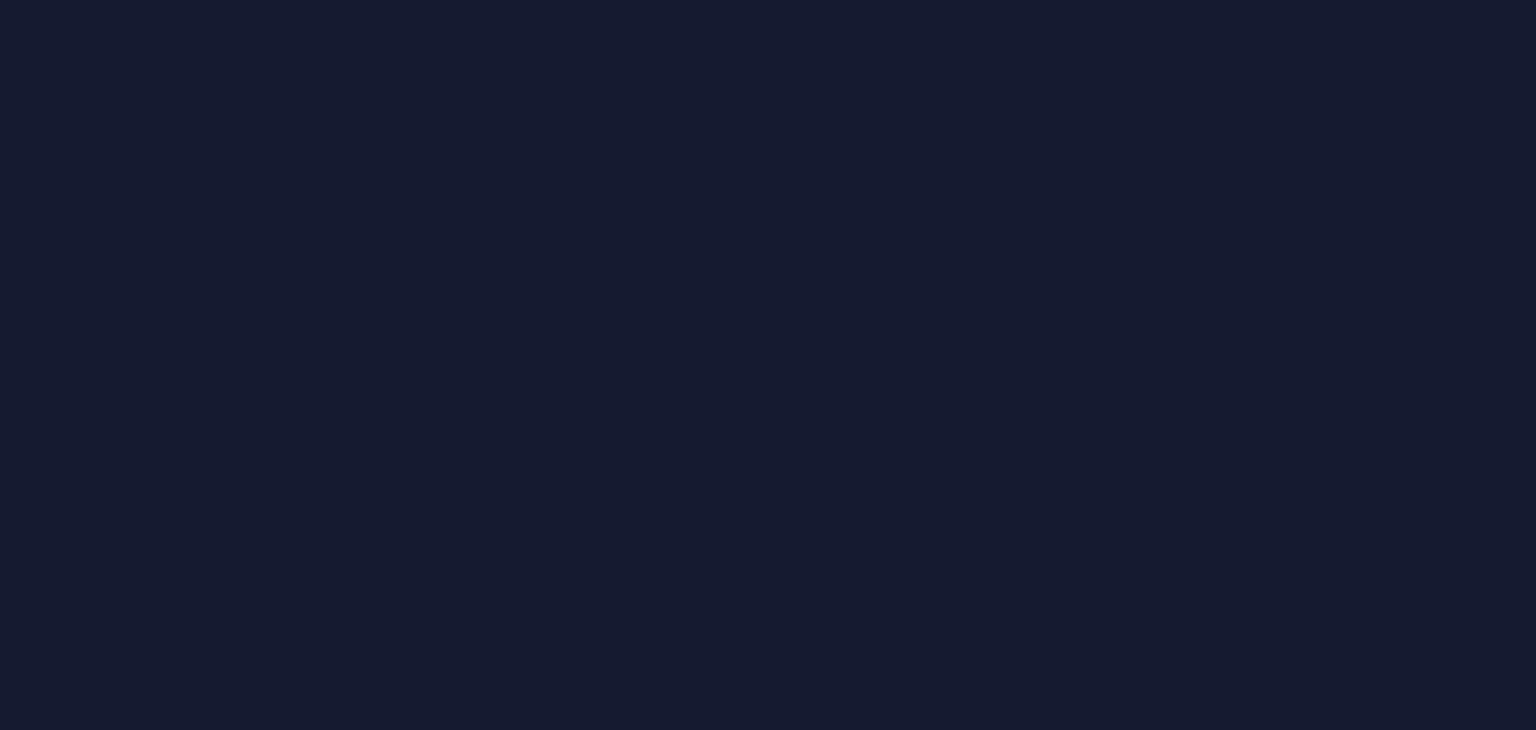 scroll, scrollTop: 0, scrollLeft: 0, axis: both 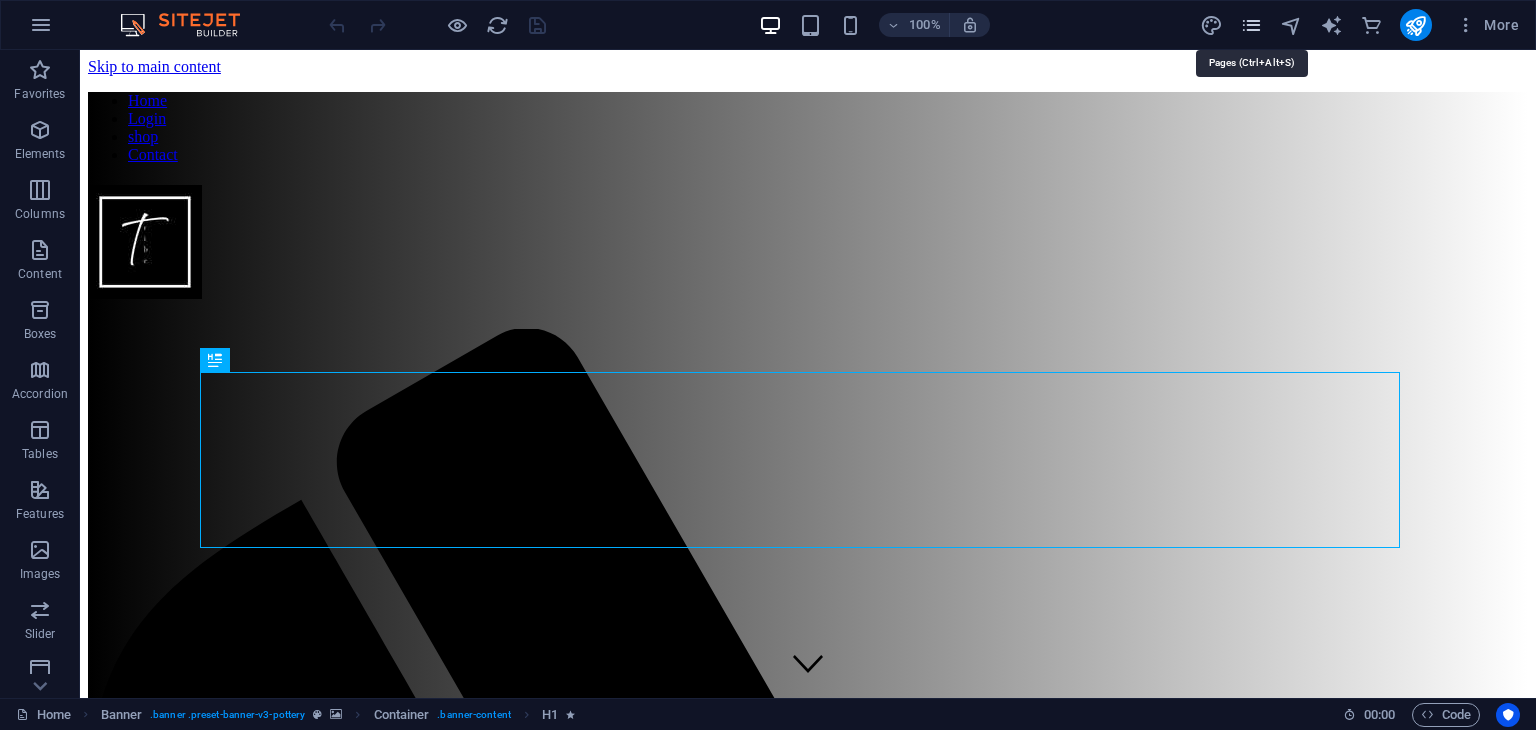 click at bounding box center (1251, 25) 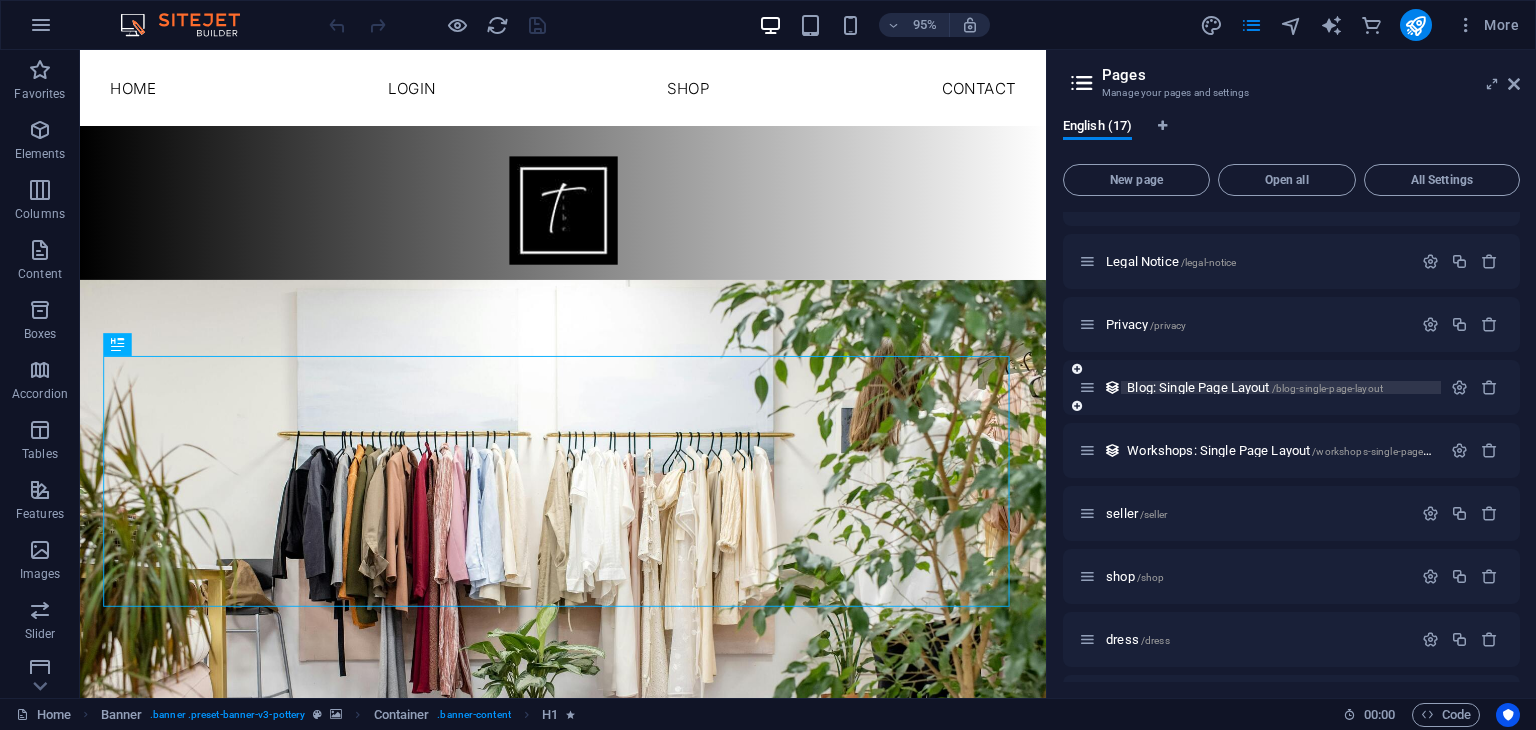 scroll, scrollTop: 182, scrollLeft: 0, axis: vertical 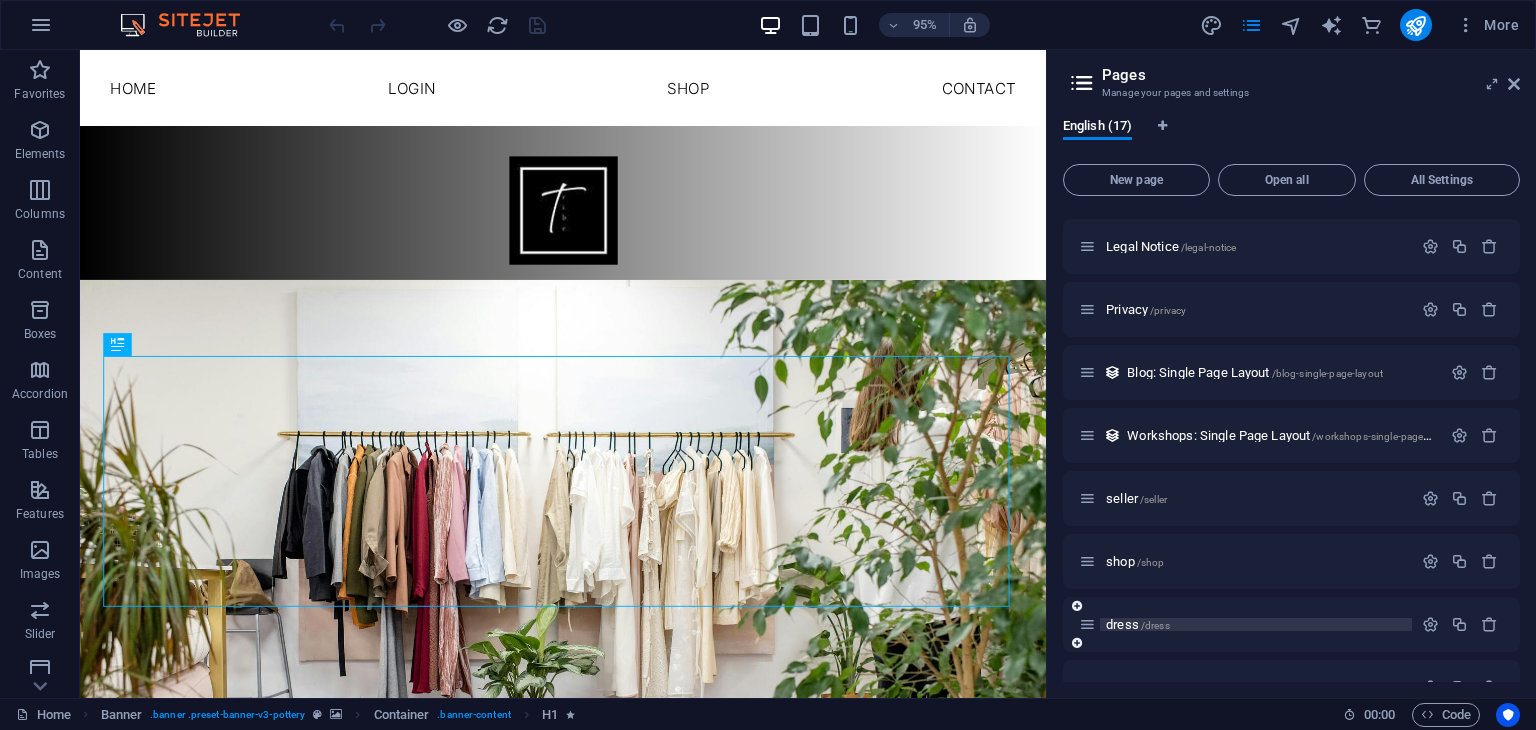 click on "/dress" at bounding box center (1155, 625) 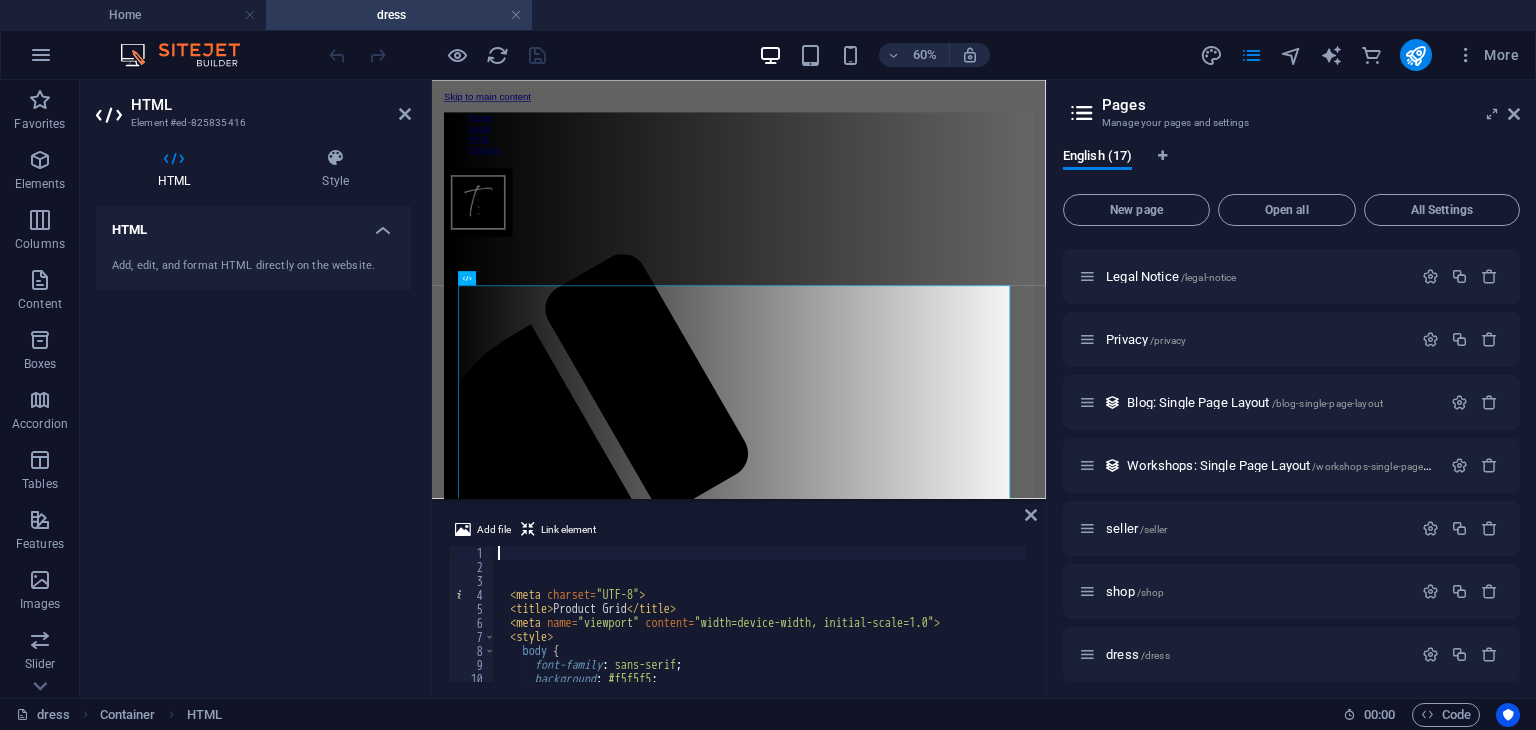 scroll, scrollTop: 0, scrollLeft: 0, axis: both 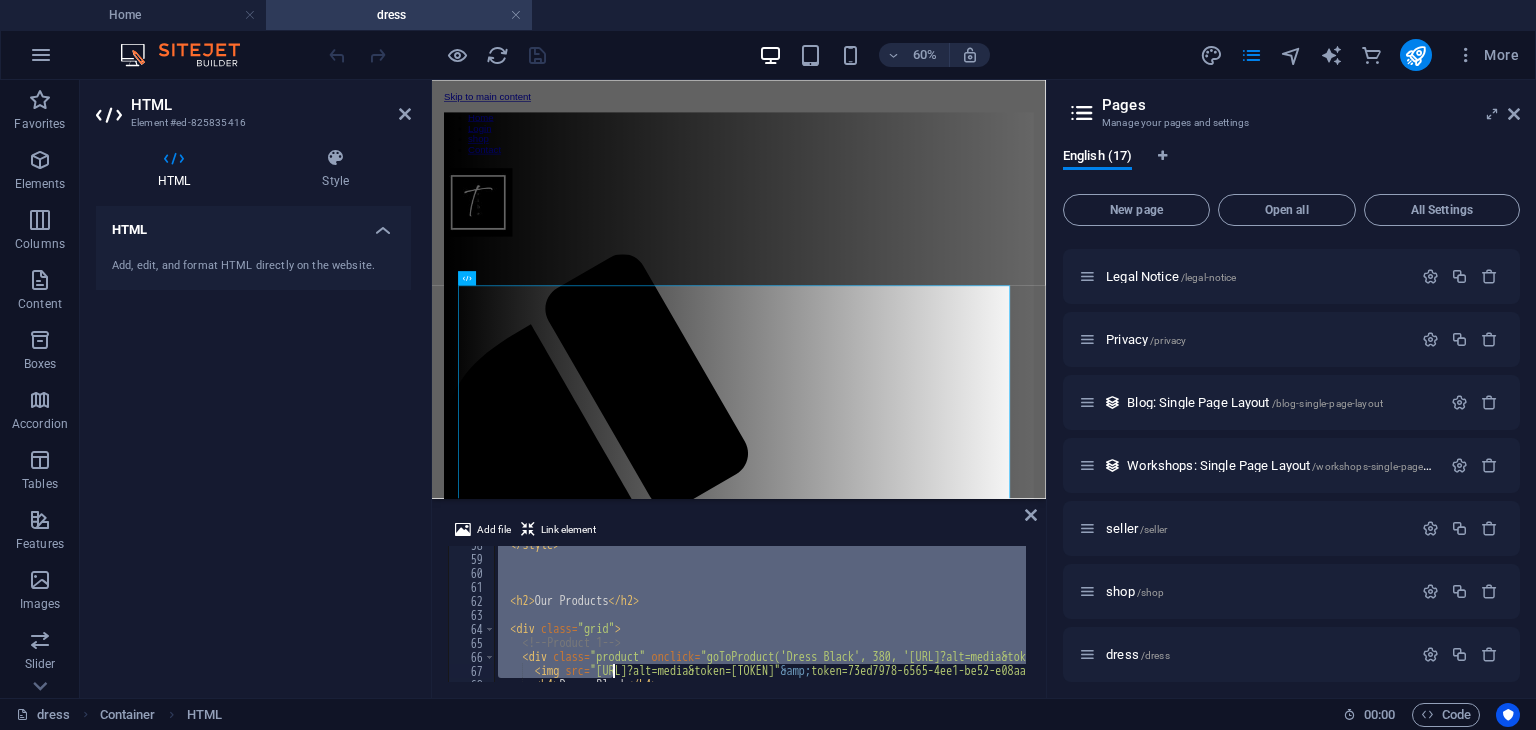 drag, startPoint x: 500, startPoint y: 557, endPoint x: 642, endPoint y: 776, distance: 261.00766 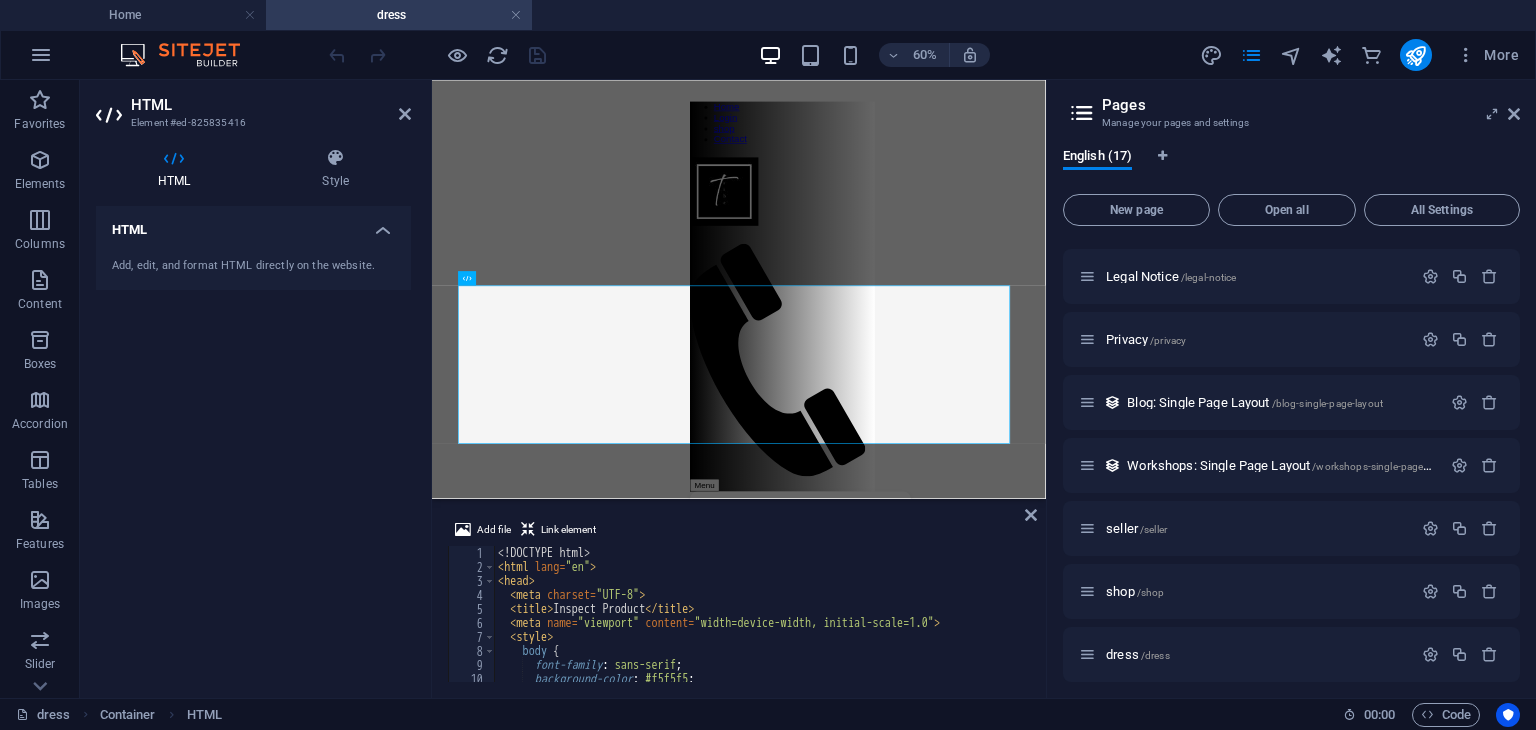 scroll, scrollTop: 1982, scrollLeft: 0, axis: vertical 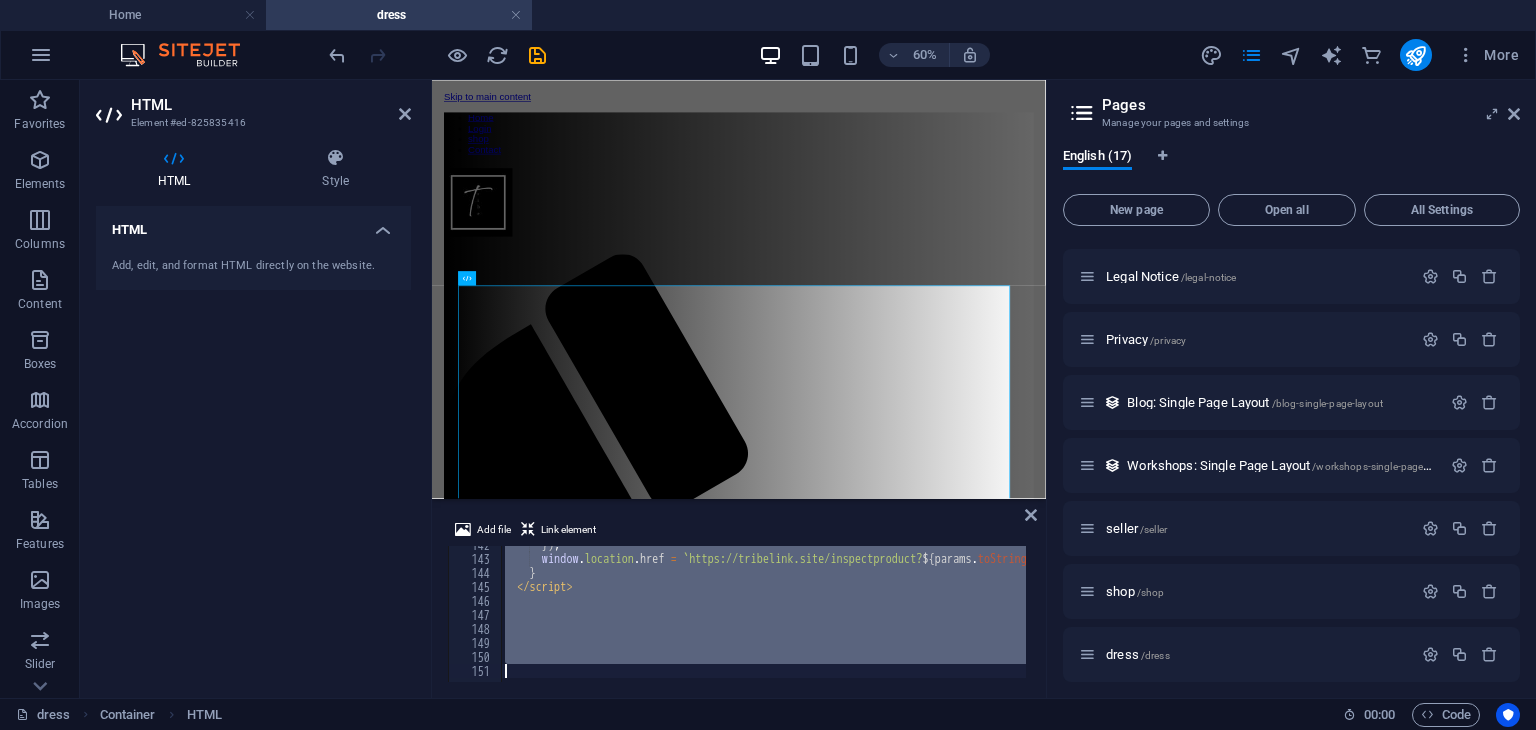 paste 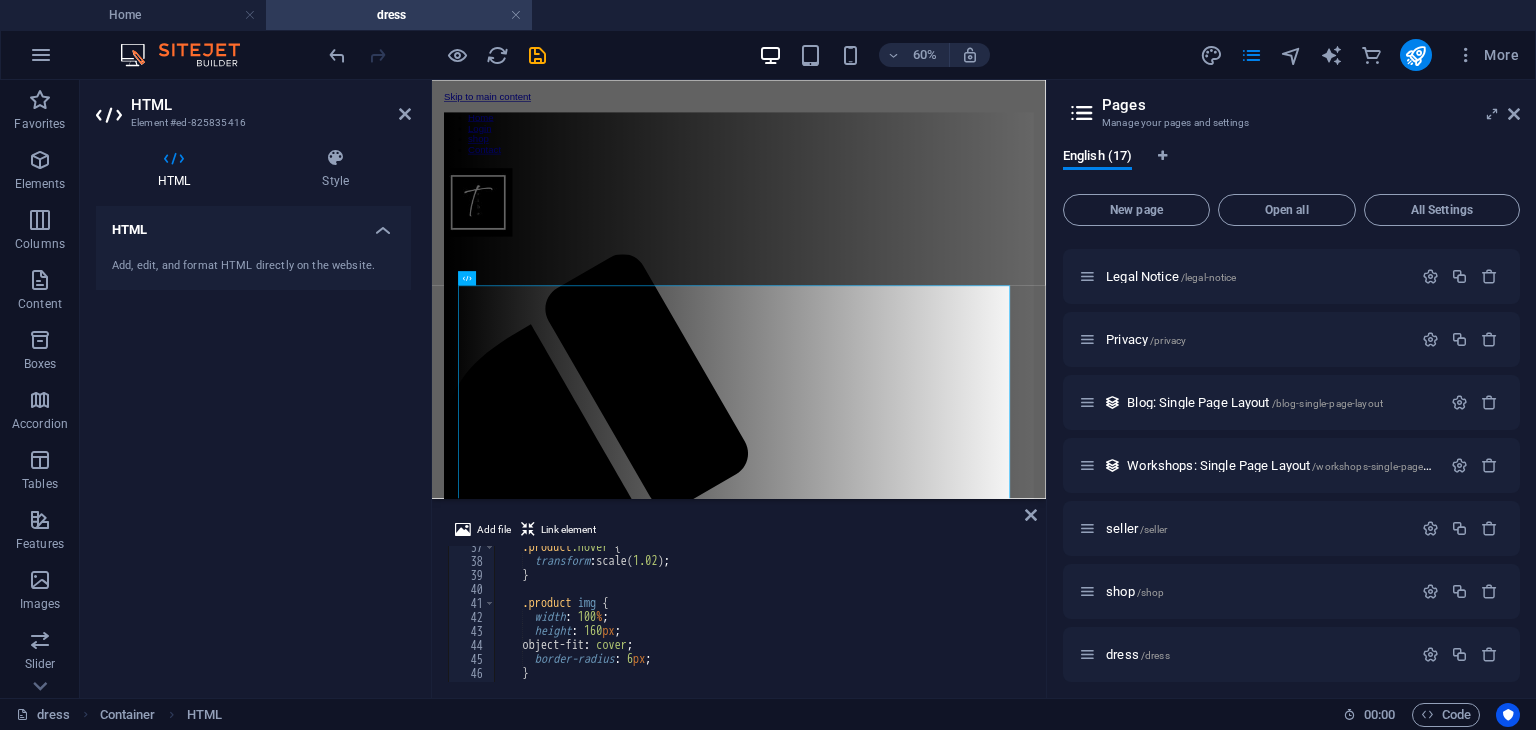 scroll, scrollTop: 504, scrollLeft: 0, axis: vertical 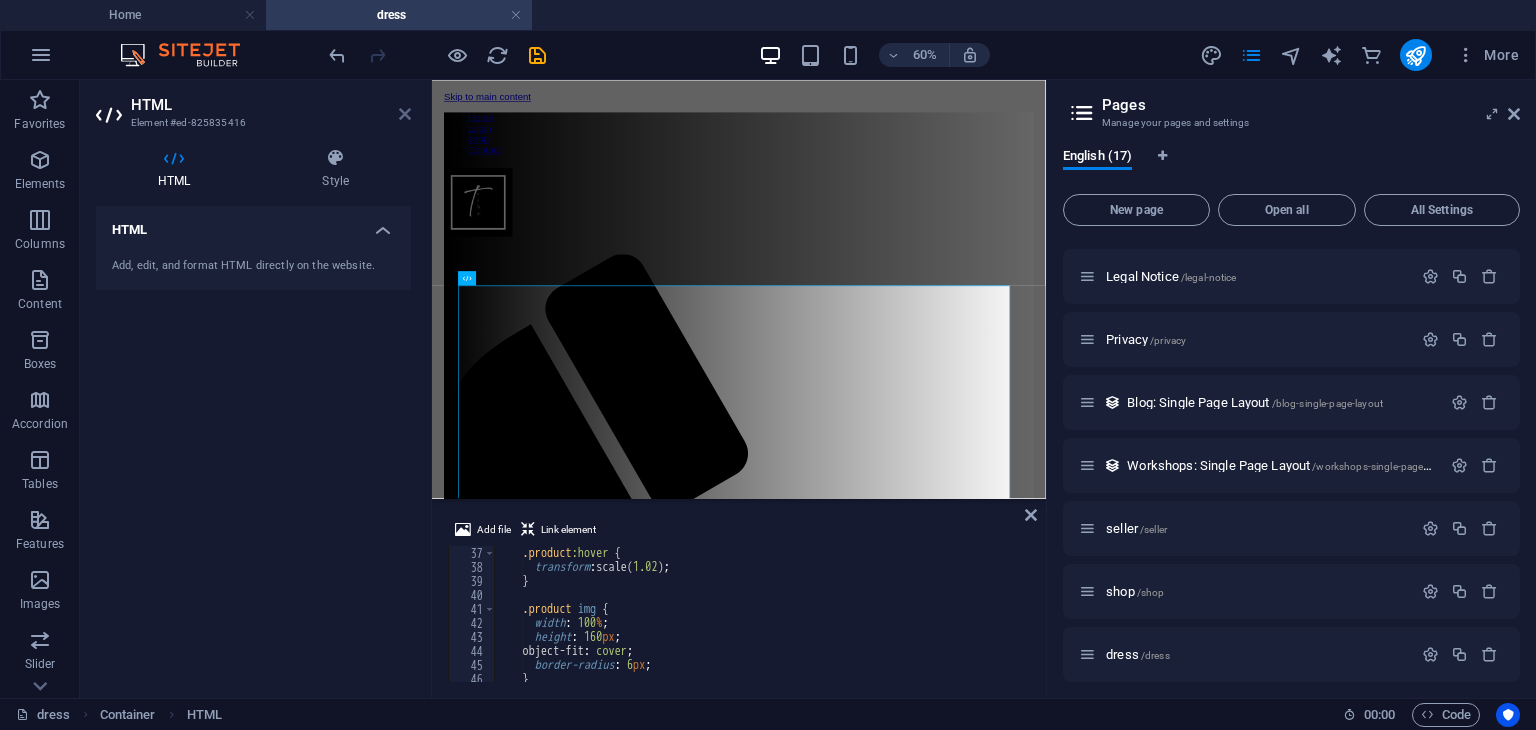 click at bounding box center [405, 114] 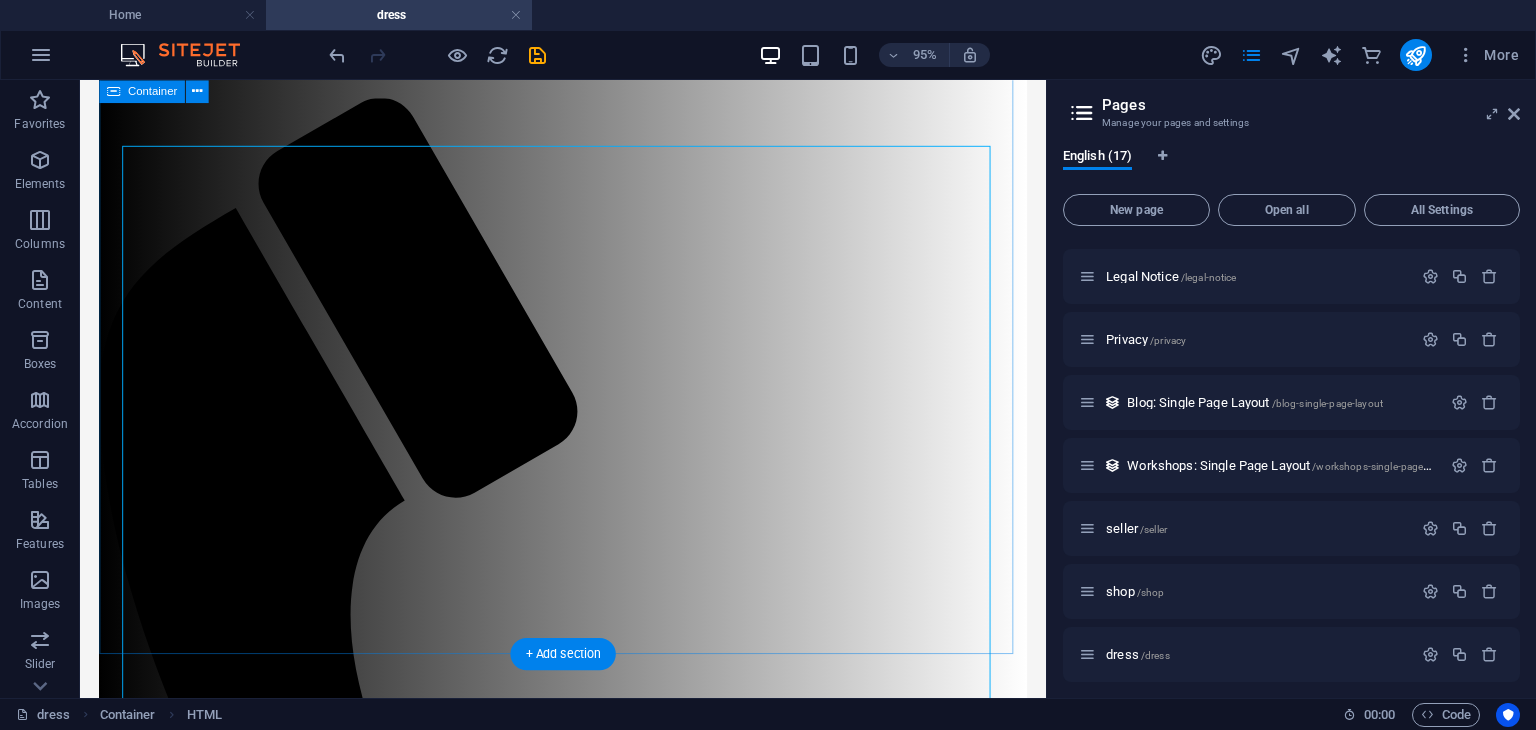 scroll, scrollTop: 384, scrollLeft: 0, axis: vertical 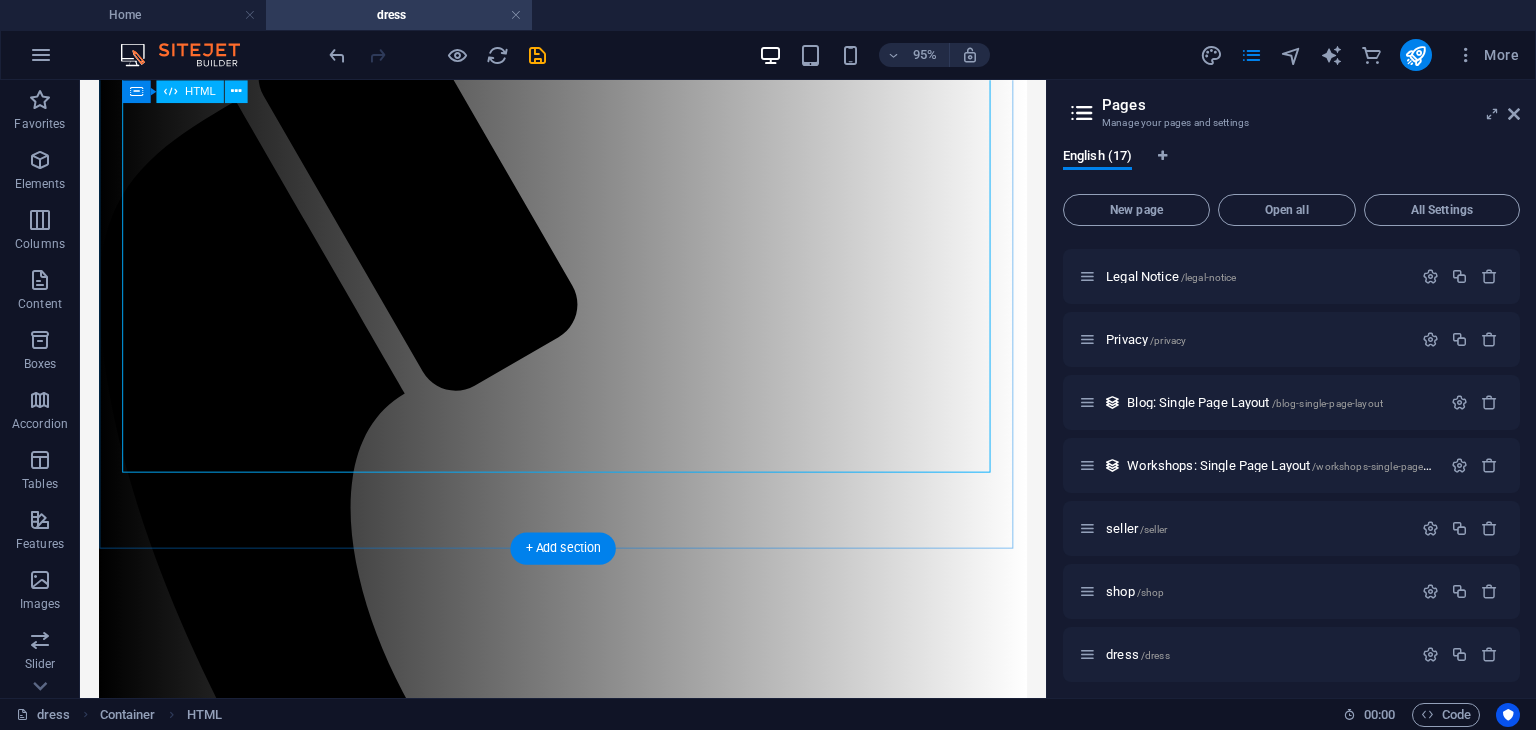 click on "Product Grid
Our Products
Dress Black
₹380
Kurti
₹475
Long Frock
₹1210
Skirty Denim
₹1640
Collar Frock
₹1800
Coat Dress
₹1780
Side Coat Dress
₹2370
Slim Dress
₹890
Button Cut Frock
₹999
Brown Dress
₹1779" at bounding box center (588, 1606) 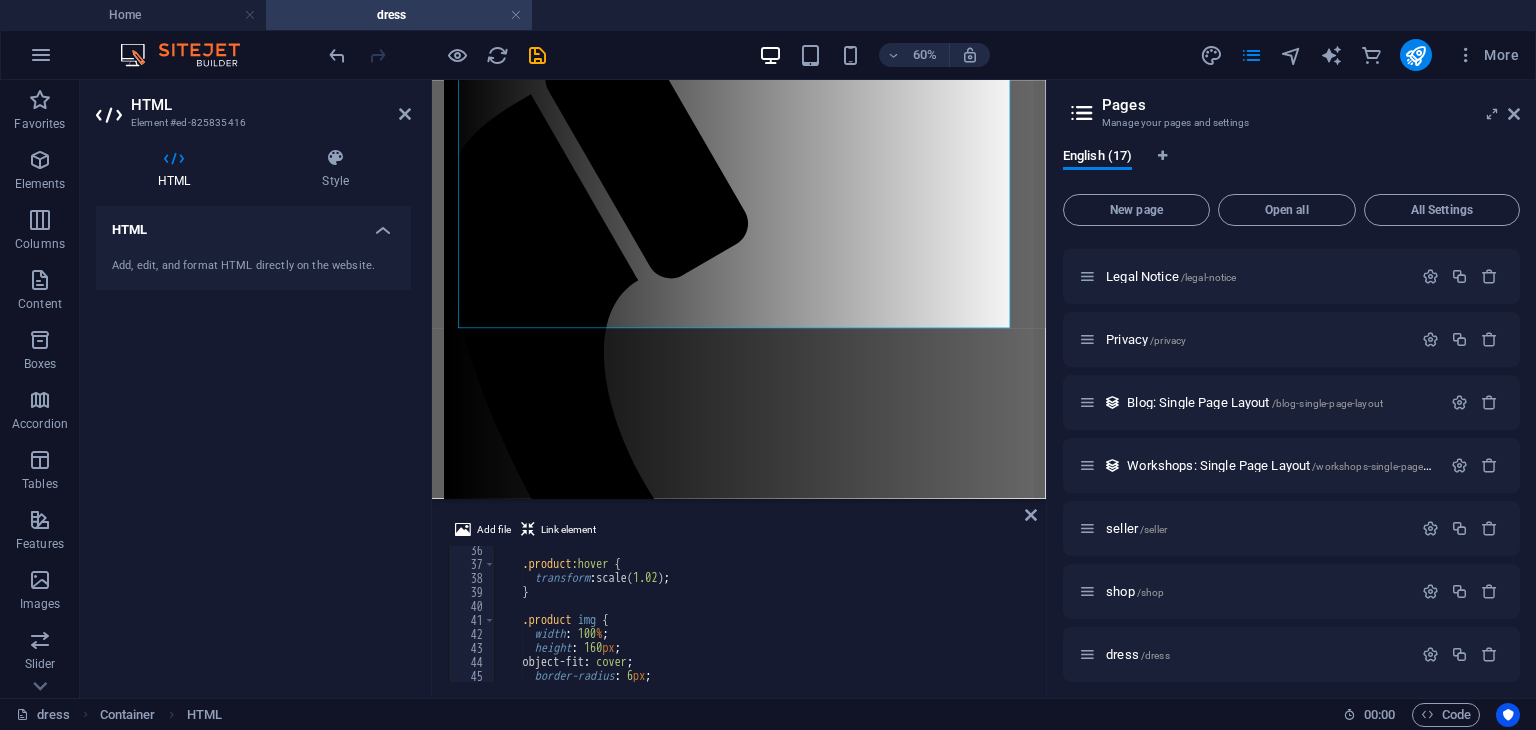 scroll, scrollTop: 501, scrollLeft: 0, axis: vertical 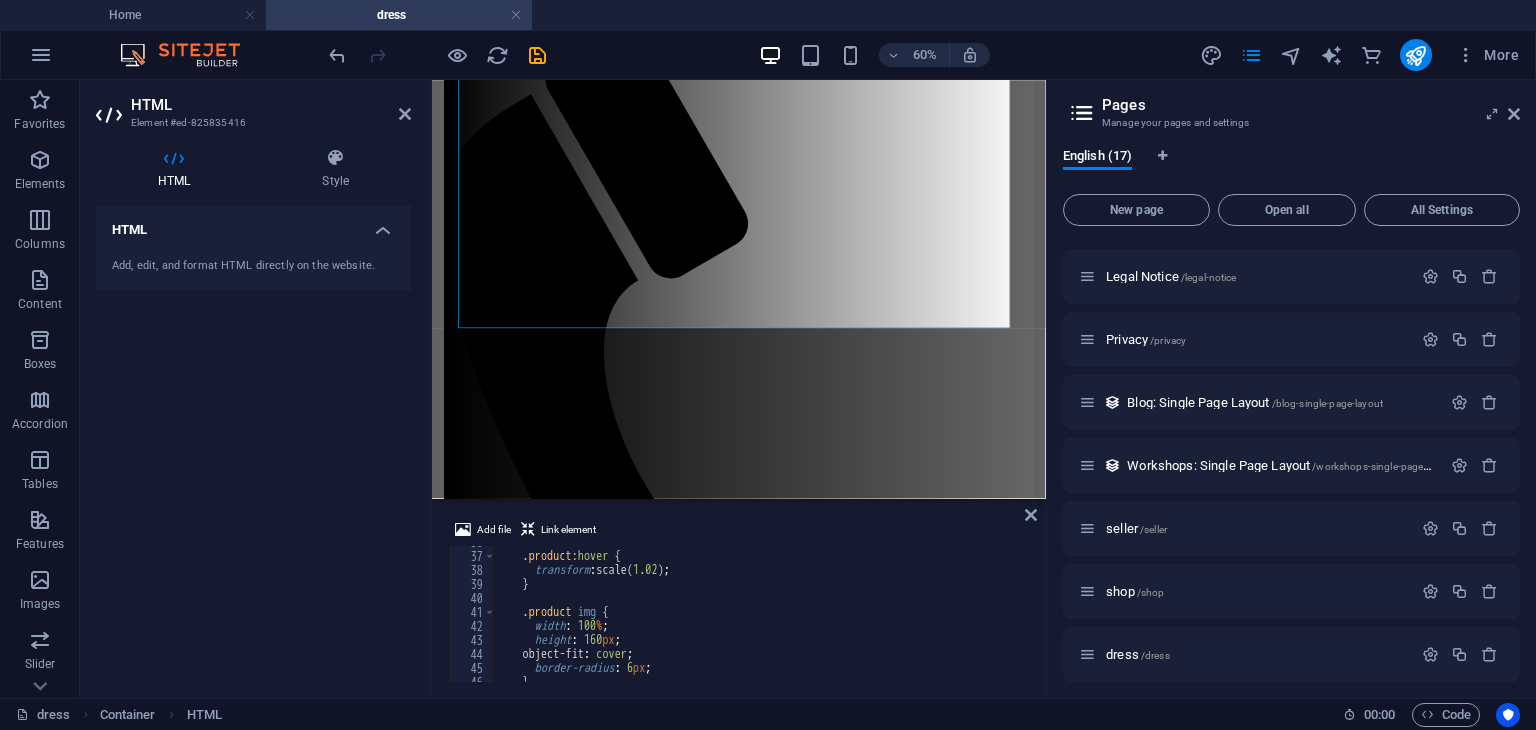 click on "HTML" at bounding box center (271, 105) 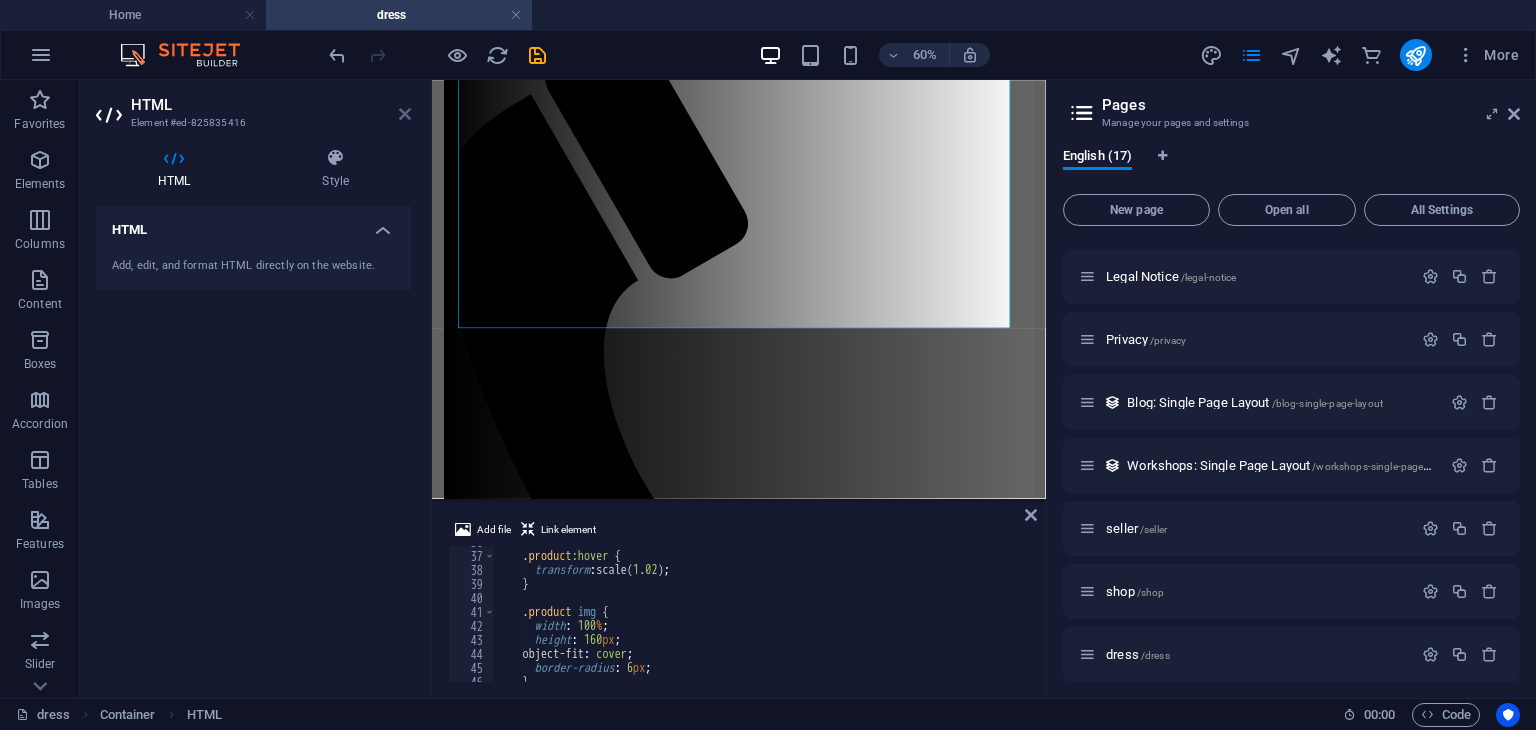 click at bounding box center (405, 114) 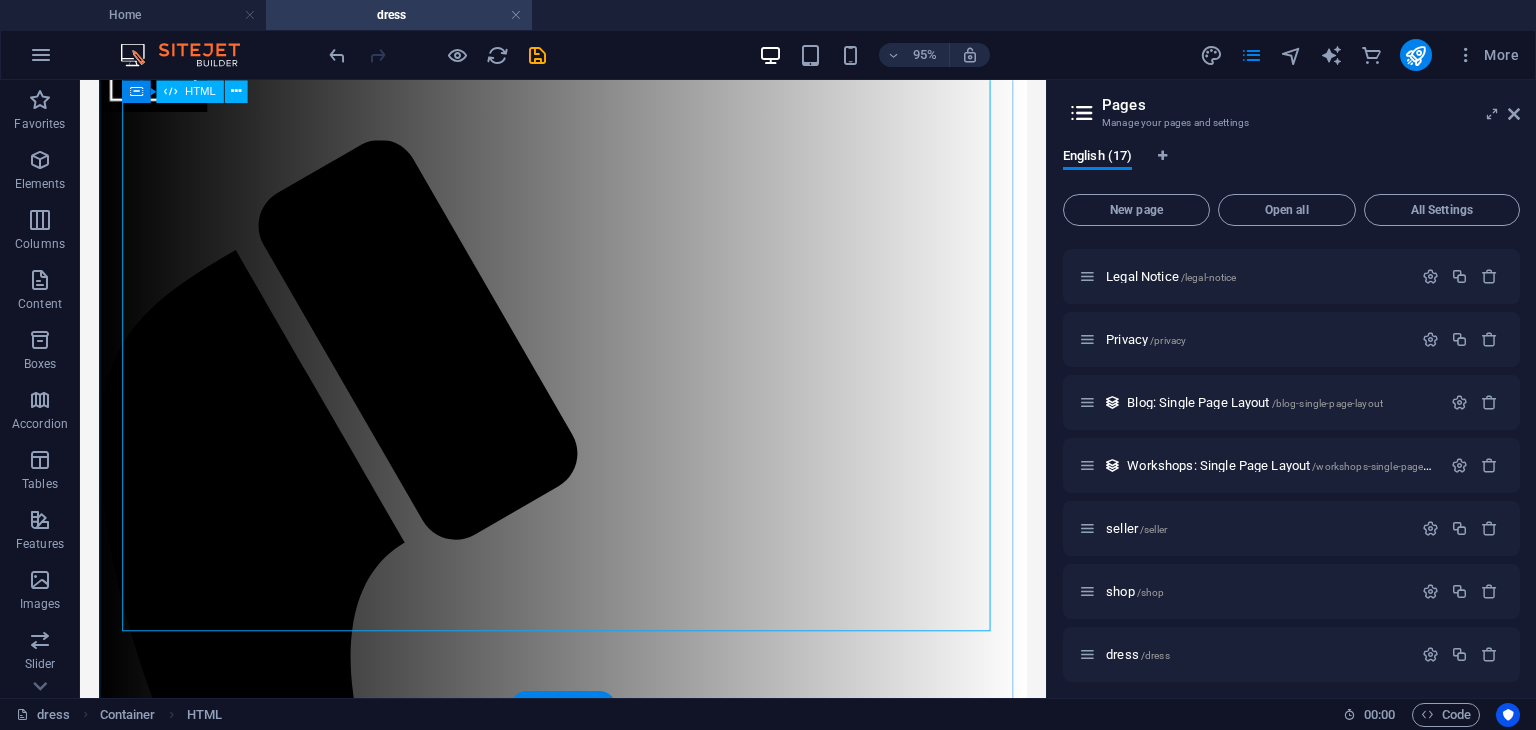 scroll, scrollTop: 212, scrollLeft: 0, axis: vertical 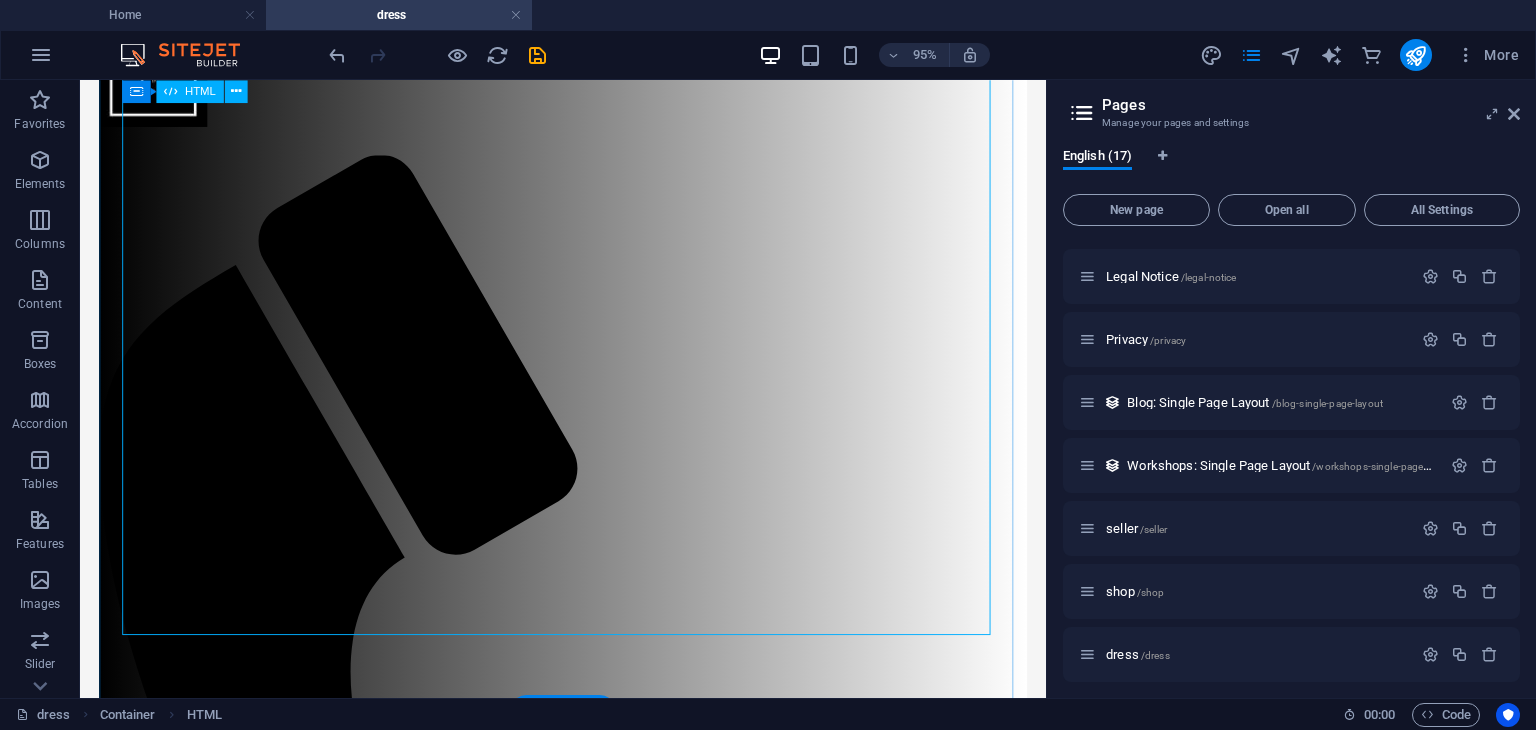 click on "Product Grid
Our Products
Dress Black
₹380
Kurti
₹475
Long Frock
₹1210
Skirty Denim
₹1640
Collar Frock
₹1800
Coat Dress
₹1780
Side Coat Dress
₹2370
Slim Dress
₹890
Button Cut Frock
₹999
Brown Dress
₹1779" at bounding box center (588, 1778) 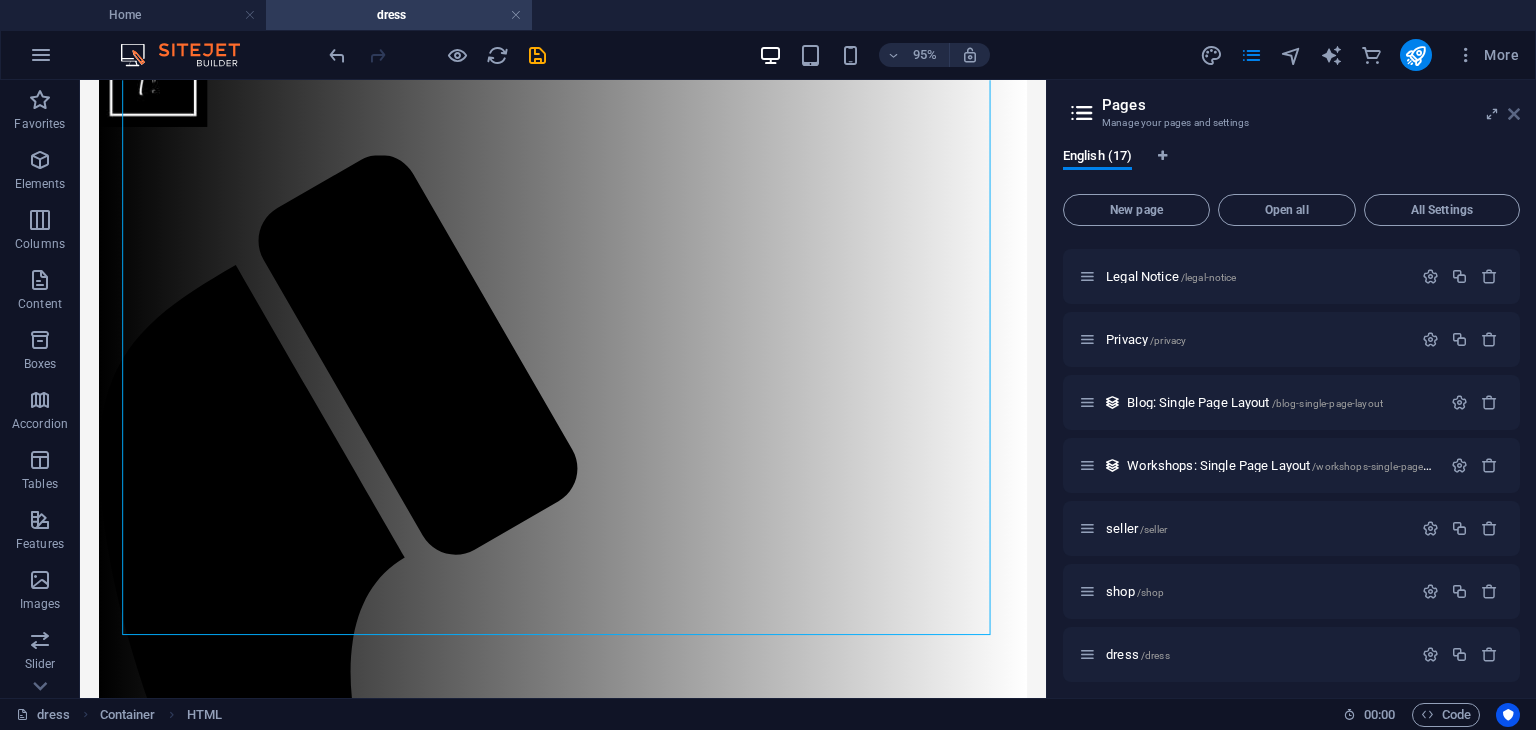 click at bounding box center (1514, 114) 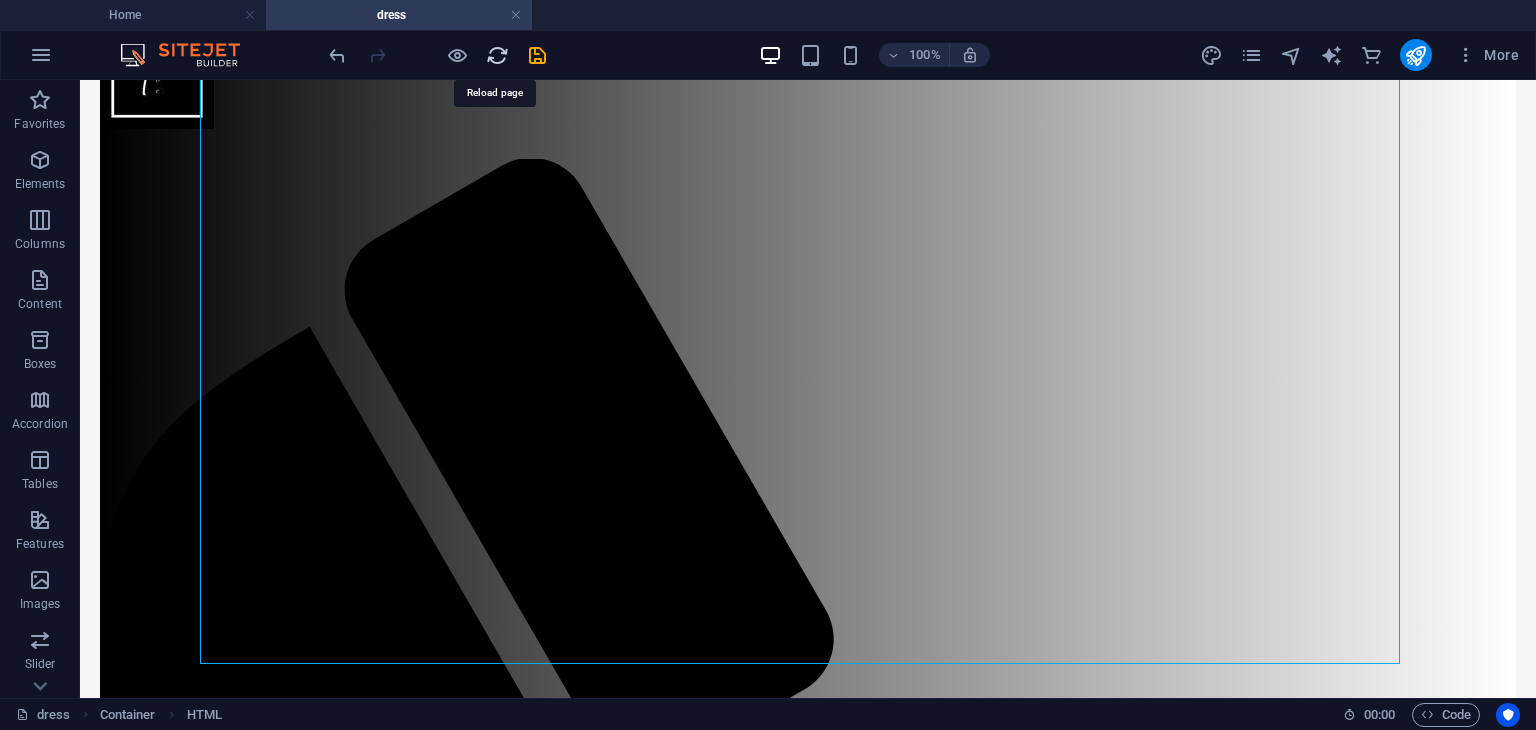 click at bounding box center (497, 55) 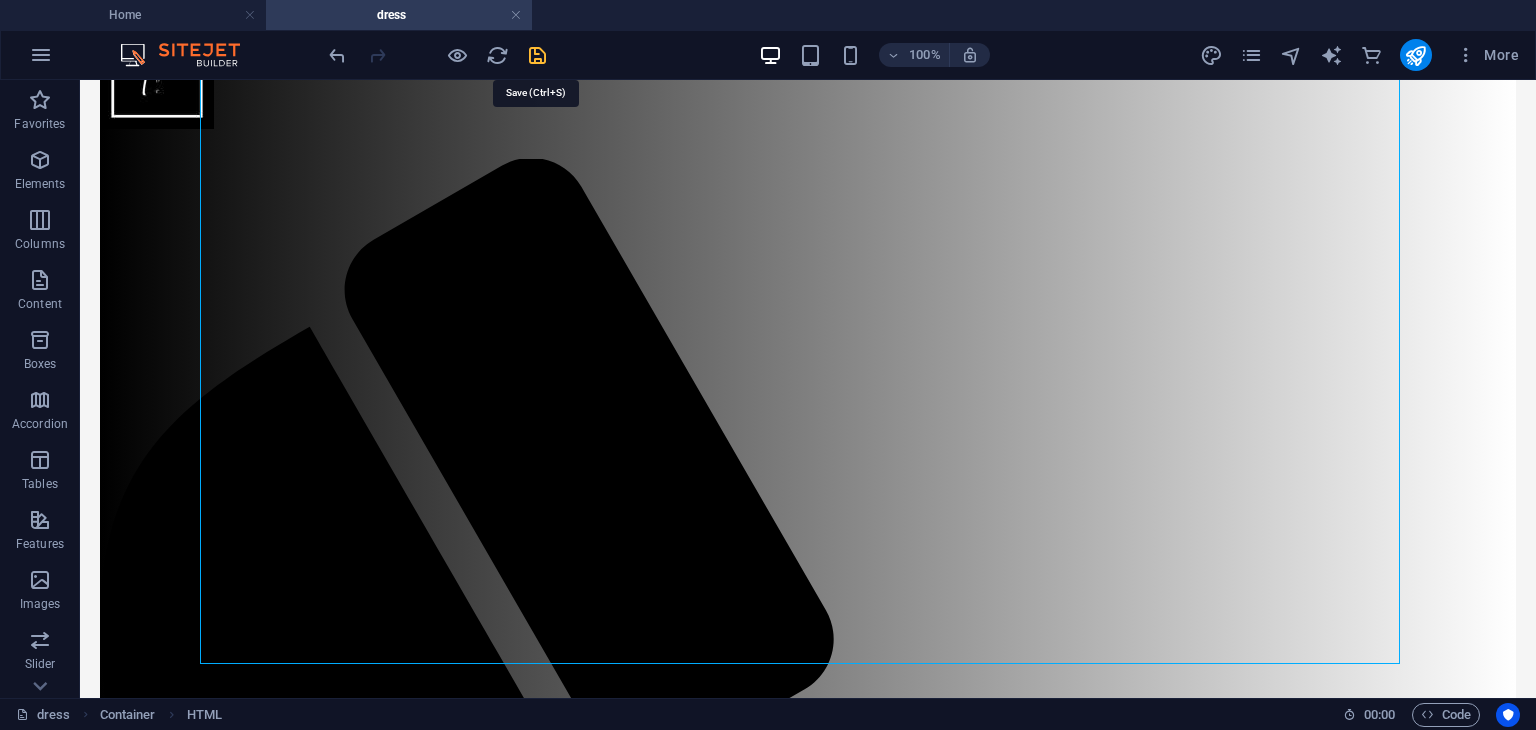 click at bounding box center [537, 55] 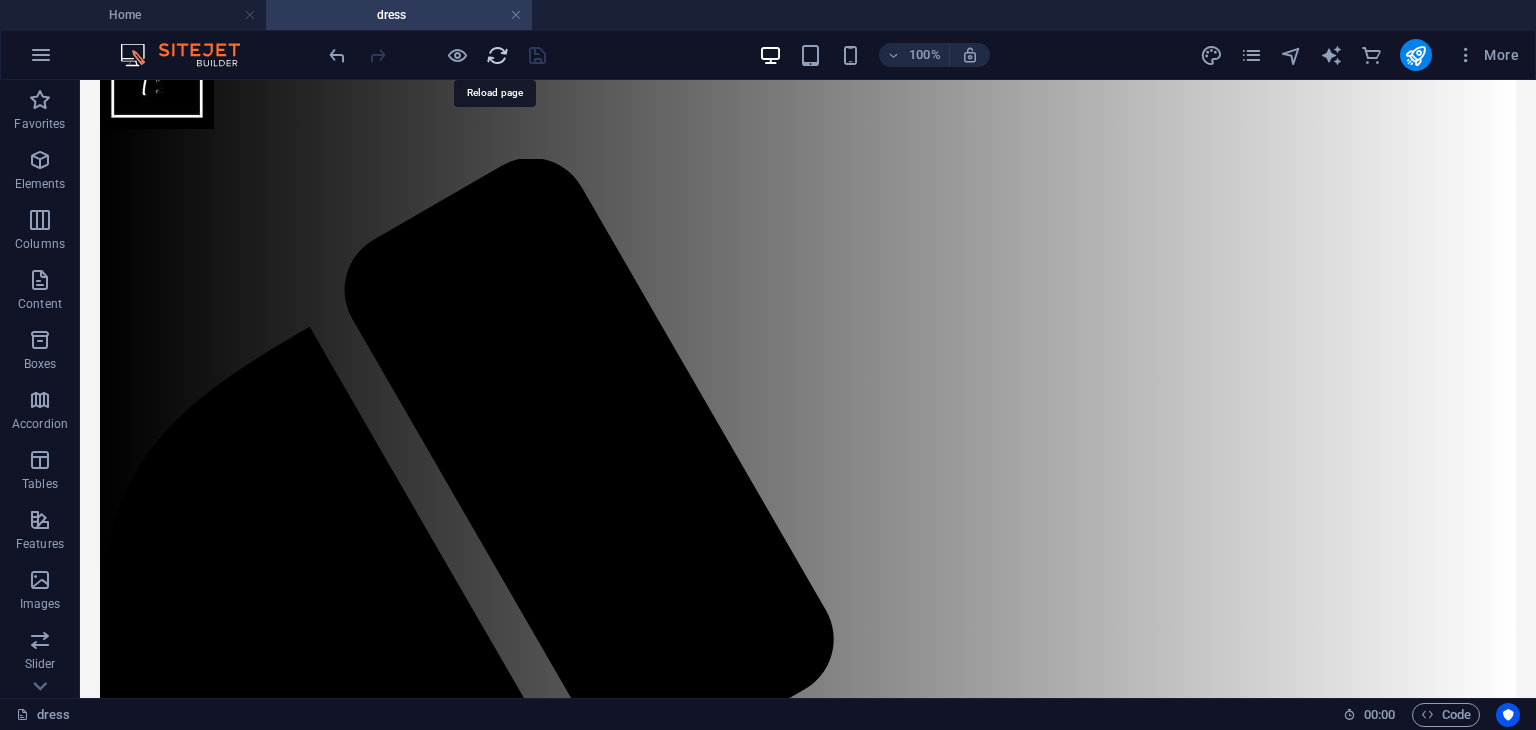 click at bounding box center (497, 55) 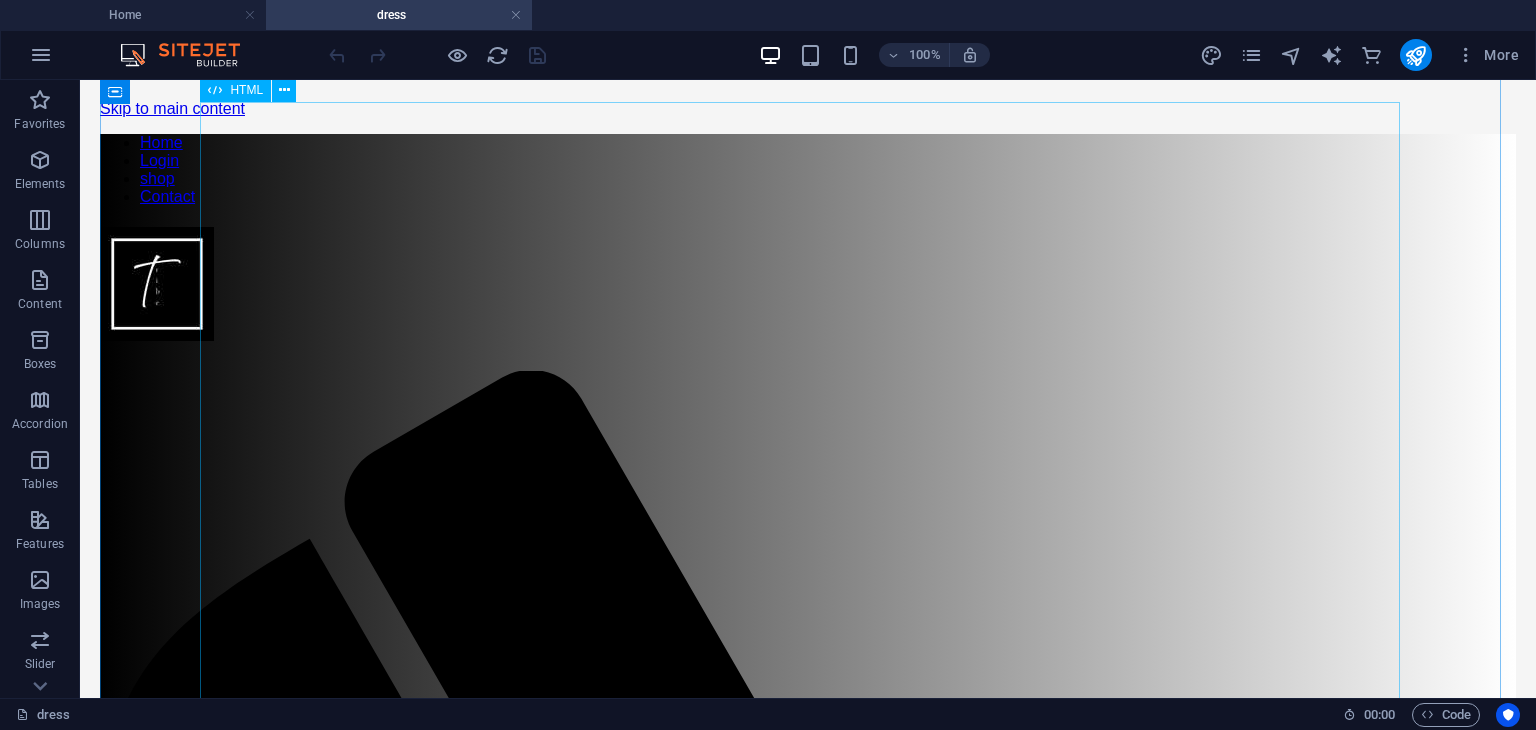 scroll, scrollTop: 157, scrollLeft: 0, axis: vertical 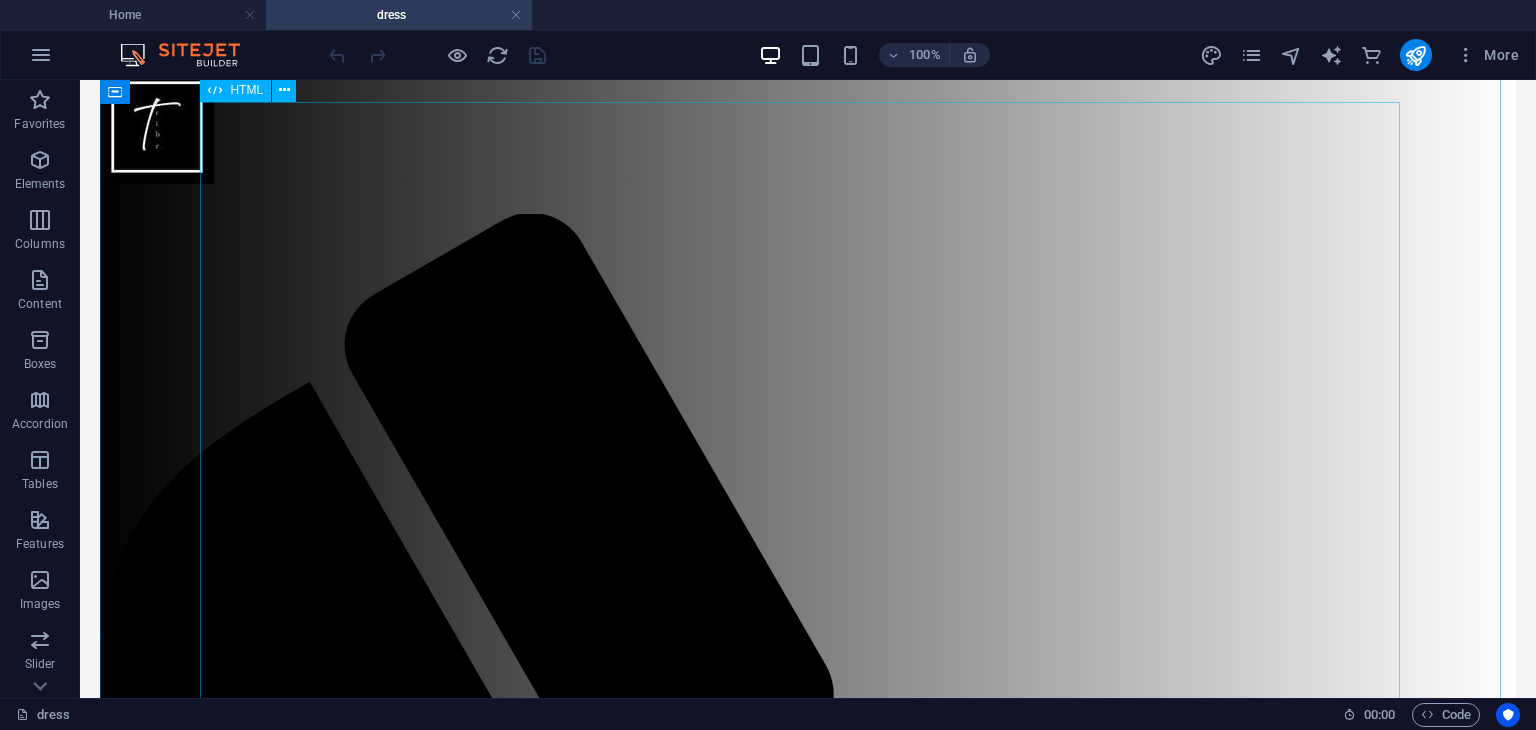 click on "Product Grid
Our Products
Dress Black
₹380
Kurti
₹475
Long Frock
₹1210
Skirty Denim
₹1640
Collar Frock
₹1800
Coat Dress
₹1780
Side Coat Dress
₹2370
Slim Dress
₹890
Button Cut Frock
₹999
Brown Dress
₹1779" at bounding box center [808, 2416] 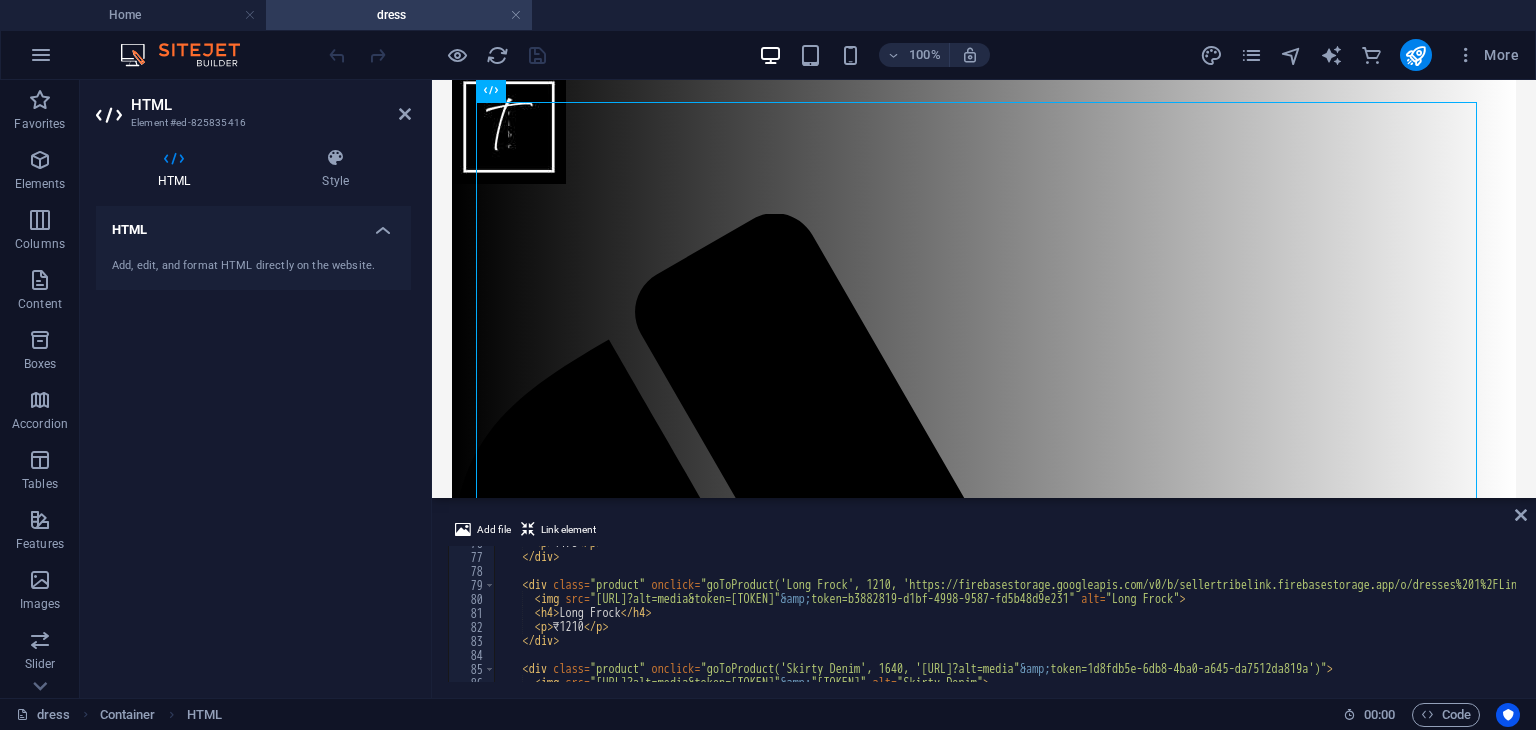 scroll, scrollTop: 1060, scrollLeft: 0, axis: vertical 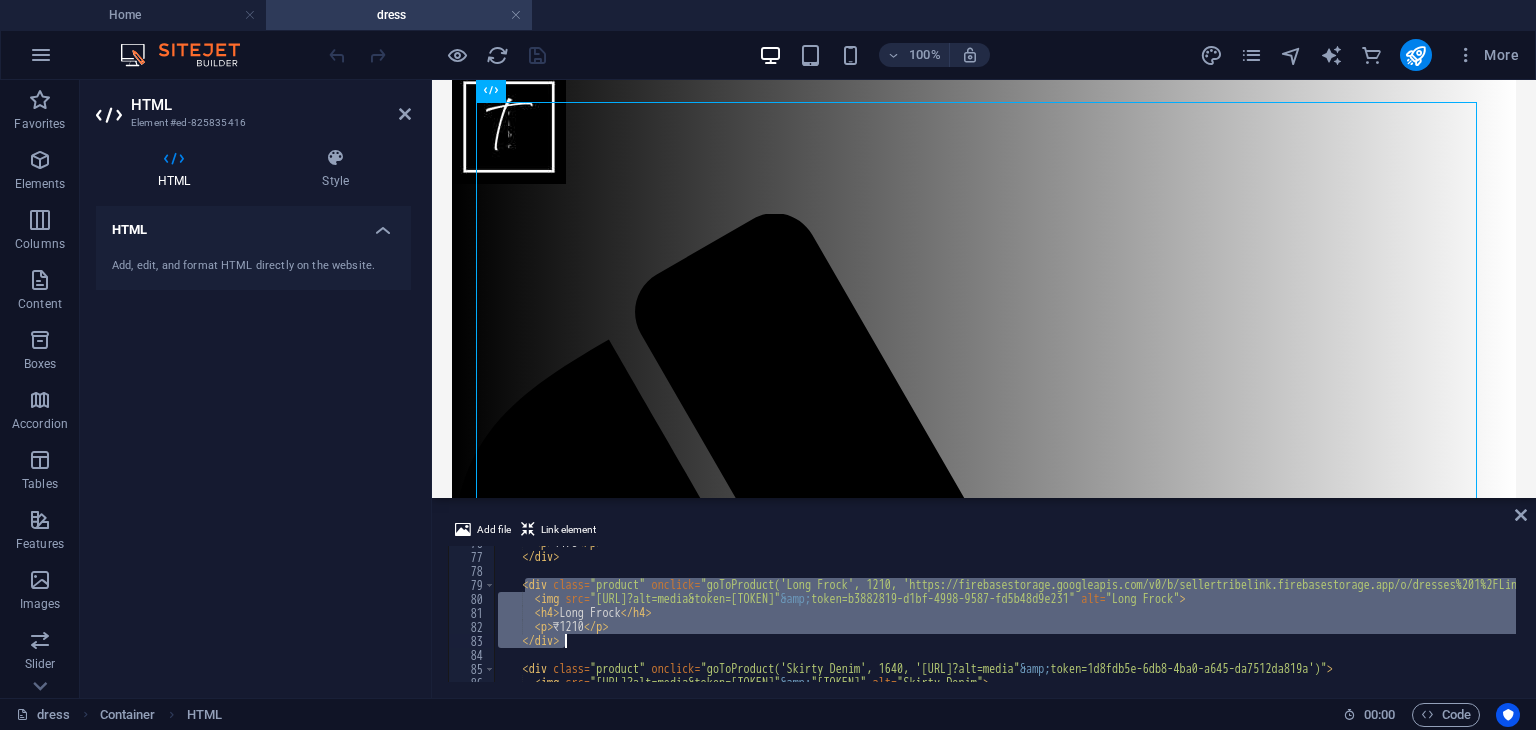 drag, startPoint x: 524, startPoint y: 586, endPoint x: 571, endPoint y: 637, distance: 69.354164 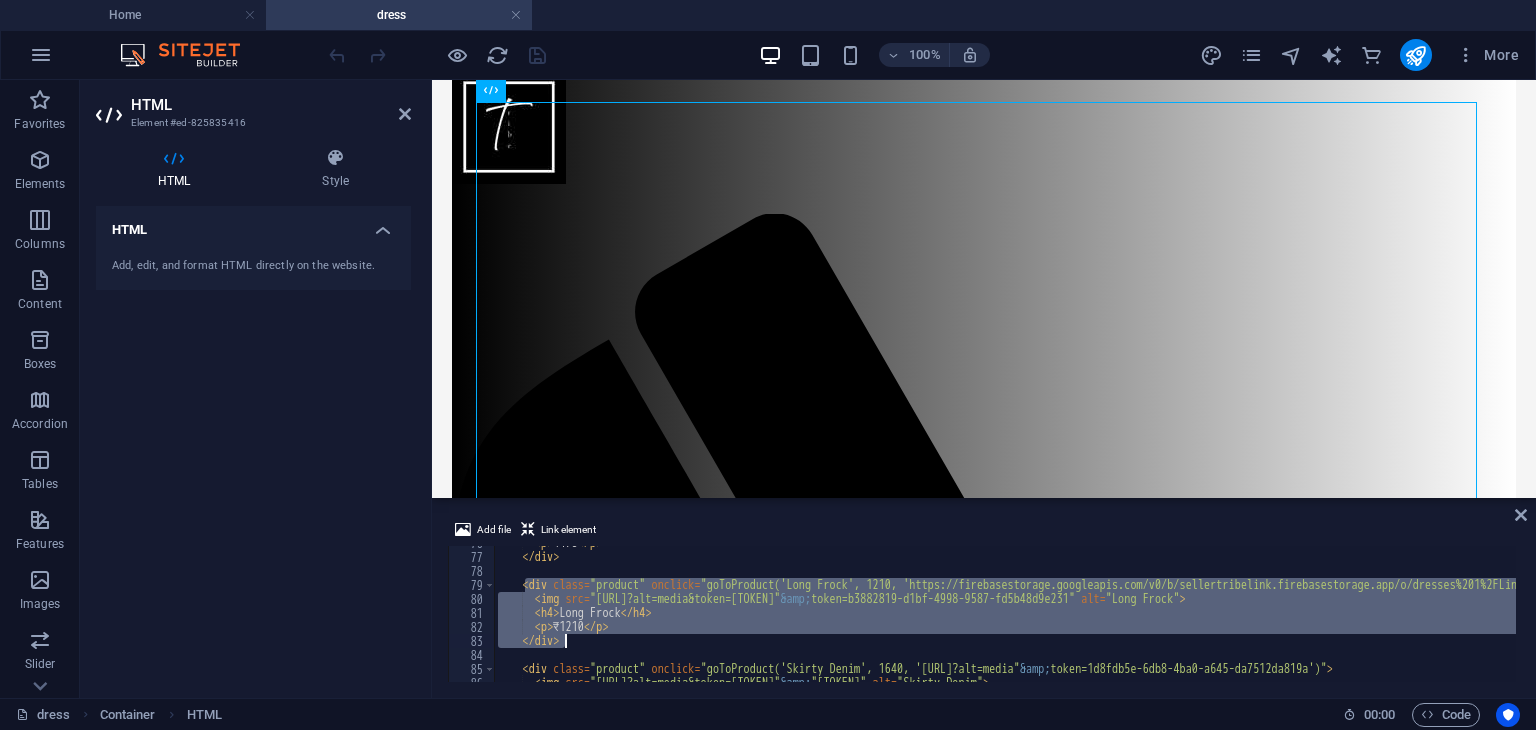 click on "< p > ₹475 </ p >      </ div >      < div   class = "product"   onclick = "goToProduct('Long Frock', 1210, 'https://firebasestorage.googleapis.com/v0/b/sellertribelink.firebasestorage.app/o/dresses%201%2FLinen%20Square%20Neck%20Fairy%20Cottagecore%20Dress.jpeg?alt=media &amp; token=b3882819-d1bf-4998-9587-fd5b48d9e231')" >         < img   src = "https://firebasestorage.googleapis.com/v0/b/sellertribelink.firebasestorage.app/o/dresses%201%2FLinen%20Square%20Neck%20Fairy%20Cottagecore%20Dress.jpeg?alt=media &amp; token=b3882819-d1bf-4998-9587-fd5b48d9e231"   alt = "Long Frock" >         < h4 > Long Frock </ h4 >         < p > ₹1210 </ p >      </ div >      < div   class = "product"   onclick = "goToProduct('Skirty Denim', 1640, 'https://firebasestorage.googleapis.com/v0/b/sellertribelink.firebasestorage.app/o/dresses%201%2Fdownload.jpeg?alt=media &amp; token=1d8fdb5e-6db8-4ba0-a645-da7512da819a')" >         < img   src = &amp; token=1d8fdb5e-6db8-4ba0-a645-da7512da819a"   alt = "Skirty Denim" >" at bounding box center [1005, 614] 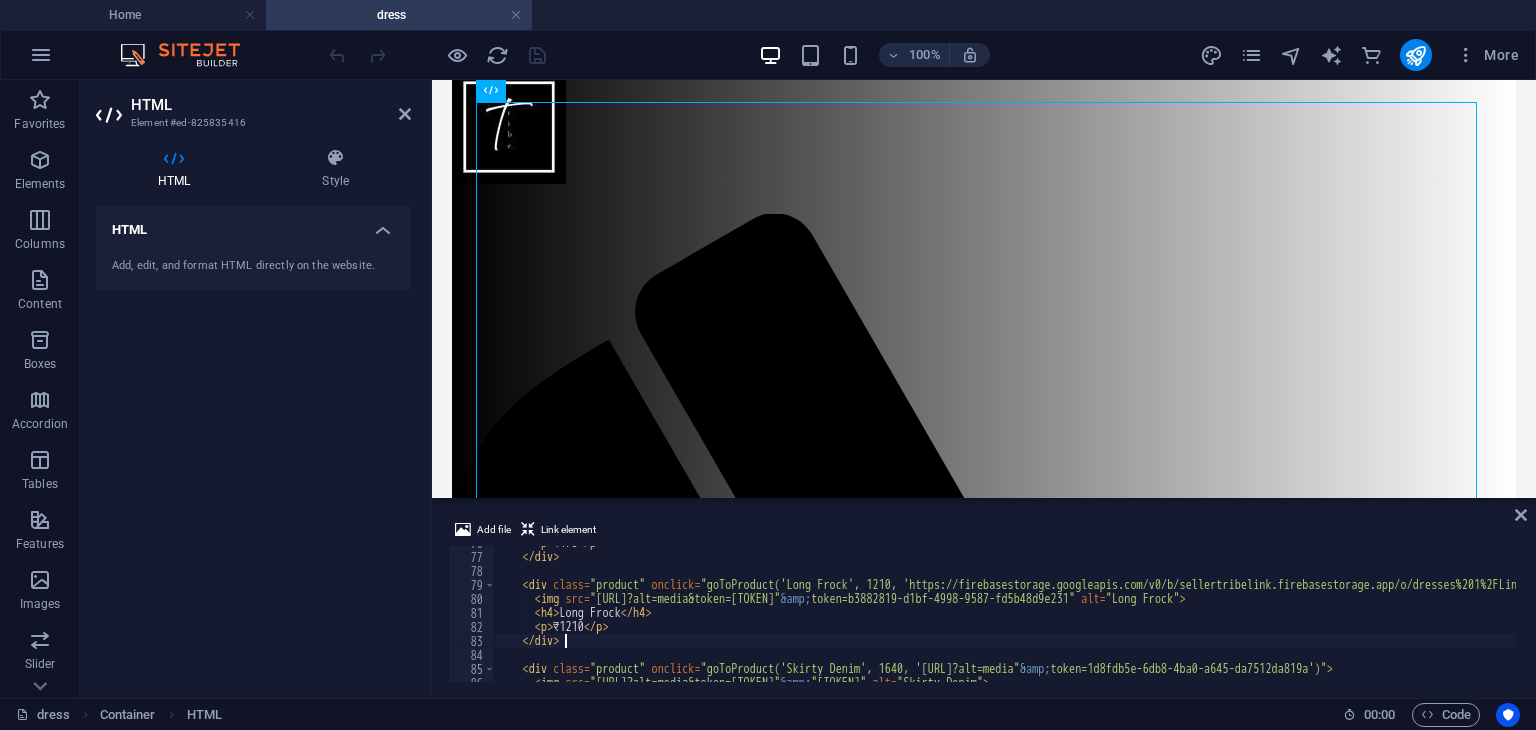 paste 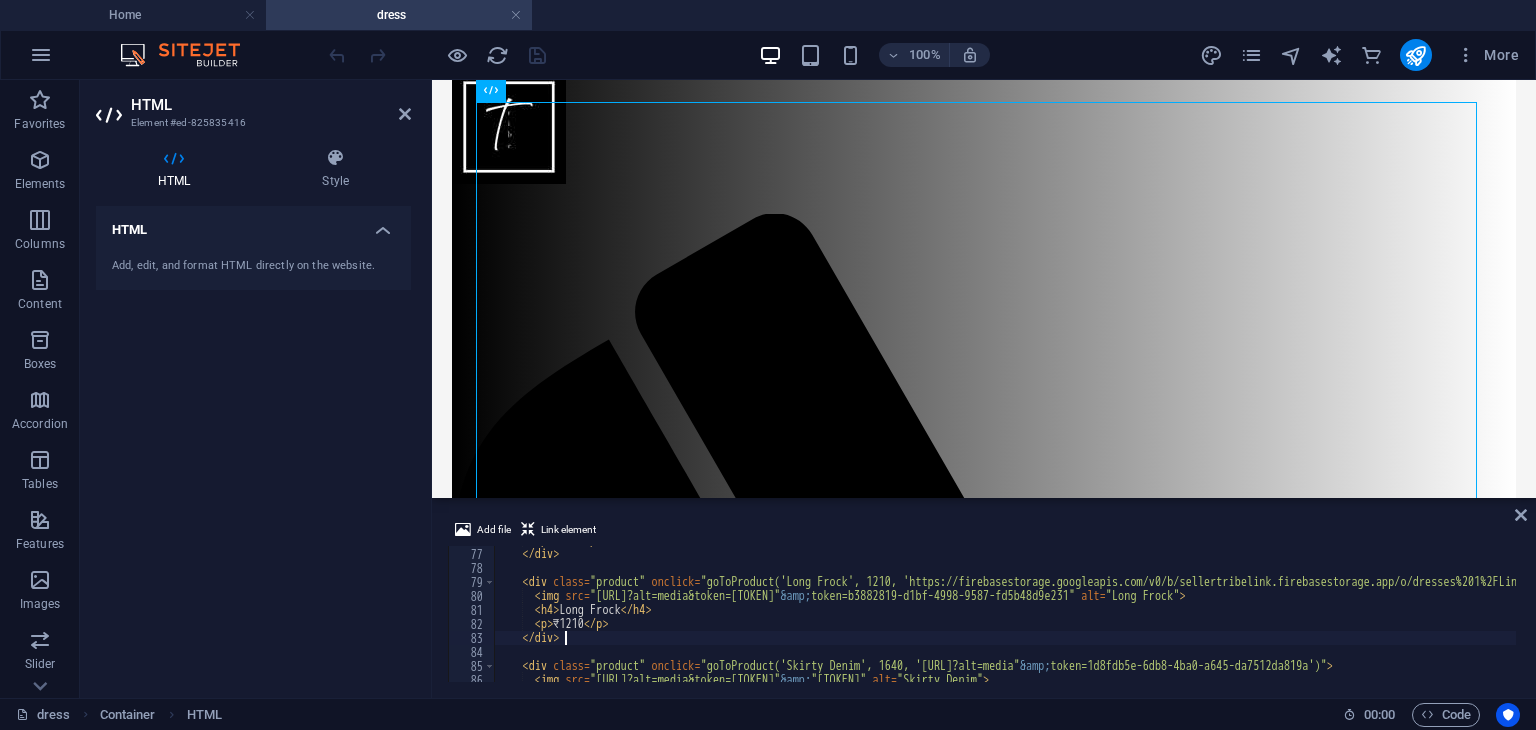 scroll, scrollTop: 1056, scrollLeft: 0, axis: vertical 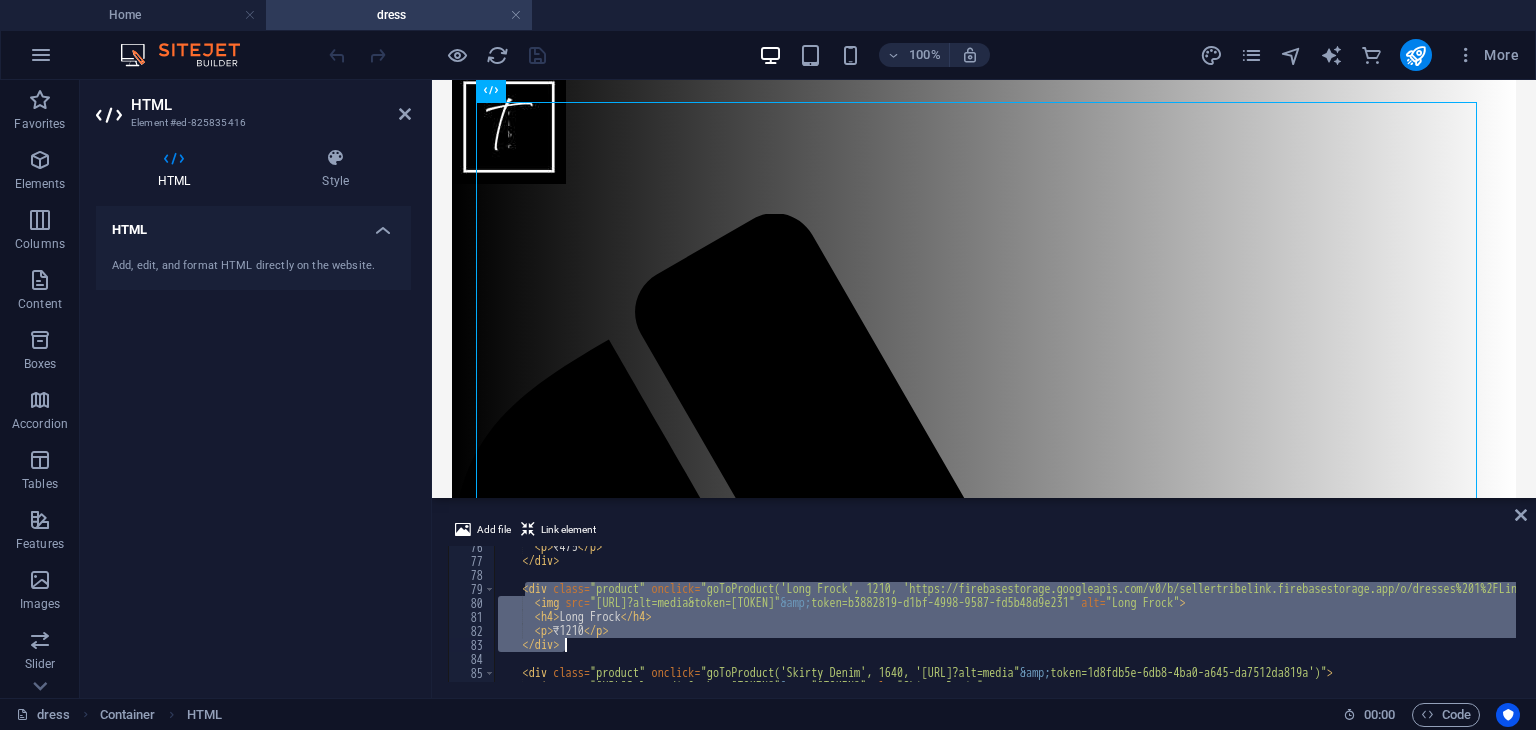 drag, startPoint x: 523, startPoint y: 588, endPoint x: 572, endPoint y: 642, distance: 72.91776 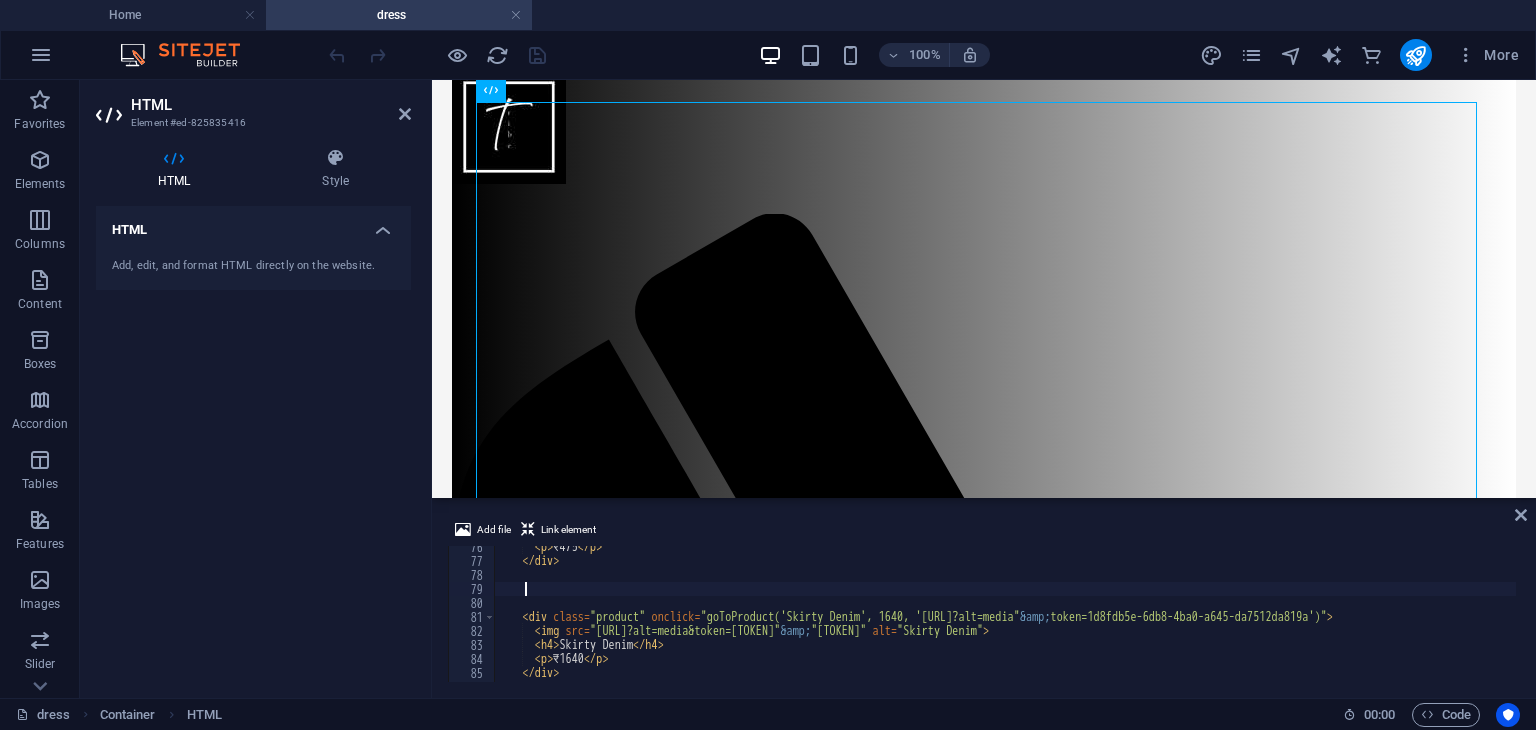 paste 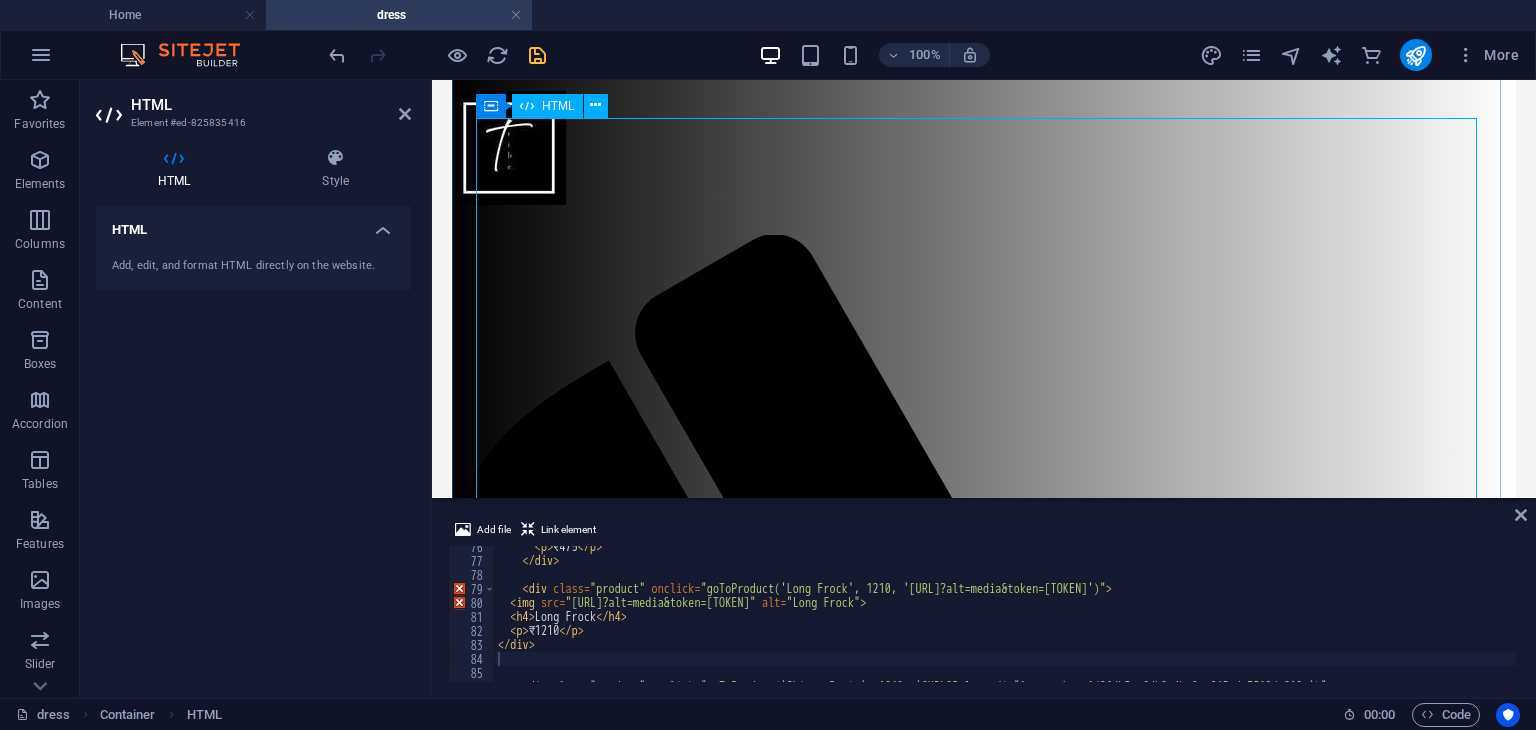 scroll, scrollTop: 134, scrollLeft: 0, axis: vertical 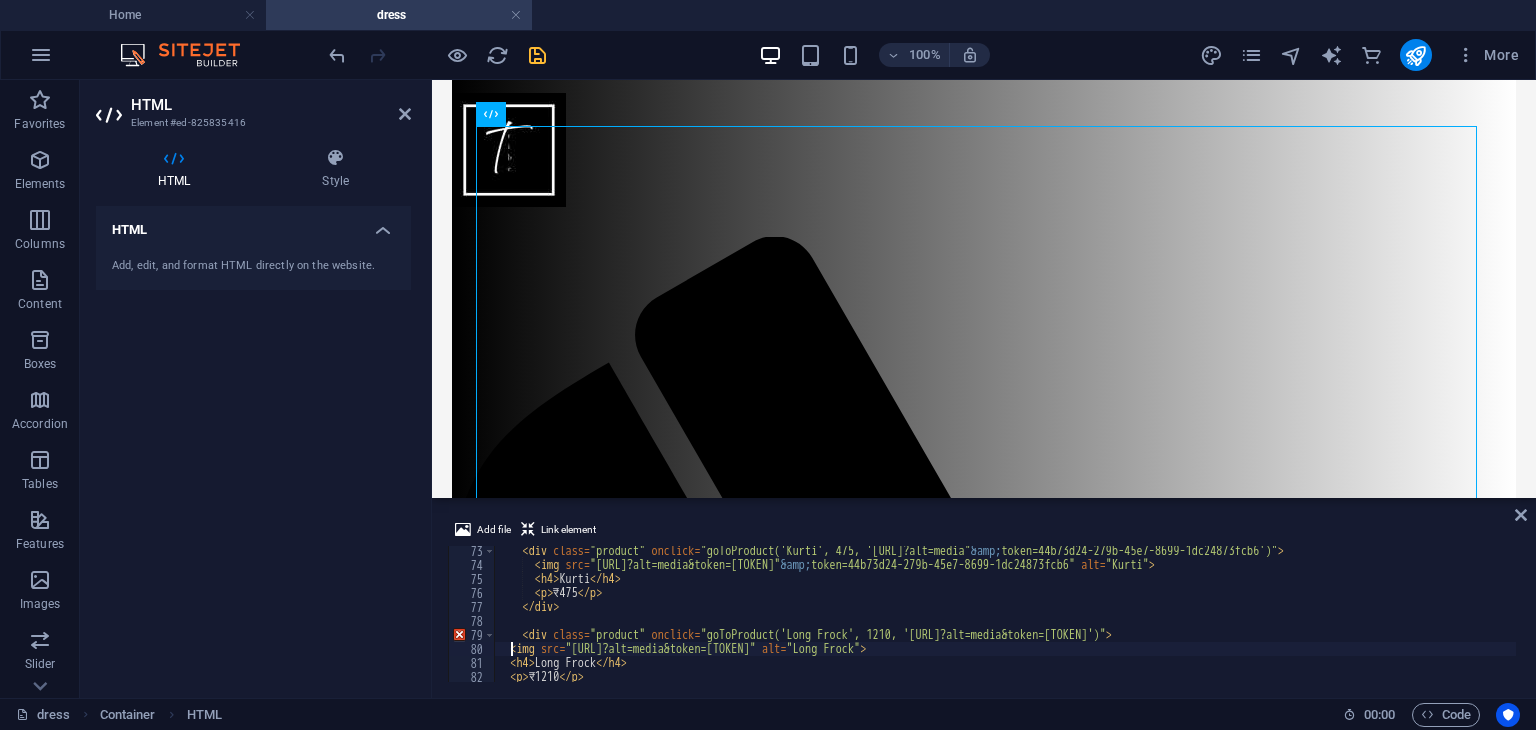 click on "< div   class = "product"   onclick = "goToProduct('Kurti', 475, 'https://firebasestorage.googleapis.com/v0/b/sellertribelink.firebasestorage.app/o/dresses%201%2FScreenshot%202025-08-05%20001841.png?alt=media &amp; token=44b73d24-279b-45e7-8699-1dc24873fcb6')" >         < img   src = "https://firebasestorage.googleapis.com/v0/b/sellertribelink.firebasestorage.app/o/dresses%201%2FScreenshot%202025-08-05%20001841.png?alt=media &amp; token=44b73d24-279b-45e7-8699-1dc24873fcb6"   alt = "Kurti" >         < h4 > Kurti </ h4 >         < p > ₹475 </ p >      </ div >      < div   class = "product"   onclick = "goToProduct('Long Frock', 1210, 'https://firebasestorage.googleapis.com/v0/b/sellertribelink.firebasestorage.app/o/dresses%201%2FLinen%20Square%20Neck%20Fairy%20Cottagecore%20Dress%20Pattern%2Cmidi%20Circle%20Dress%2Csuitable%20for%20A0-A4-US%20Letter%20__%20Sizes%3B%20US%202%20to%2030%20__%20XS%20to%204XL%20-%20Etsy.jpeg?alt=media&token=b3882819-d1bf-4998-9587-fd5b48d9e231')" >    < img   src =   alt =" at bounding box center [1893, 624] 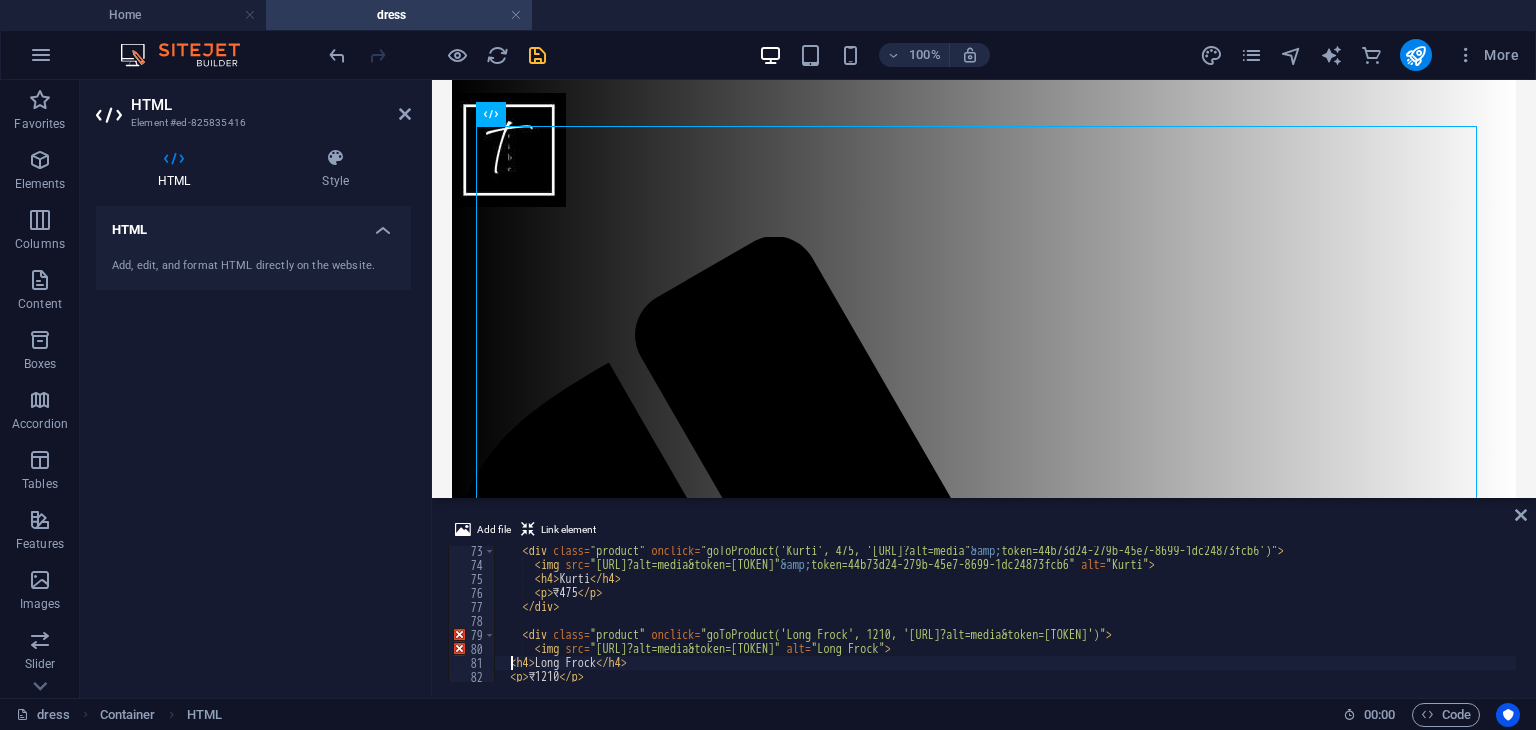 click on "< div   class = "product"   onclick = "goToProduct('Kurti', 475, 'https://firebasestorage.googleapis.com/v0/b/sellertribelink.firebasestorage.app/o/dresses%201%2FScreenshot%202025-08-05%20001841.png?alt=media &amp; token=44b73d24-279b-45e7-8699-1dc24873fcb6')" >         < img   src = "https://firebasestorage.googleapis.com/v0/b/sellertribelink.firebasestorage.app/o/dresses%201%2FScreenshot%202025-08-05%20001841.png?alt=media &amp; token=44b73d24-279b-45e7-8699-1dc24873fcb6"   alt = "Kurti" >         < h4 > Kurti </ h4 >         < p > ₹475 </ p >      </ div >      < div   class = "product"   onclick = "goToProduct('Long Frock', 1210, 'https://firebasestorage.googleapis.com/v0/b/sellertribelink.firebasestorage.app/o/dresses%201%2FLinen%20Square%20Neck%20Fairy%20Cottagecore%20Dress%20Pattern%2Cmidi%20Circle%20Dress%2Csuitable%20for%20A0-A4-US%20Letter%20__%20Sizes%3B%20US%202%20to%2030%20__%20XS%20to%204XL%20-%20Etsy.jpeg?alt=media&token=b3882819-d1bf-4998-9587-fd5b48d9e231')" >         < img   src =   =" at bounding box center (1893, 624) 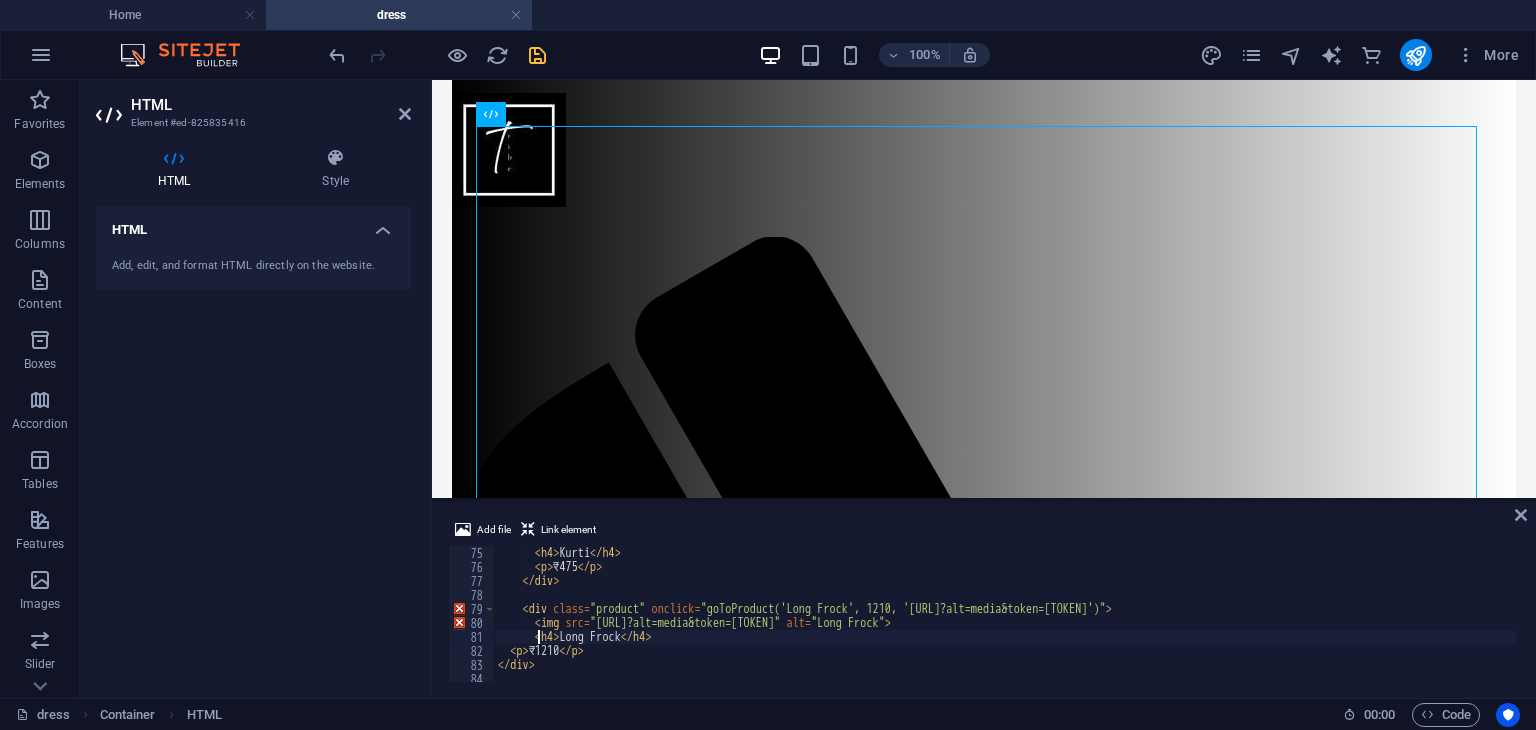 scroll, scrollTop: 1036, scrollLeft: 0, axis: vertical 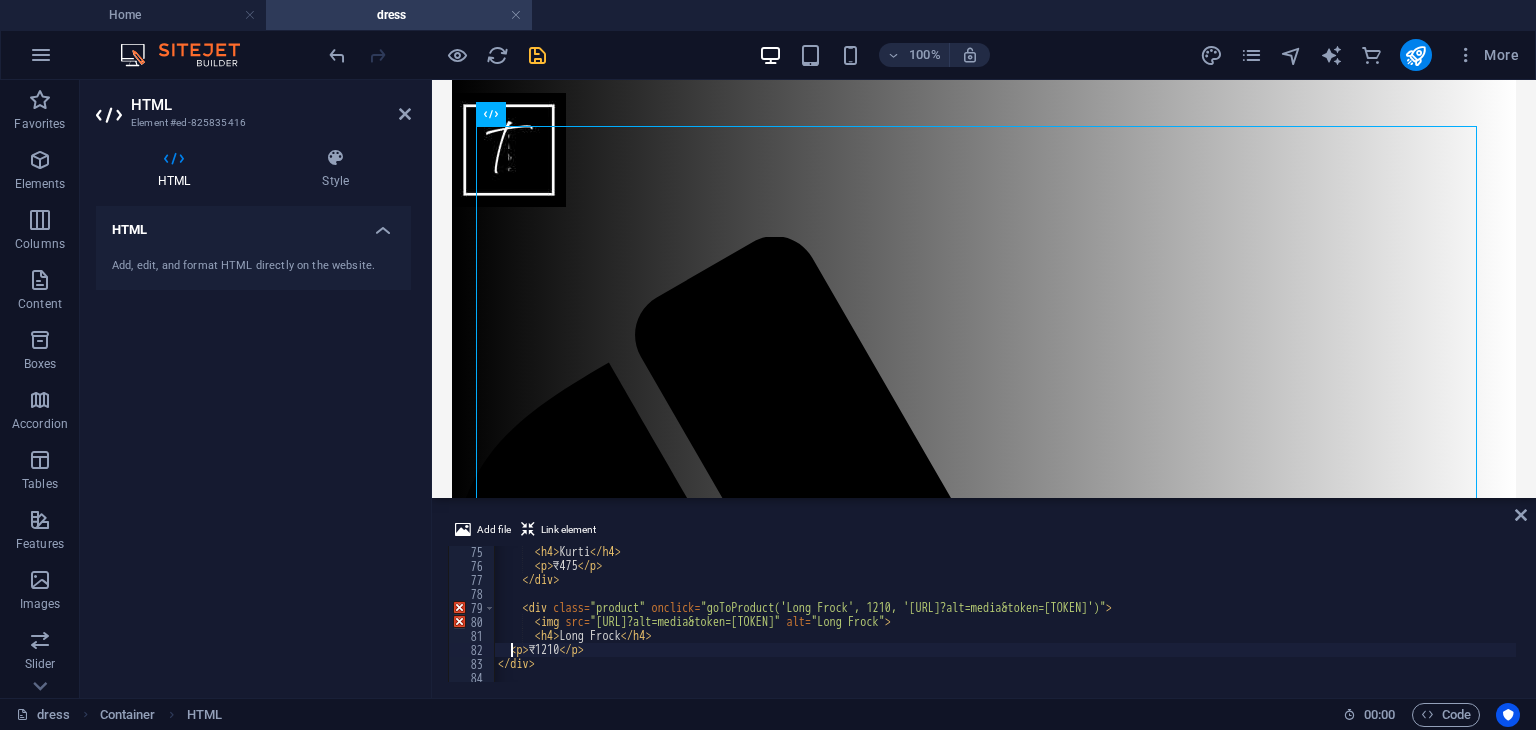 click on "< h4 > Kurti </ h4 >         < p > ₹475 </ p >      </ div >      < div   class = "product"   onclick = "goToProduct('Long Frock', 1210, 'https://firebasestorage.googleapis.com/v0/b/sellertribelink.firebasestorage.app/o/dresses%201%2FLinen%20Square%20Neck%20Fairy%20Cottagecore%20Dress%20Pattern%2Cmidi%20Circle%20Dress%2Csuitable%20for%20A0-A4-US%20Letter%20__%20Sizes%3B%20US%202%20to%2030%20__%20XS%20to%204XL%20-%20Etsy.jpeg?alt=media&token=b3882819-d1bf-4998-9587-fd5b48d9e231')" >         < img   src = "https://firebasestorage.googleapis.com/v0/b/sellertribelink.firebasestorage.app/o/dresses%201%2FLinen%20Square%20Neck%20Fairy%20Cottagecore%20Dress%20Pattern%2Cmidi%20Circle%20Dress%2Csuitable%20for%20A0-A4-US%20Letter%20__%20Sizes%3B%20US%202%20to%2030%20__%20XS%20to%204XL%20-%20Etsy.jpeg?alt=media&token=b3882819-d1bf-4998-9587-fd5b48d9e231"   alt = "Long Frock" >         < h4 > Long Frock </ h4 >    < p > ₹1210 </ p > </ div >" at bounding box center [1893, 625] 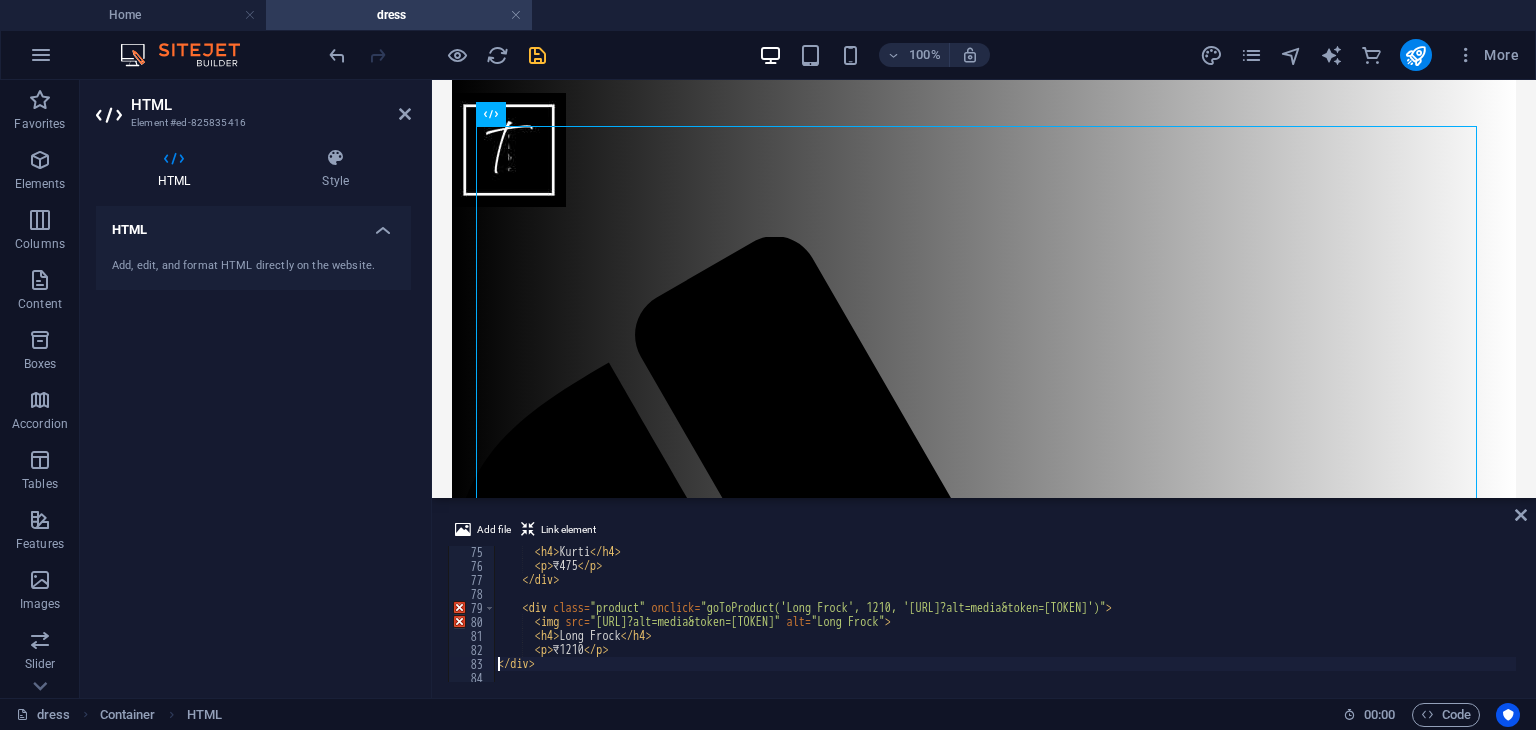 scroll, scrollTop: 0, scrollLeft: 0, axis: both 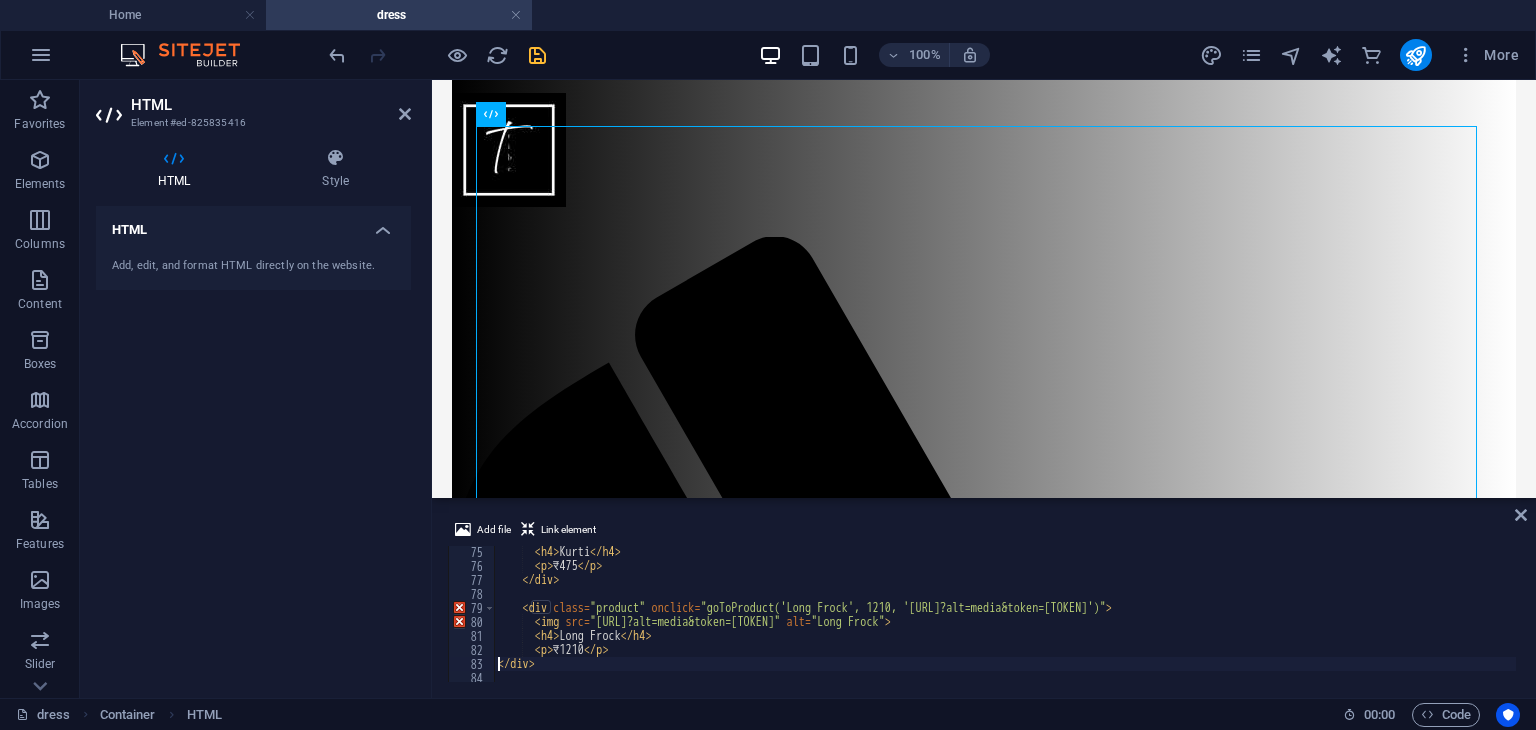 type on "</div>" 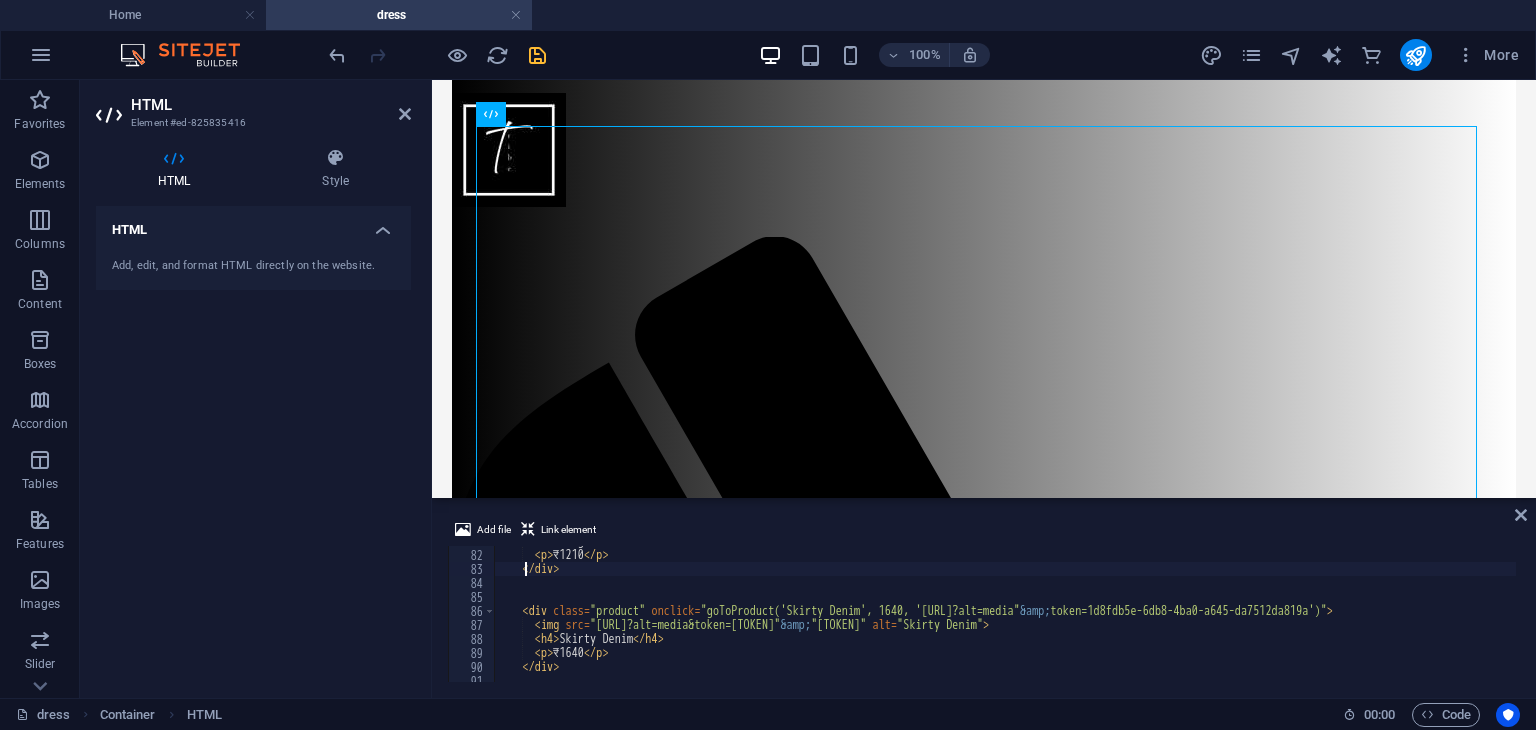 scroll, scrollTop: 1132, scrollLeft: 0, axis: vertical 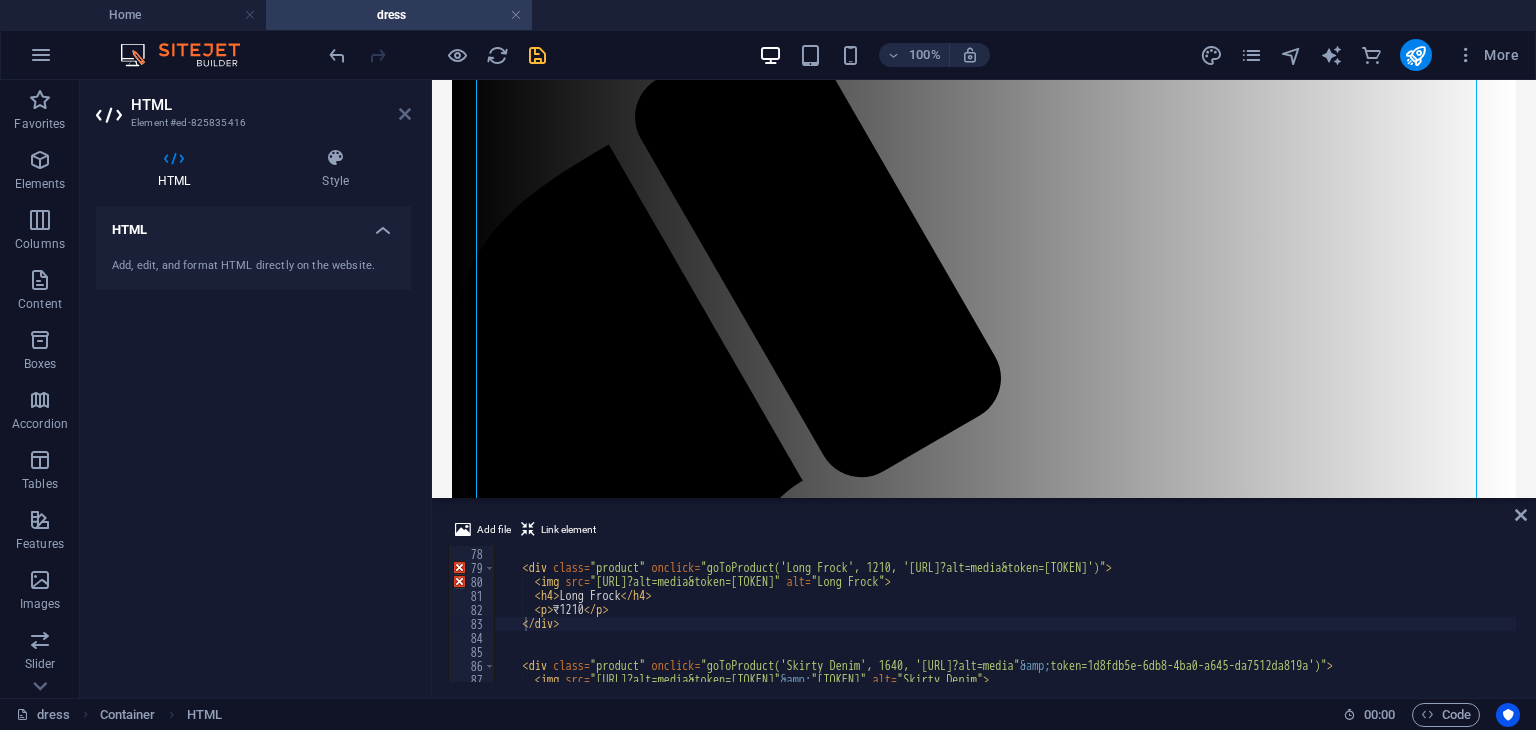 click at bounding box center [405, 114] 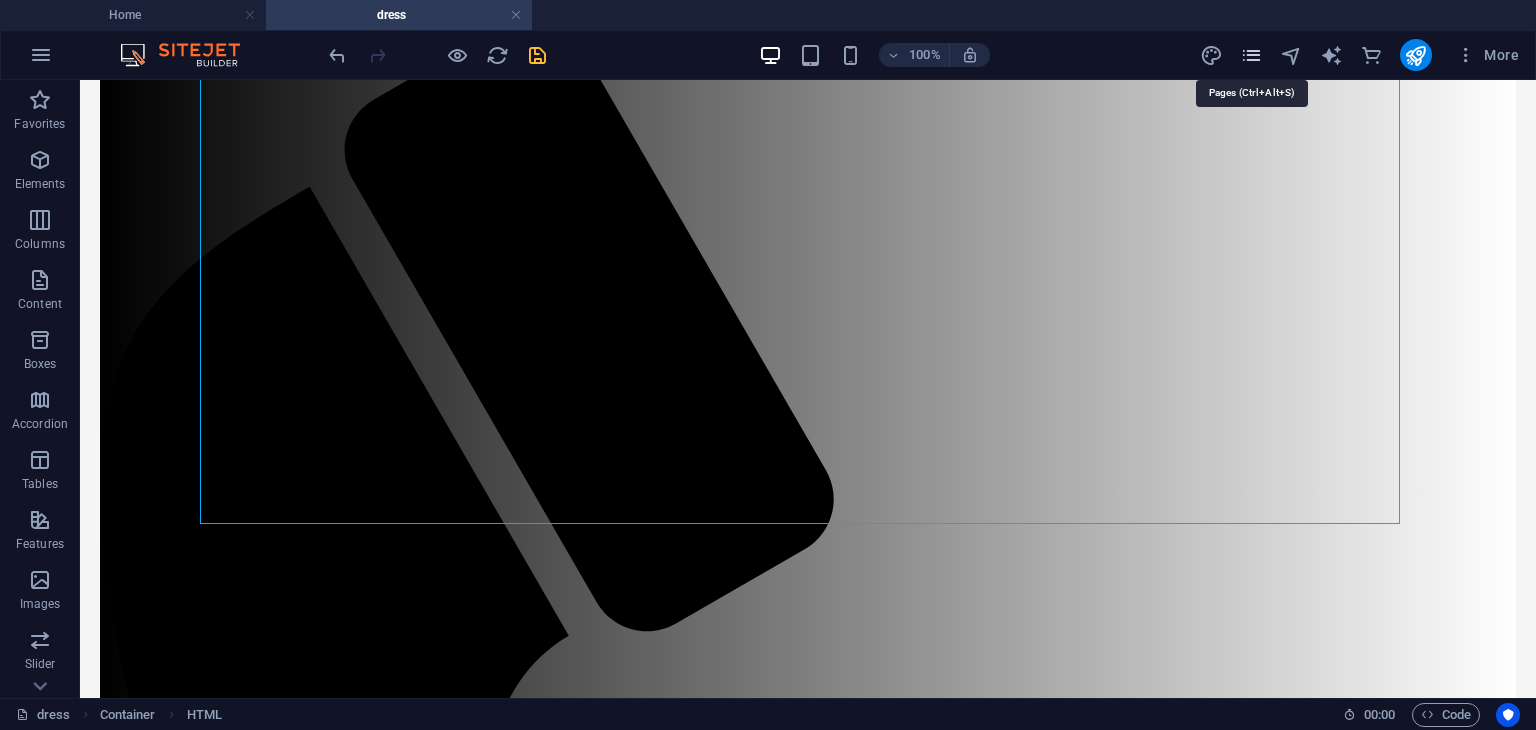 click at bounding box center [1251, 55] 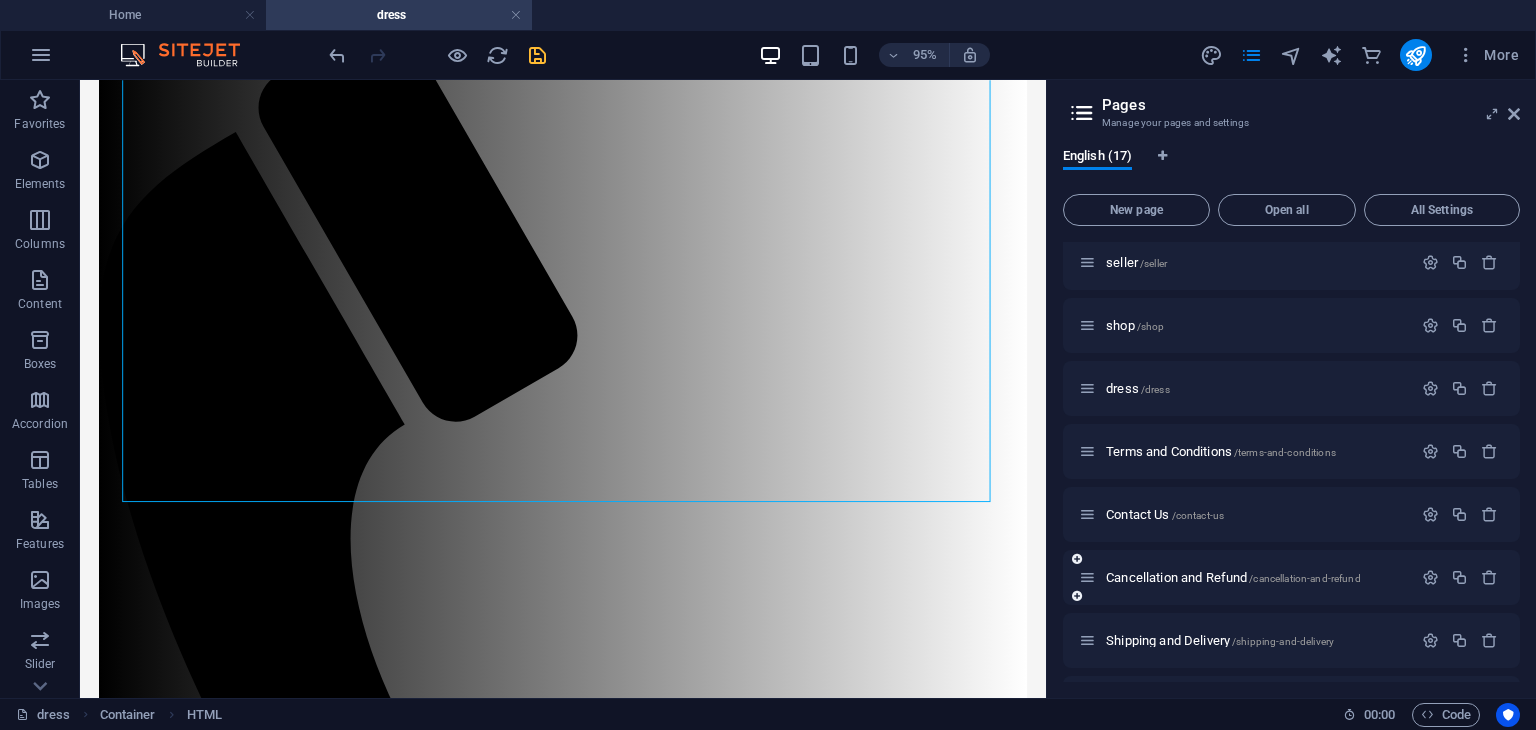 scroll, scrollTop: 631, scrollLeft: 0, axis: vertical 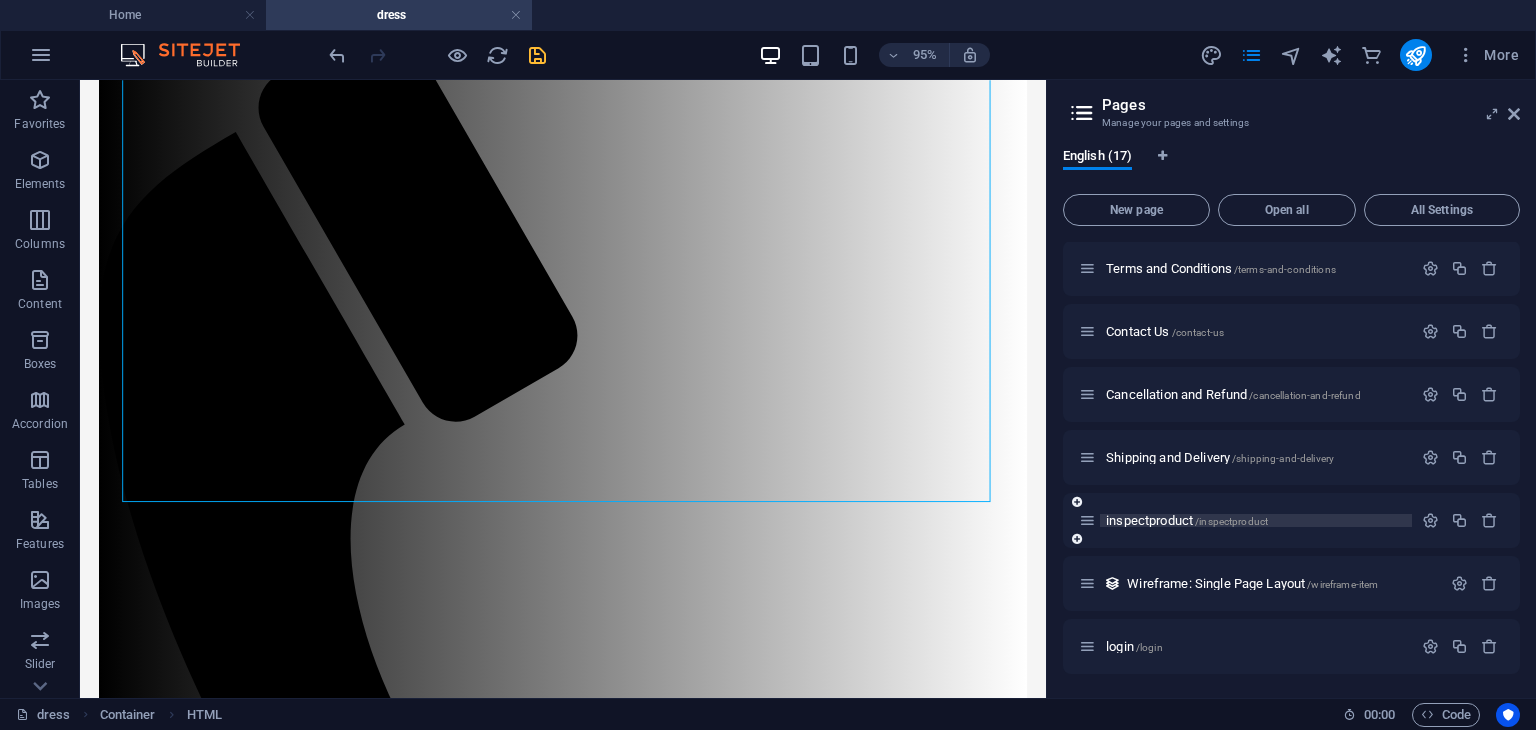 click on "inspectproduct /inspectproduct" at bounding box center [1187, 520] 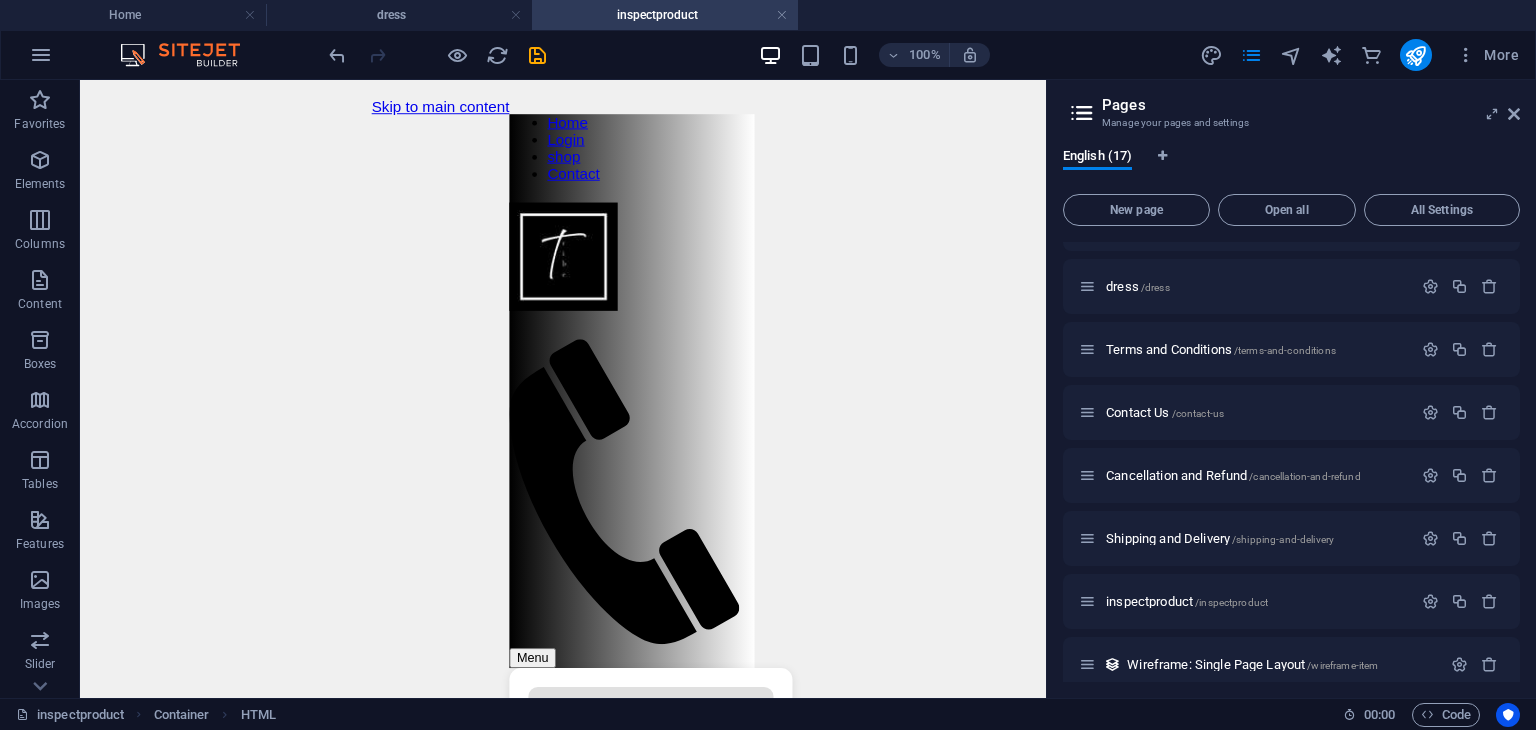 scroll, scrollTop: 0, scrollLeft: 0, axis: both 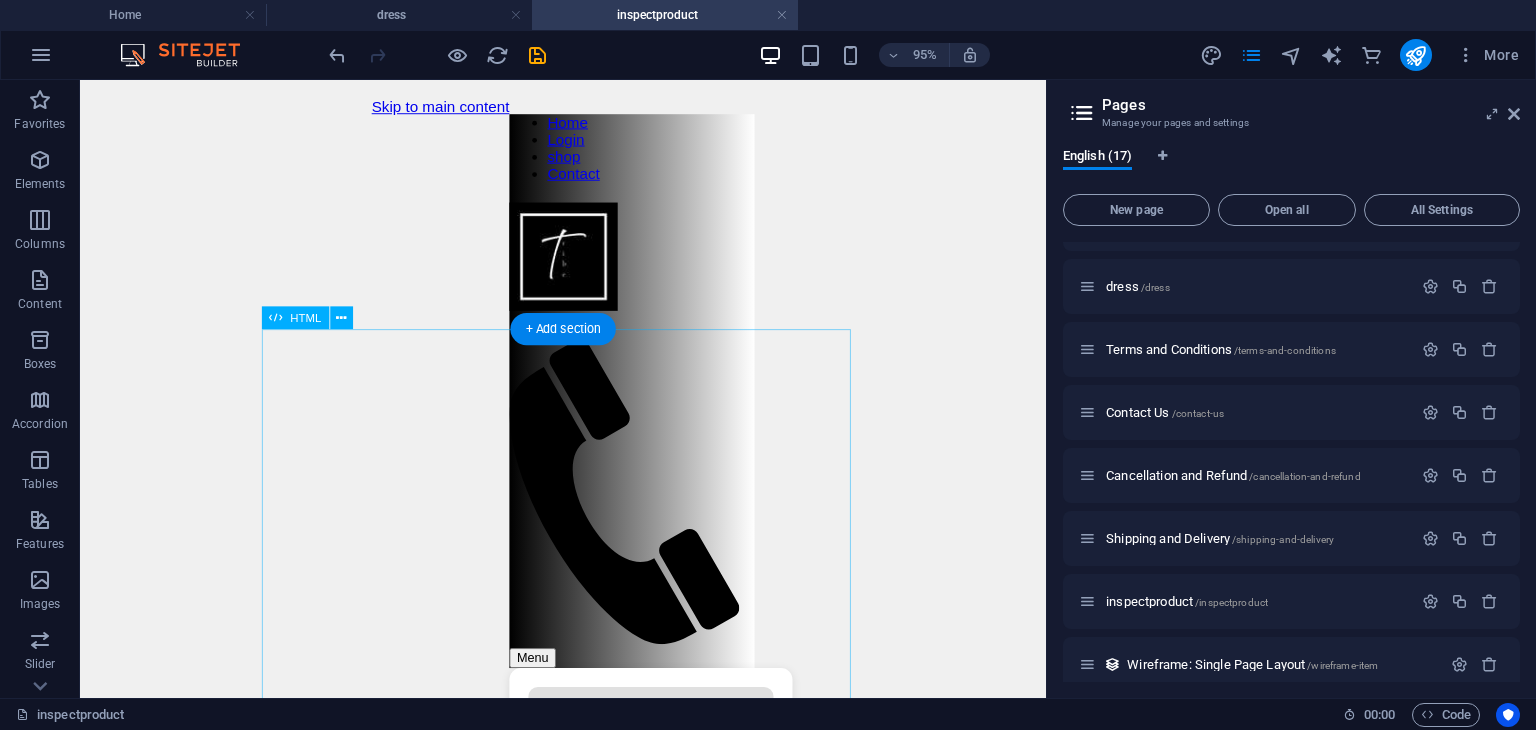 click on "Inspect Product
Product Name
₹0
Select Size:
S
M
L
XL
Quantity:
1
Buy Now
Add to Cart
🔍 Zoom Image" at bounding box center (661, 1018) 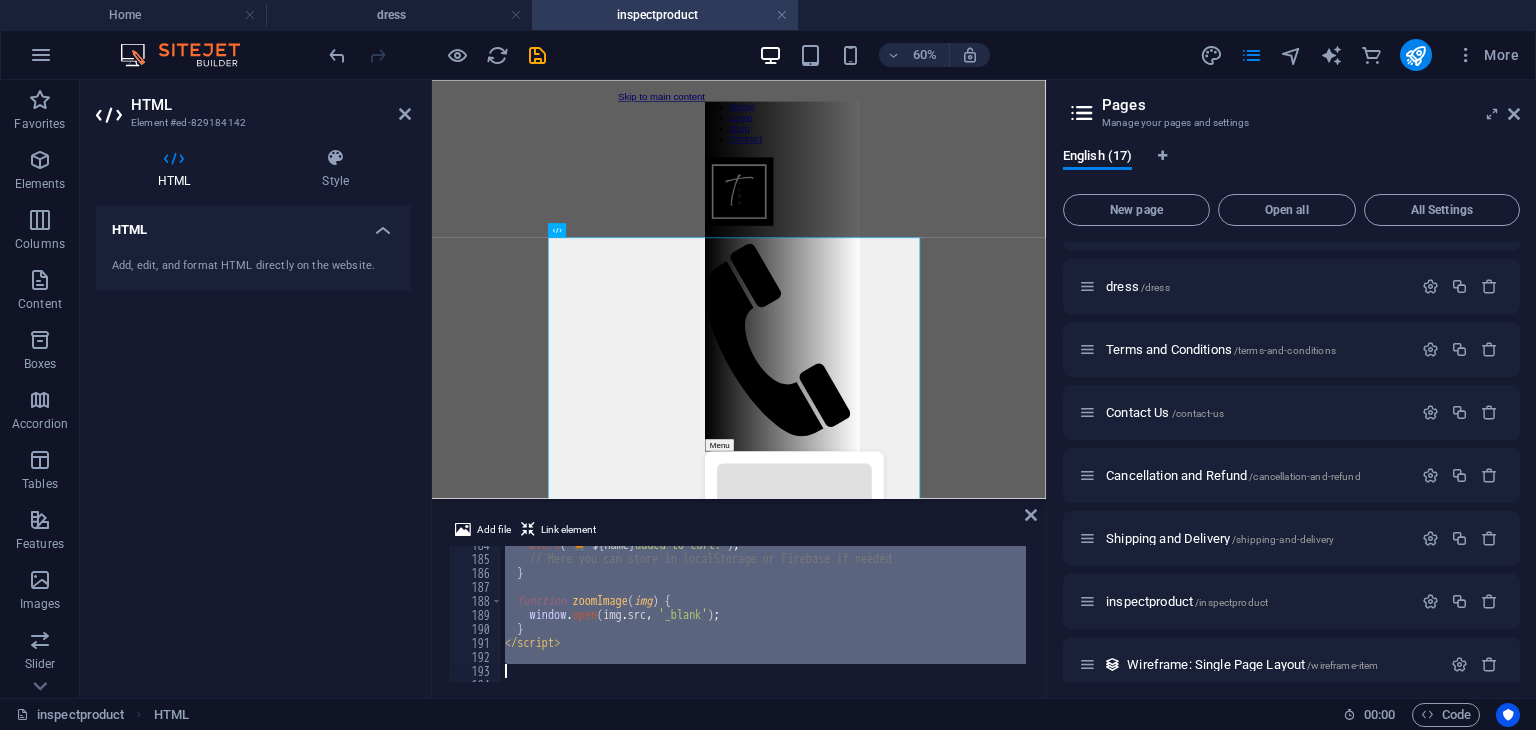 scroll, scrollTop: 2584, scrollLeft: 0, axis: vertical 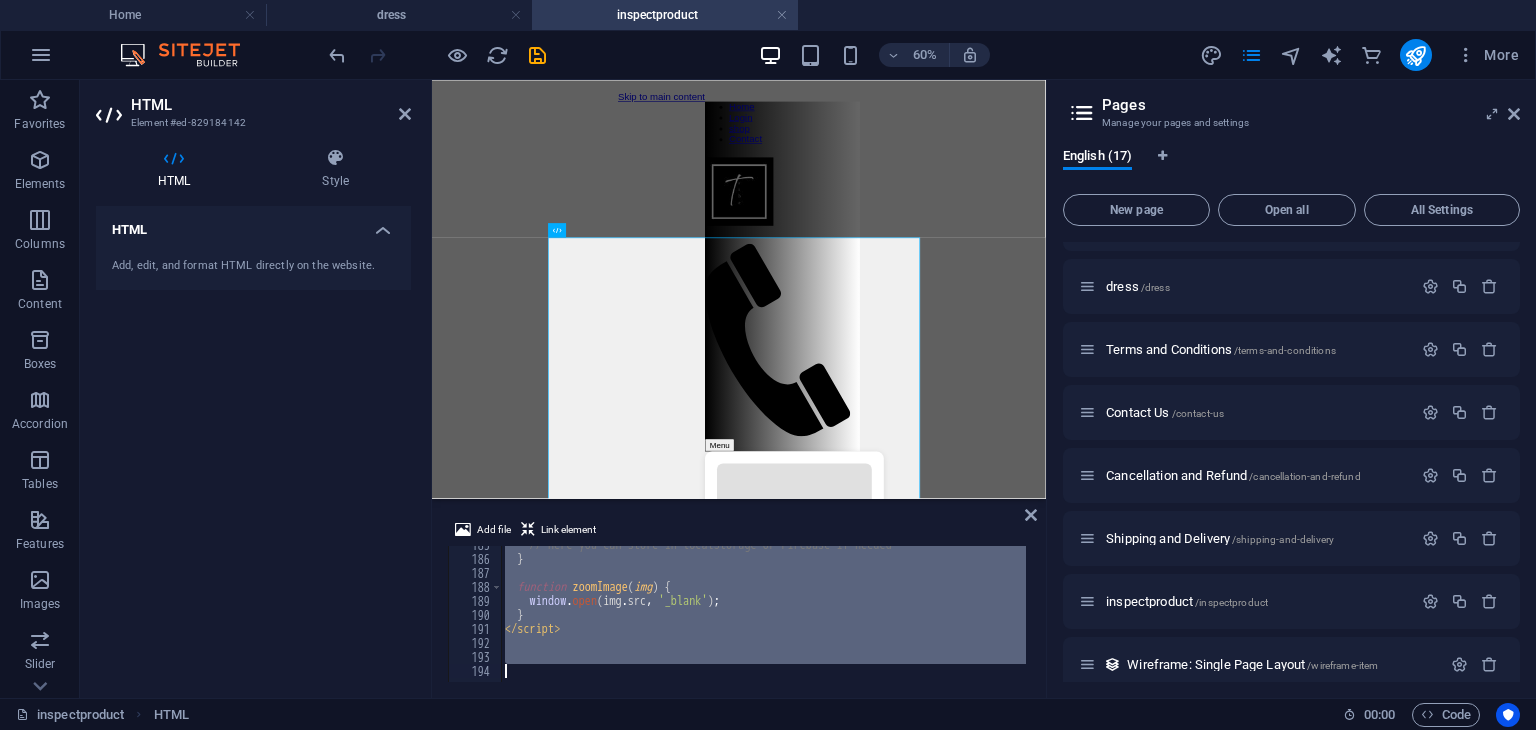 drag, startPoint x: 500, startPoint y: 546, endPoint x: 617, endPoint y: 776, distance: 258.04843 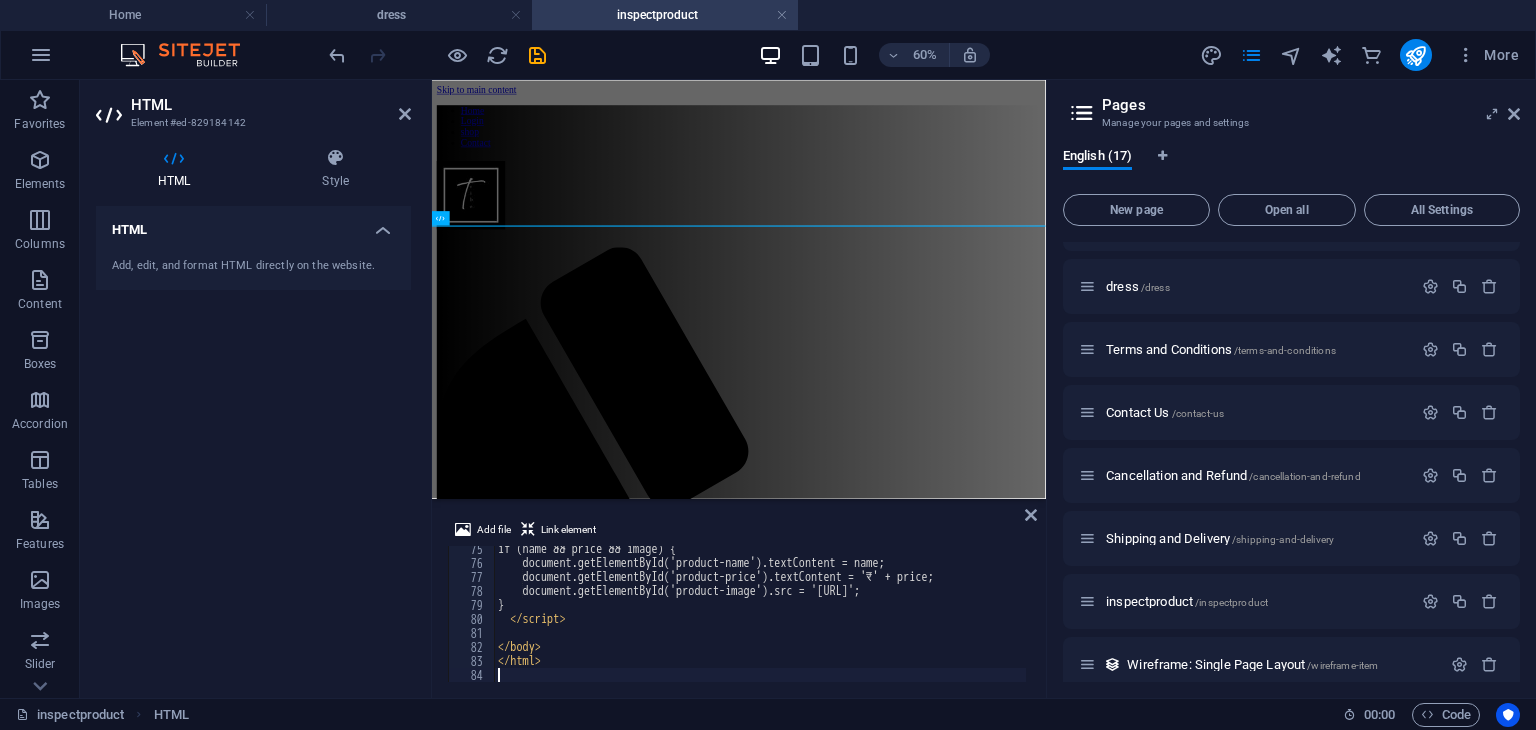 scroll, scrollTop: 1040, scrollLeft: 0, axis: vertical 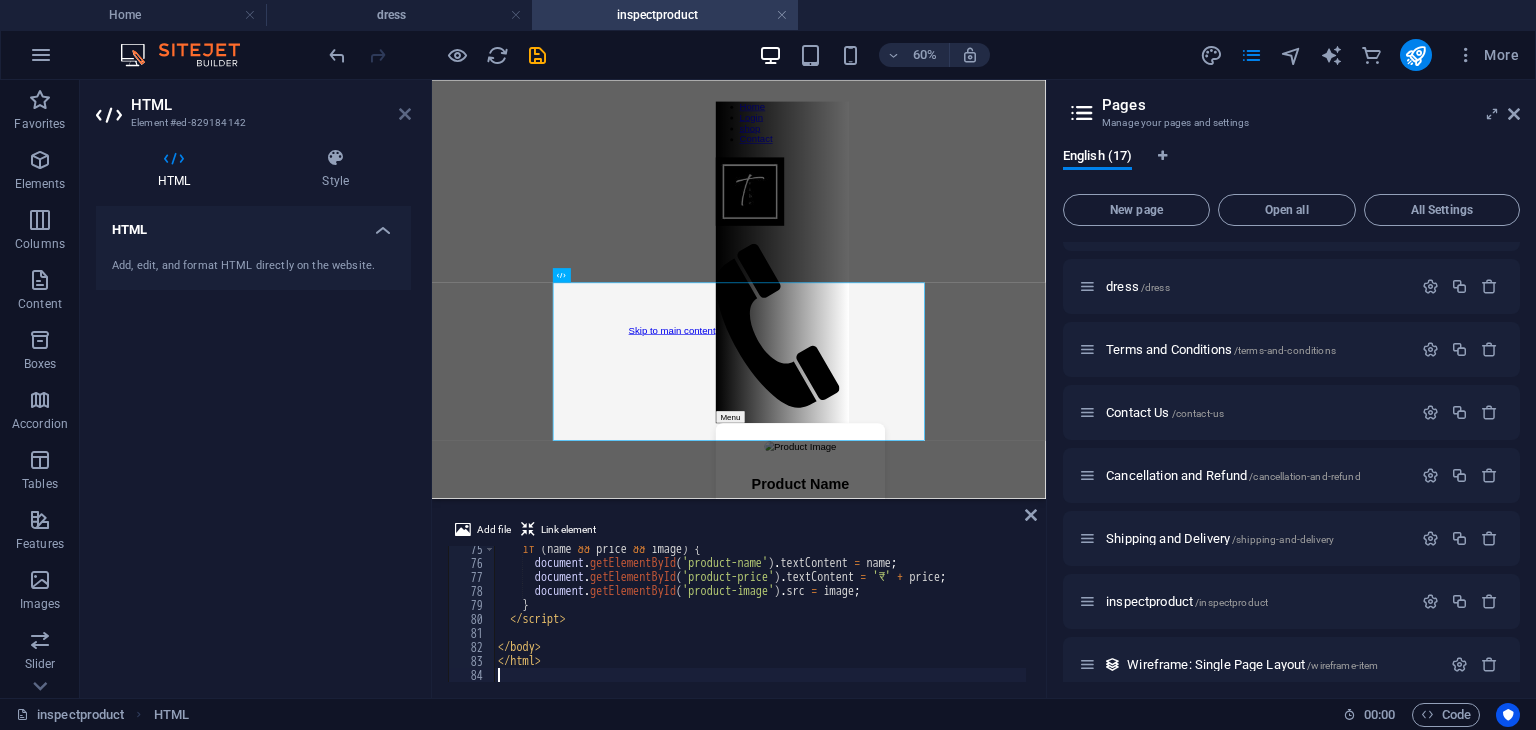 click at bounding box center (405, 114) 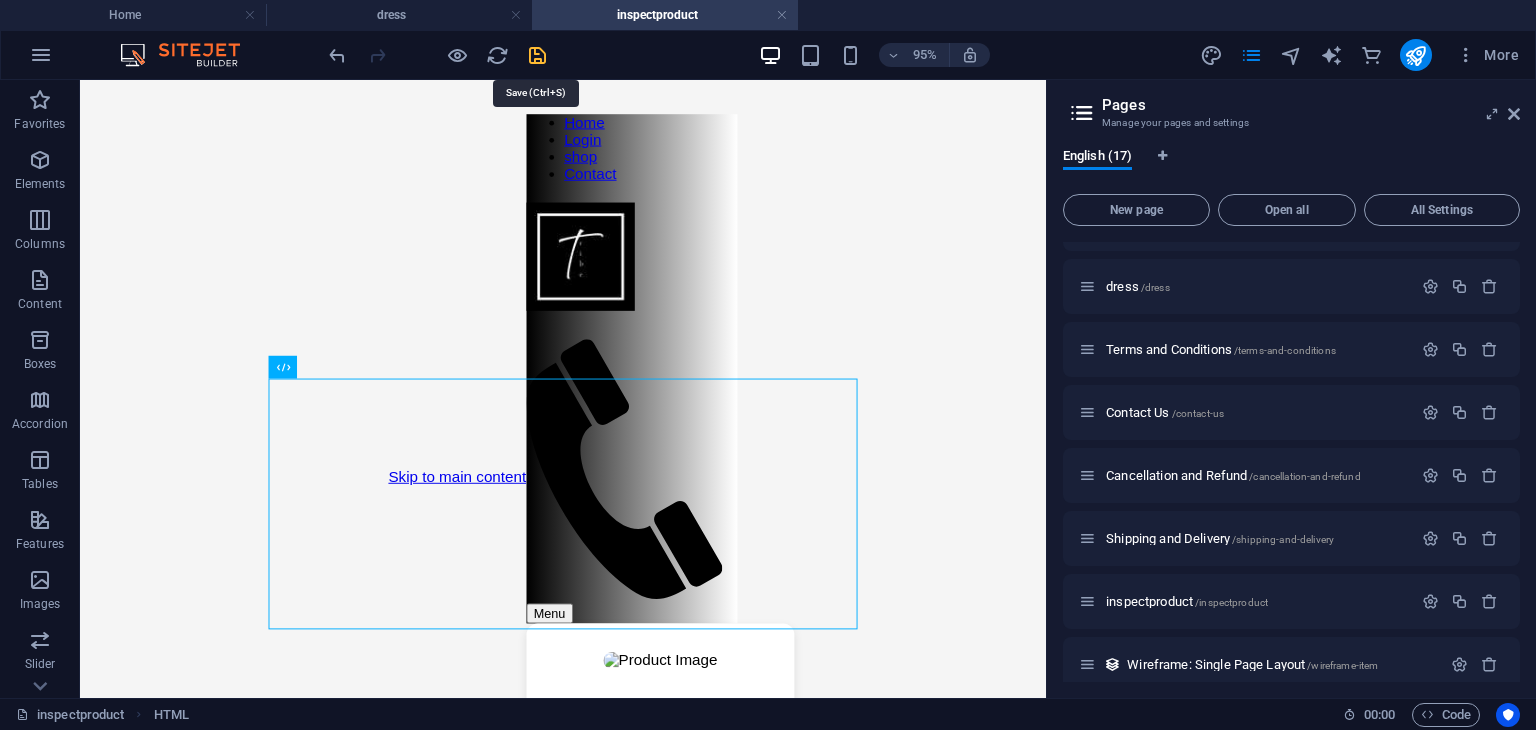 click at bounding box center (537, 55) 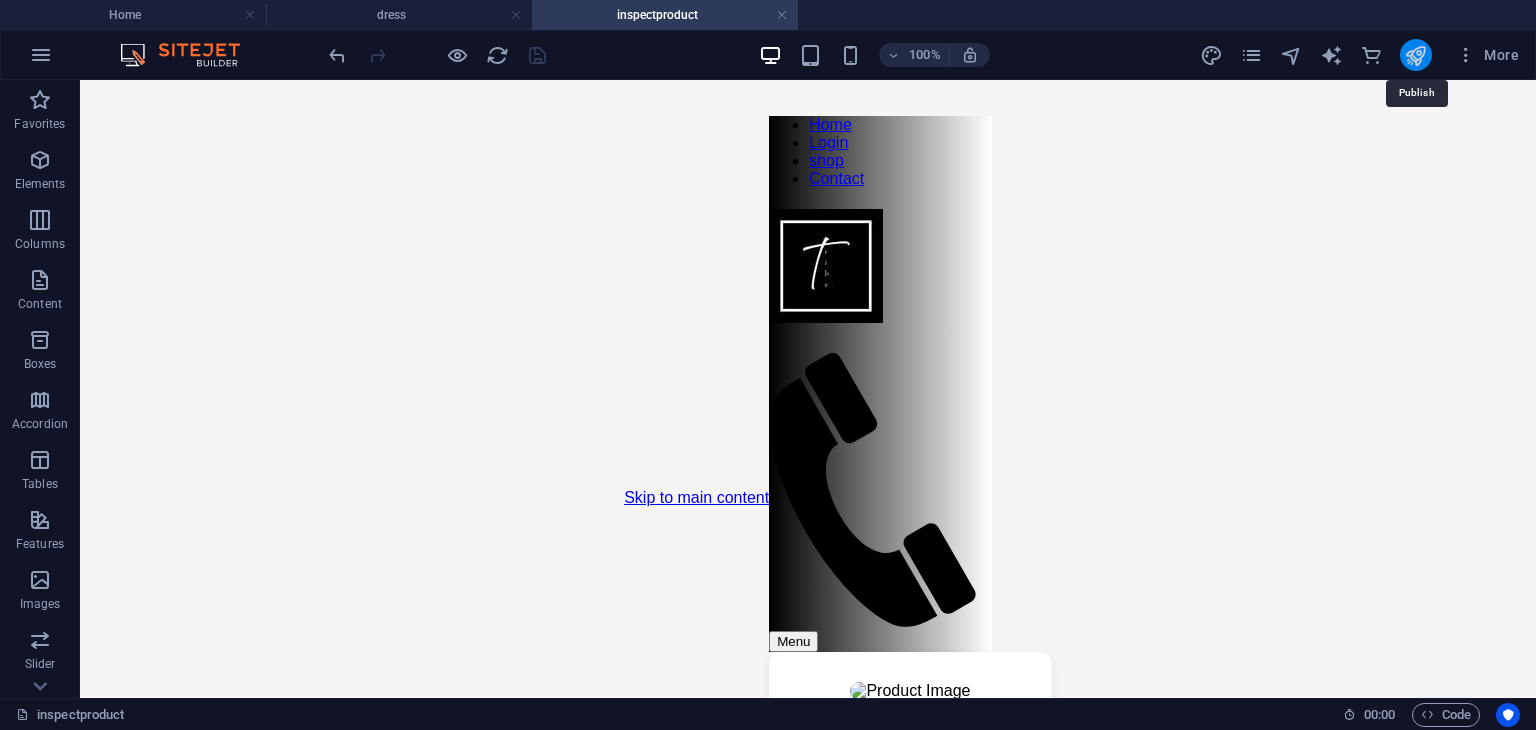 click at bounding box center (1415, 55) 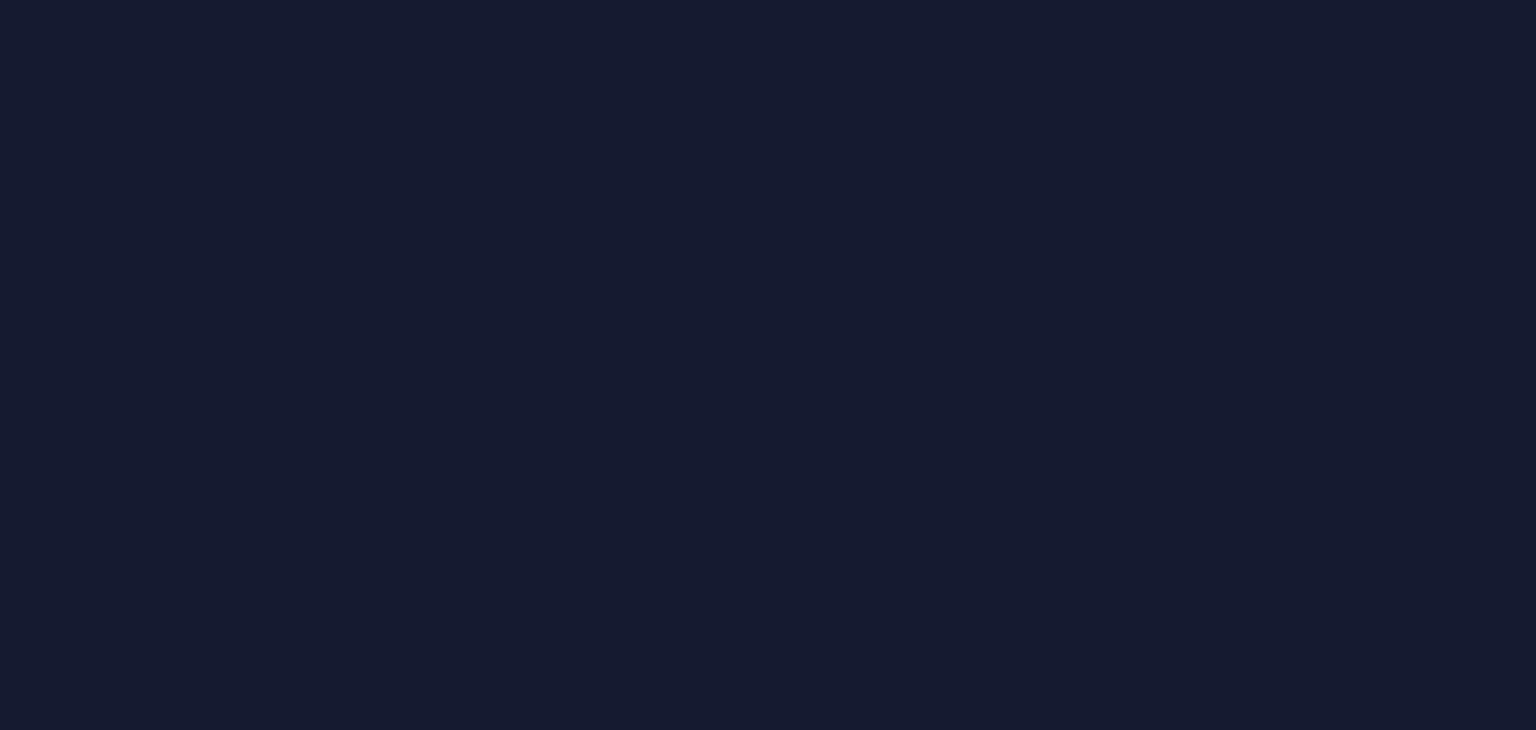 scroll, scrollTop: 0, scrollLeft: 0, axis: both 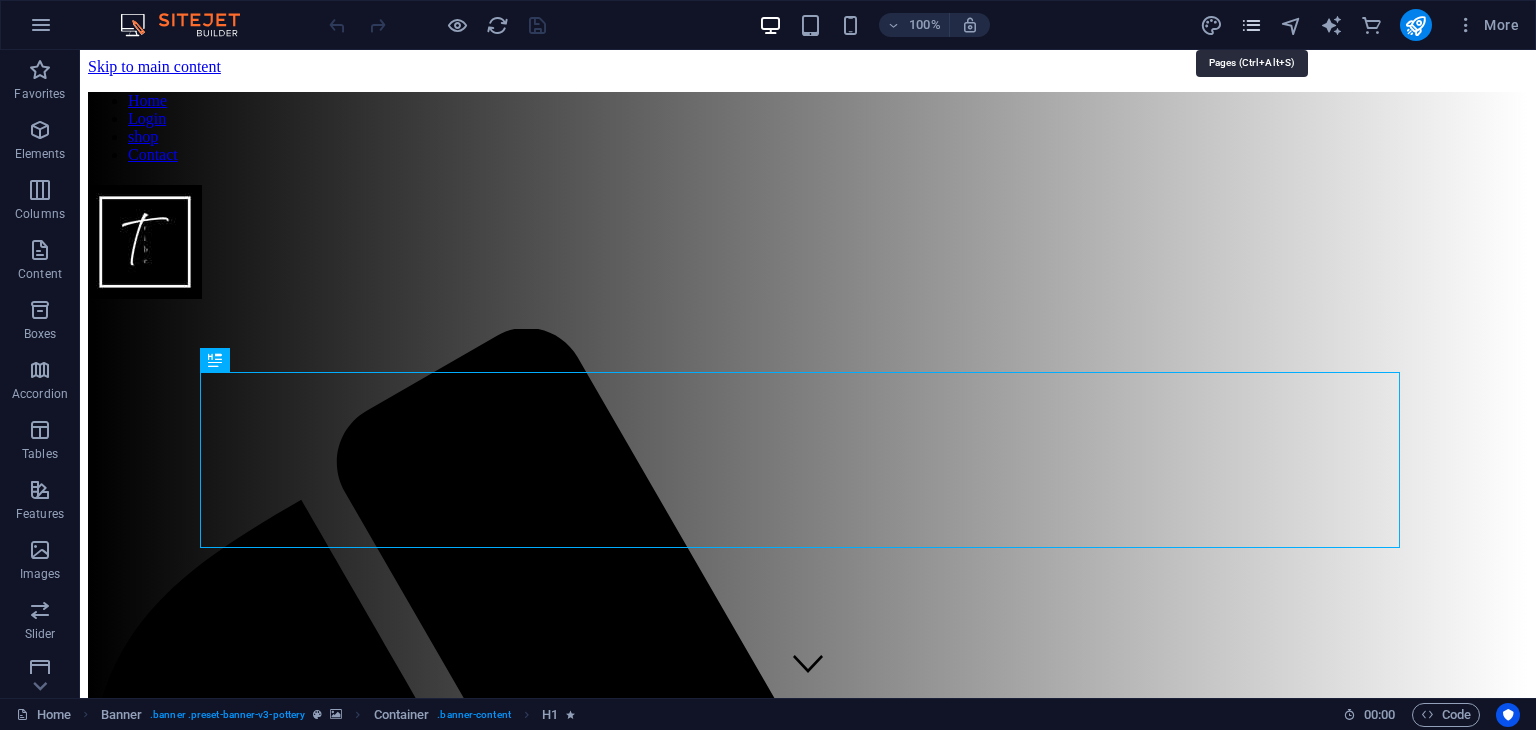 click at bounding box center [1251, 25] 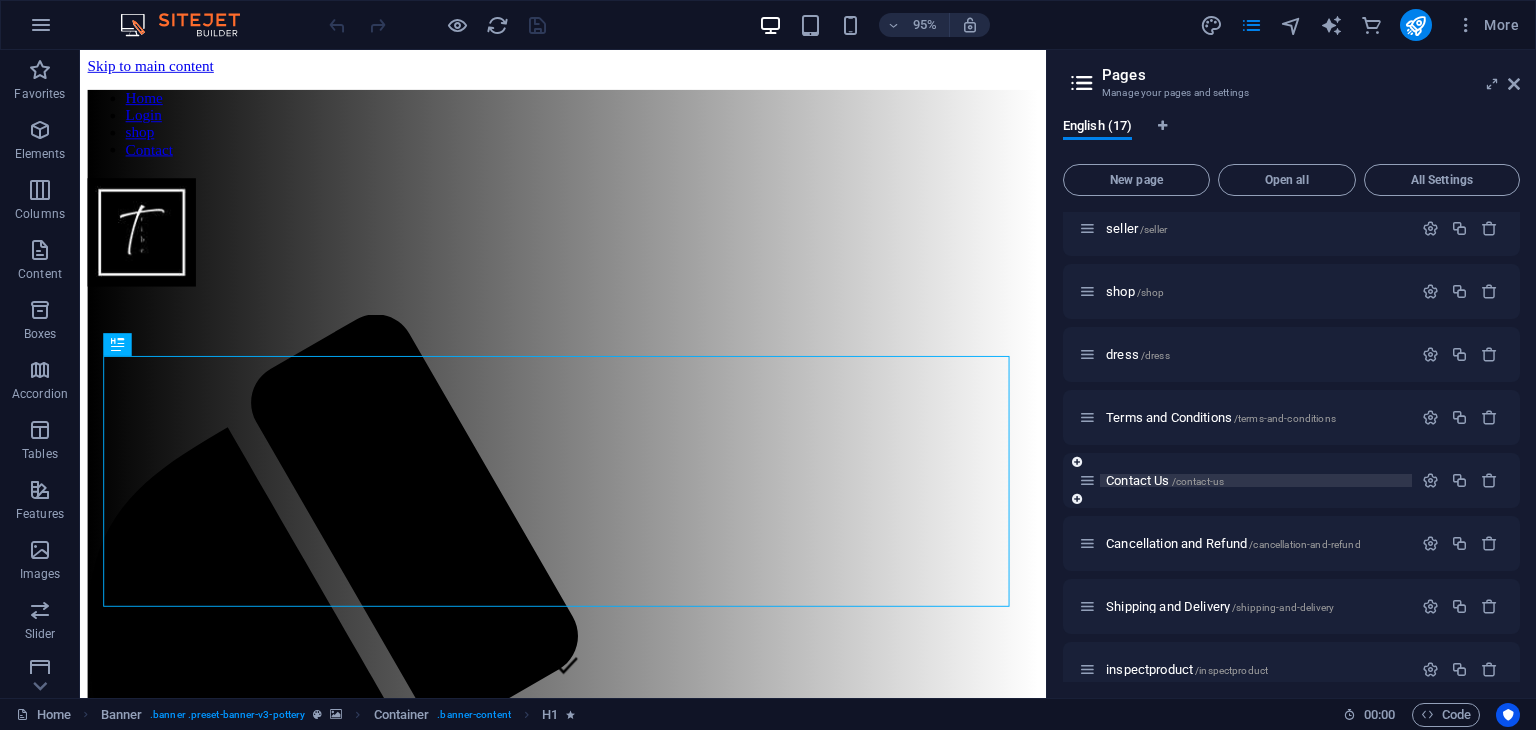 scroll, scrollTop: 601, scrollLeft: 0, axis: vertical 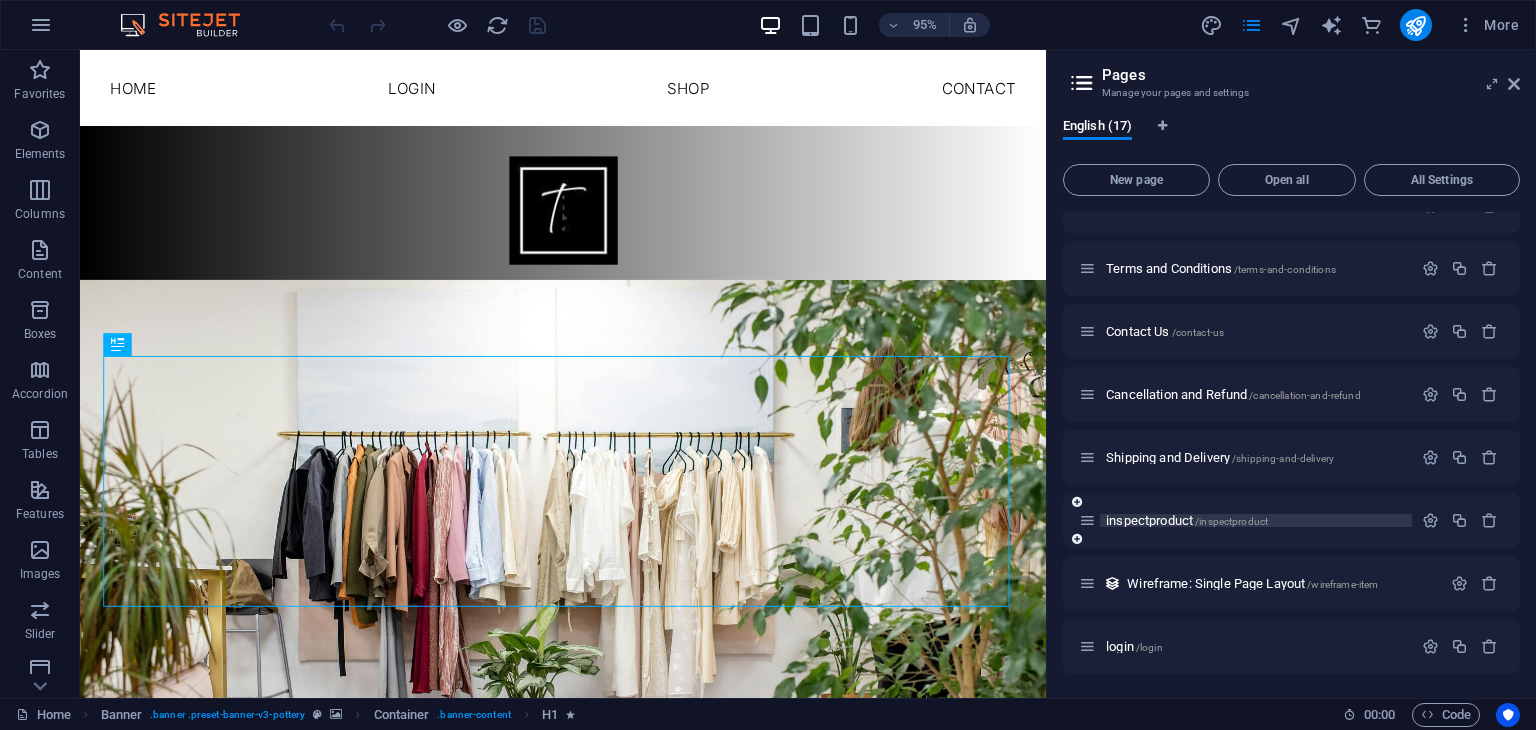 click on "inspectproduct /inspectproduct" at bounding box center (1187, 520) 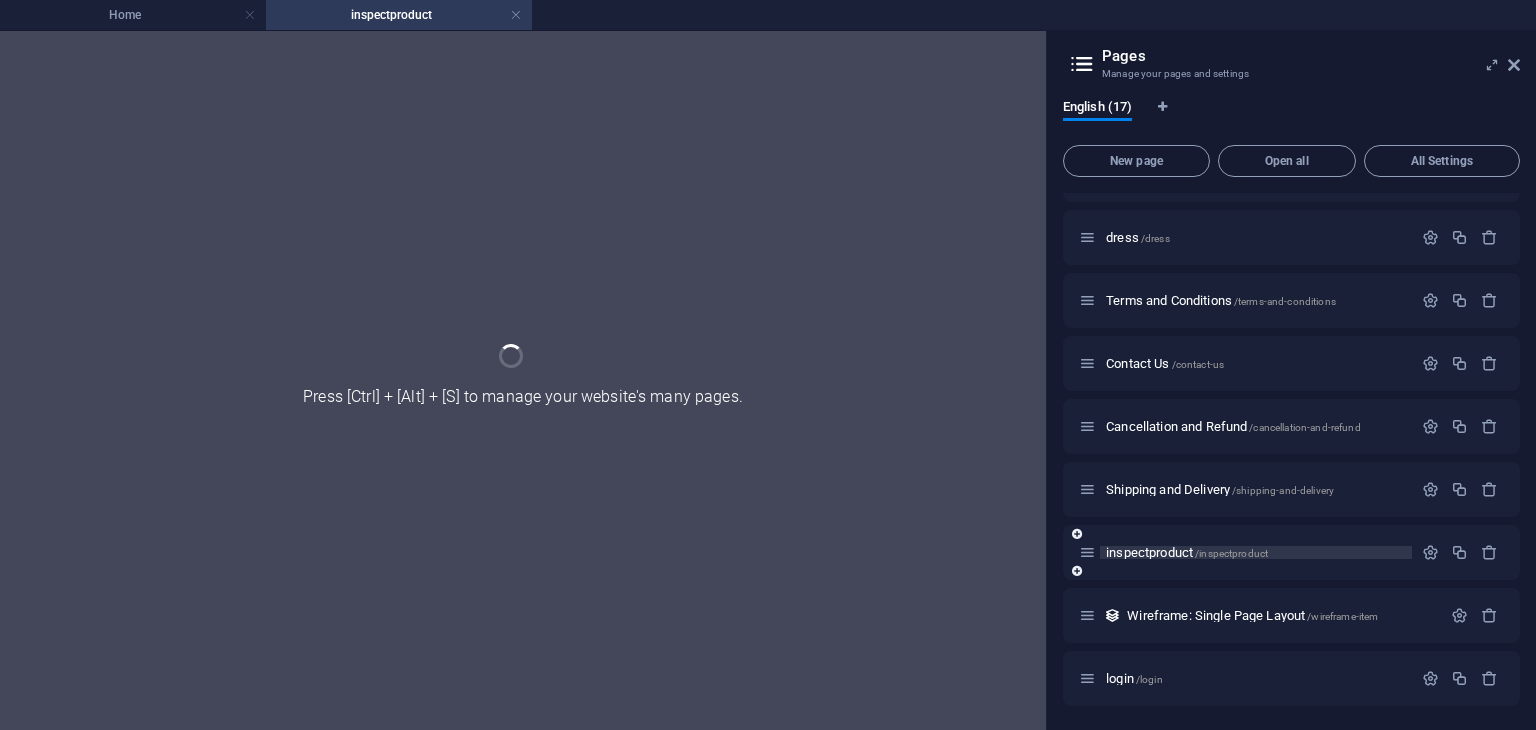 scroll, scrollTop: 550, scrollLeft: 0, axis: vertical 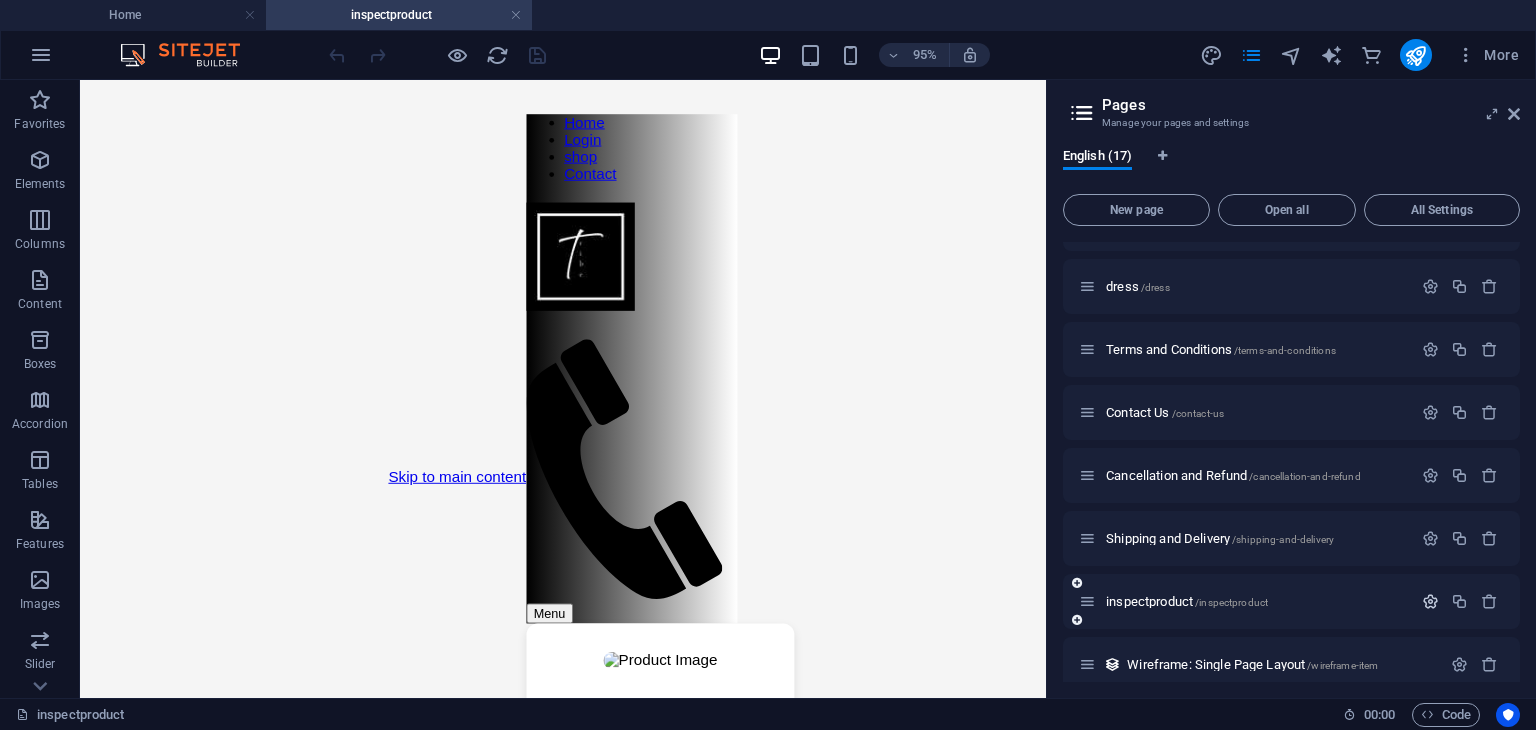 click at bounding box center (1430, 601) 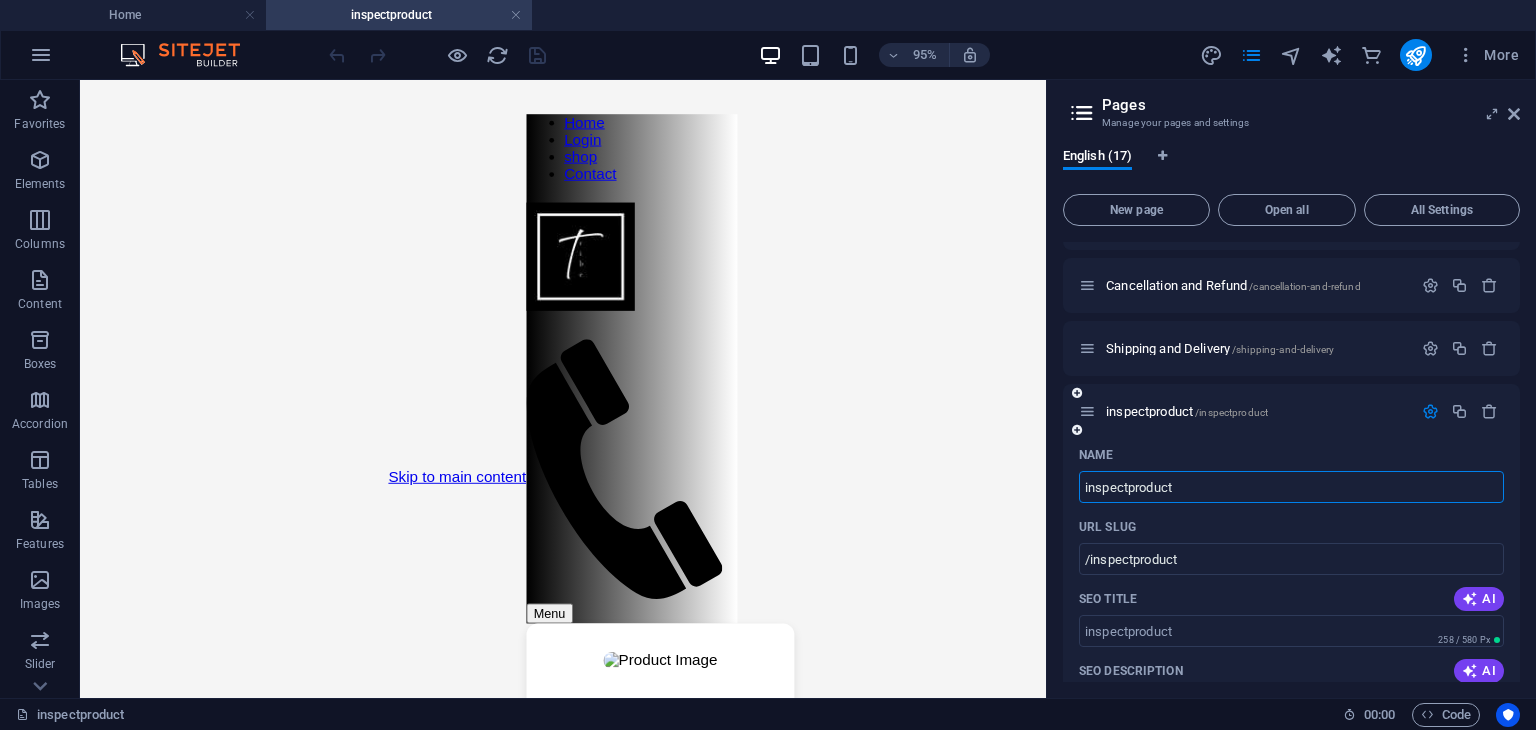scroll, scrollTop: 756, scrollLeft: 0, axis: vertical 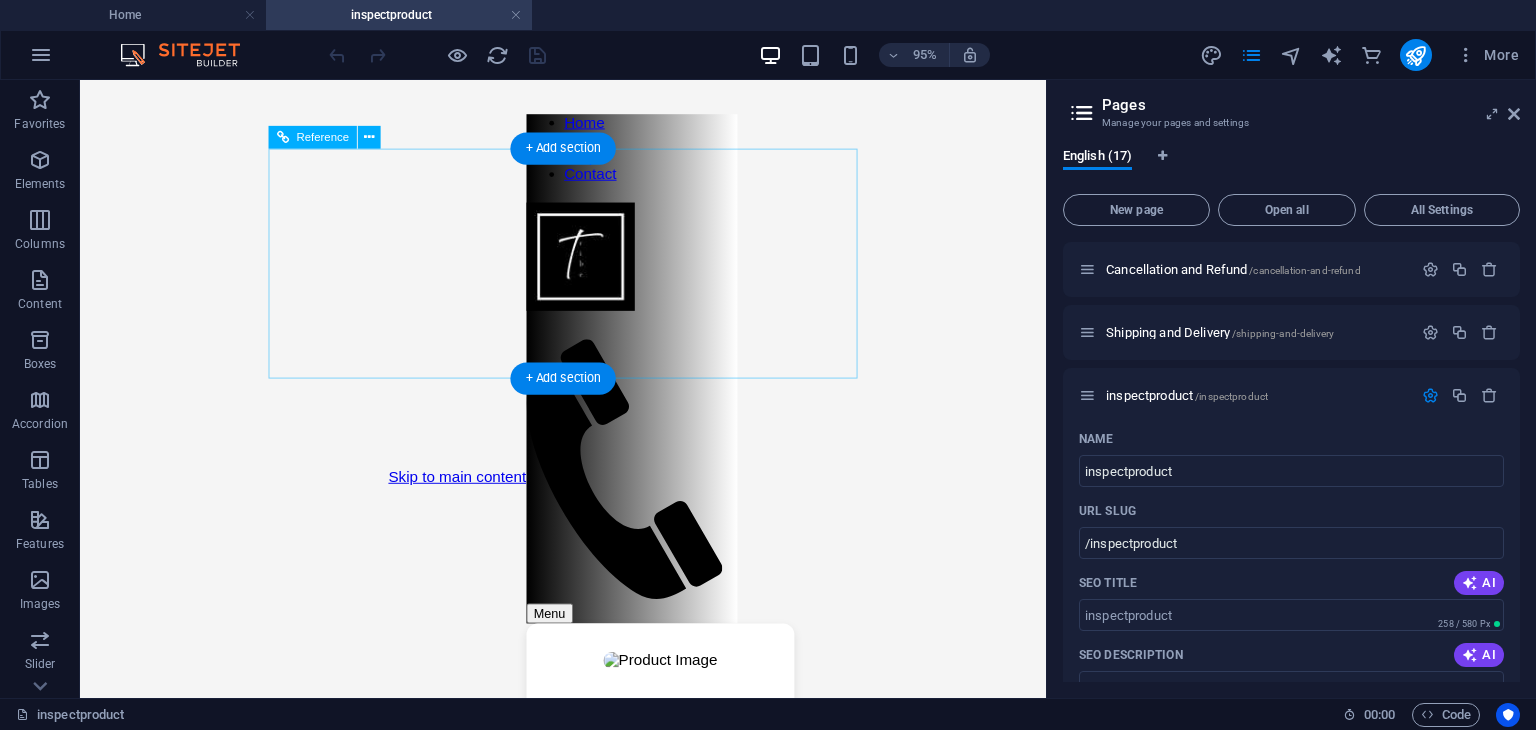 click at bounding box center [661, 270] 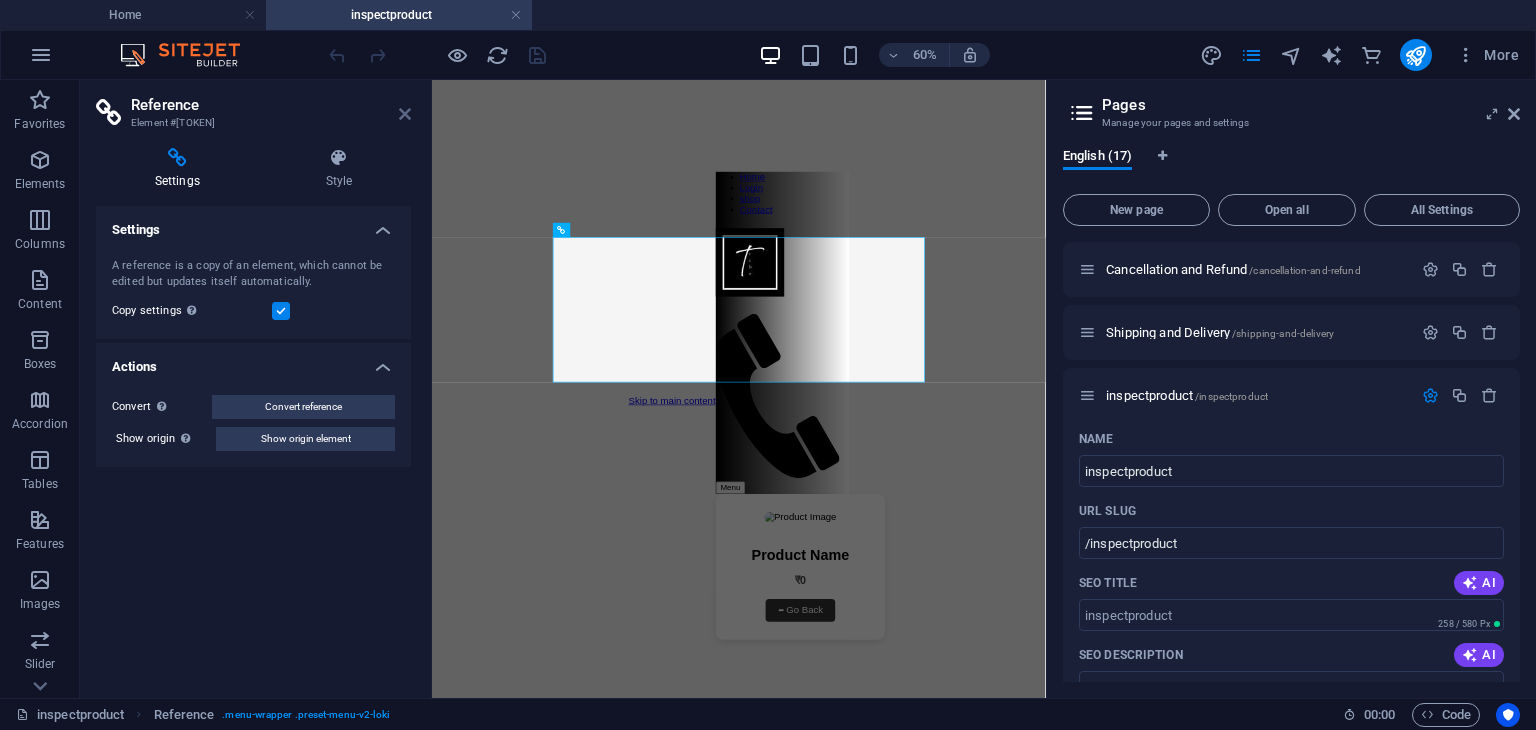 click at bounding box center (405, 114) 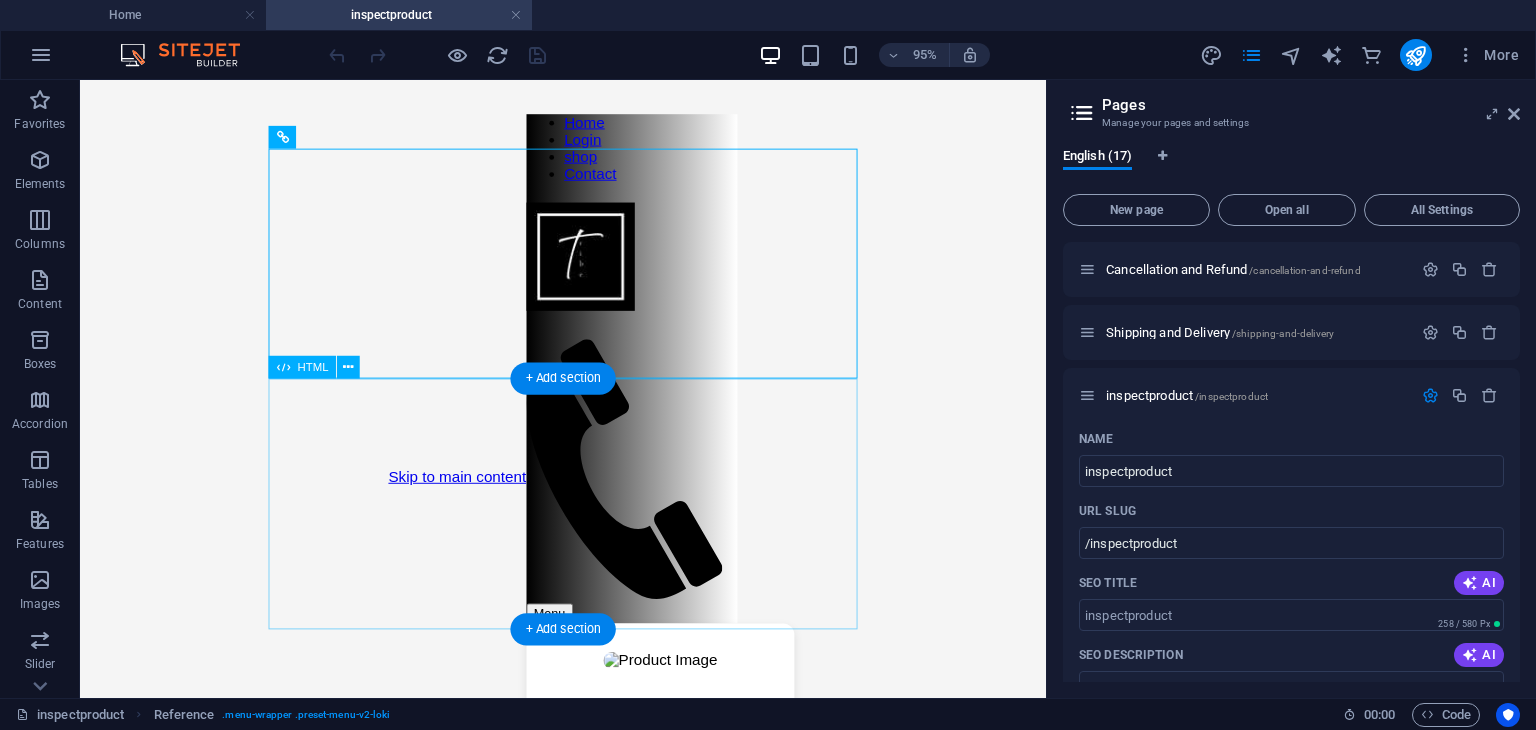click on "Inspect Product
Product Name
₹0
⬅ Go Back" at bounding box center (661, 773) 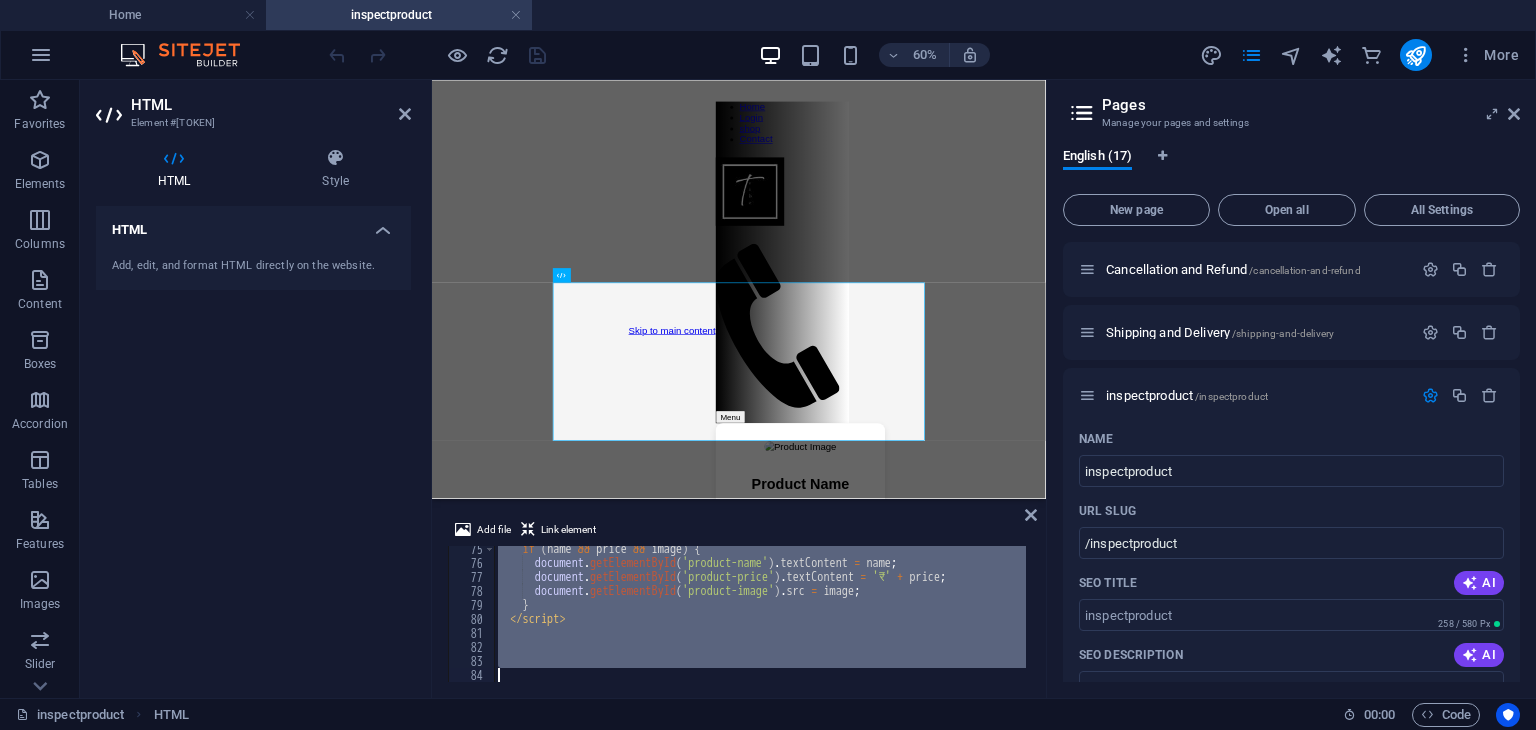 scroll, scrollTop: 1040, scrollLeft: 0, axis: vertical 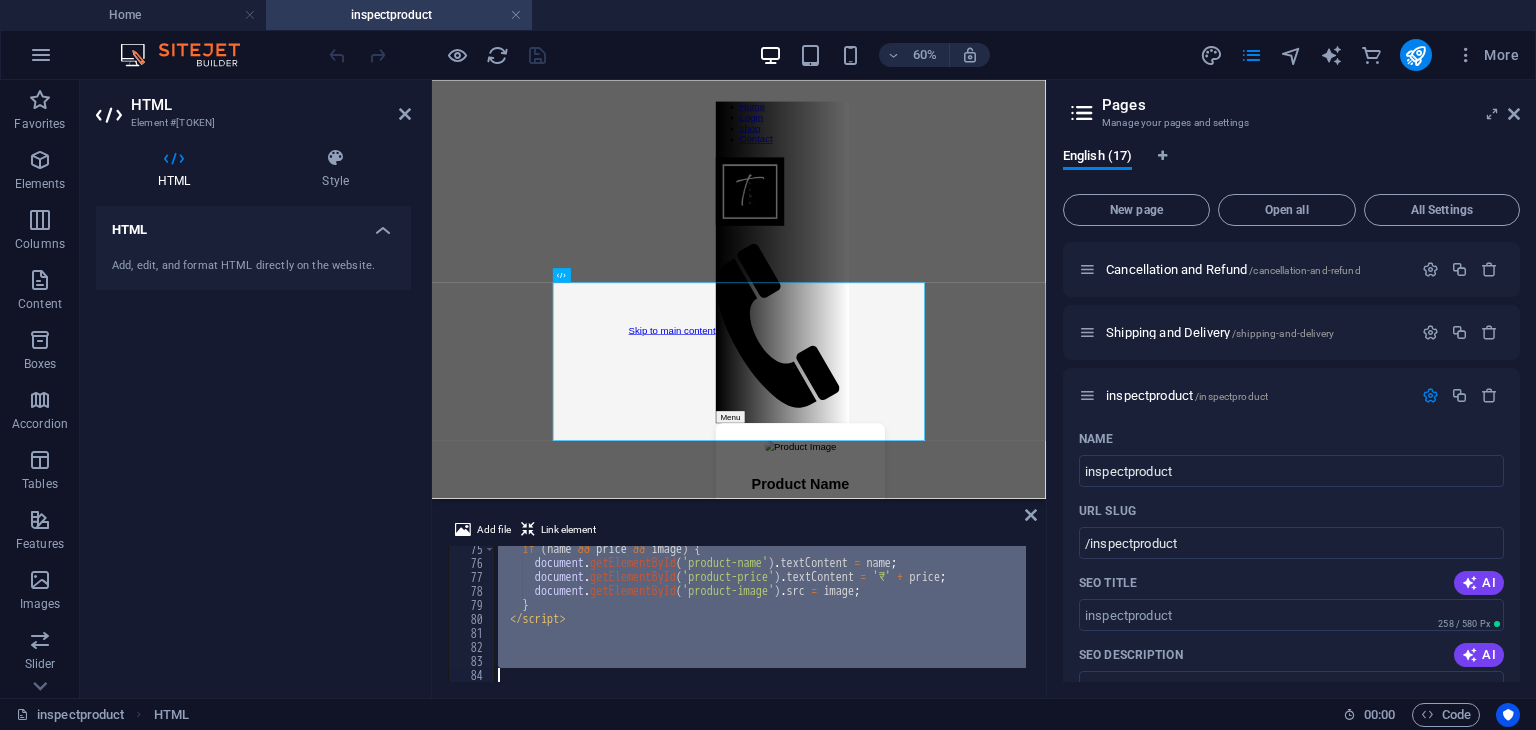 type 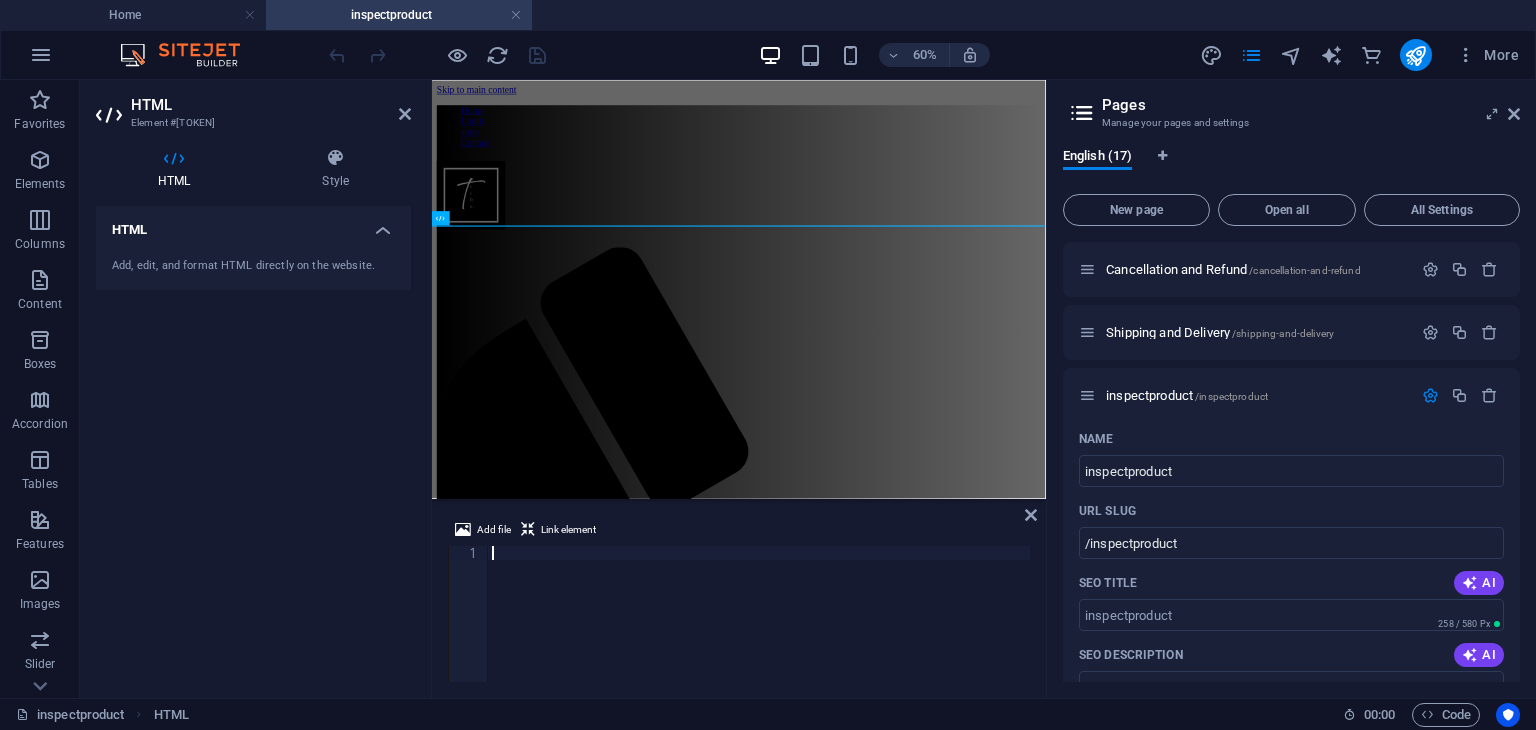 scroll, scrollTop: 130, scrollLeft: 0, axis: vertical 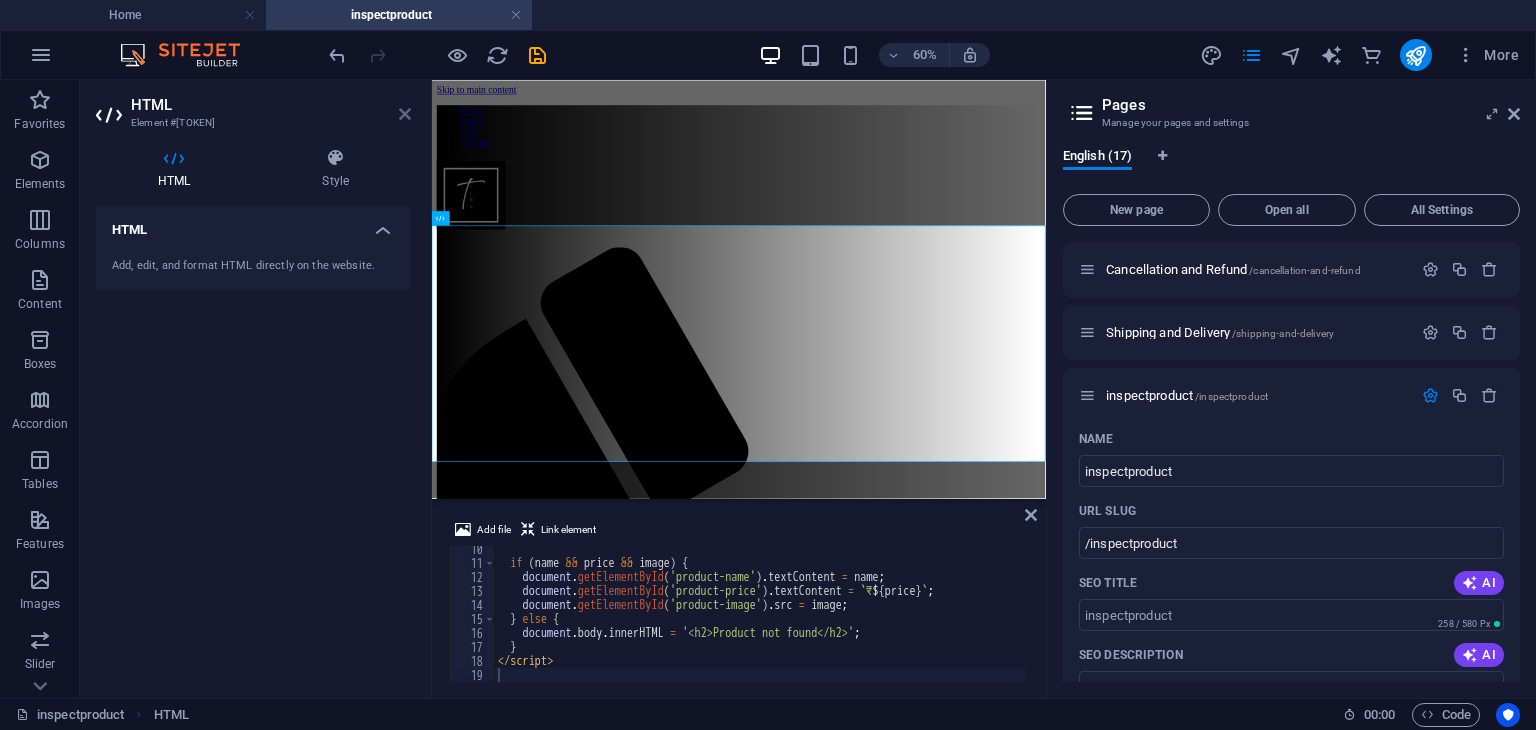 click at bounding box center (405, 114) 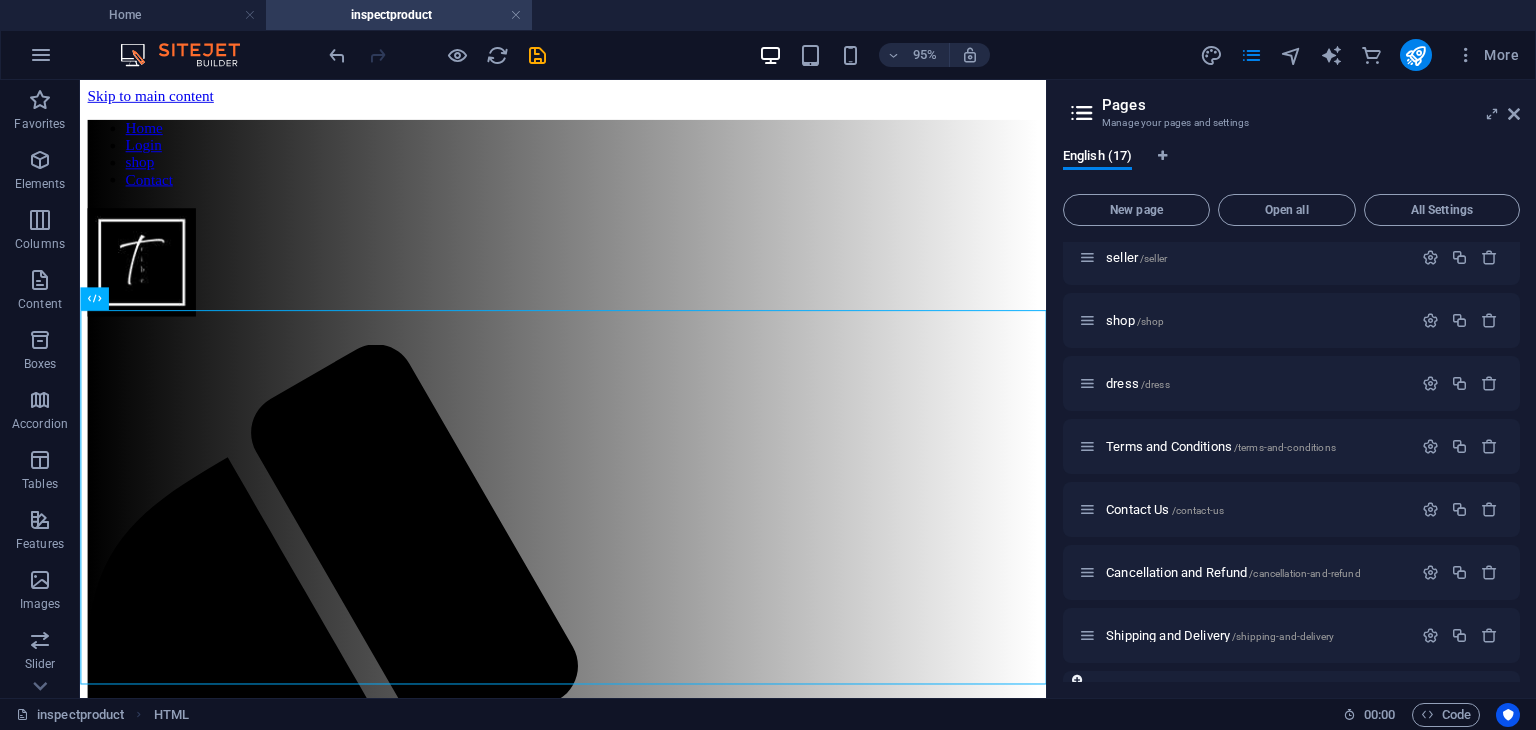 scroll, scrollTop: 452, scrollLeft: 0, axis: vertical 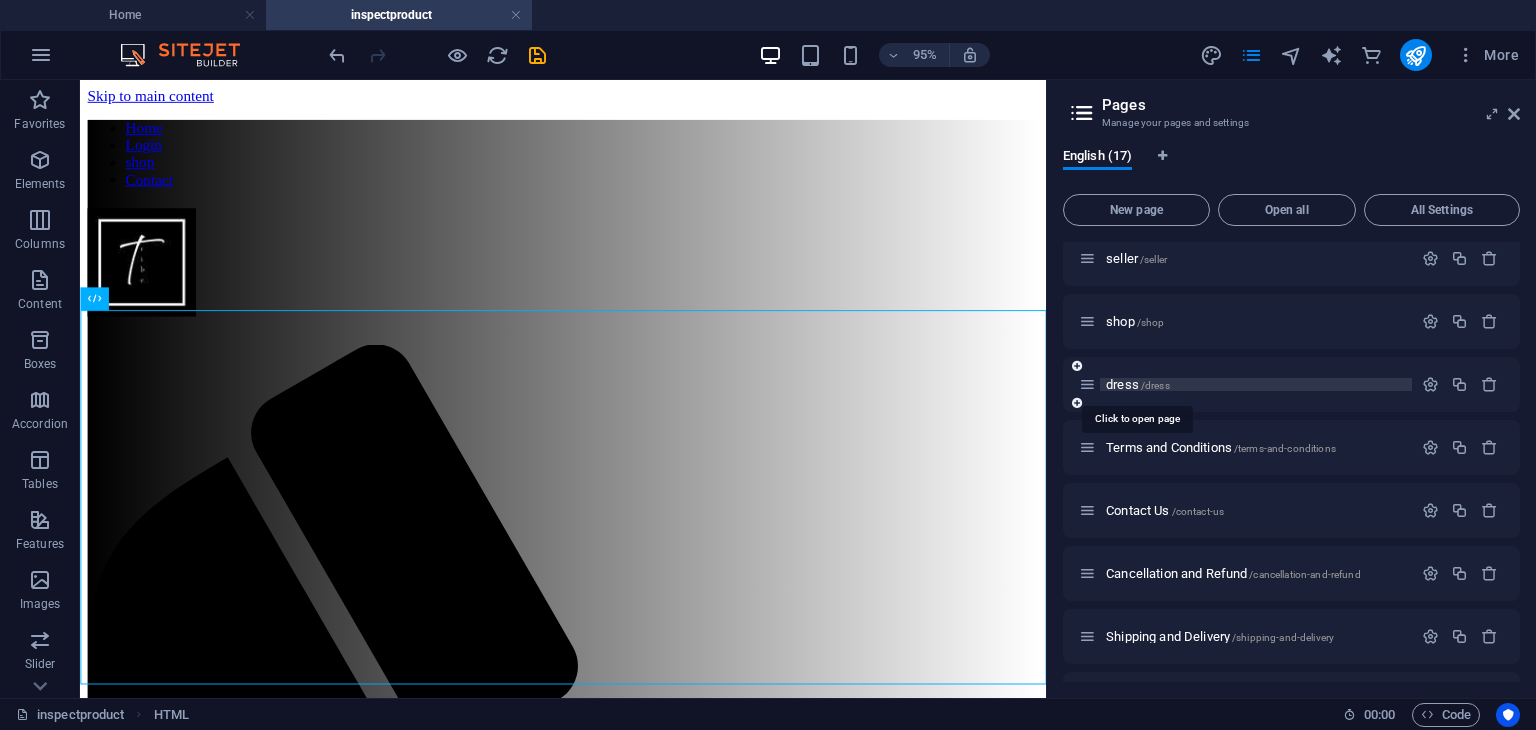 click on "/dress" at bounding box center [1155, 385] 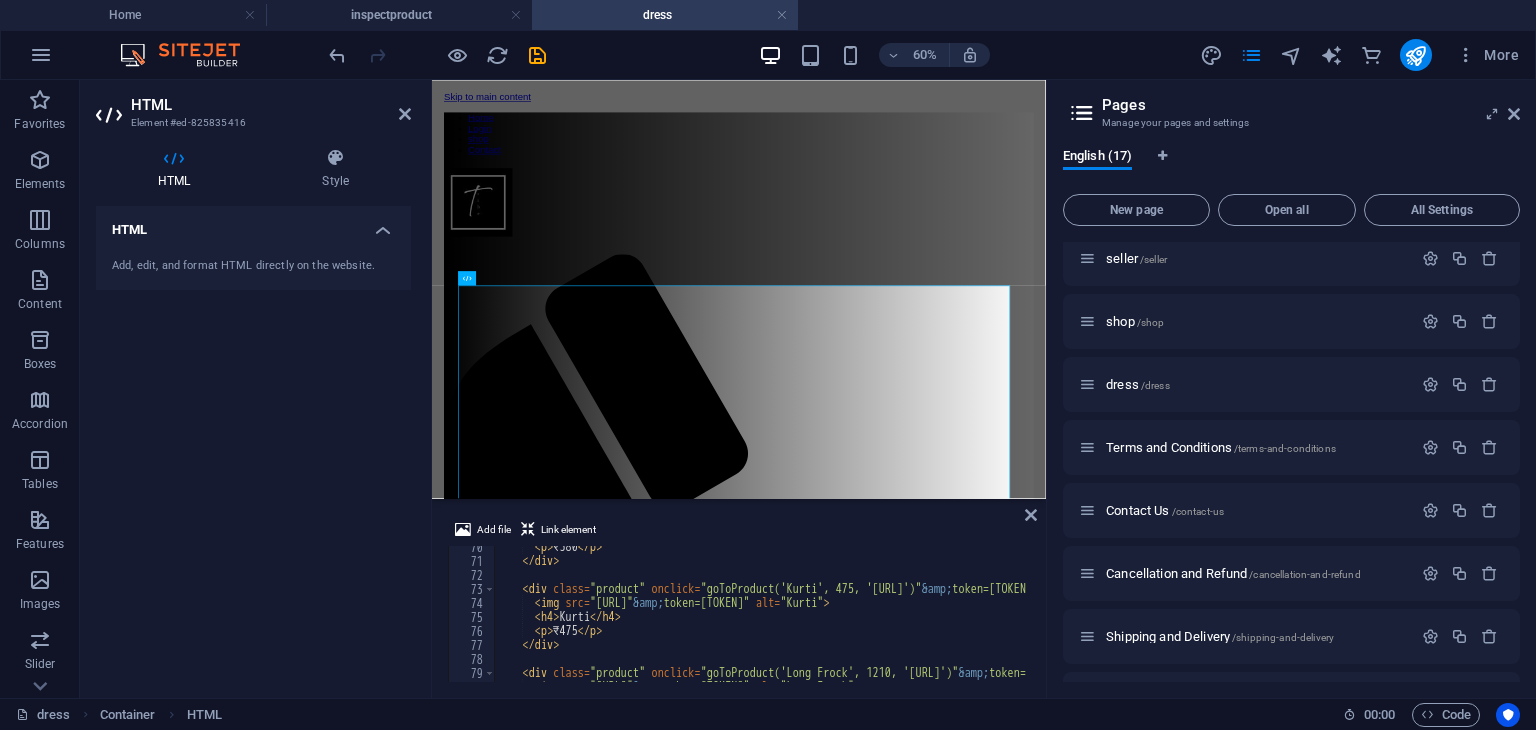 scroll, scrollTop: 0, scrollLeft: 0, axis: both 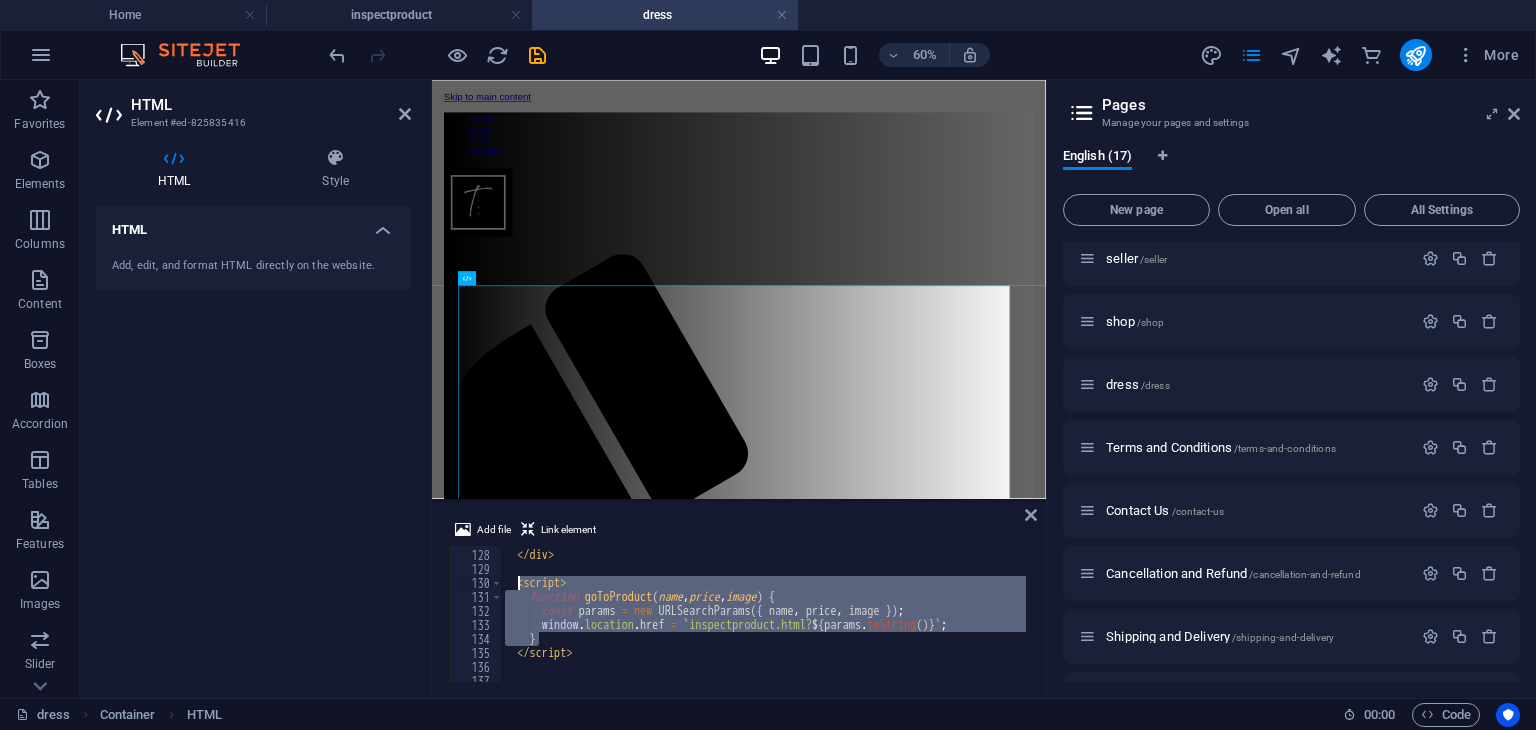 drag, startPoint x: 541, startPoint y: 637, endPoint x: 522, endPoint y: 578, distance: 61.983868 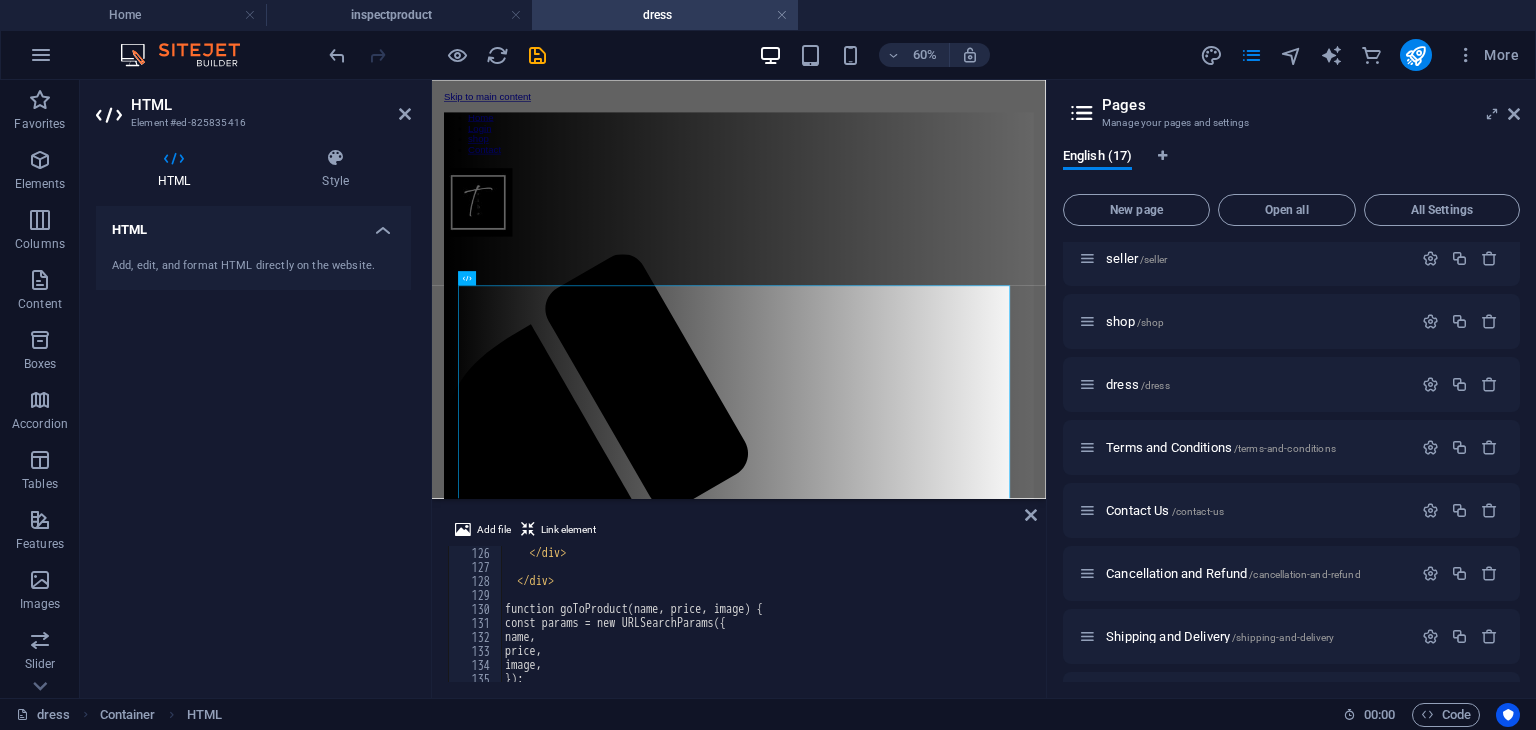 scroll, scrollTop: 1749, scrollLeft: 0, axis: vertical 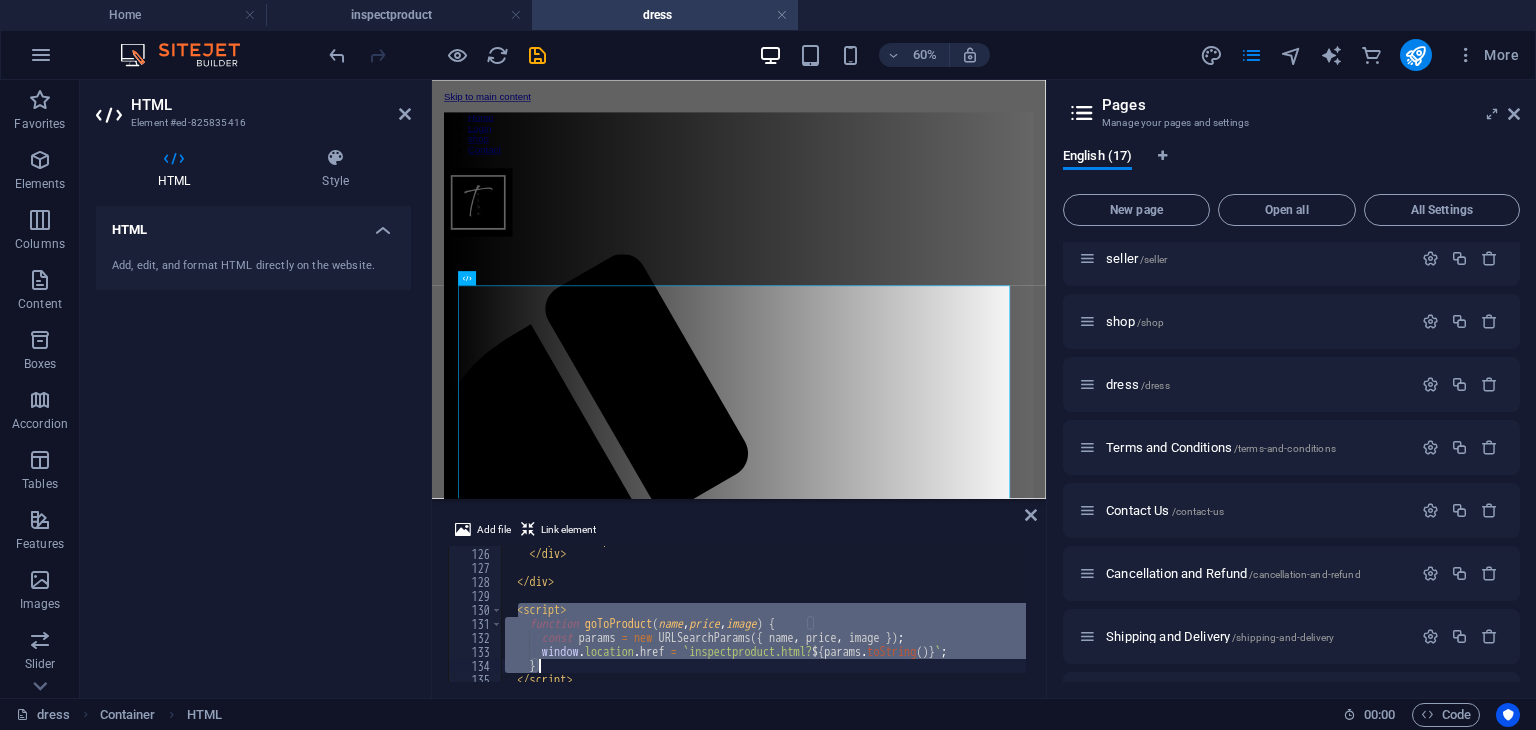 click on "< p > ₹1779 </ p >      </ div >    </ div >    < script >      function   goToProduct ( name ,  price ,  image )   {         const   params   =   new   URLSearchParams ({   name ,   price ,   image   }) ;         window . location . href   =   ` inspectproduct.html? ${ params . toString ( ) } ` ;      }    </ script >" at bounding box center (763, 614) 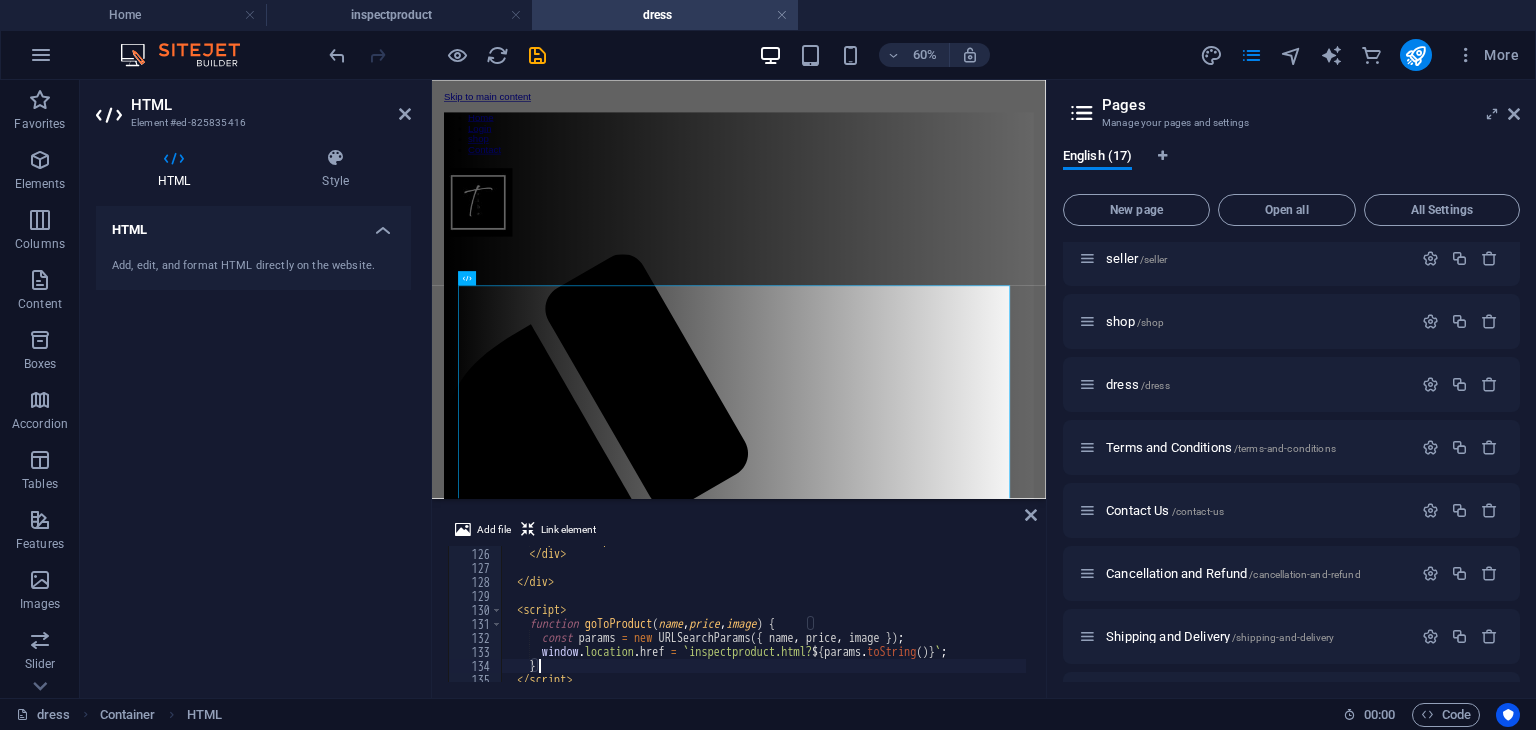 click on "< p > ₹1779 </ p >      </ div >    </ div >    < script >      function   goToProduct ( name ,  price ,  image )   {         const   params   =   new   URLSearchParams ({   name ,   price ,   image   }) ;         window . location . href   =   ` inspectproduct.html? ${ params . toString ( ) } ` ;      }    </ script >" at bounding box center [1913, 613] 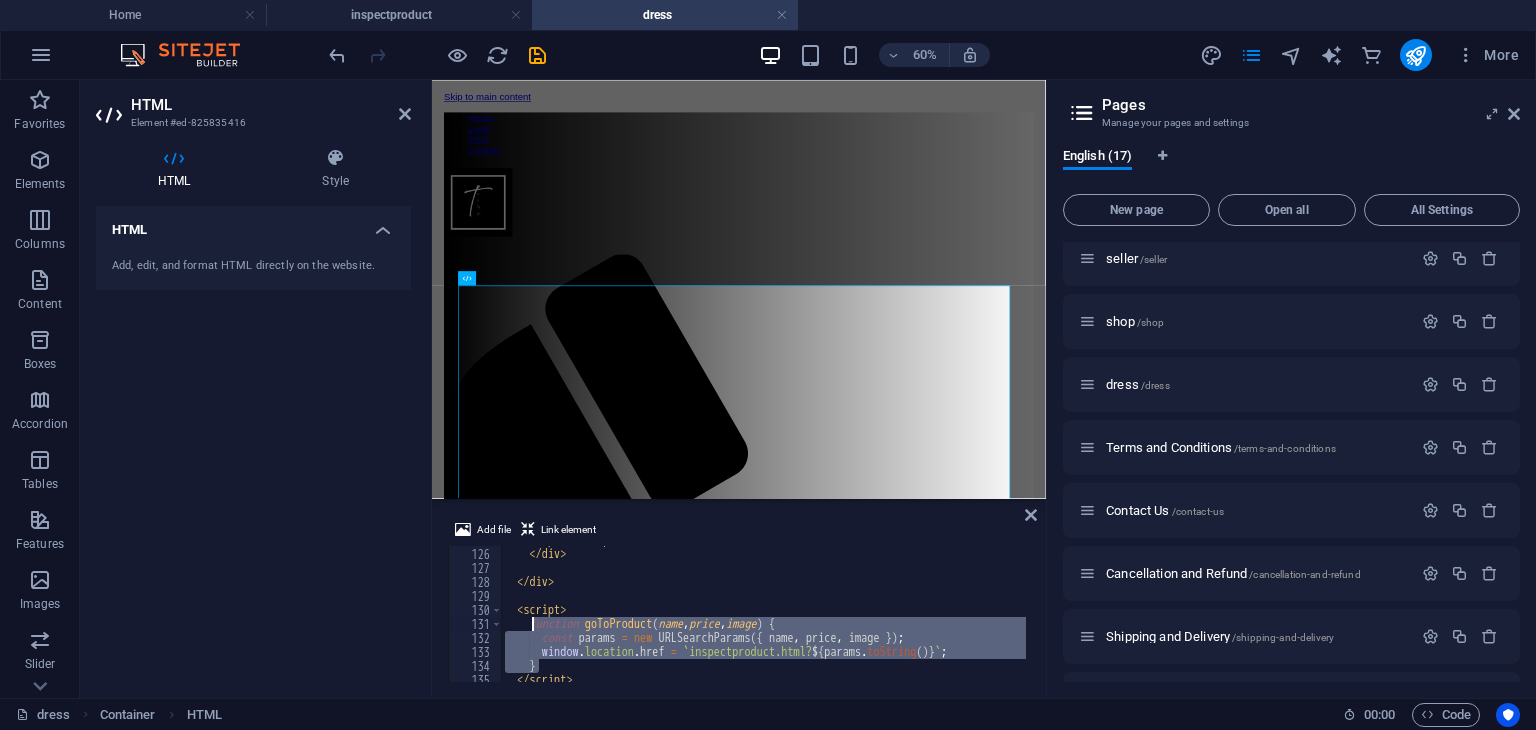 drag, startPoint x: 548, startPoint y: 661, endPoint x: 534, endPoint y: 626, distance: 37.696156 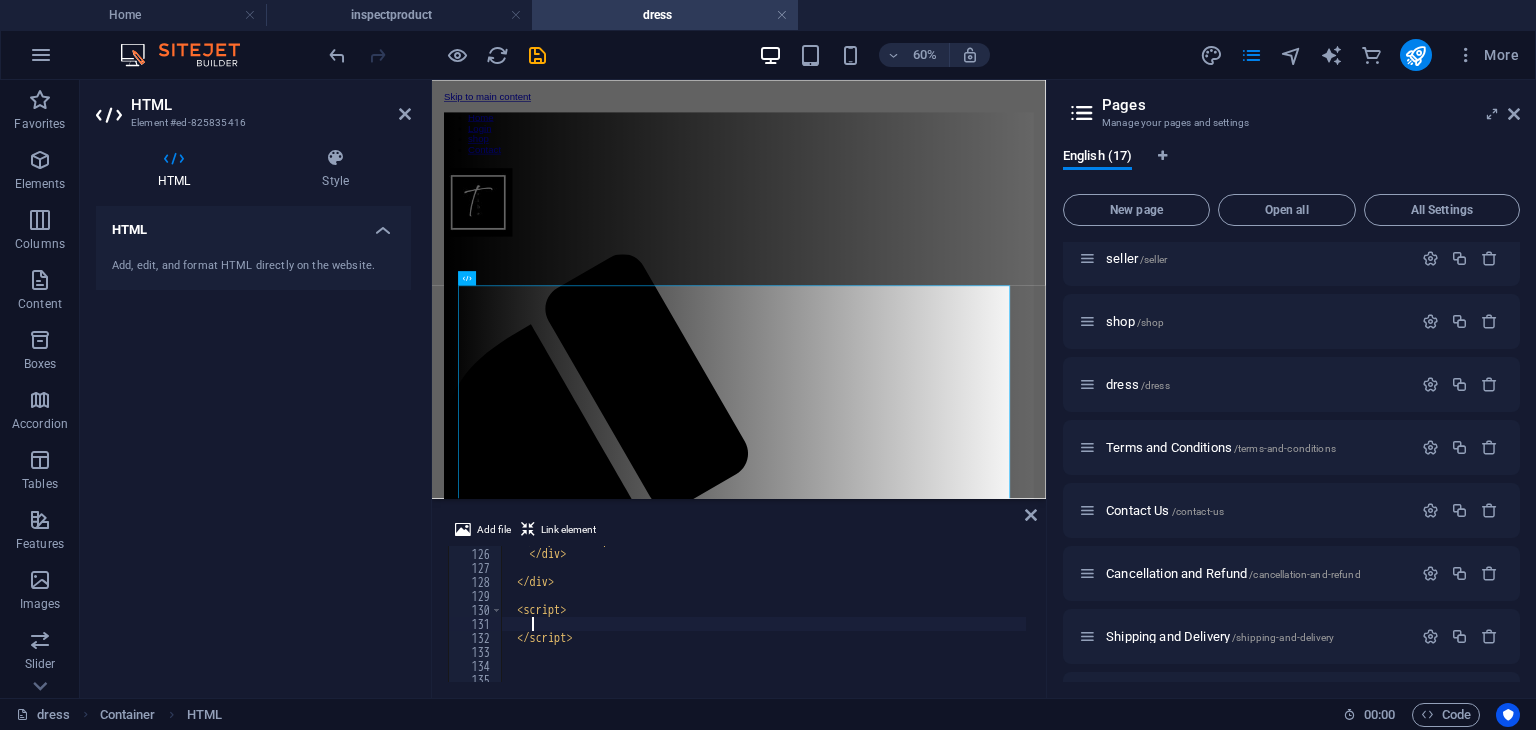 paste 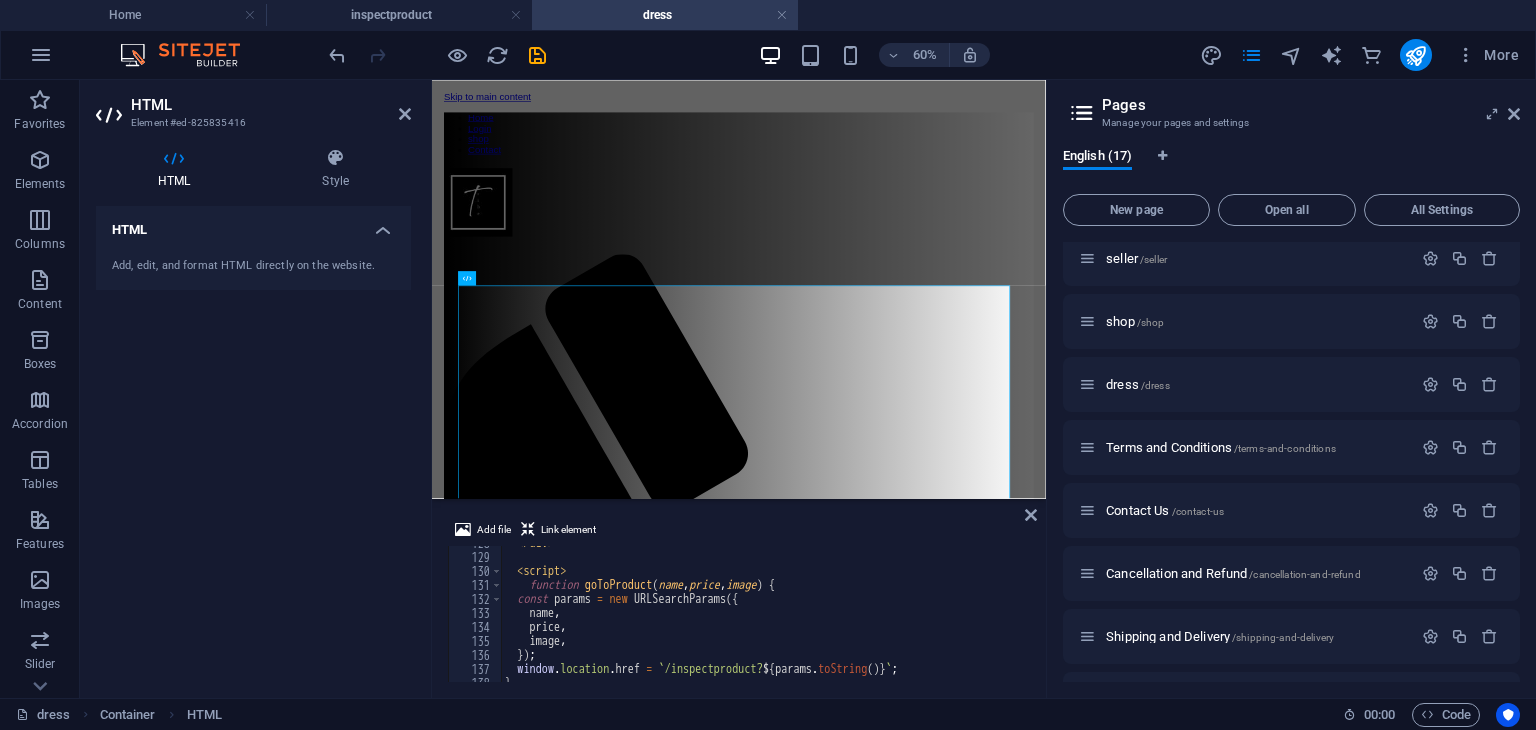 scroll, scrollTop: 1754, scrollLeft: 0, axis: vertical 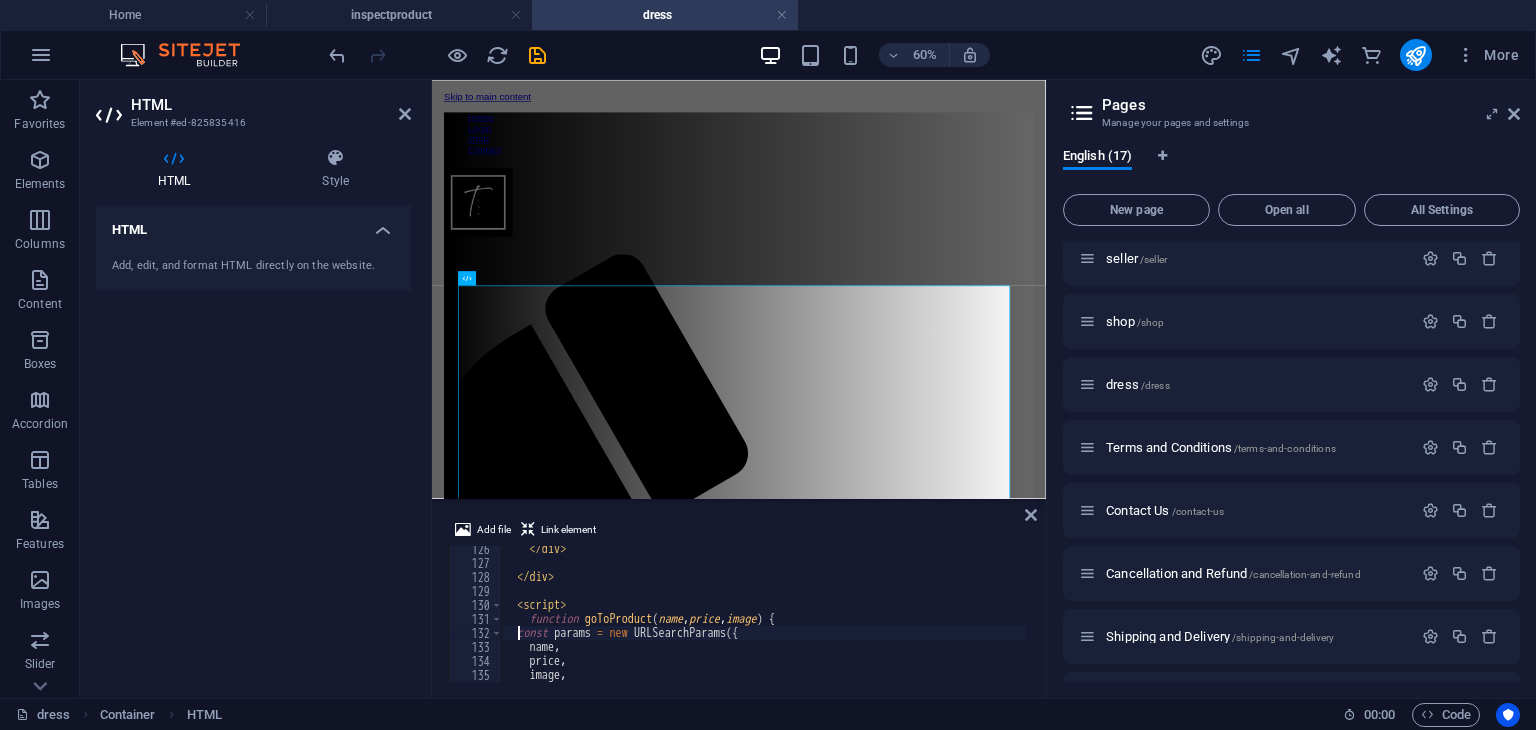 click on "</ div >    </ div >    < script >      function   goToProduct ( name ,  price ,  image )   {    const   params   =   new   URLSearchParams ({      name ,      price ,      image ,    }) ;" at bounding box center [1913, 622] 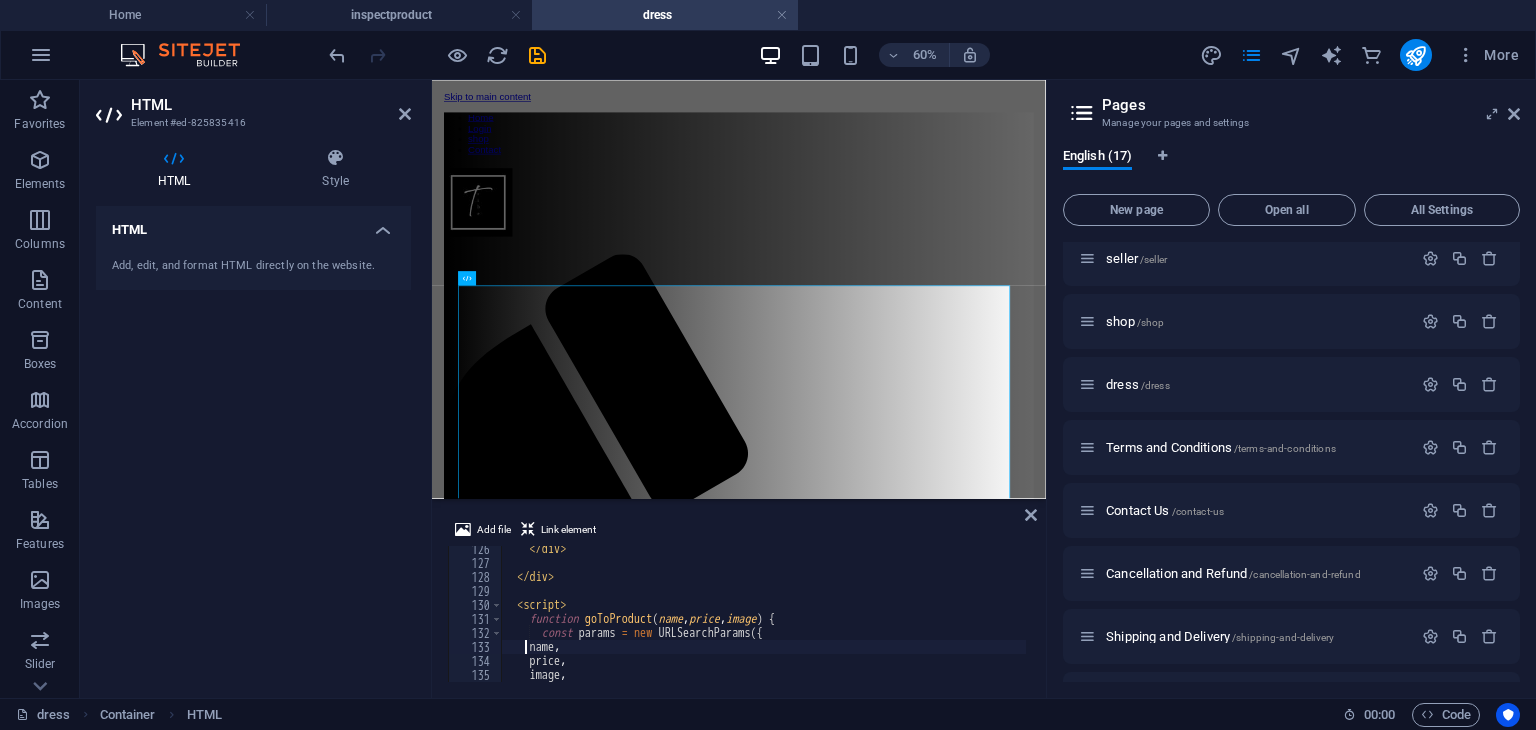 click on "</ div >    </ div >    < script >      function   goToProduct ( name ,  price ,  image )   {         const   params   =   new   URLSearchParams ({      name ,      price ,      image ,    }) ;" at bounding box center (1913, 622) 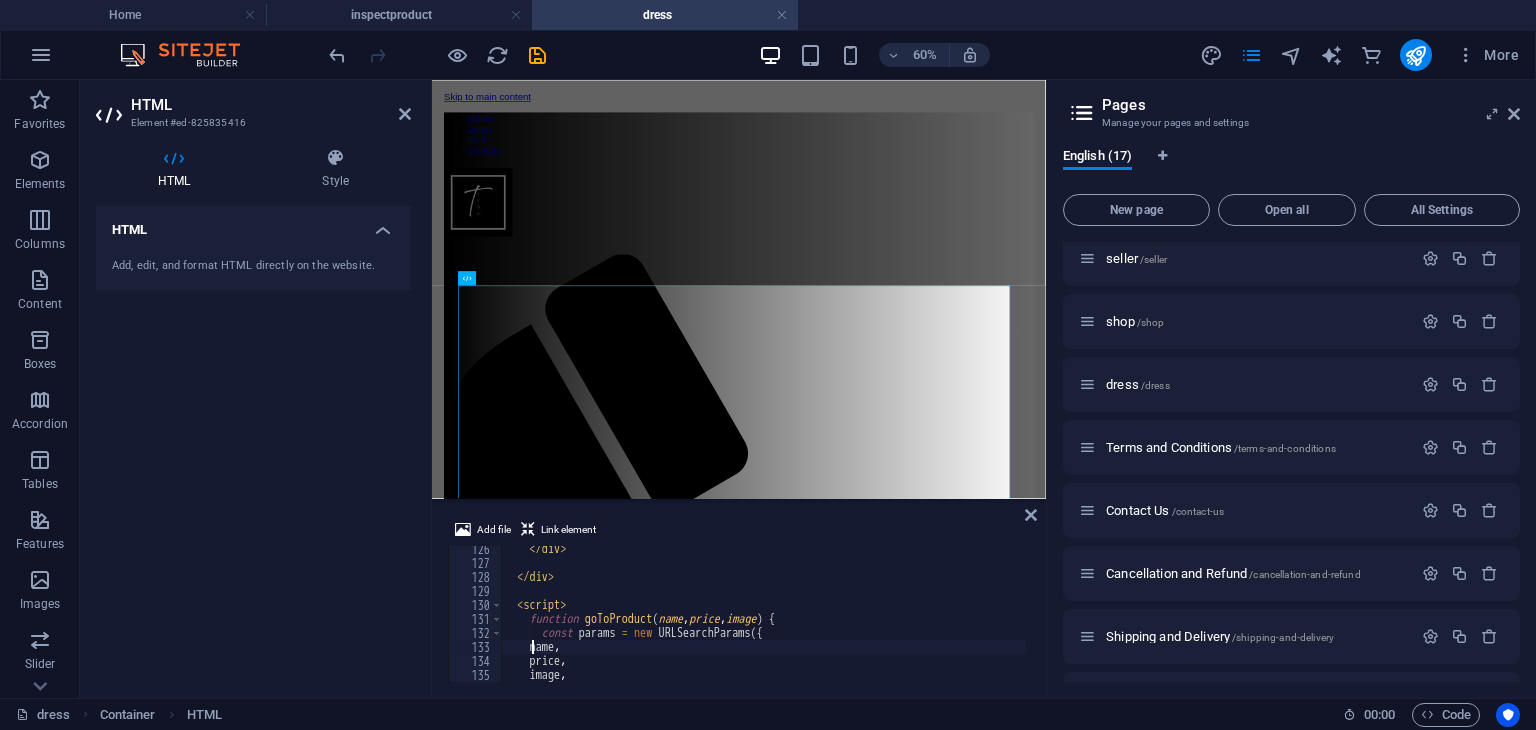 click on "</ div >    </ div >    < script >      function   goToProduct ( name ,  price ,  image )   {         const   params   =   new   URLSearchParams ({      name ,      price ,      image ,    }) ;" at bounding box center (1913, 622) 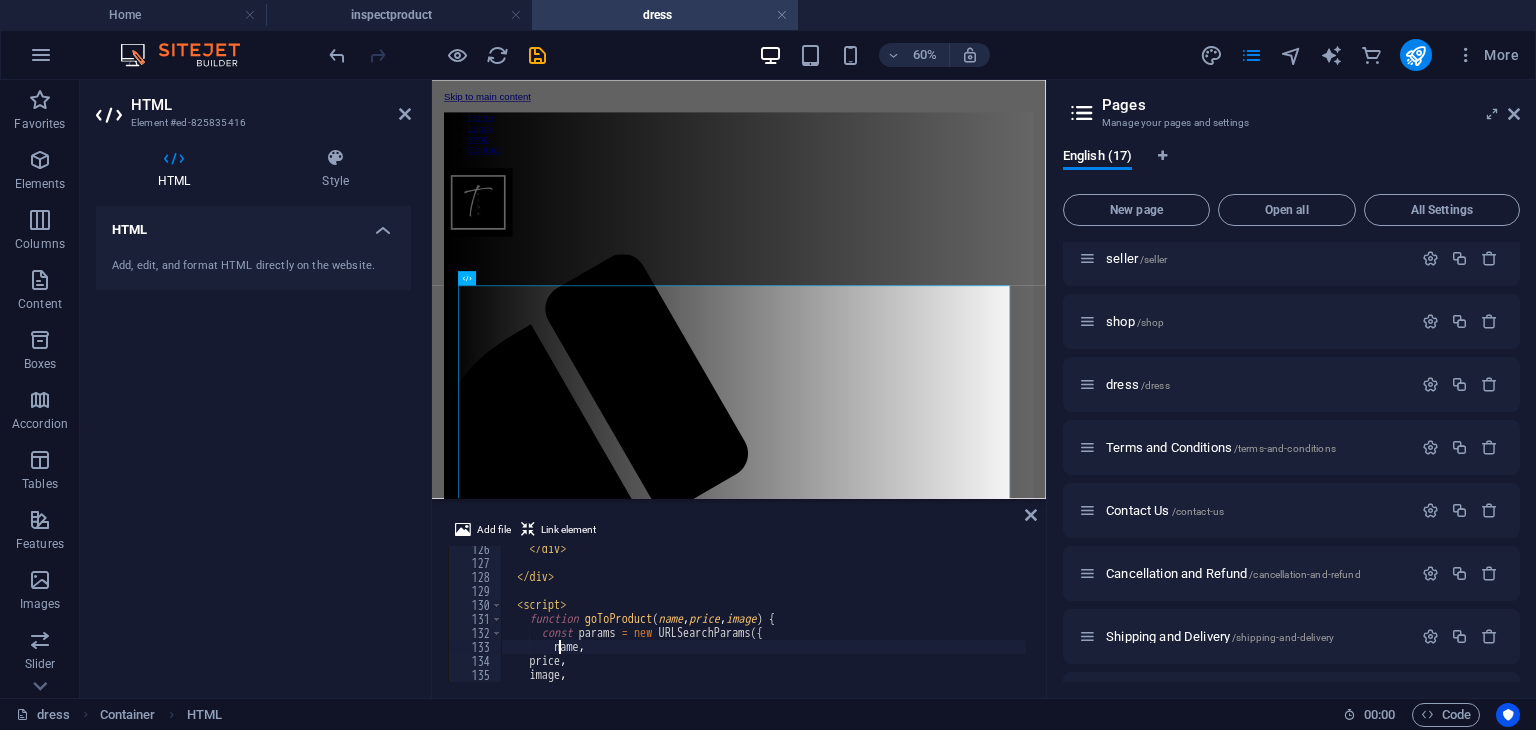 click on "</ div >    </ div >    < script >      function   goToProduct ( name ,  price ,  image )   {         const   params   =   new   URLSearchParams ({           name ,      price ,      image ,    }) ;" at bounding box center (1913, 622) 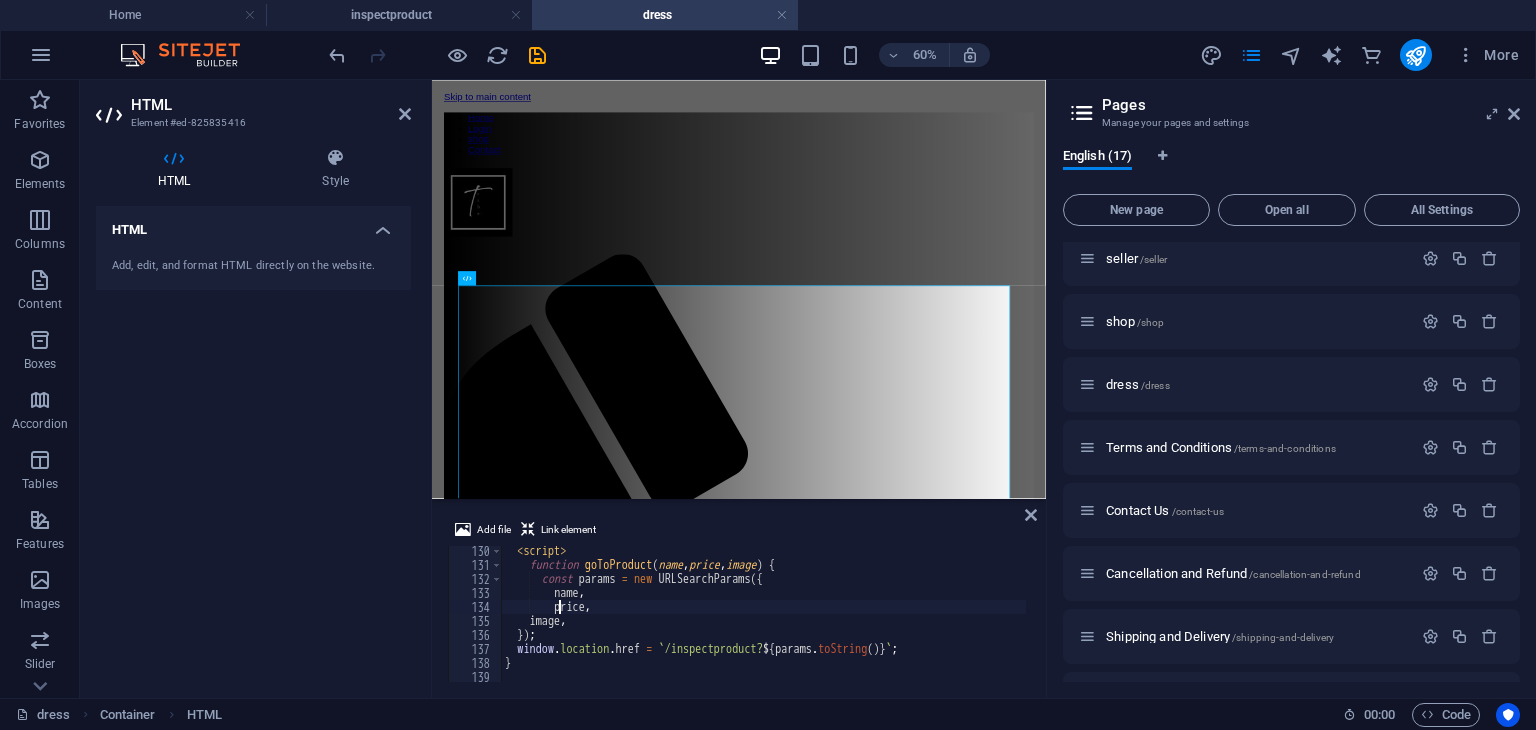 scroll, scrollTop: 1808, scrollLeft: 0, axis: vertical 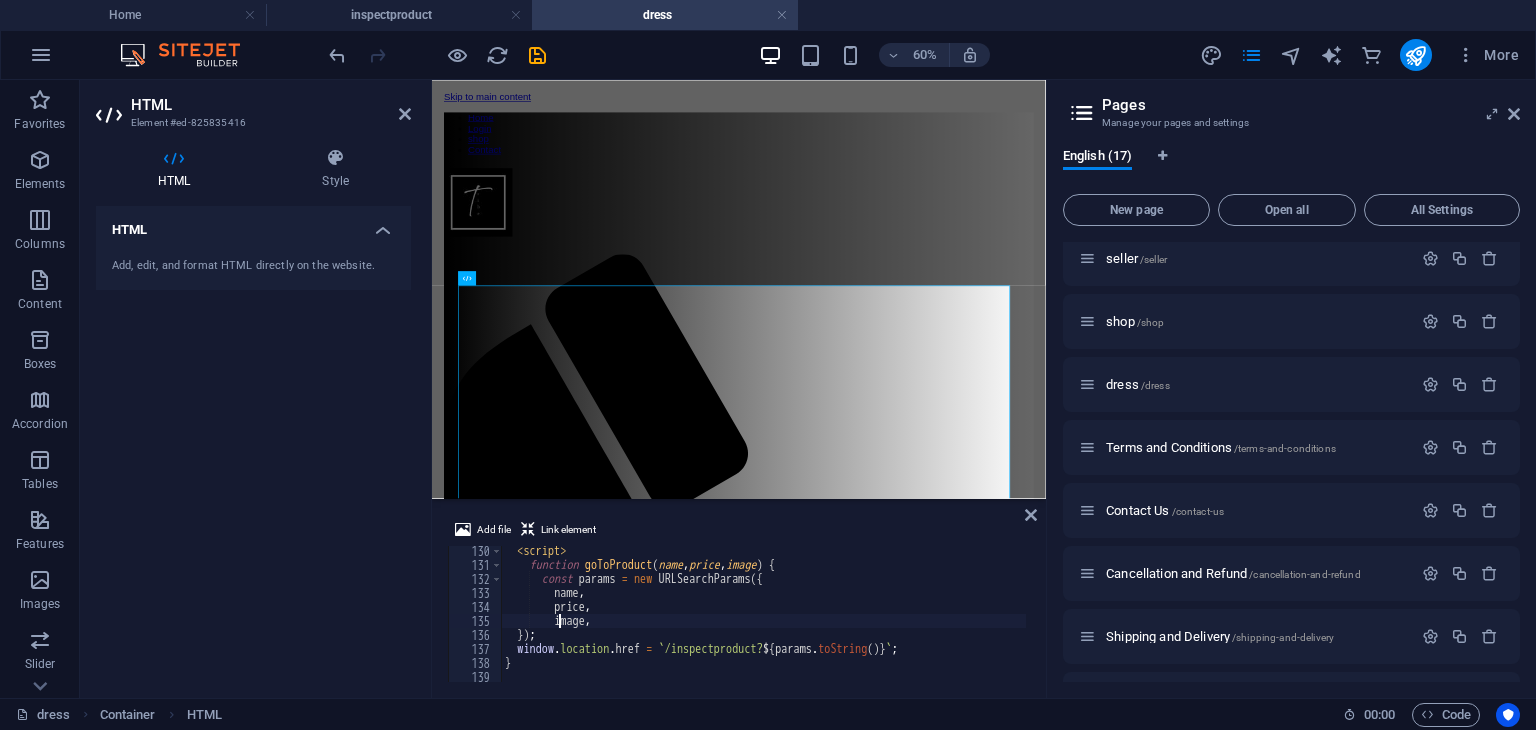 click on "< script >      function   goToProduct ( name ,  price ,  image )   {         const   params   =   new   URLSearchParams ({           name ,           price ,           image ,    }) ;    window . location . href   =   ` /inspectproduct? ${ params . toString ( ) } ` ; }    </ script >" at bounding box center (1913, 624) 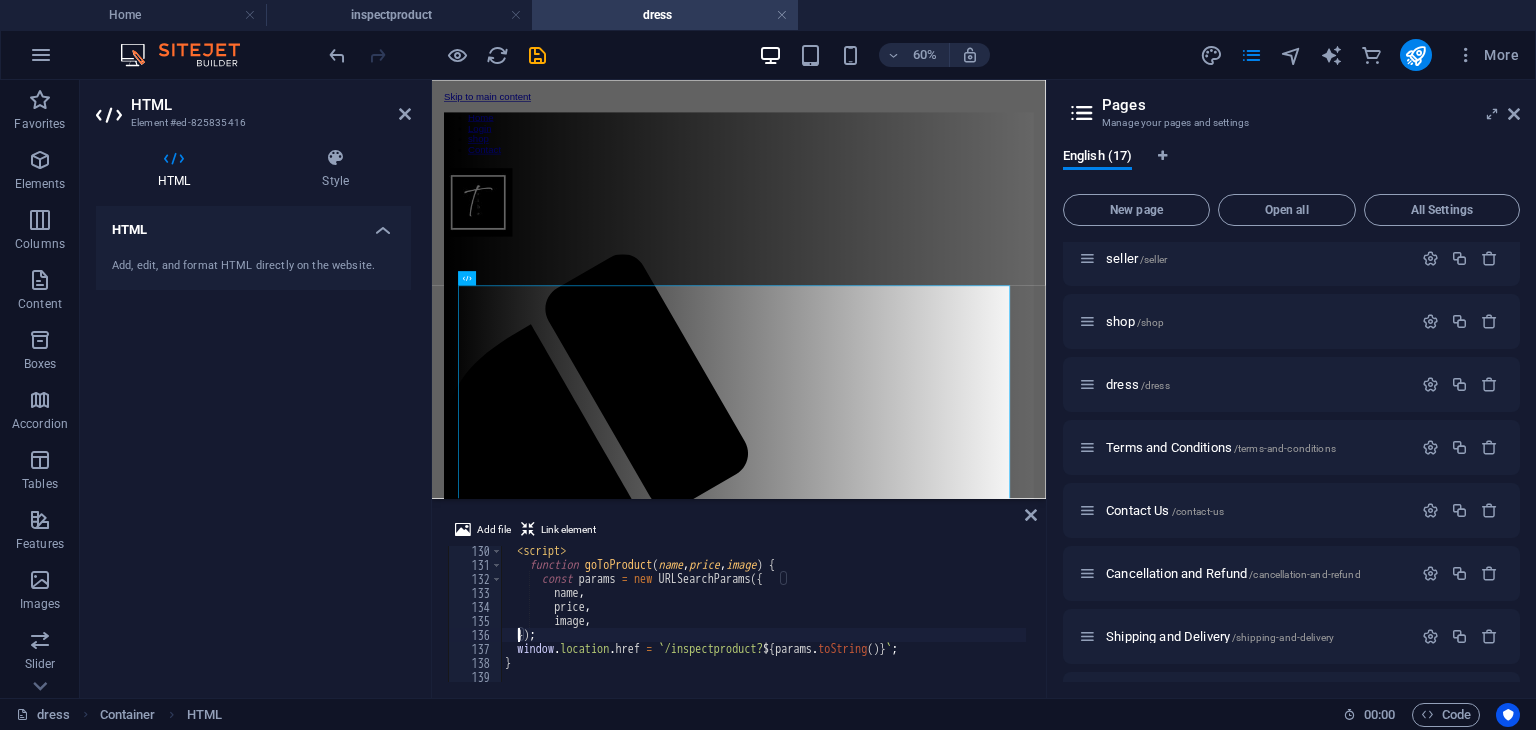 click on "< script >      function   goToProduct ( name ,  price ,  image )   {         const   params   =   new   URLSearchParams ({           name ,           price ,           image ,    }) ;    window . location . href   =   ` /inspectproduct? ${ params . toString ( ) } ` ; }    </ script >" at bounding box center [1913, 624] 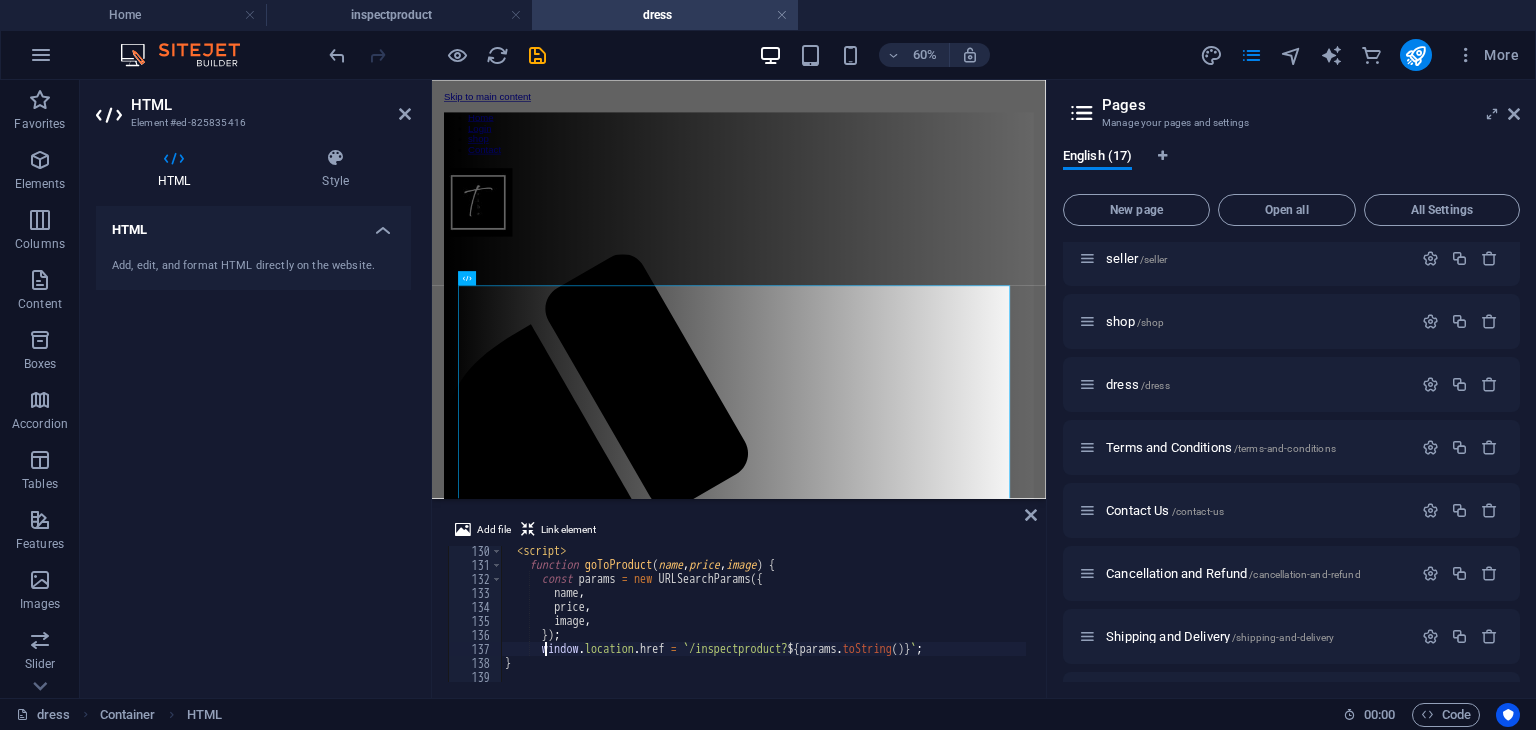 click on "< script >      function   goToProduct ( name ,  price ,  image )   {         const   params   =   new   URLSearchParams ({           name ,           price ,           image ,         }) ;         window . location . href   =   ` /inspectproduct? ${ params . toString ( ) } ` ; }    </ script >" at bounding box center (1913, 624) 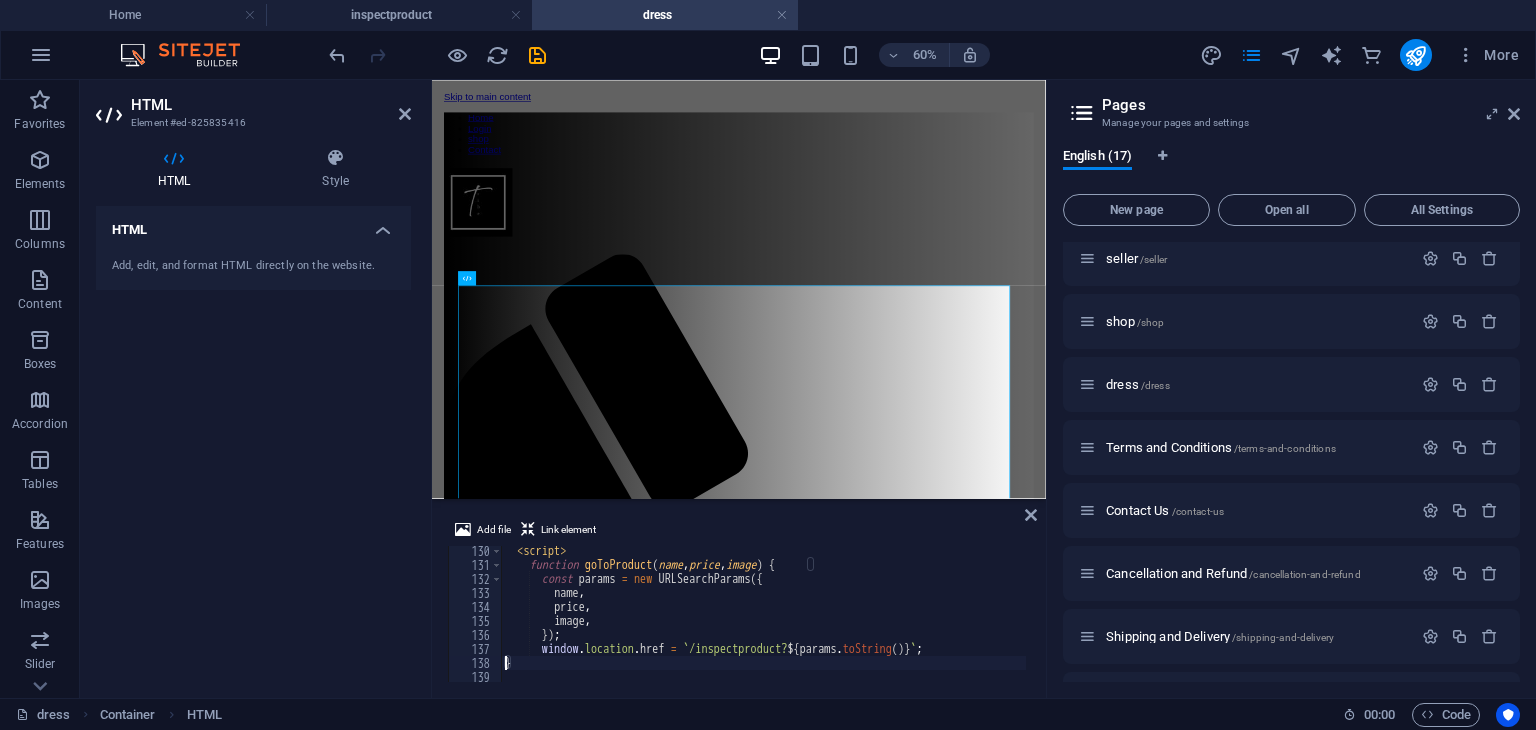 click on "< script >      function   goToProduct ( name ,  price ,  image )   {         const   params   =   new   URLSearchParams ({           name ,           price ,           image ,         }) ;         window . location . href   =   ` /inspectproduct? ${ params . toString ( ) } ` ; }    </ script >" at bounding box center (1913, 624) 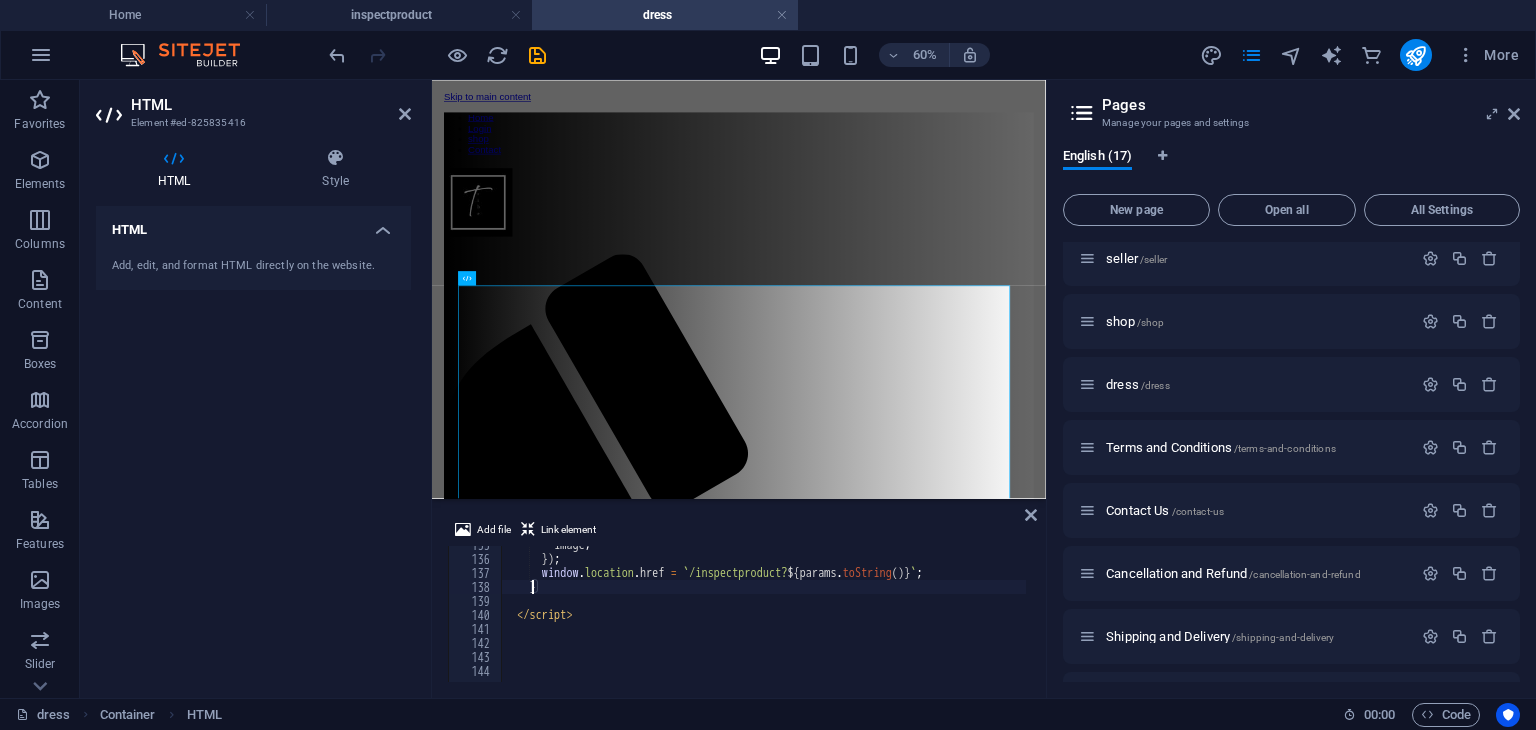 scroll, scrollTop: 1884, scrollLeft: 0, axis: vertical 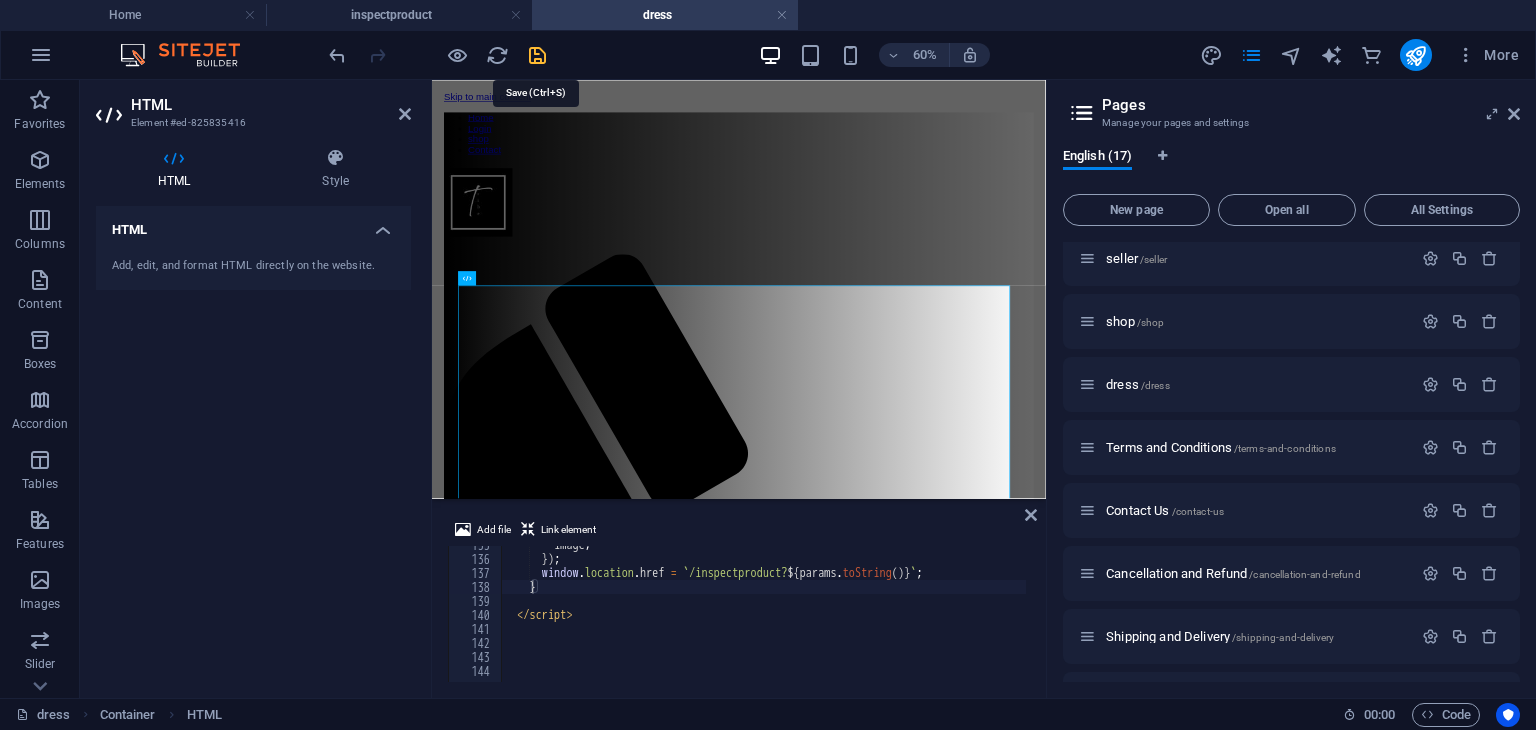 click at bounding box center (537, 55) 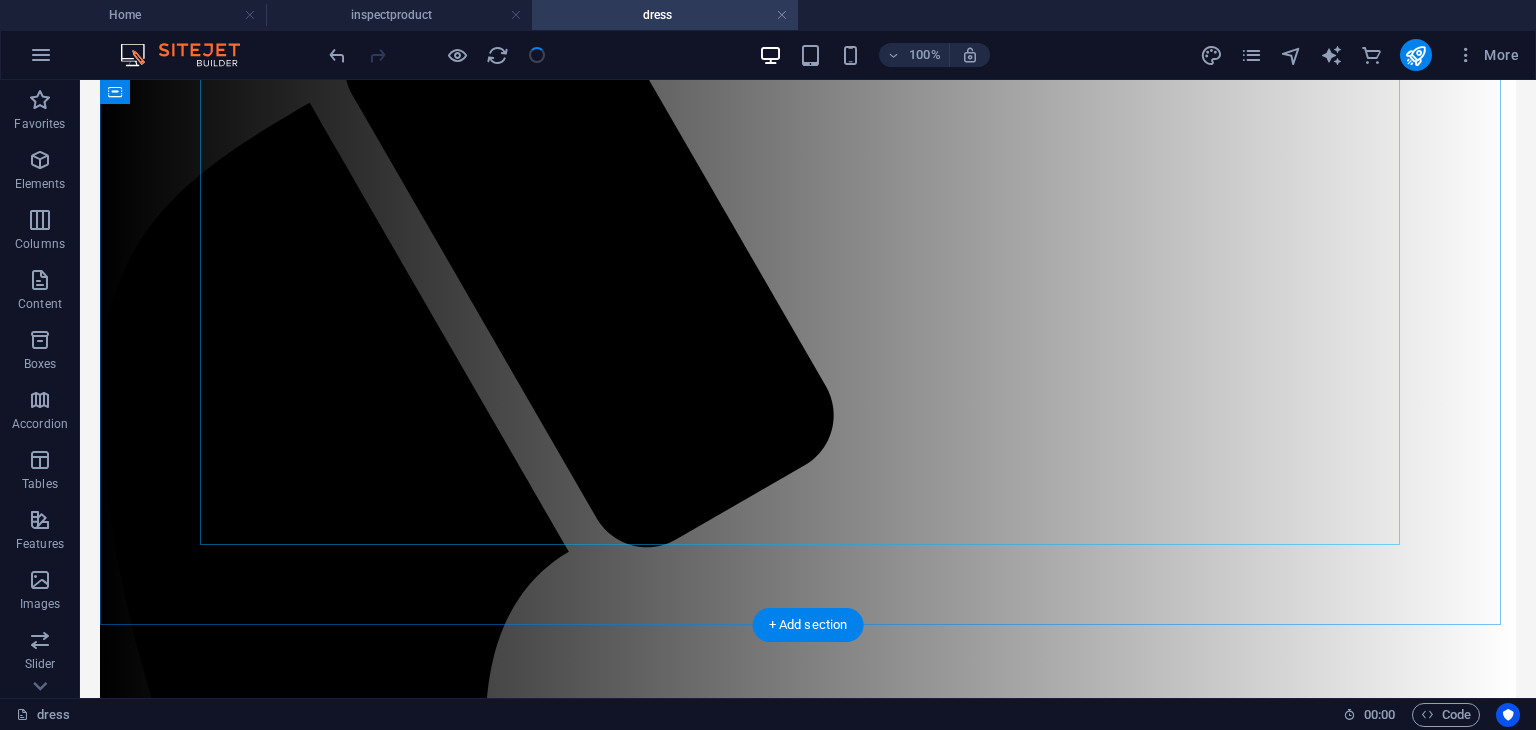scroll, scrollTop: 557, scrollLeft: 0, axis: vertical 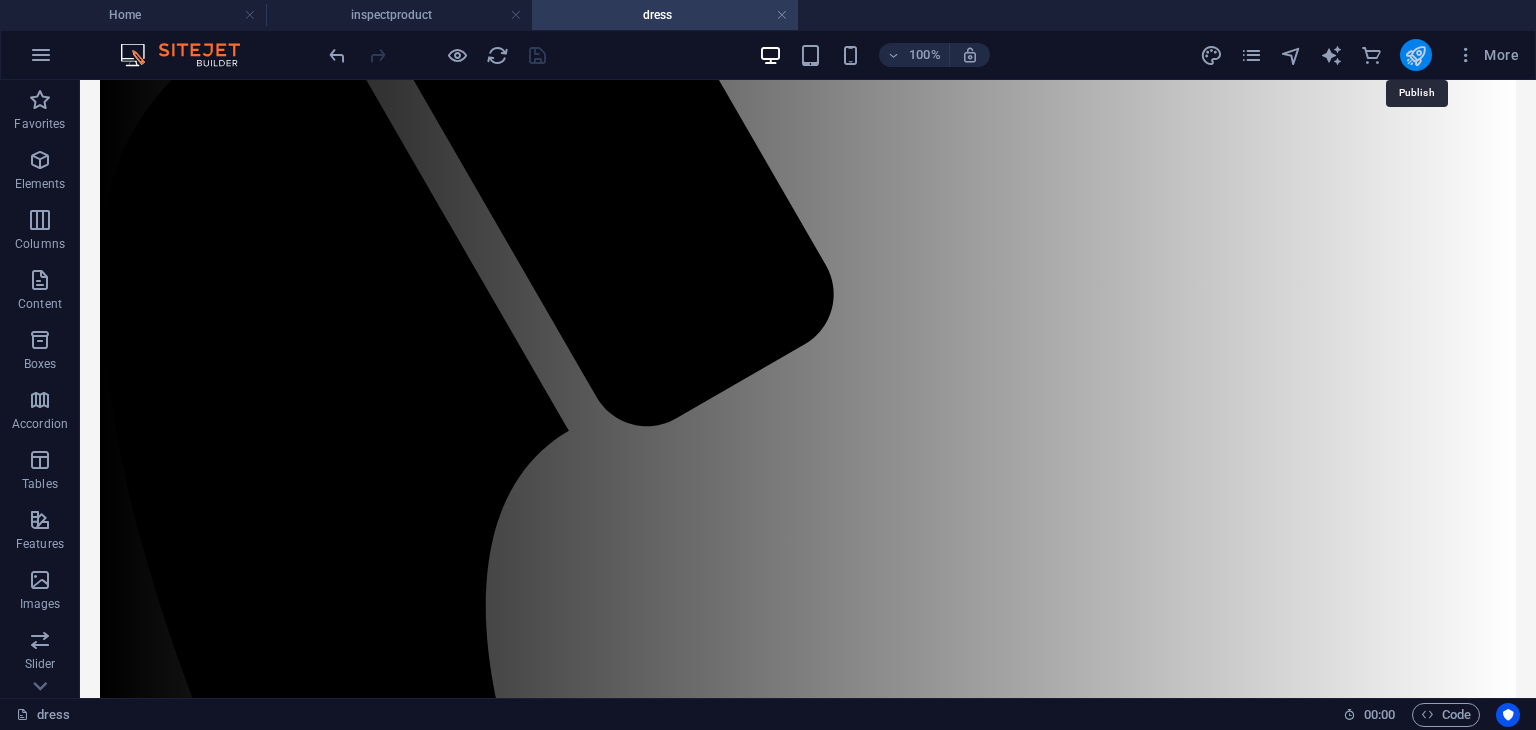 click at bounding box center (1415, 55) 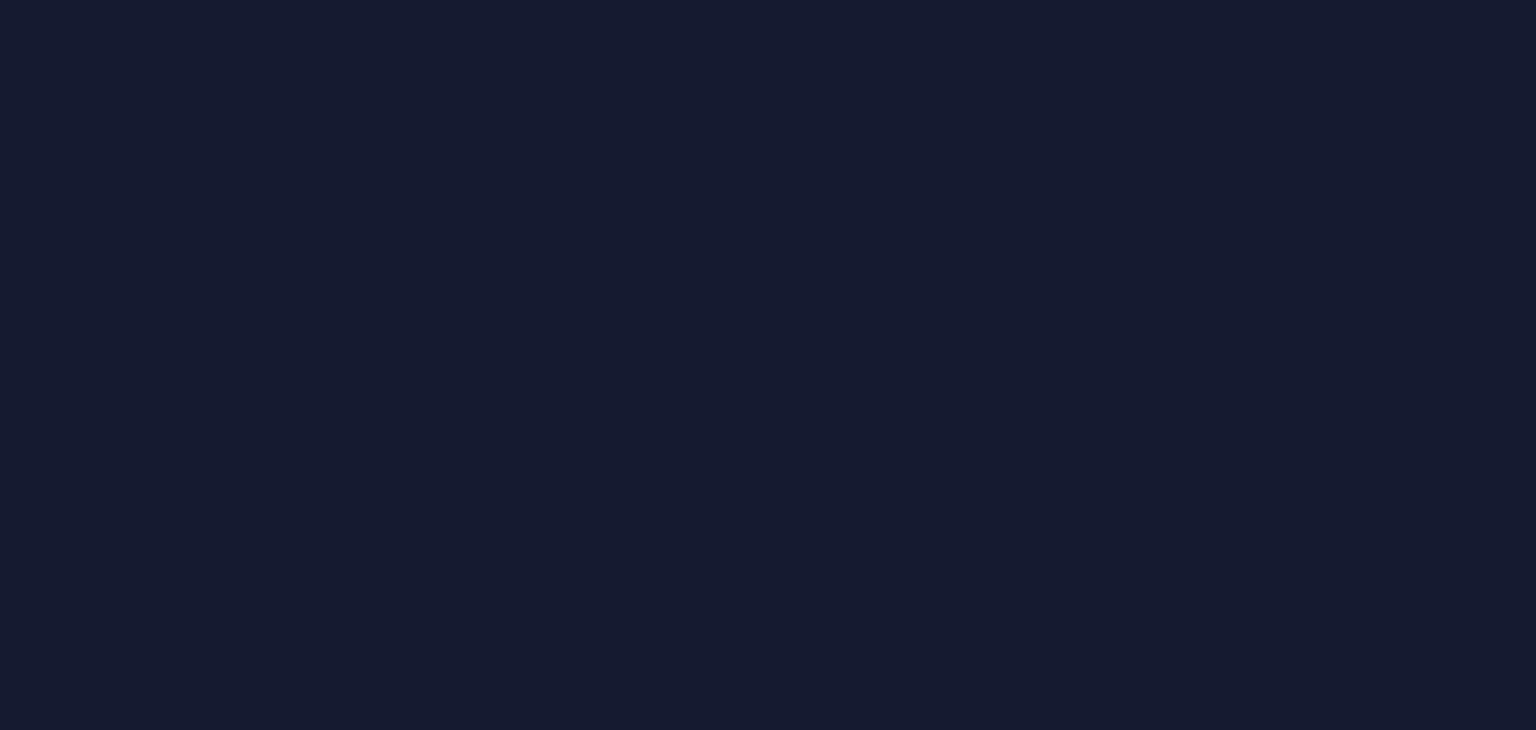 scroll, scrollTop: 0, scrollLeft: 0, axis: both 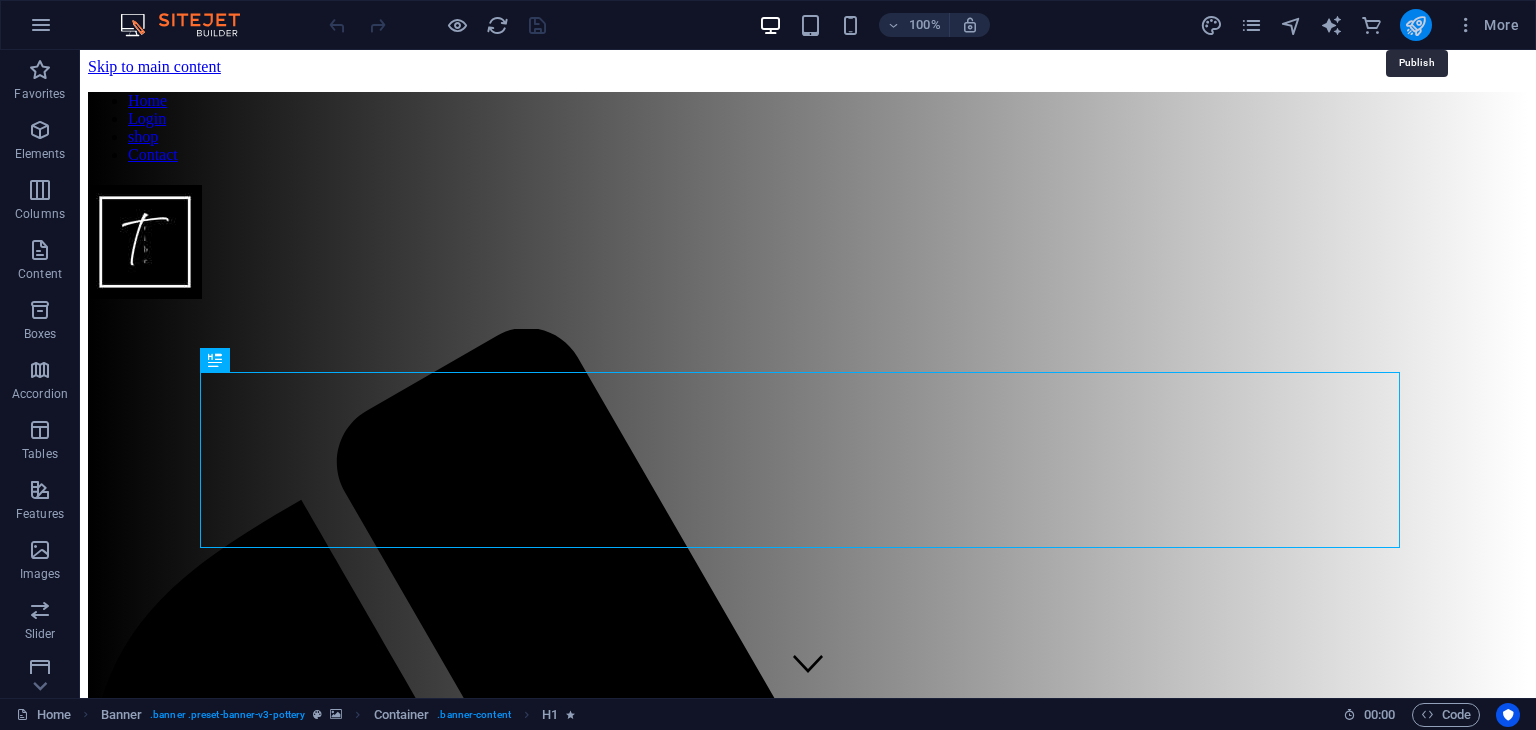 click at bounding box center (1415, 25) 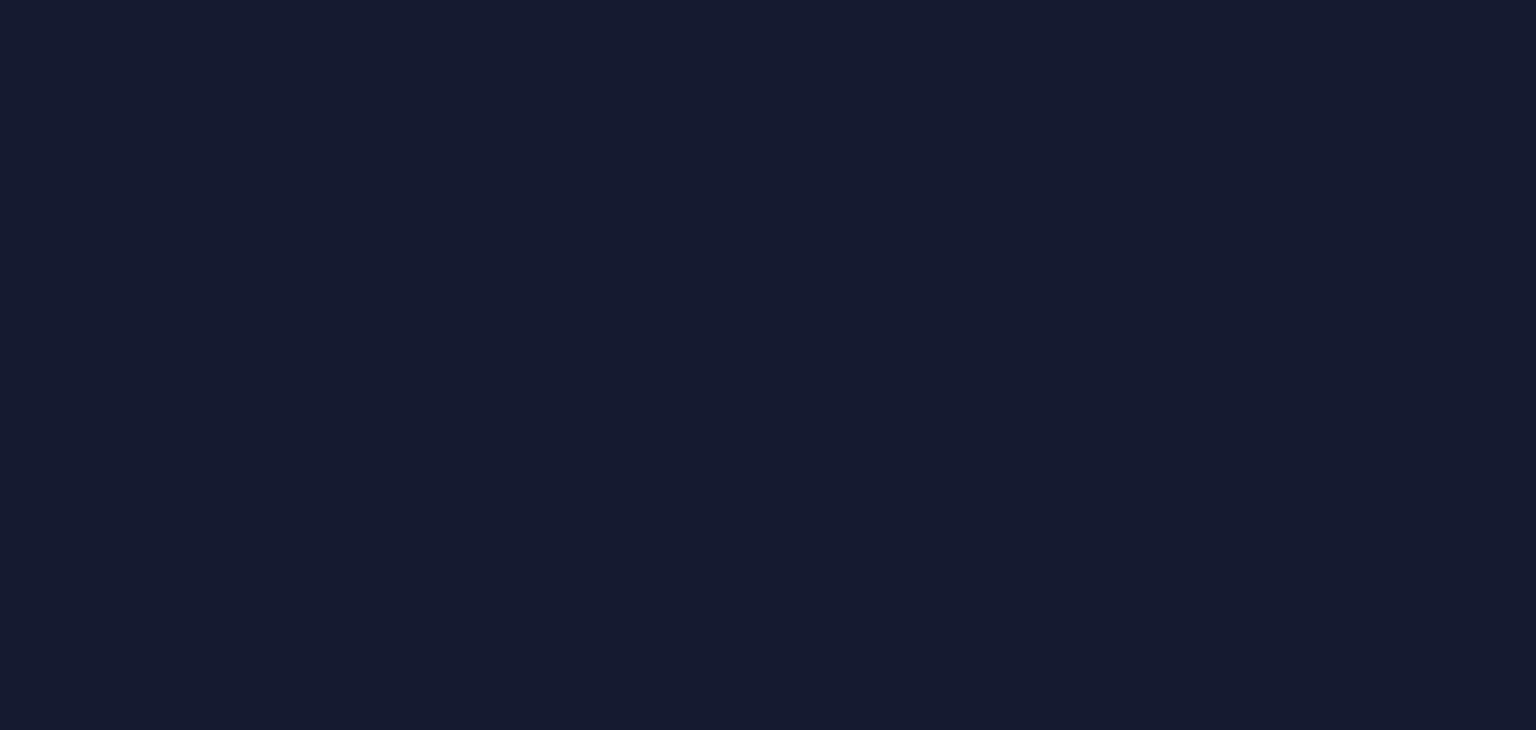 scroll, scrollTop: 0, scrollLeft: 0, axis: both 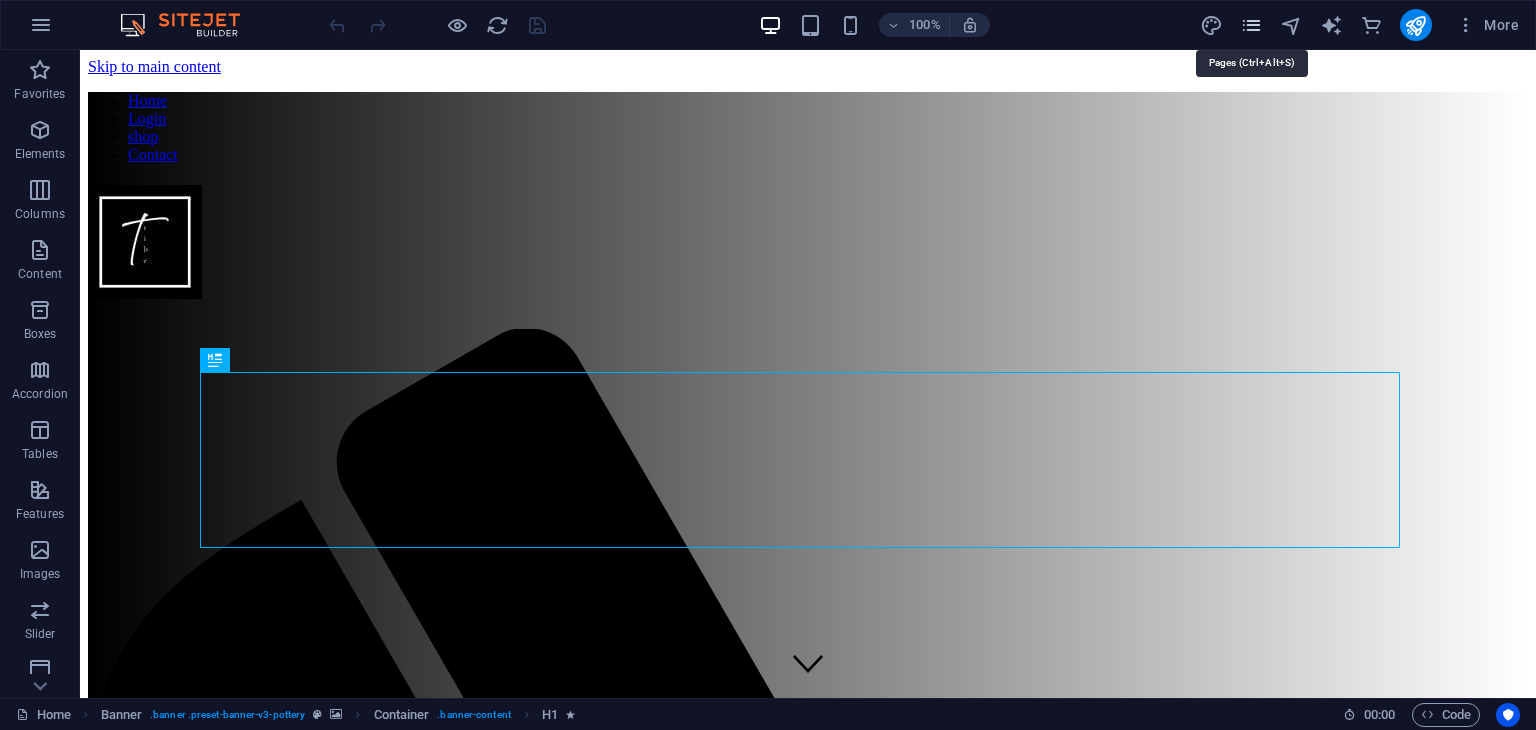 click at bounding box center [1251, 25] 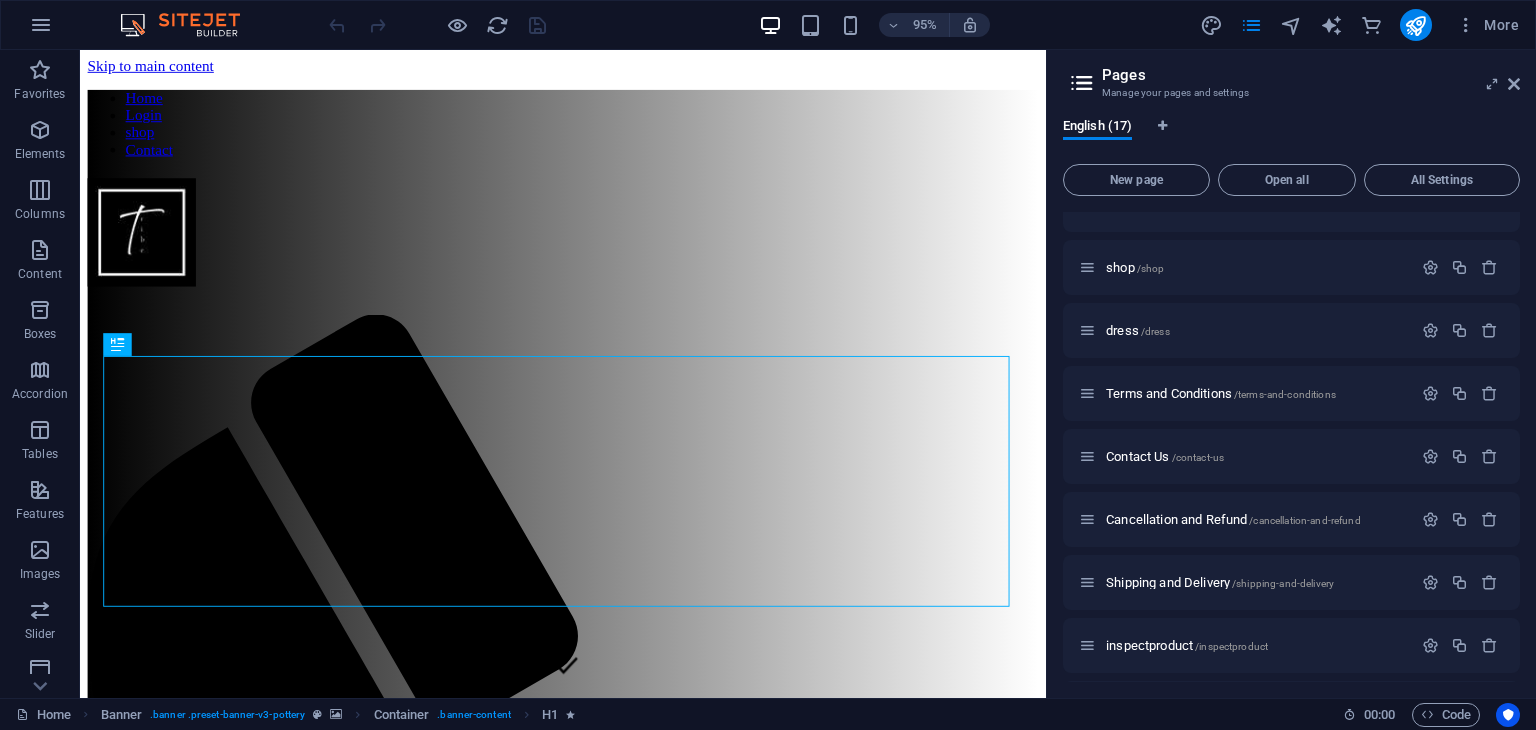 scroll, scrollTop: 601, scrollLeft: 0, axis: vertical 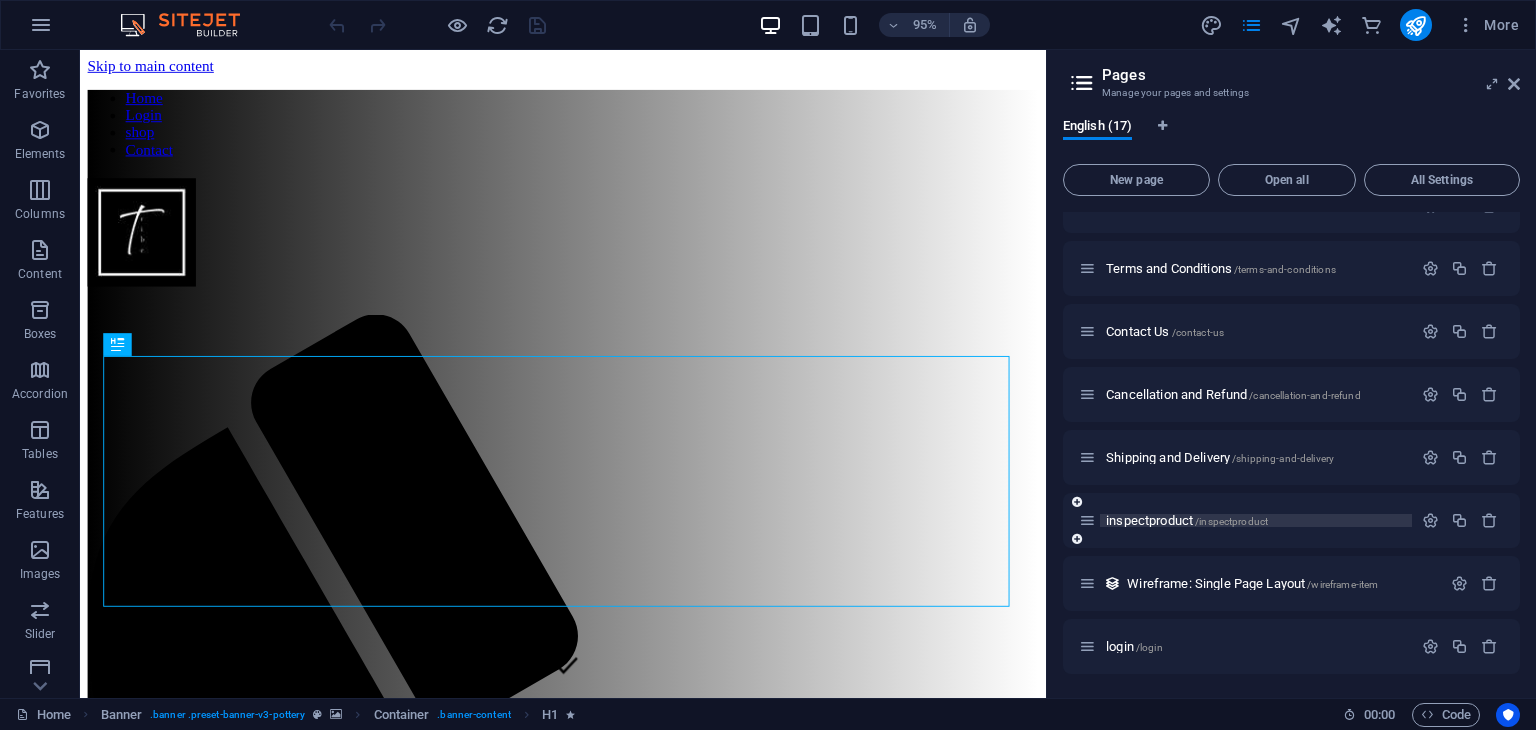click on "inspectproduct /inspectproduct" at bounding box center [1187, 520] 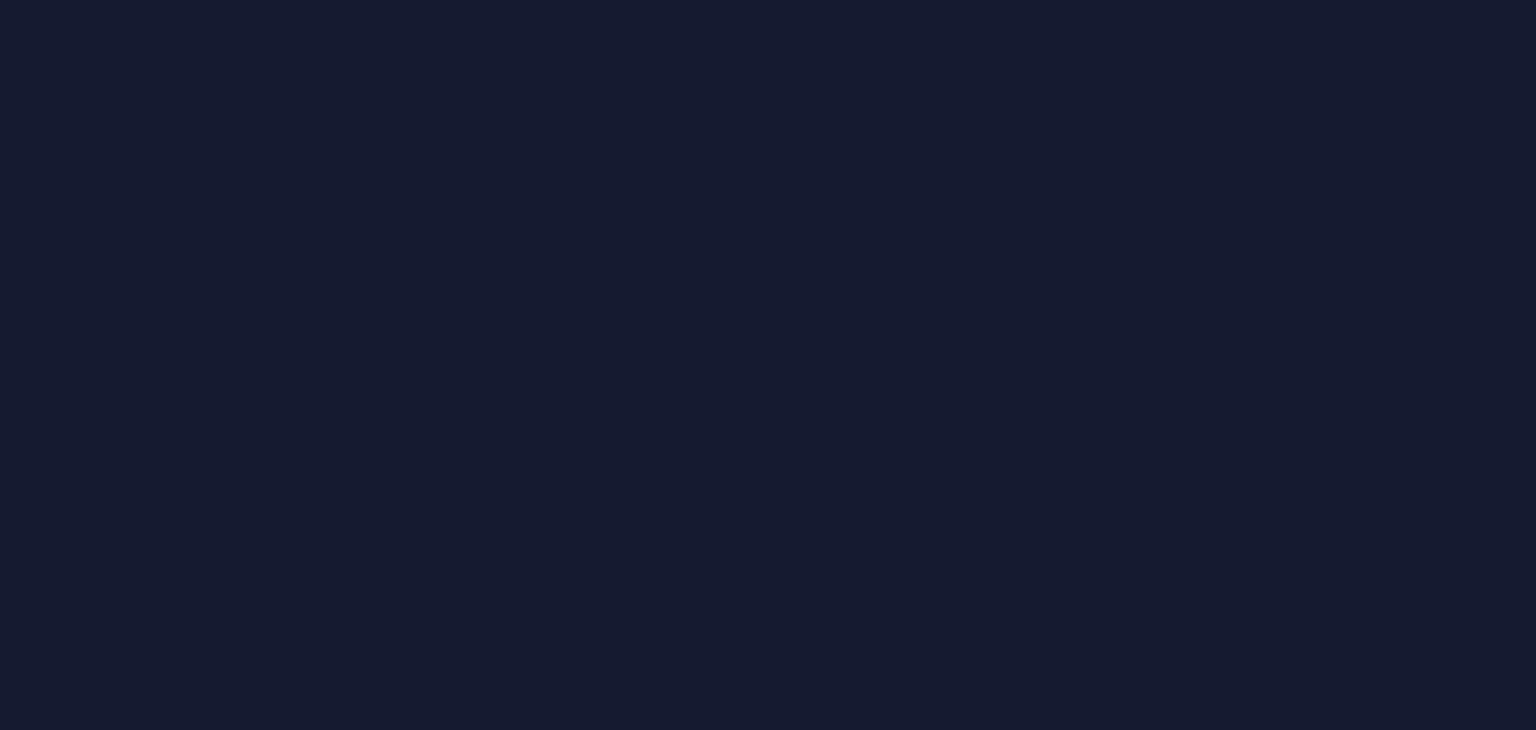scroll, scrollTop: 0, scrollLeft: 0, axis: both 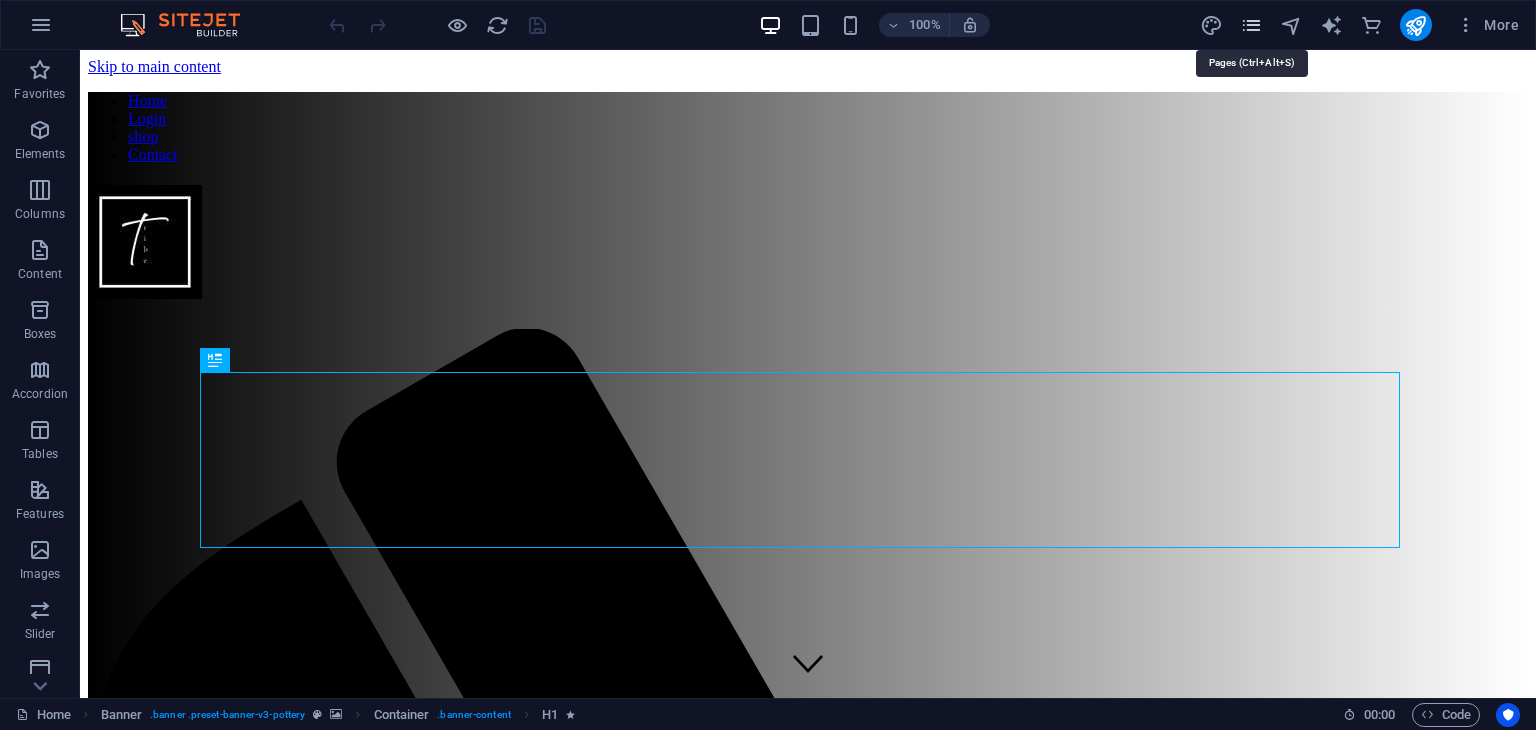 click at bounding box center [1251, 25] 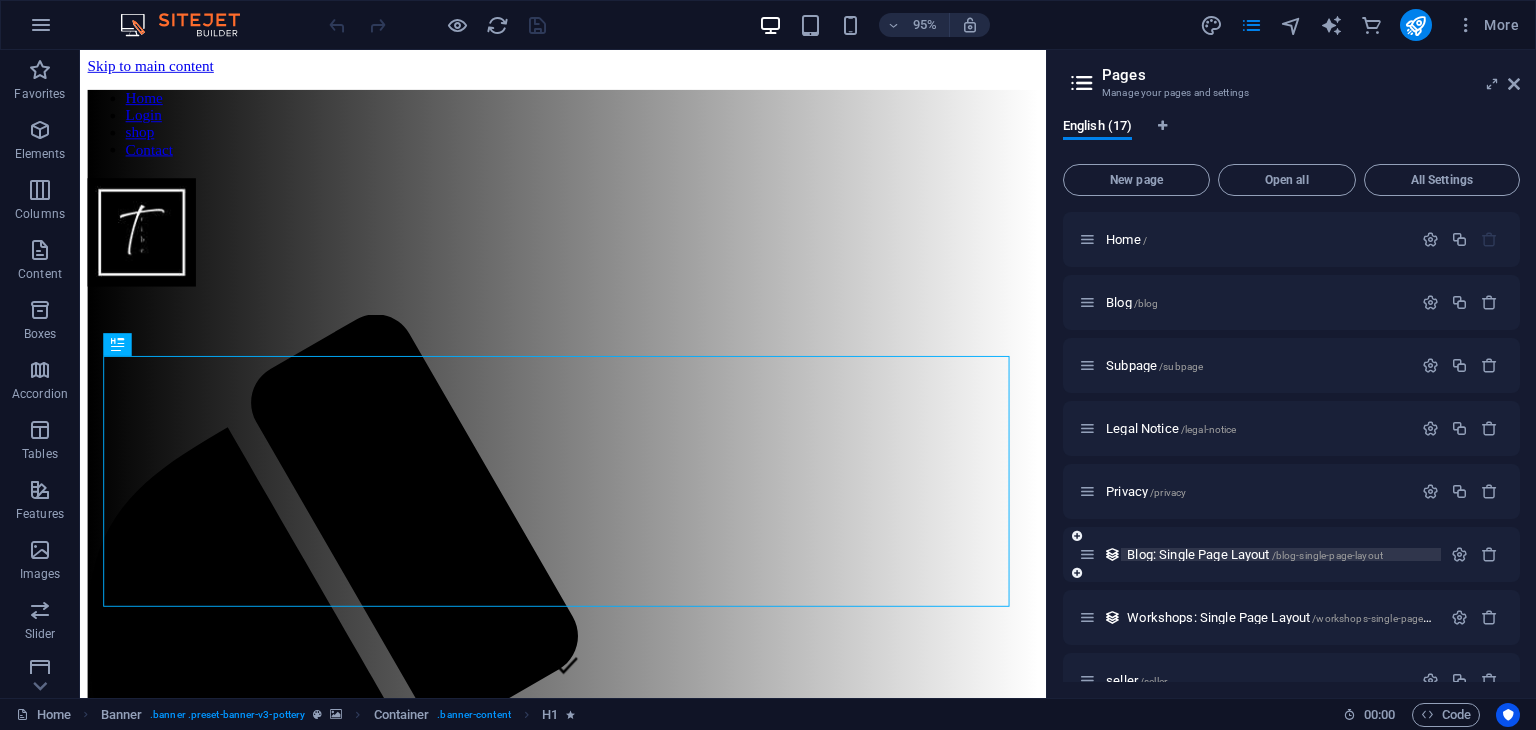 scroll, scrollTop: 601, scrollLeft: 0, axis: vertical 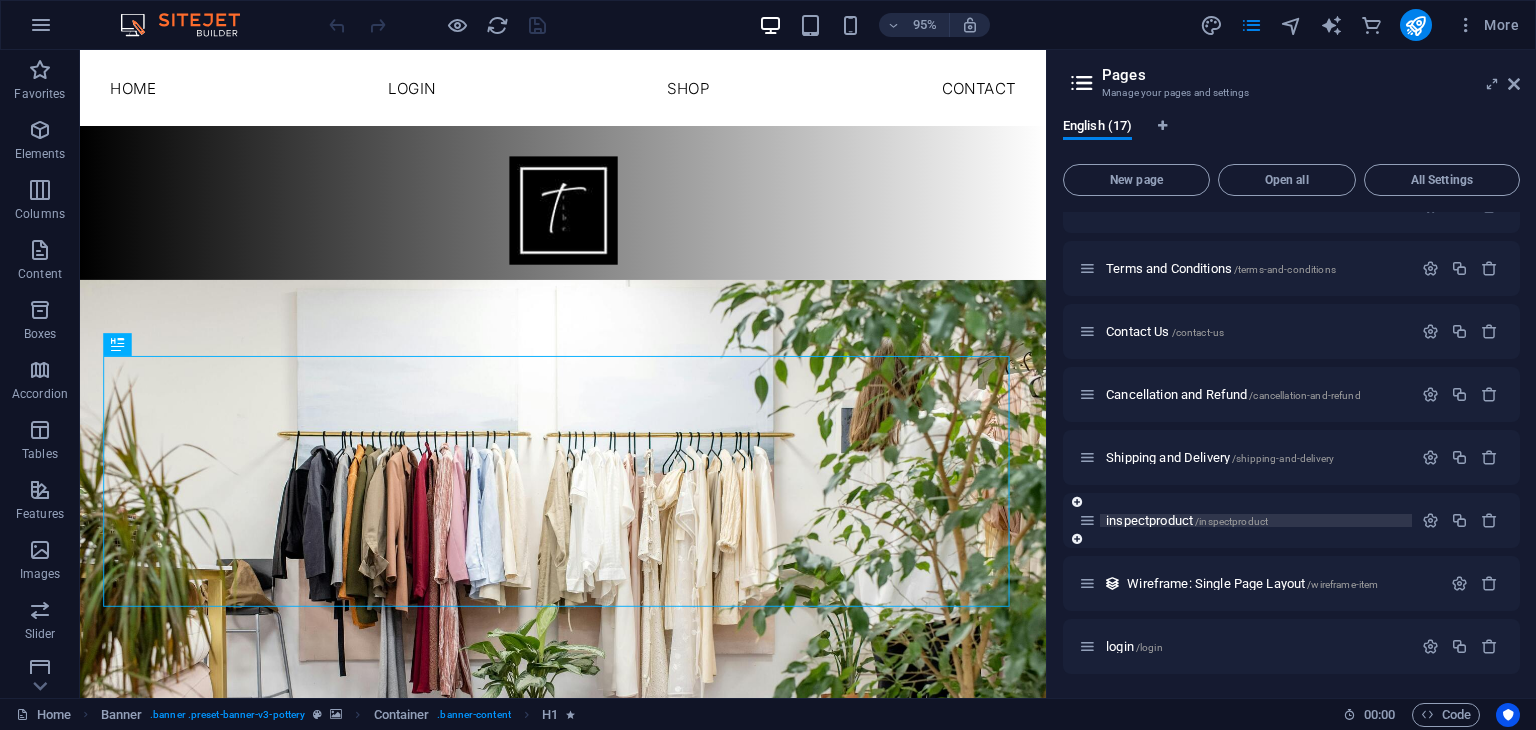 click on "inspectproduct /inspectproduct" at bounding box center [1187, 520] 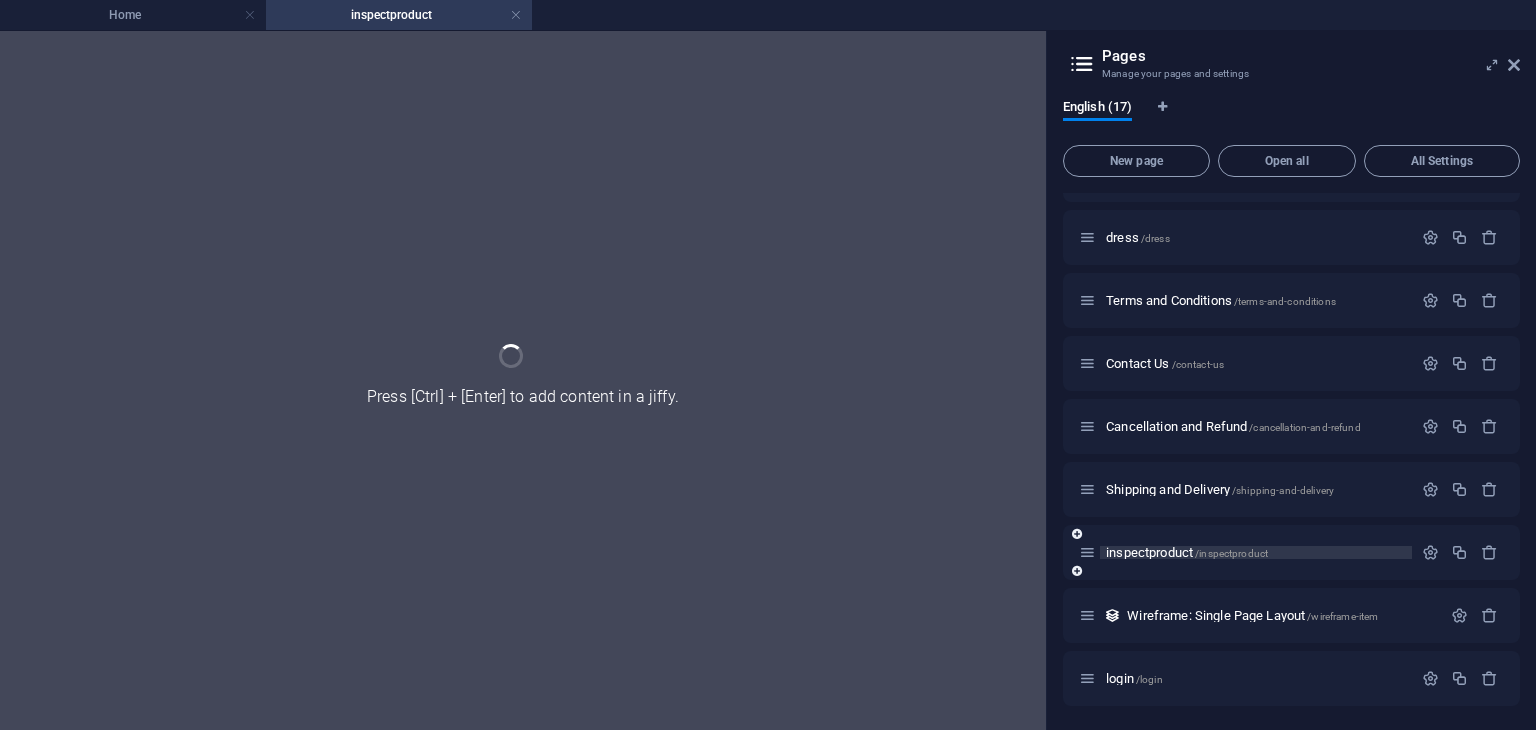 scroll, scrollTop: 550, scrollLeft: 0, axis: vertical 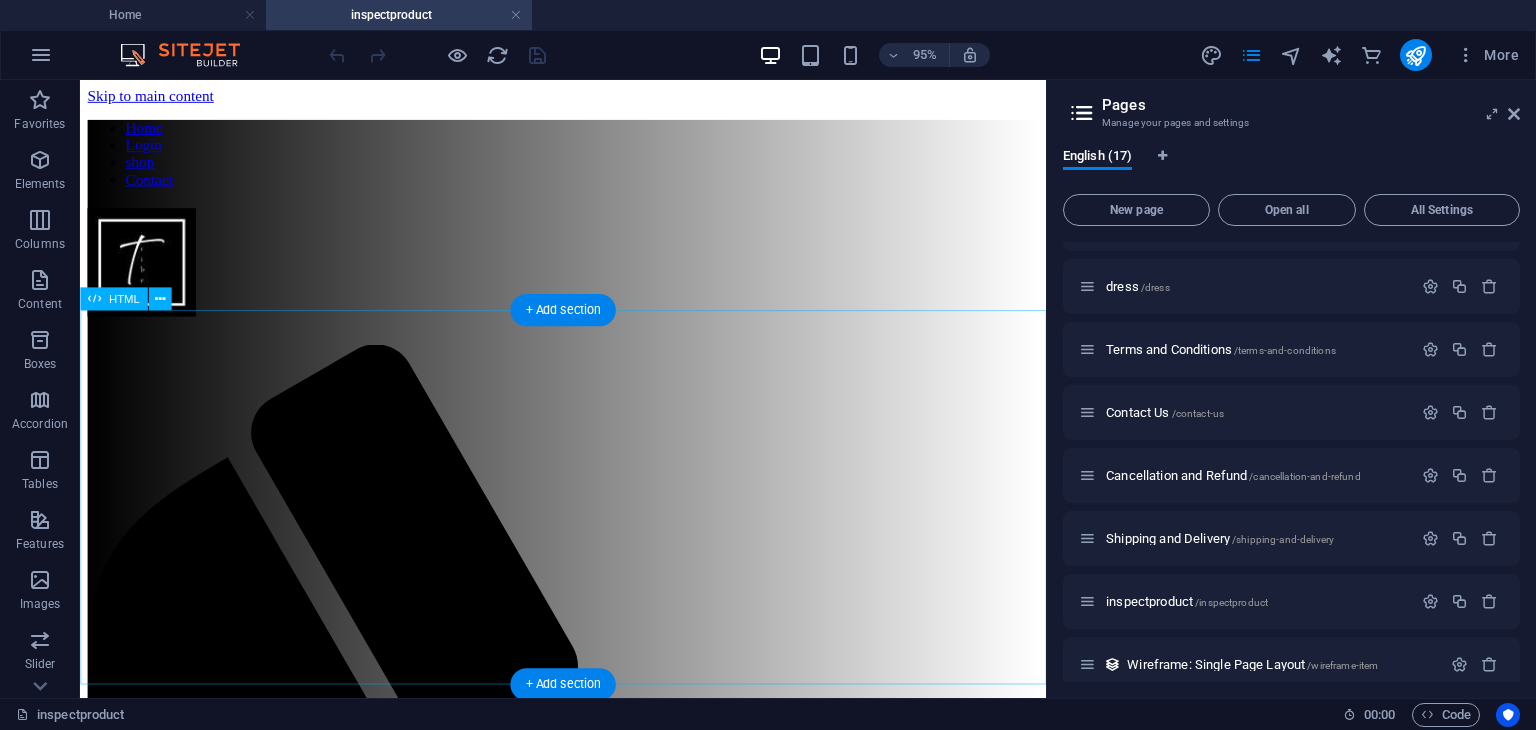 click on "Loading..." at bounding box center [588, 1887] 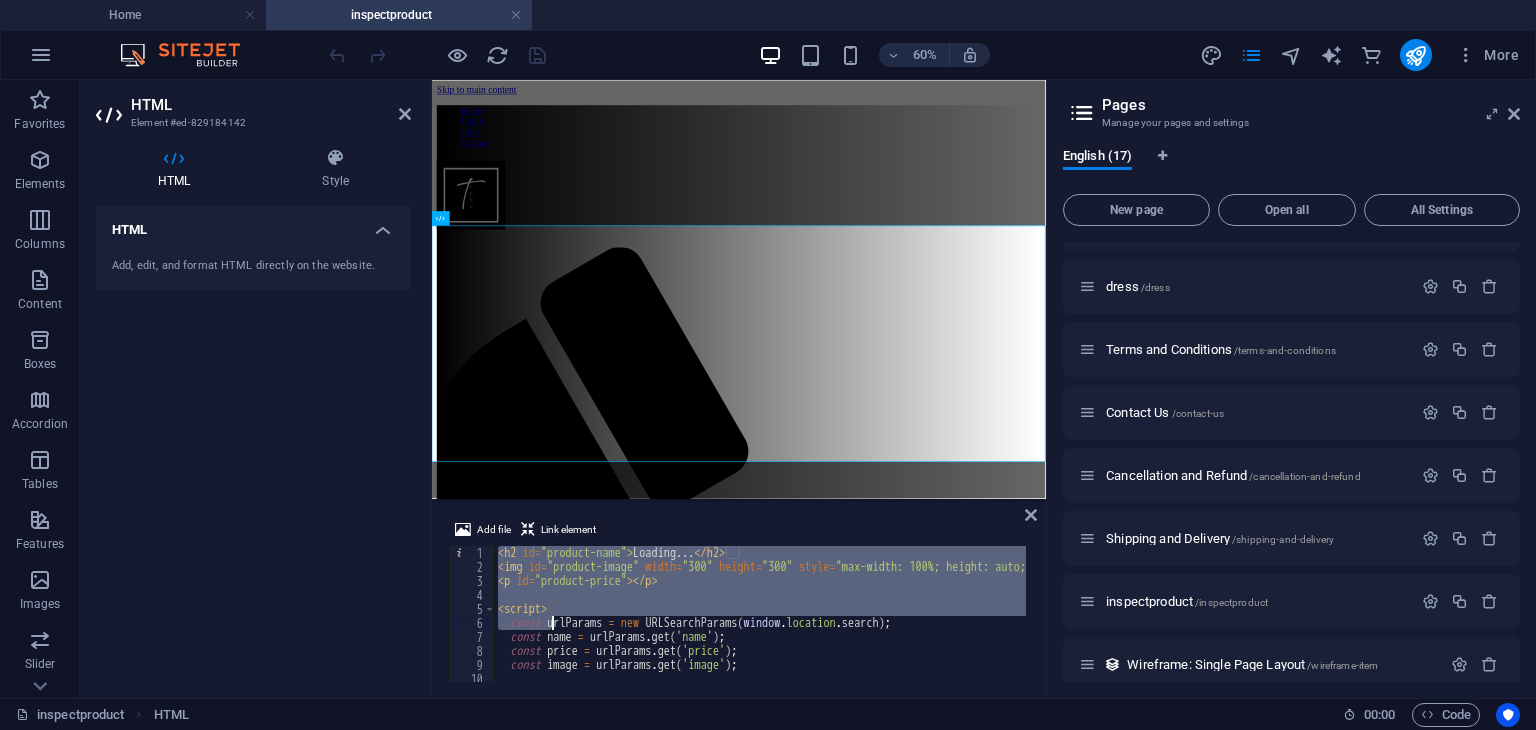 scroll, scrollTop: 134, scrollLeft: 0, axis: vertical 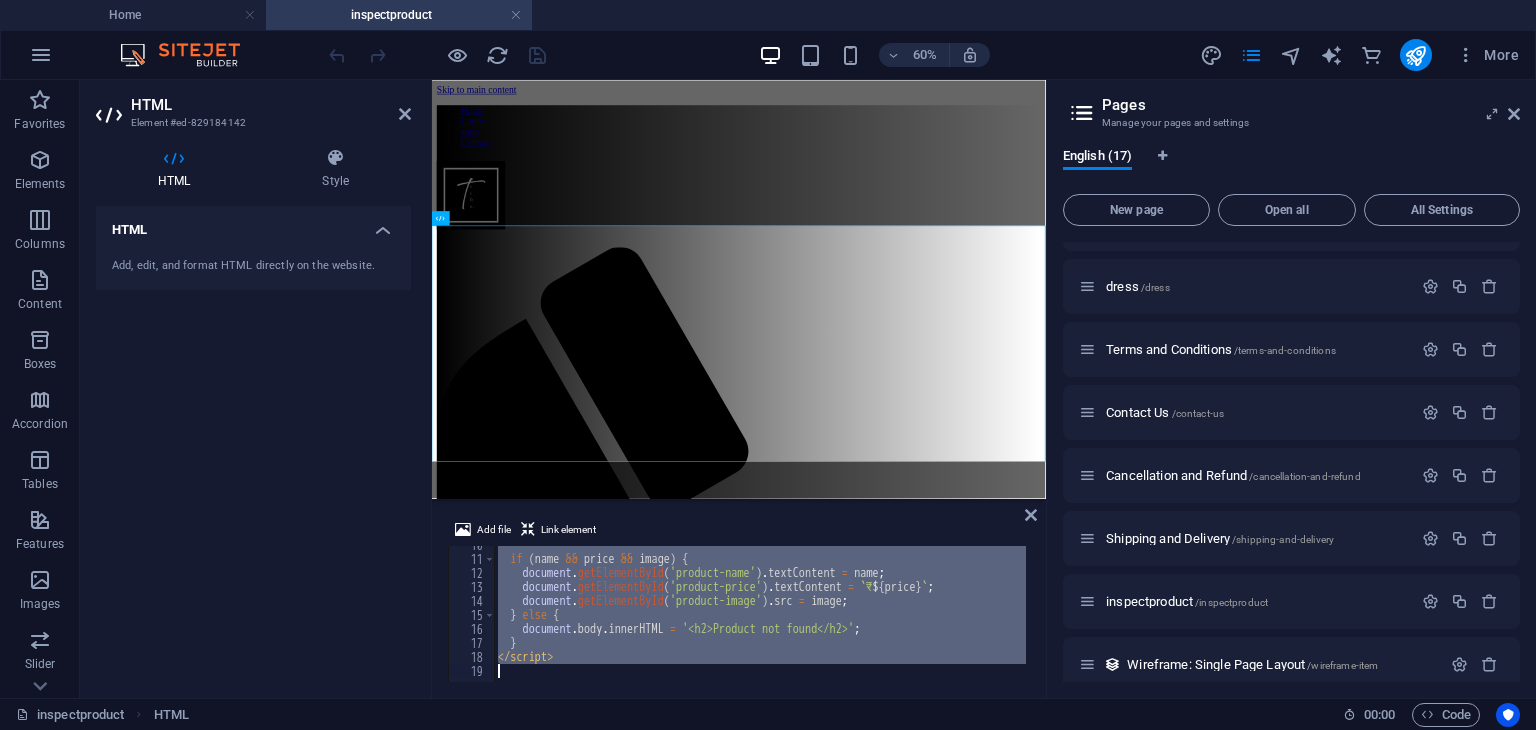 drag, startPoint x: 497, startPoint y: 553, endPoint x: 731, endPoint y: 776, distance: 323.2414 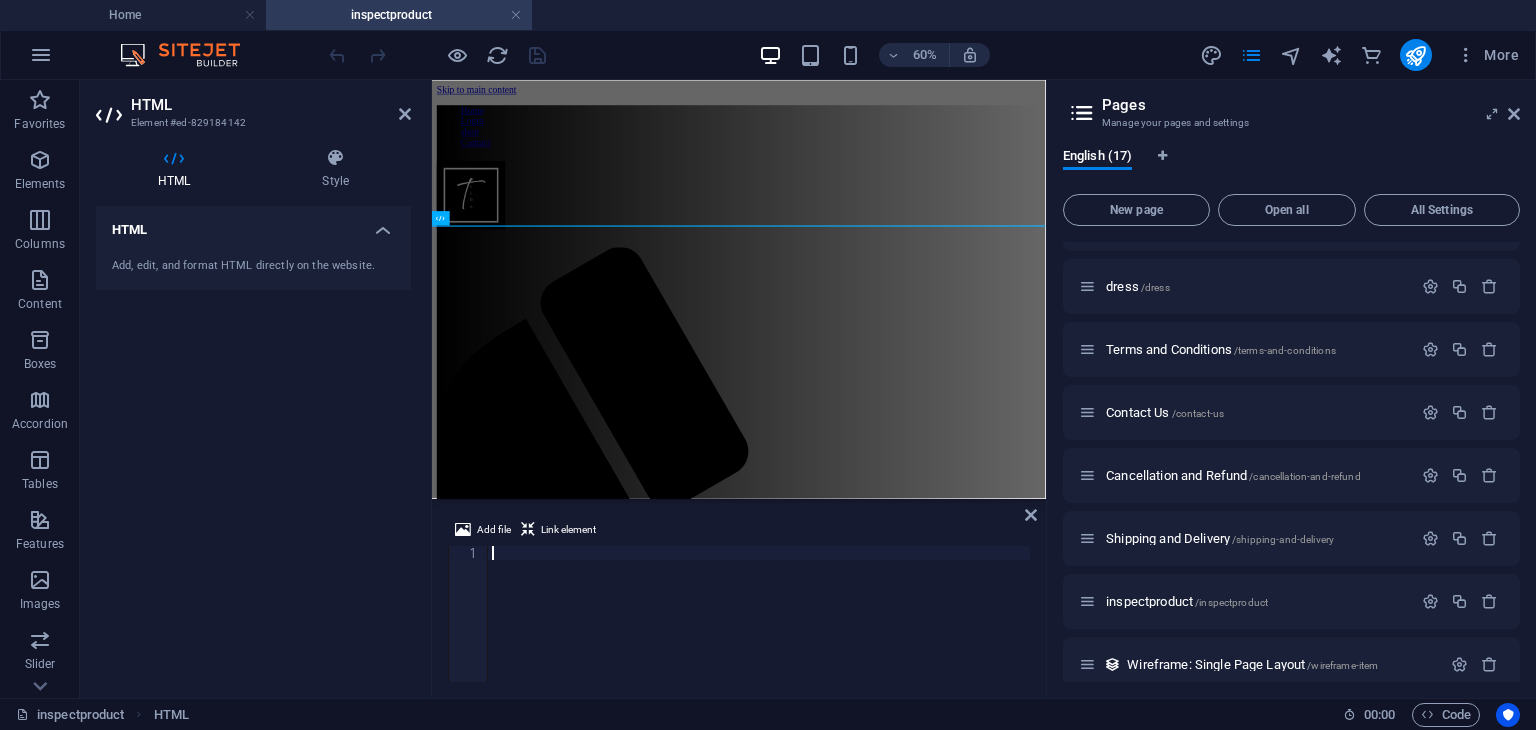 scroll, scrollTop: 3014, scrollLeft: 0, axis: vertical 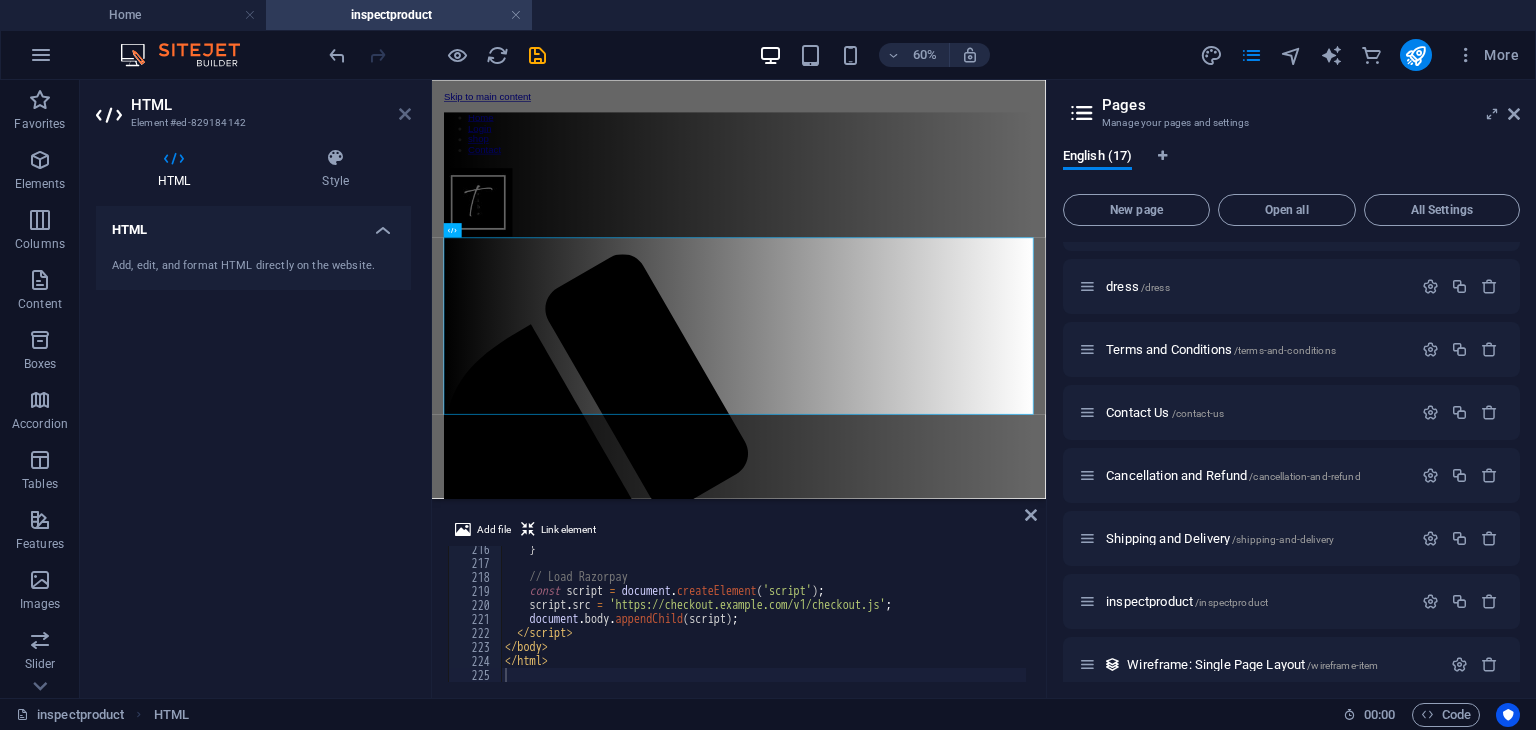click at bounding box center [405, 114] 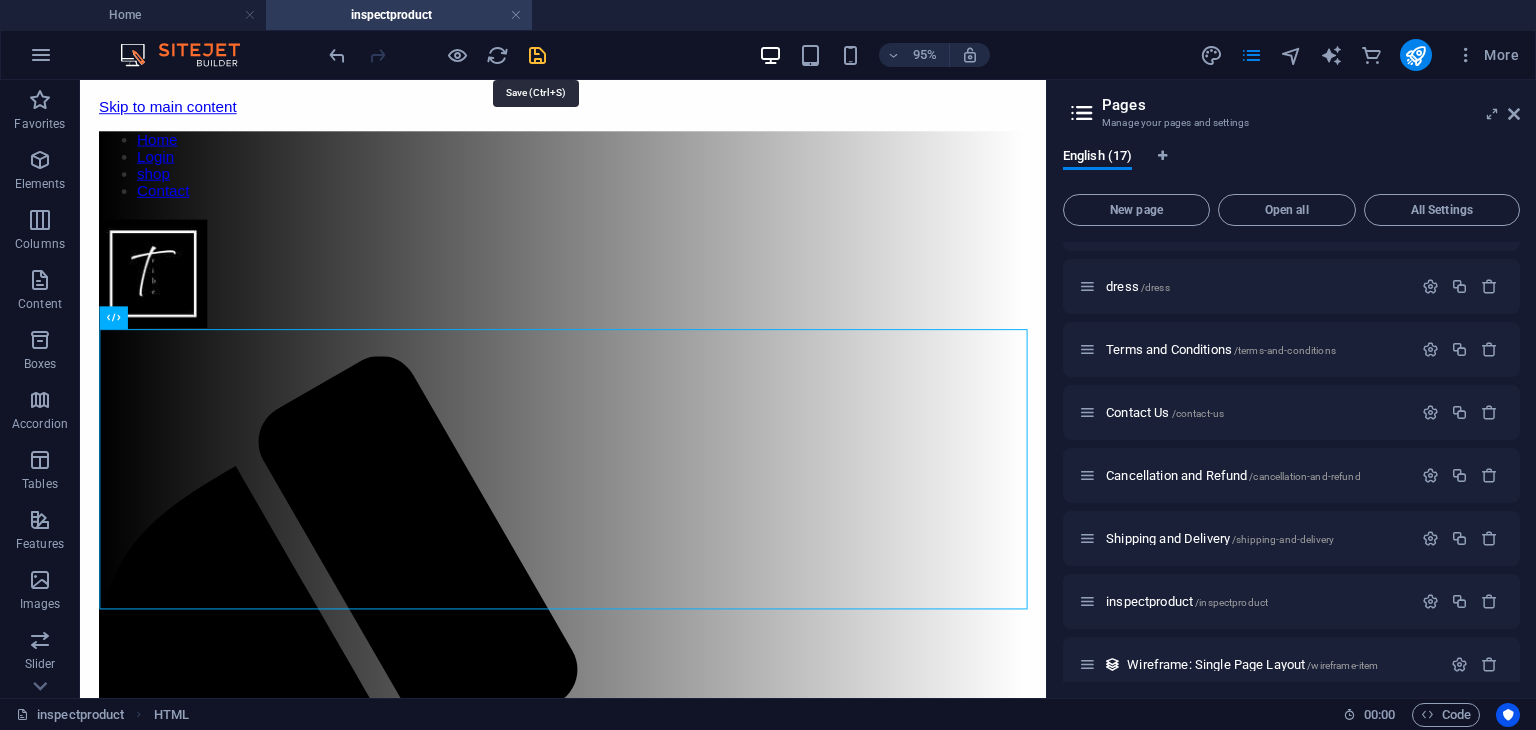 click at bounding box center [537, 55] 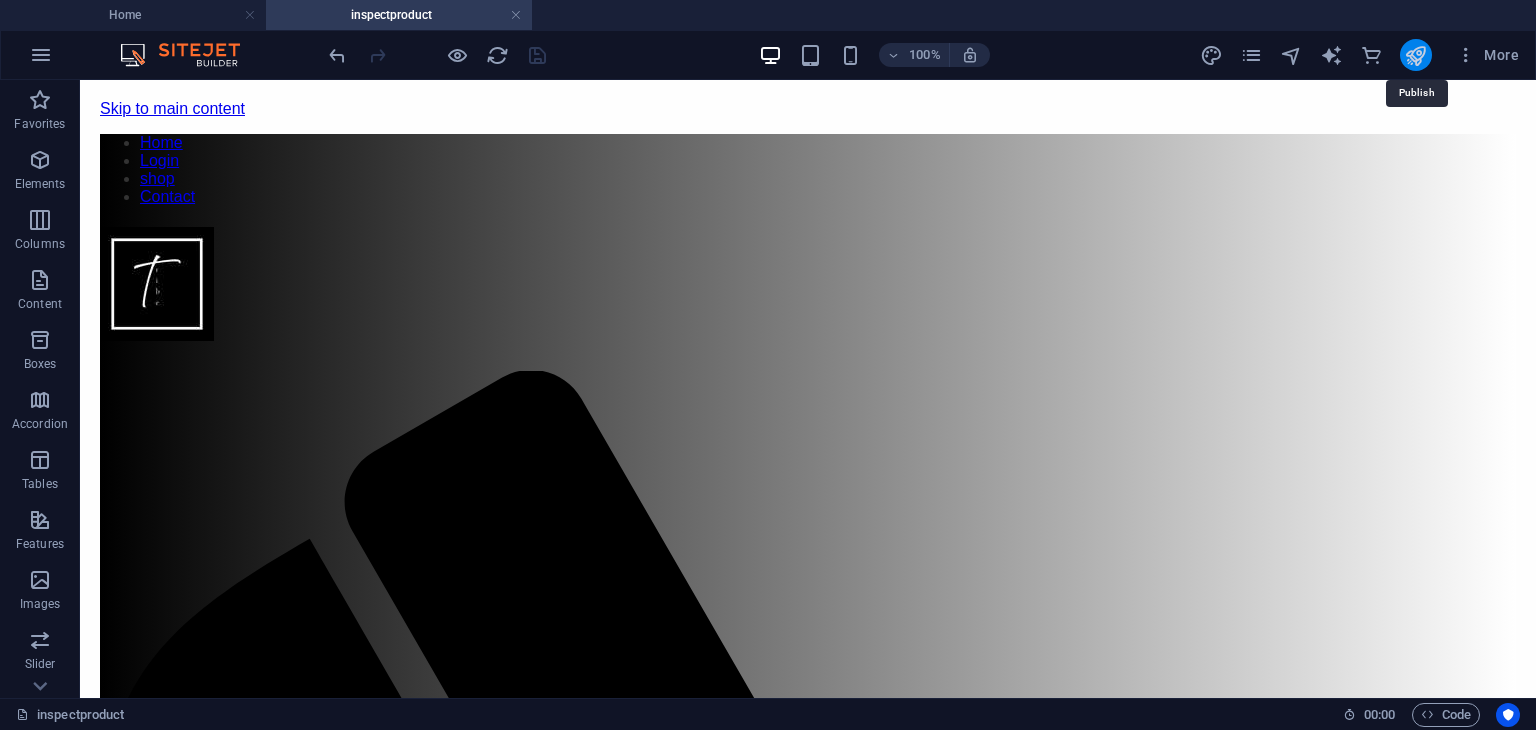 click at bounding box center [1415, 55] 